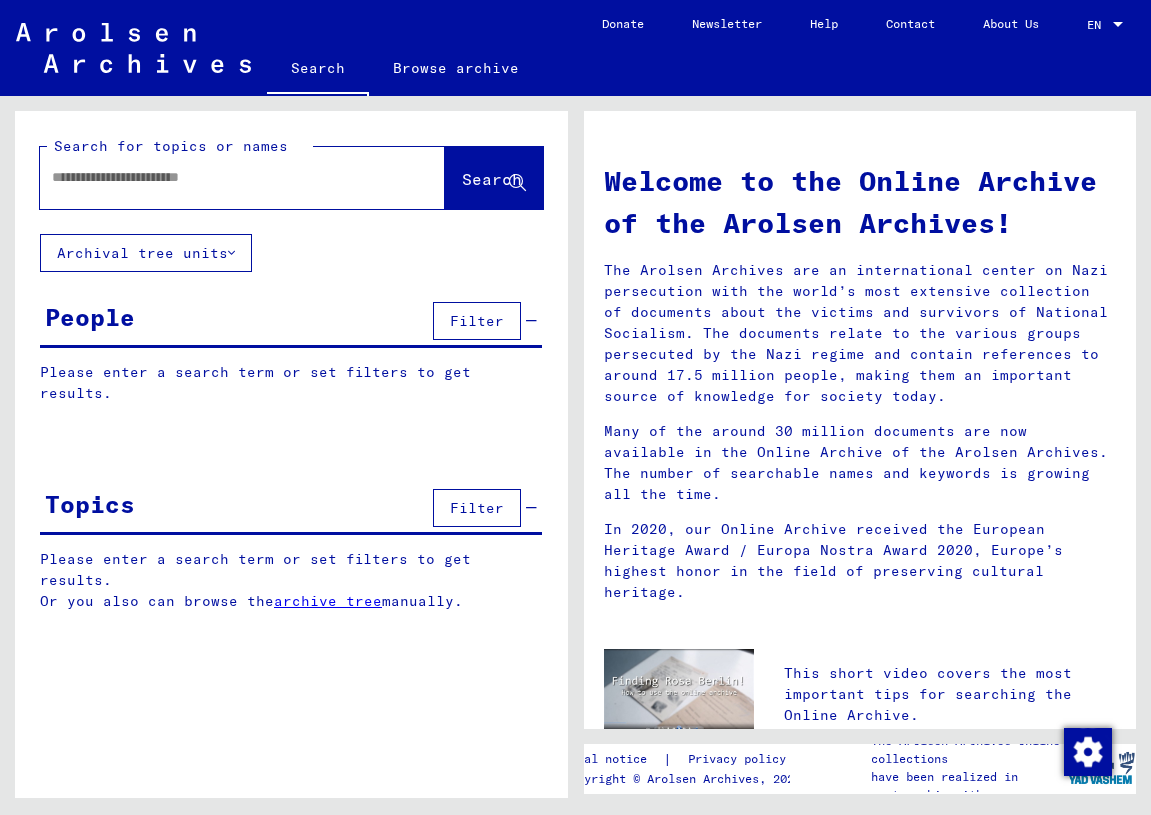 scroll, scrollTop: 0, scrollLeft: 0, axis: both 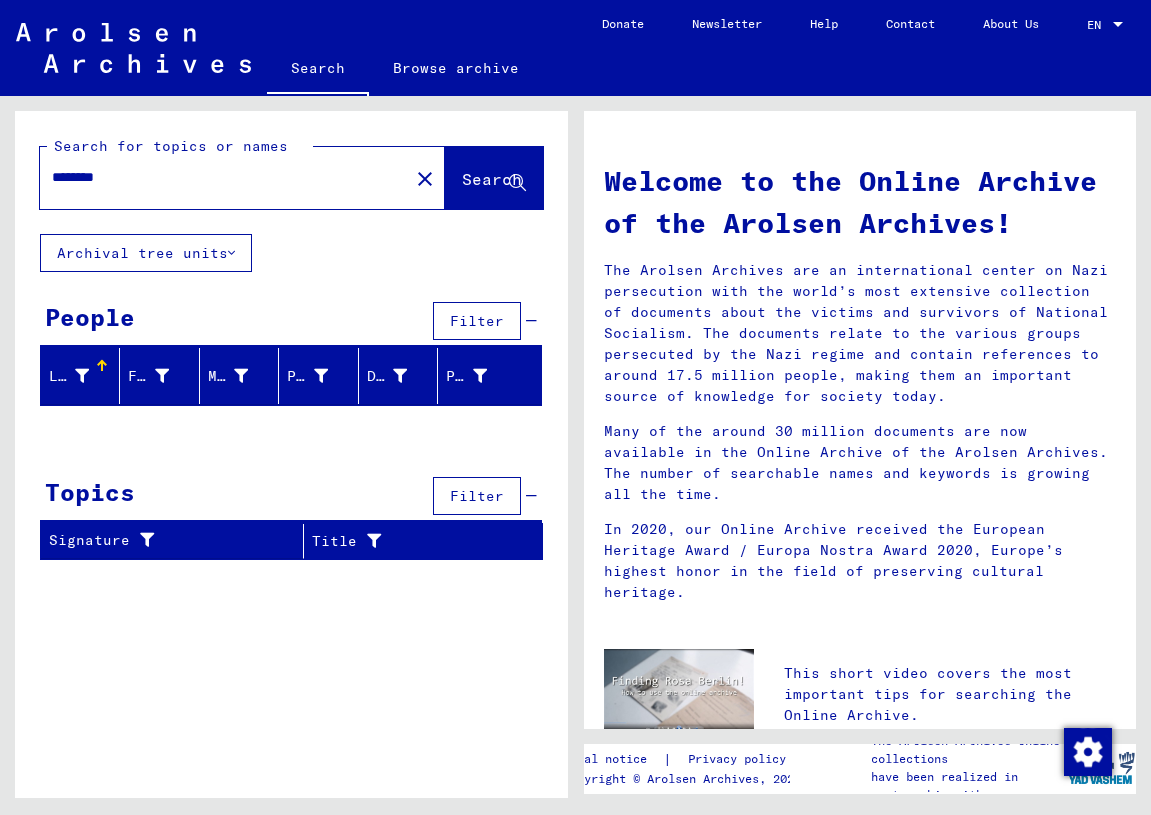 click on "Search" 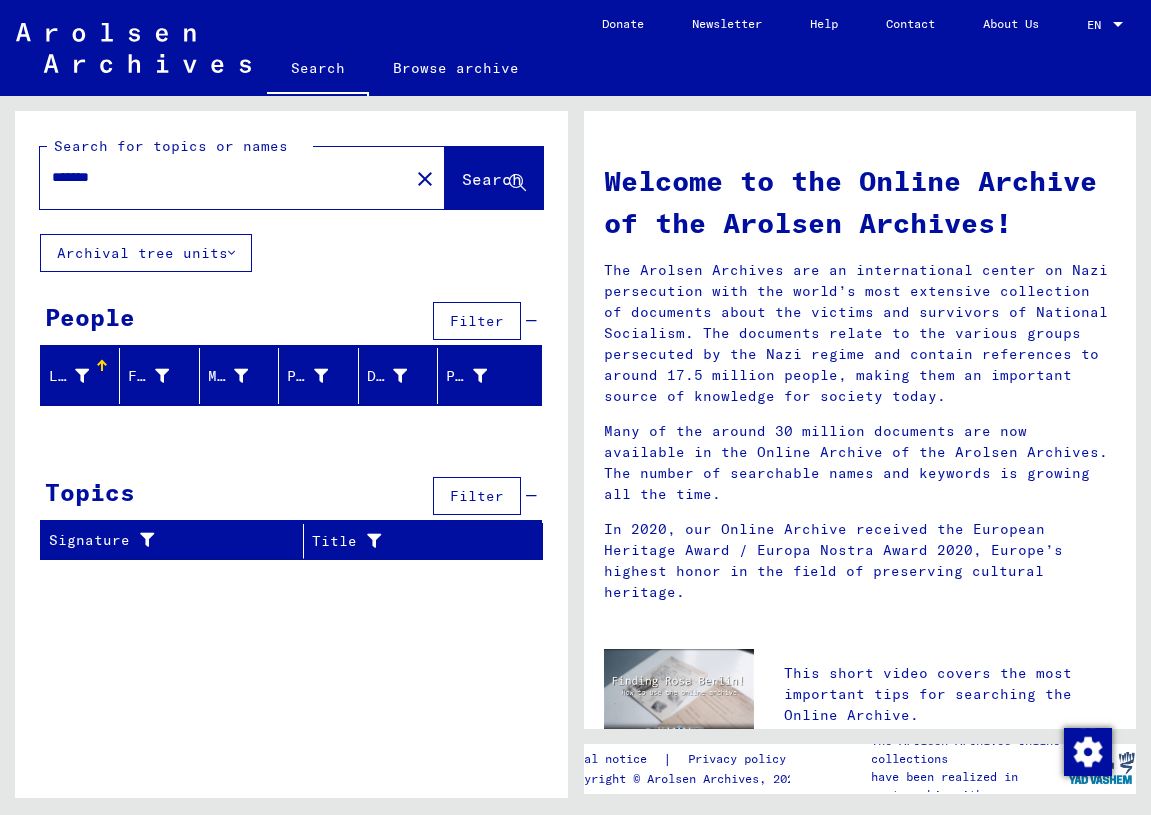 click on "*******" at bounding box center (218, 177) 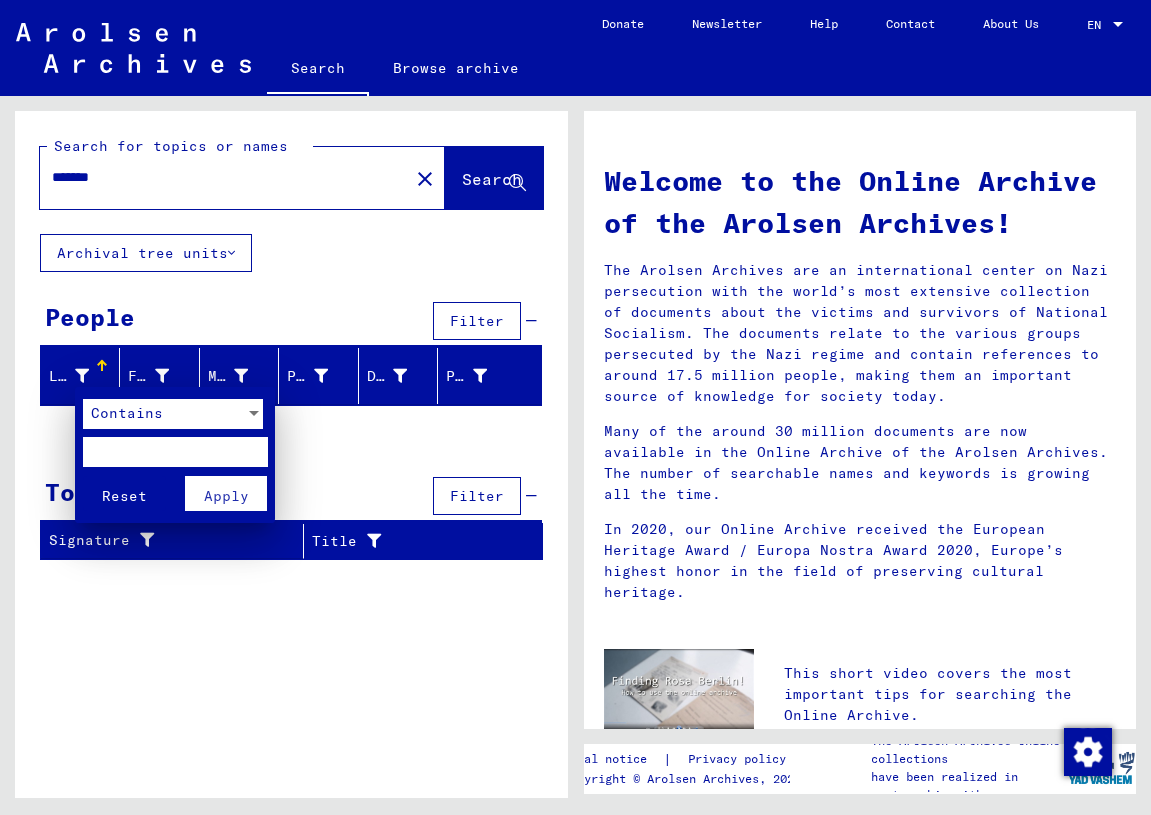 click at bounding box center (575, 407) 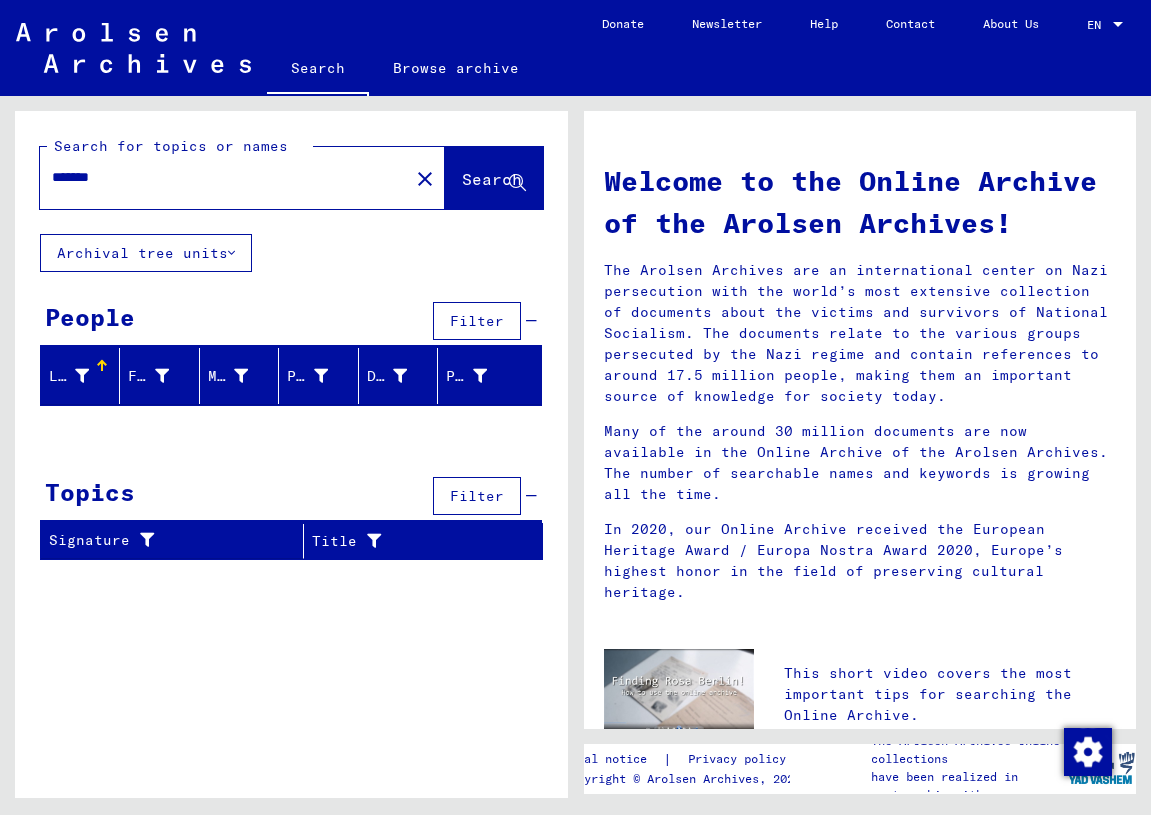 click on "*******" at bounding box center (218, 177) 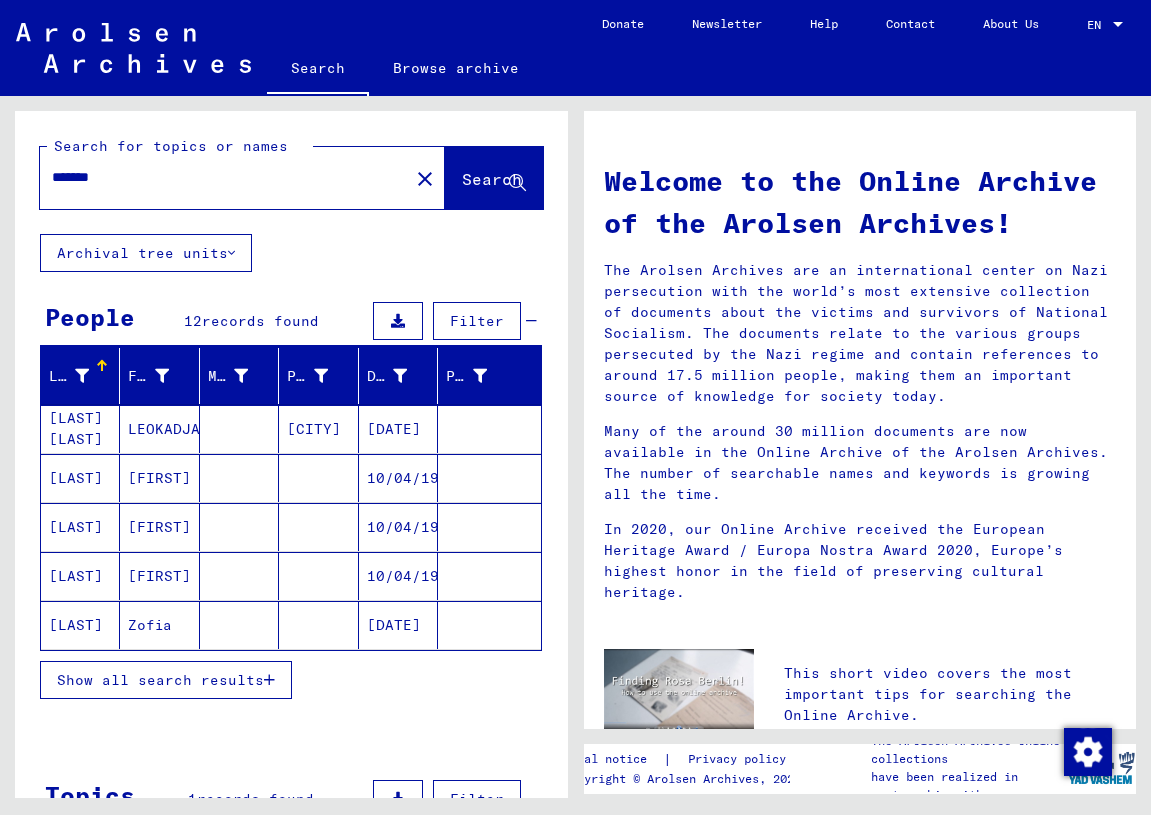 click on "10/04/1900" at bounding box center [398, 527] 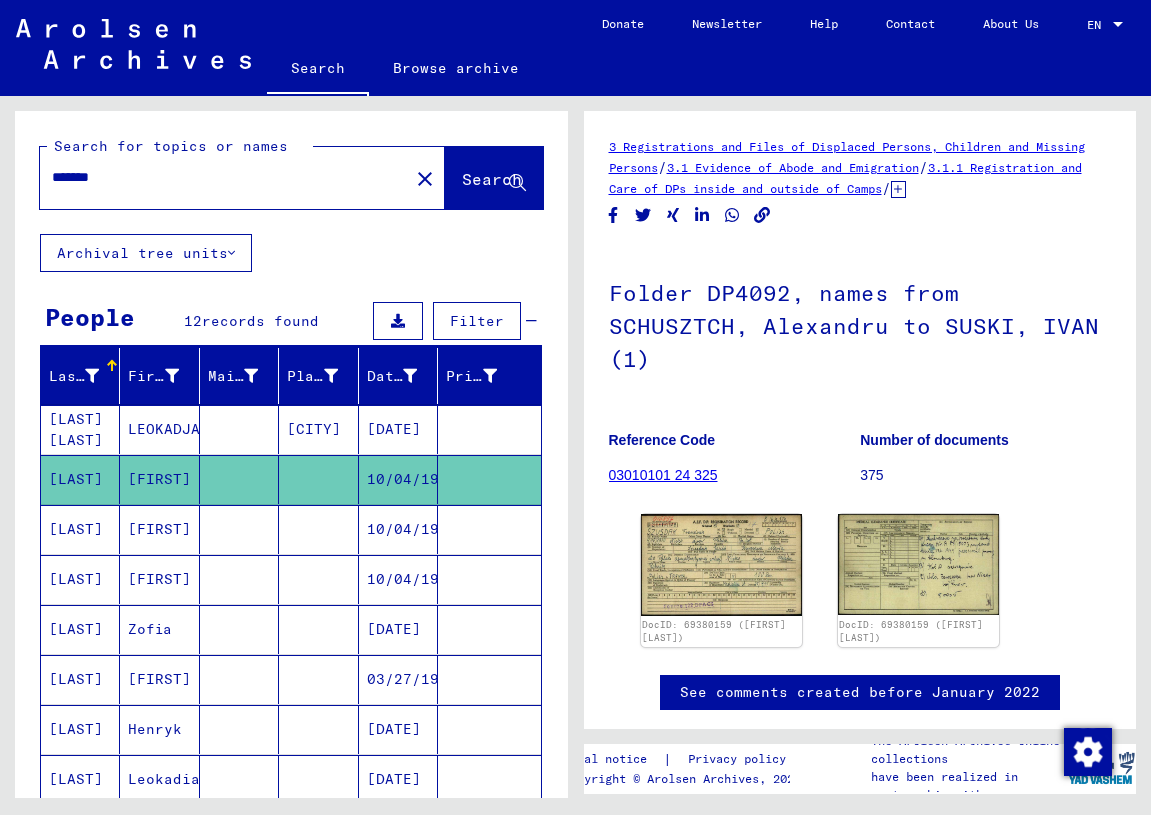 scroll, scrollTop: 0, scrollLeft: 0, axis: both 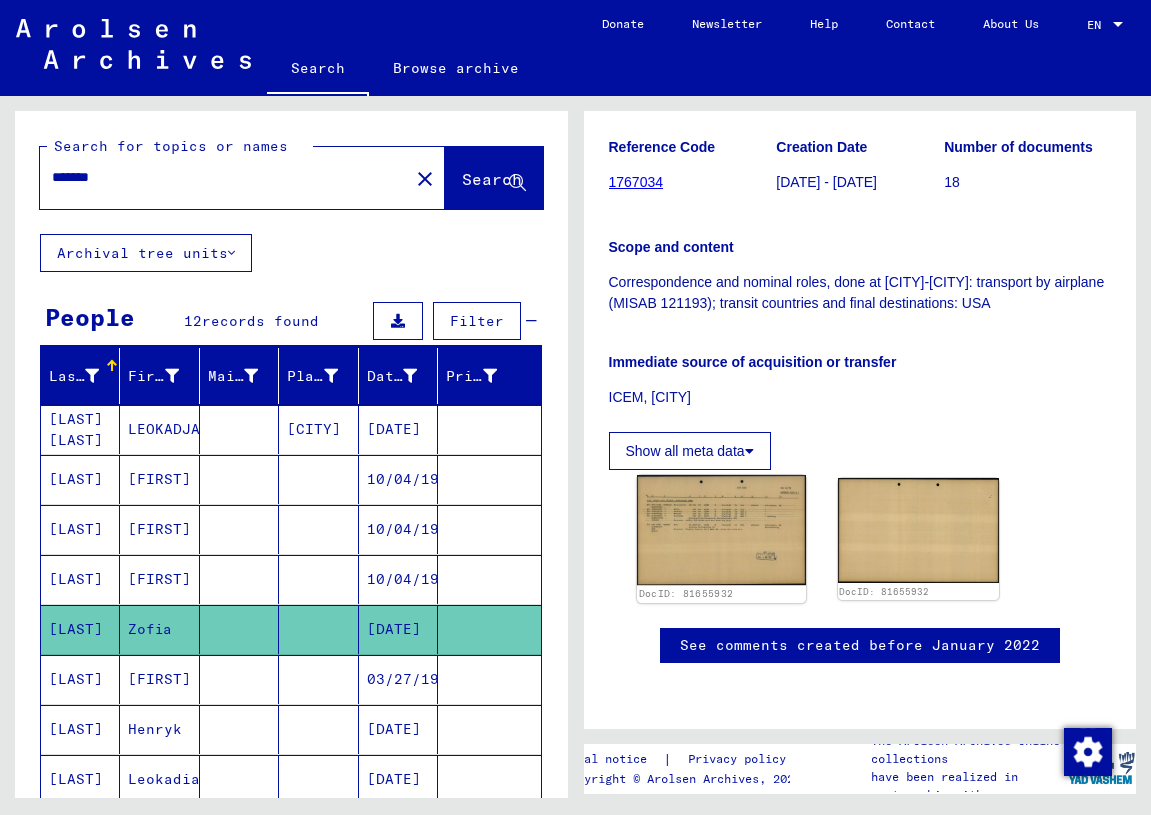 click 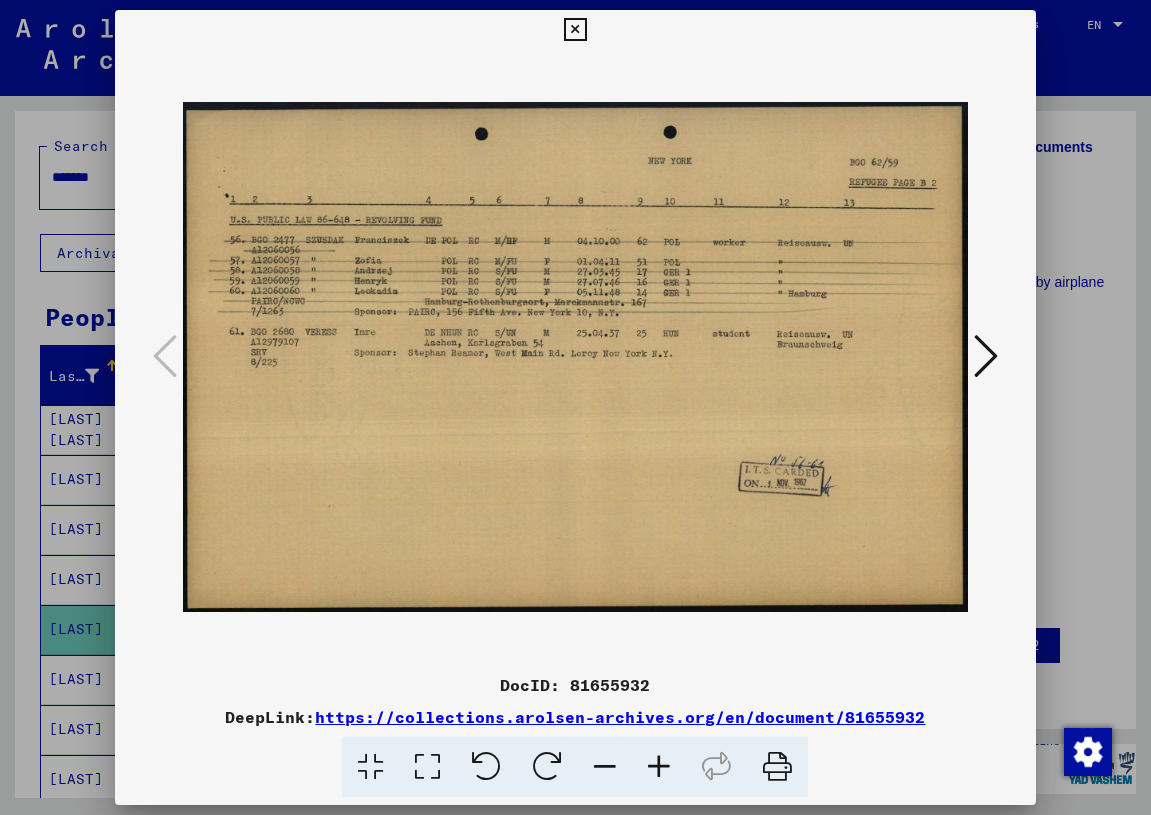click at bounding box center (659, 767) 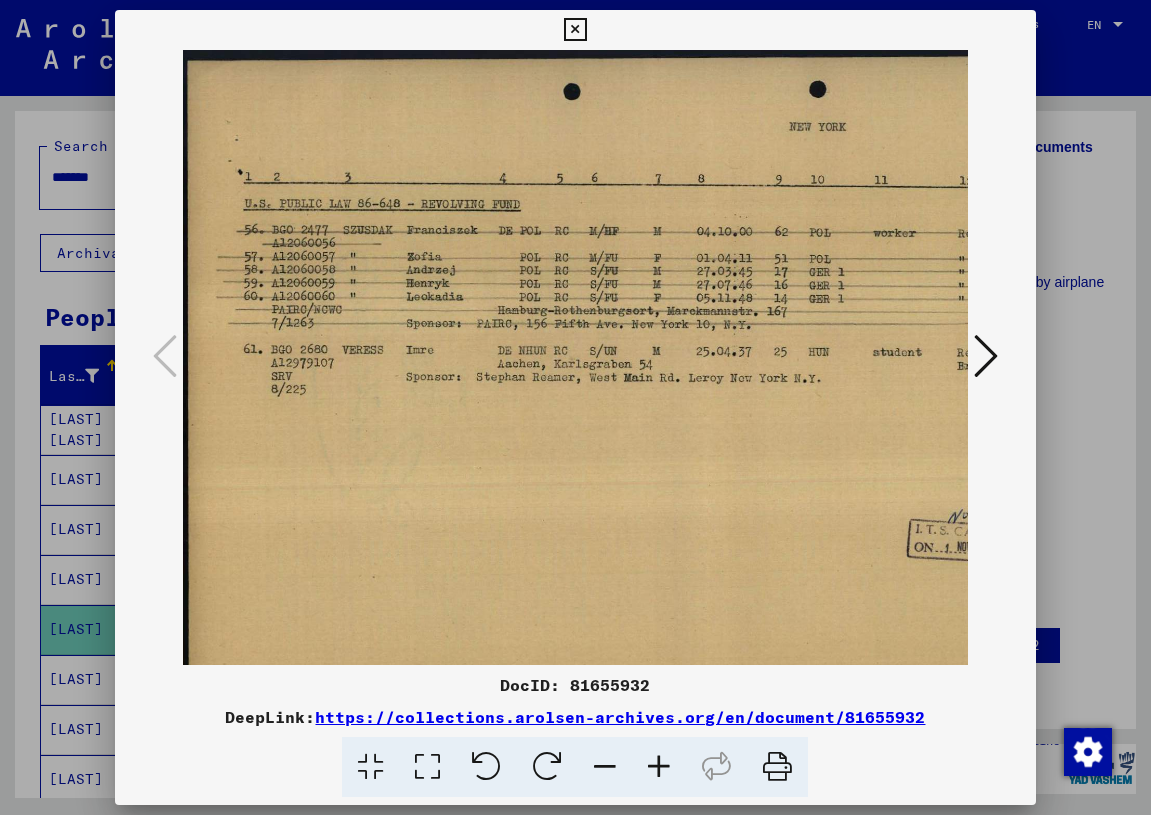 click at bounding box center (659, 767) 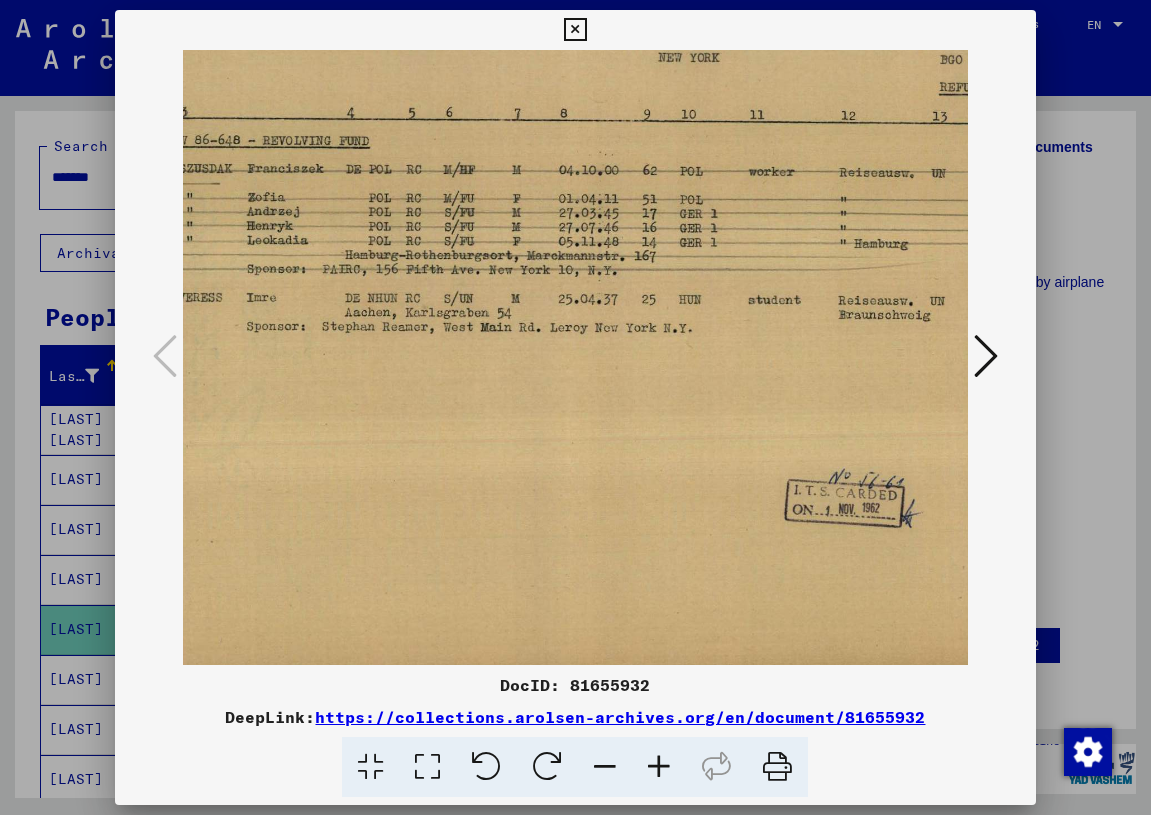 scroll, scrollTop: 77, scrollLeft: 203, axis: both 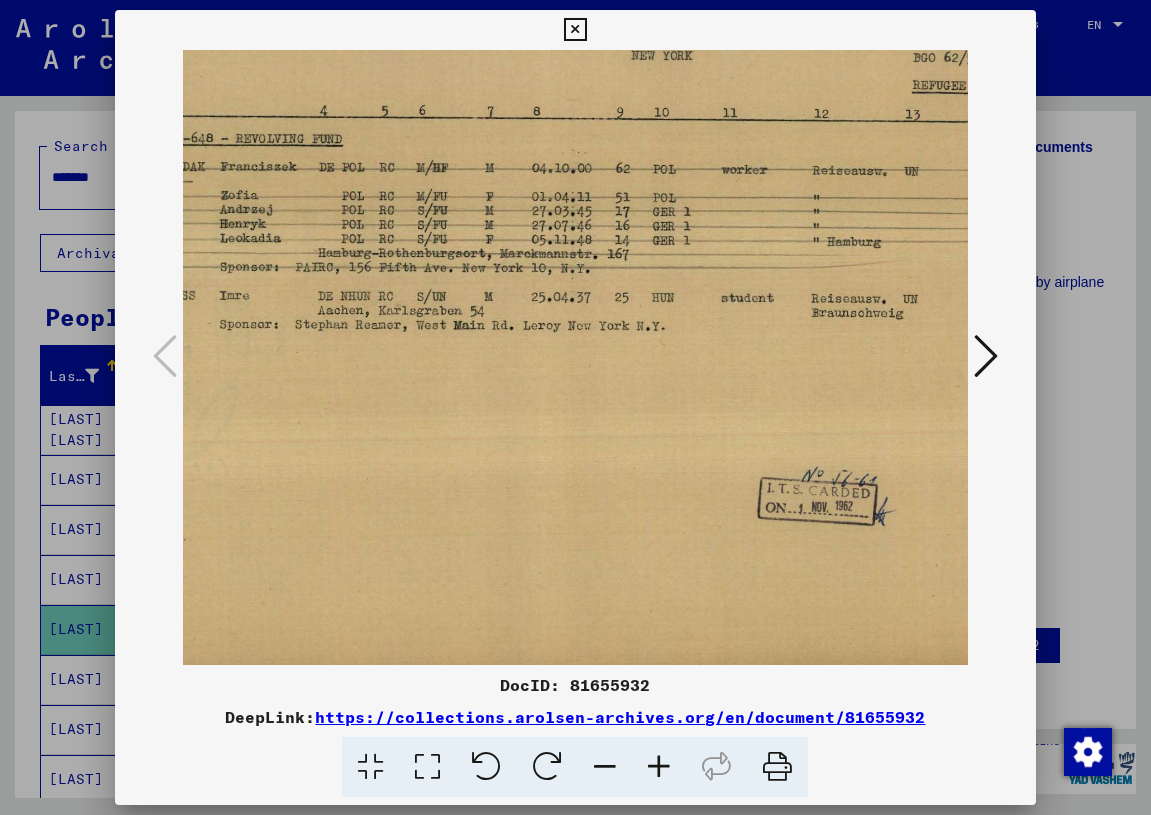 drag, startPoint x: 787, startPoint y: 545, endPoint x: 588, endPoint y: 484, distance: 208.13937 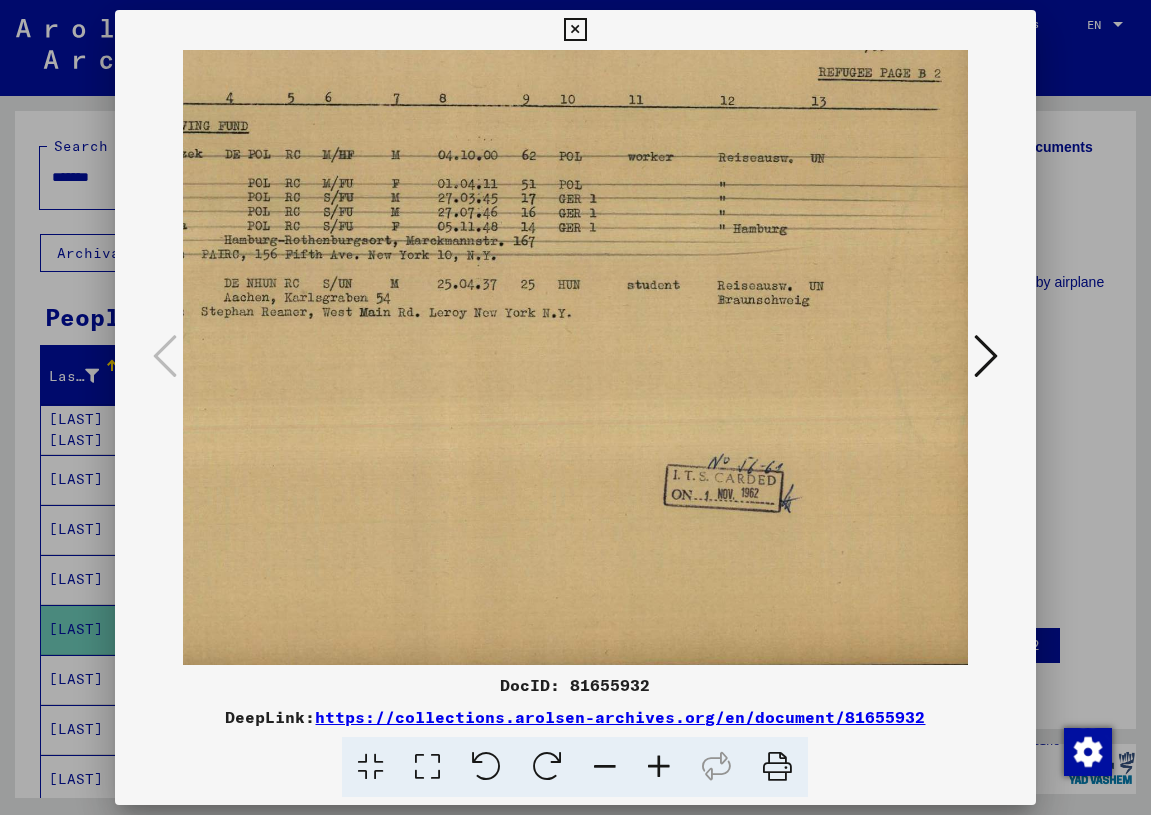 scroll, scrollTop: 100, scrollLeft: 310, axis: both 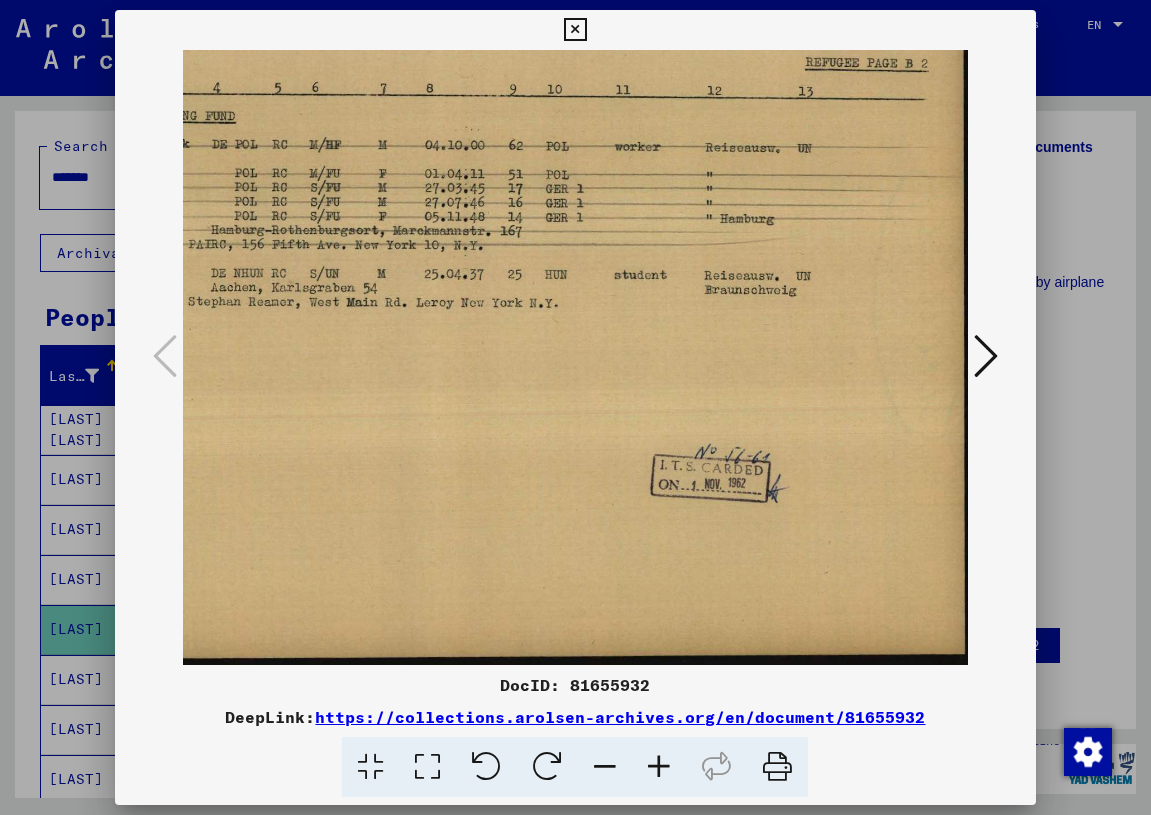 drag, startPoint x: 622, startPoint y: 551, endPoint x: 452, endPoint y: 528, distance: 171.54883 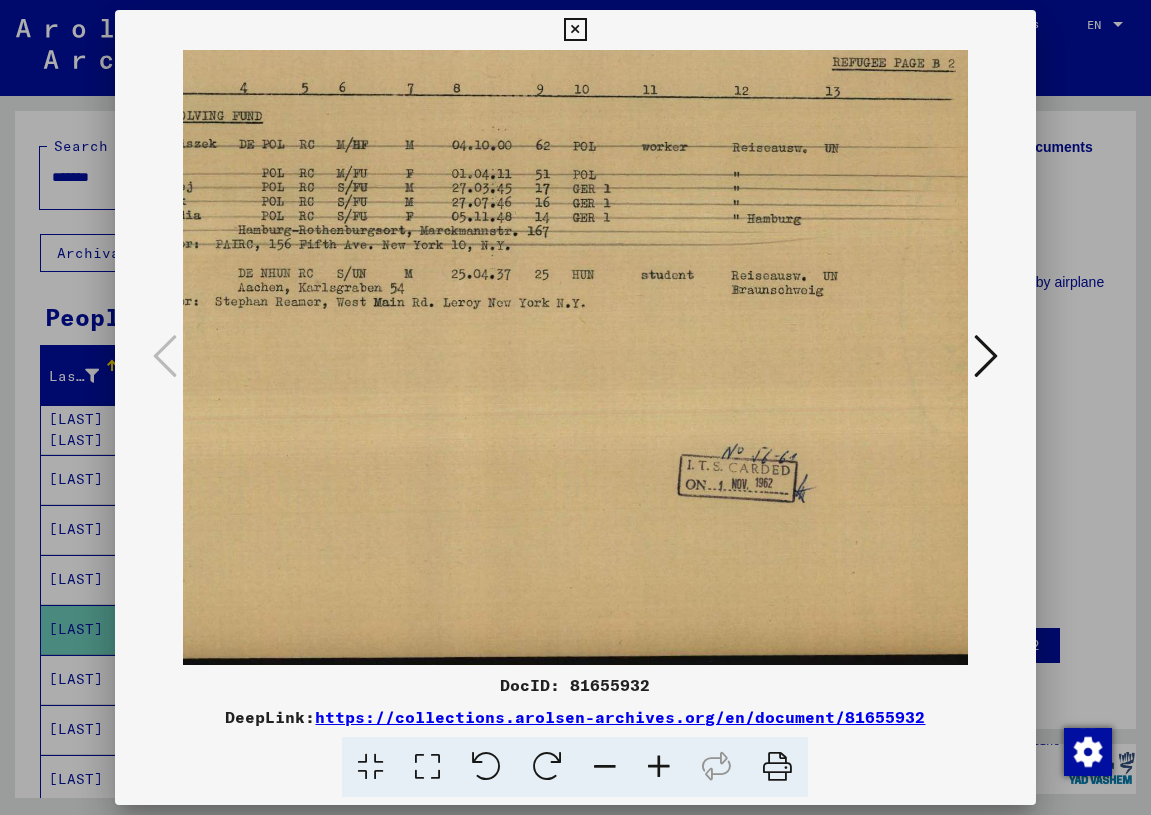 scroll, scrollTop: 100, scrollLeft: 282, axis: both 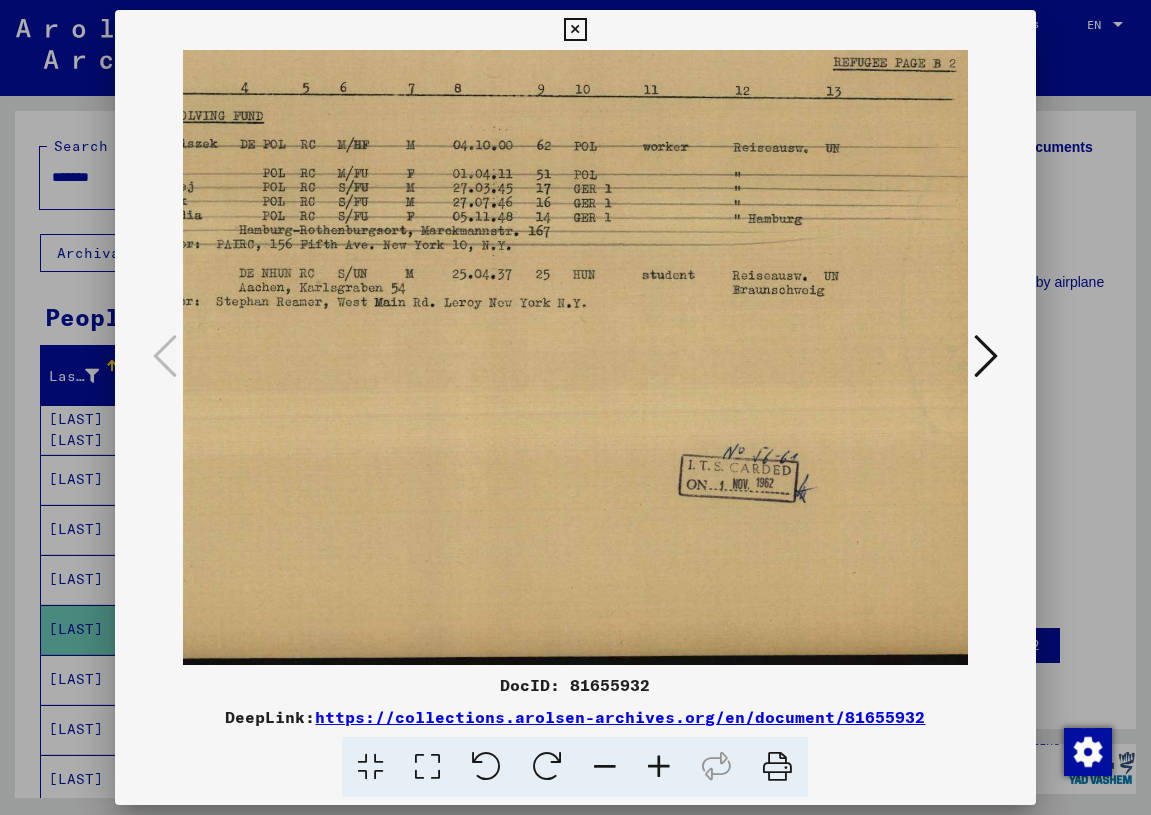drag, startPoint x: 468, startPoint y: 521, endPoint x: 496, endPoint y: 513, distance: 29.12044 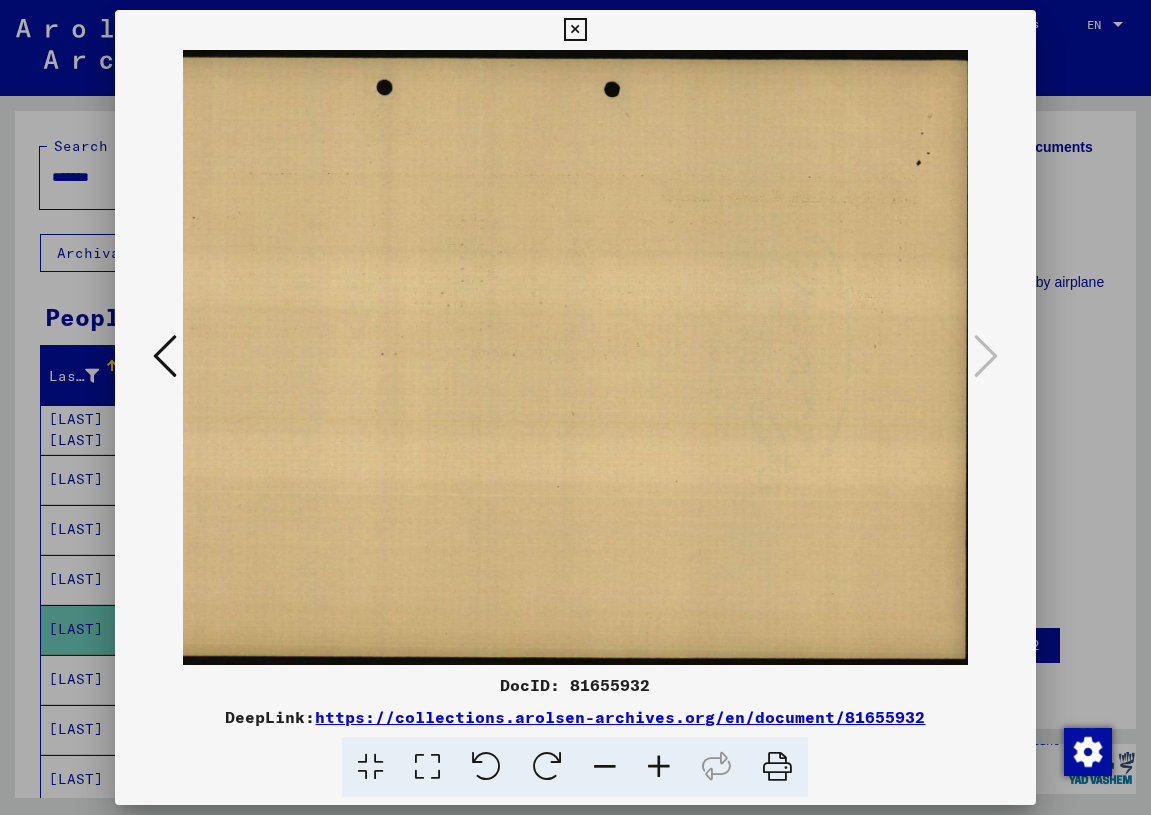 click at bounding box center [165, 356] 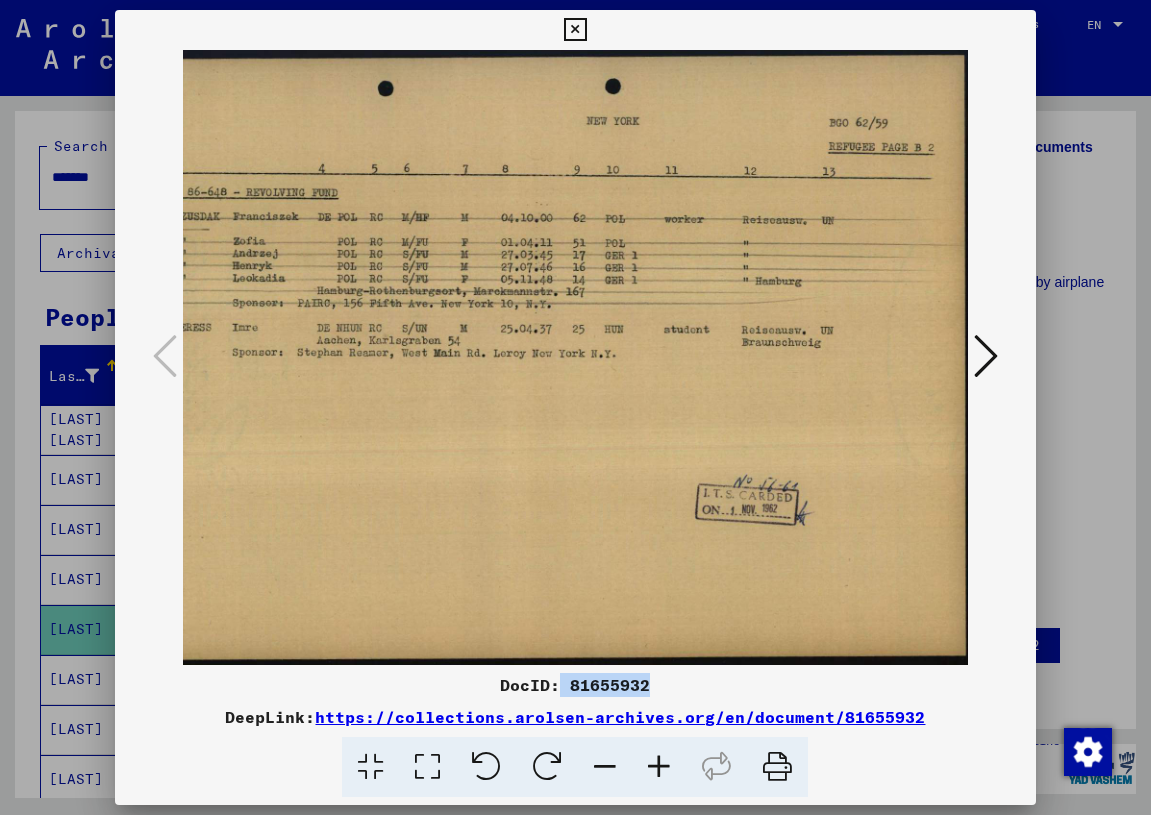 drag, startPoint x: 663, startPoint y: 685, endPoint x: 563, endPoint y: 679, distance: 100.17984 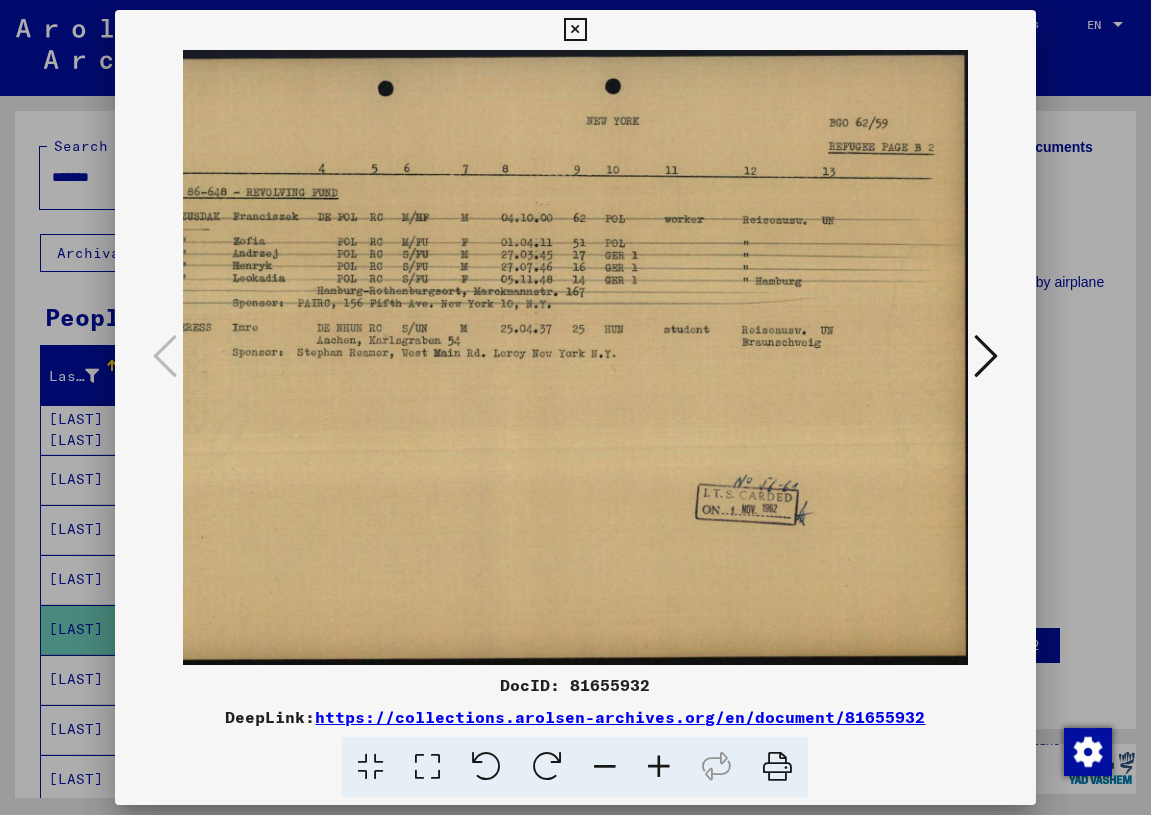 click at bounding box center [777, 767] 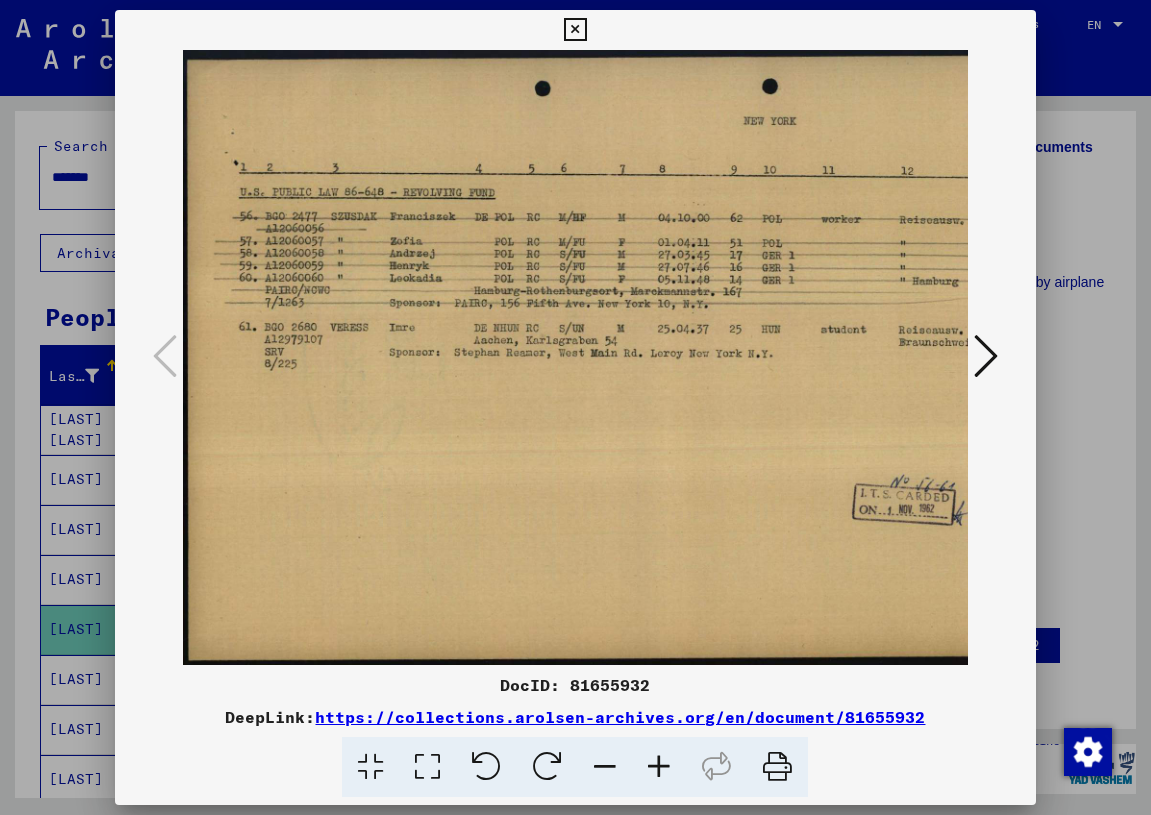 click at bounding box center (575, 30) 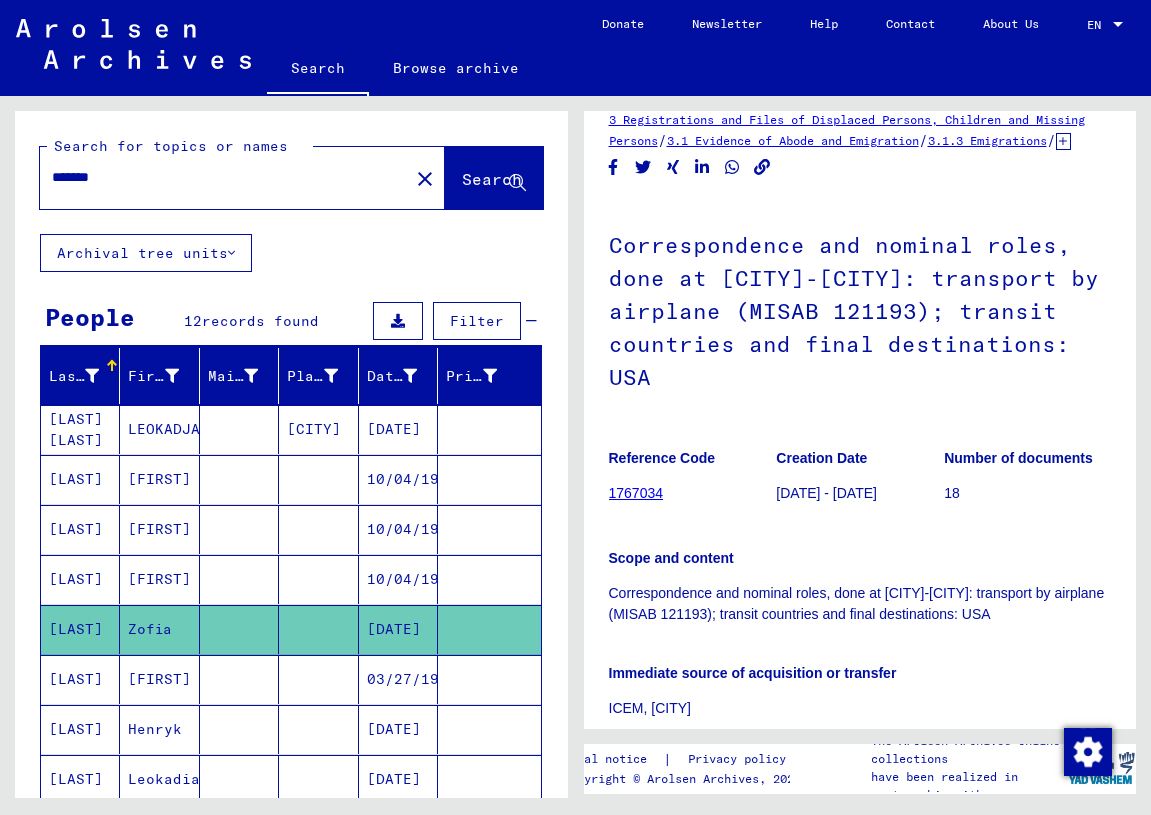 scroll, scrollTop: 0, scrollLeft: 0, axis: both 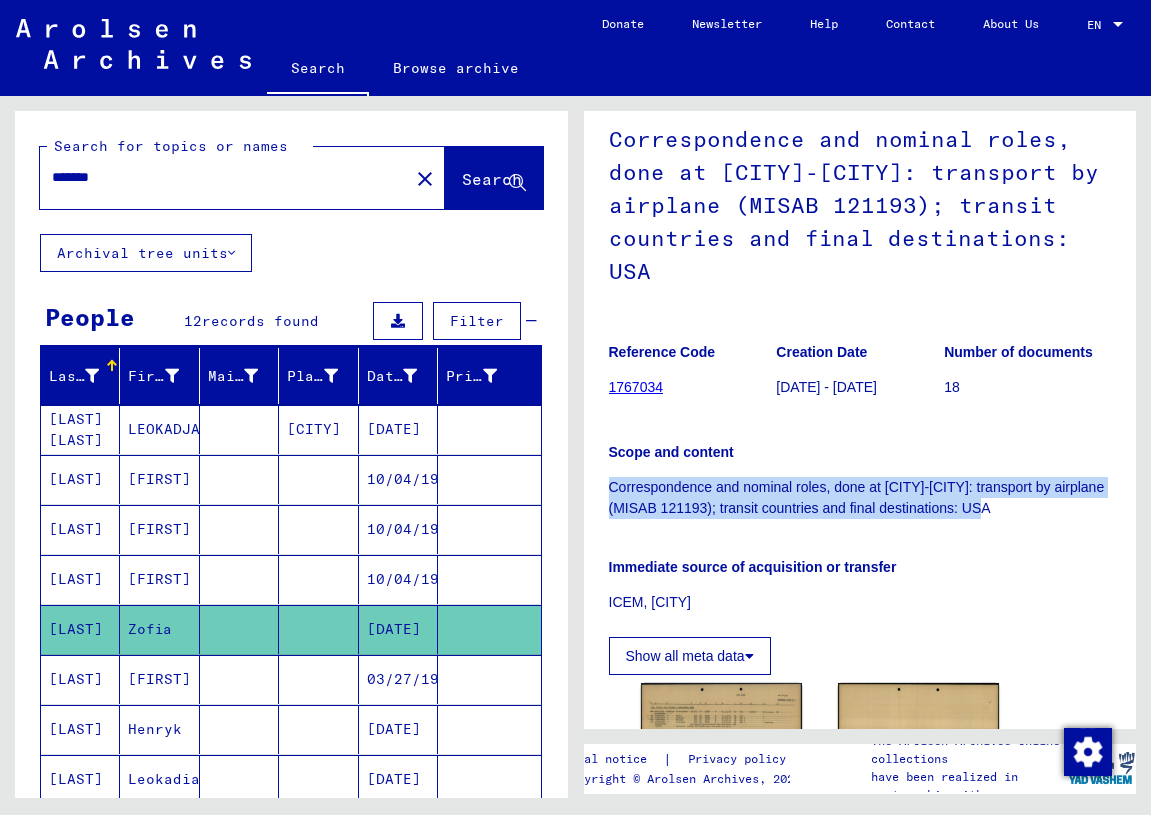 drag, startPoint x: 605, startPoint y: 500, endPoint x: 1043, endPoint y: 528, distance: 438.89407 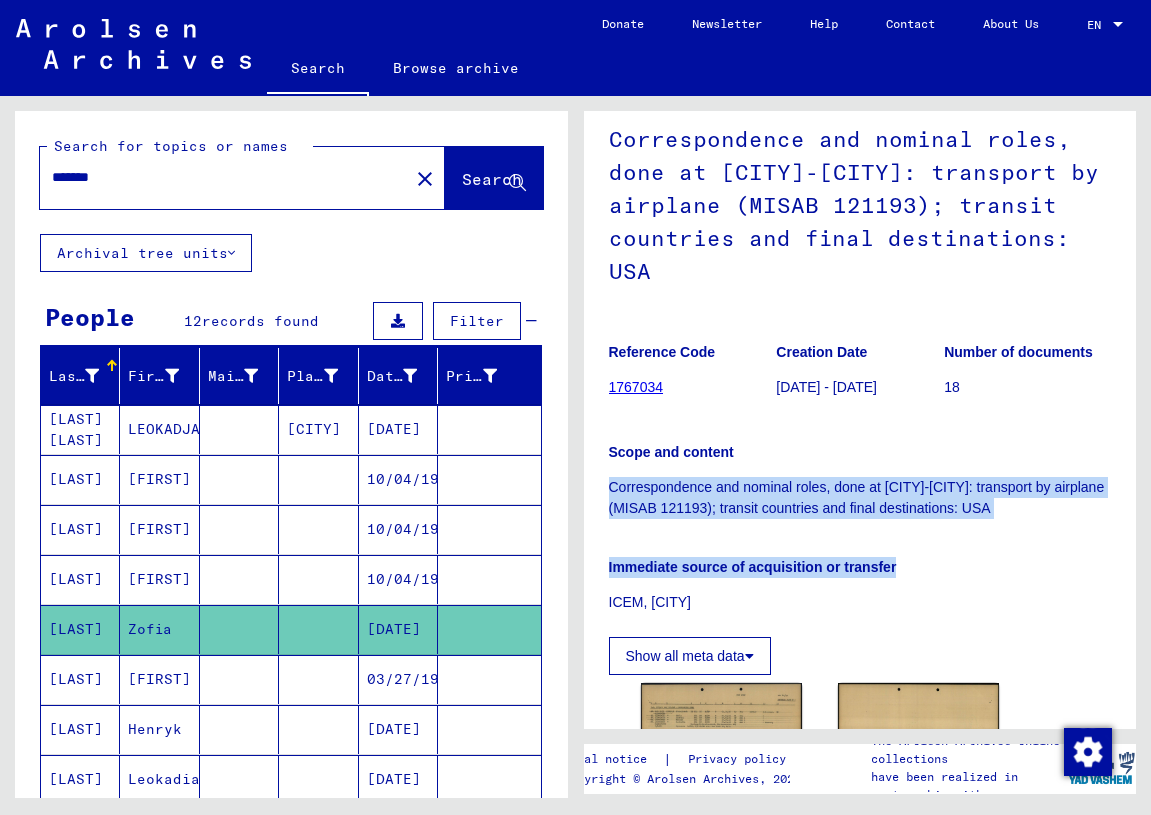 drag, startPoint x: 902, startPoint y: 585, endPoint x: 590, endPoint y: 504, distance: 322.343 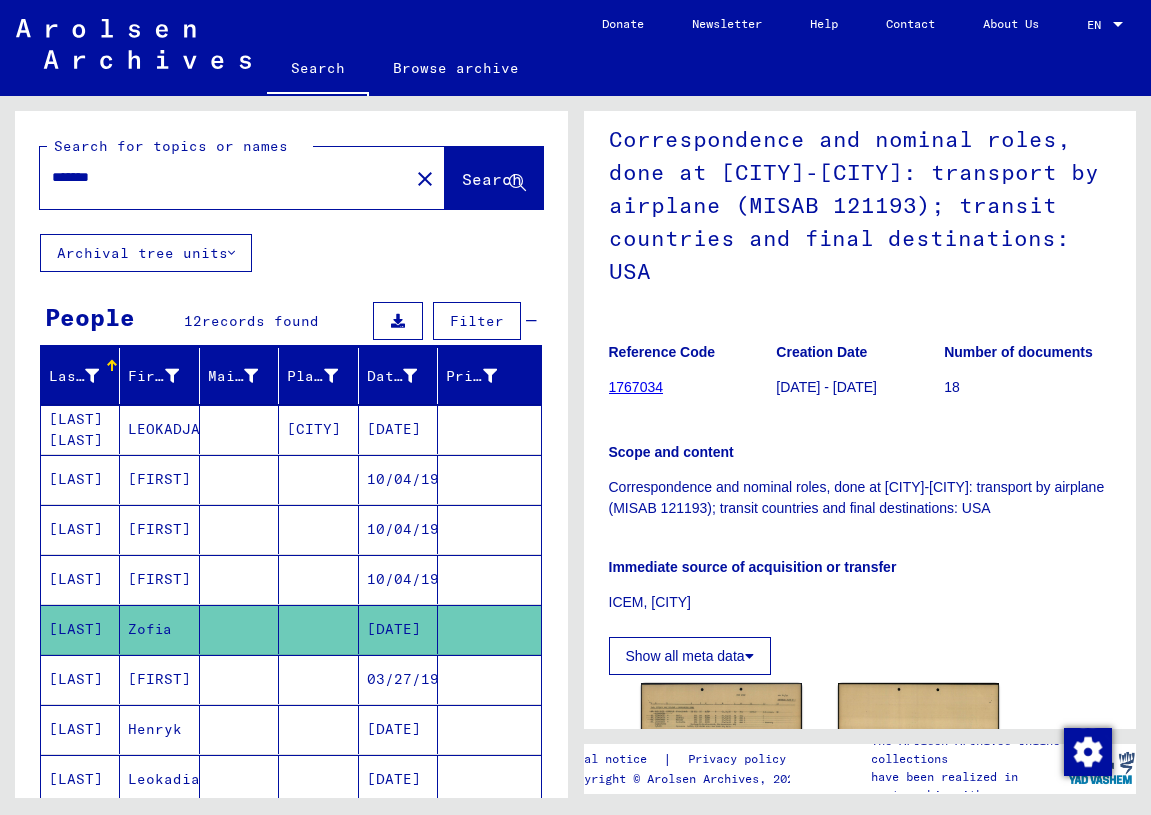 click on "03/27/1945" at bounding box center (398, 729) 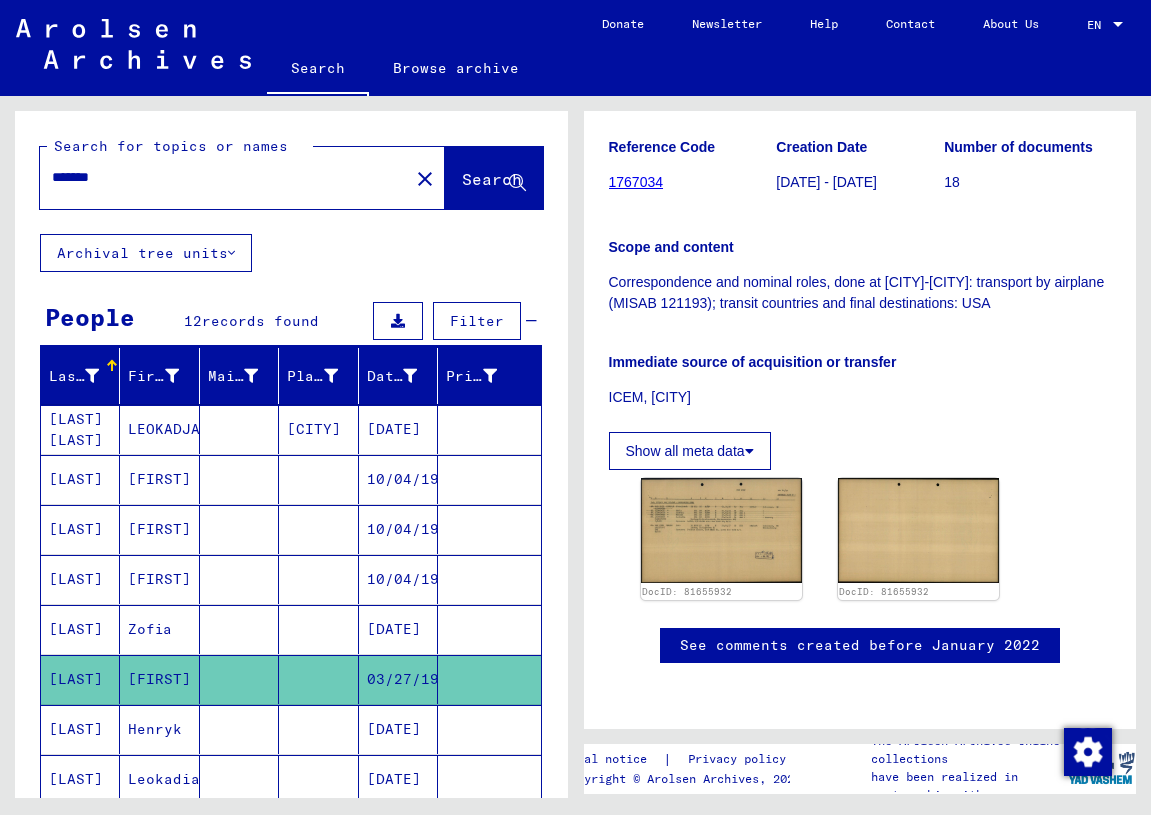 scroll, scrollTop: 494, scrollLeft: 0, axis: vertical 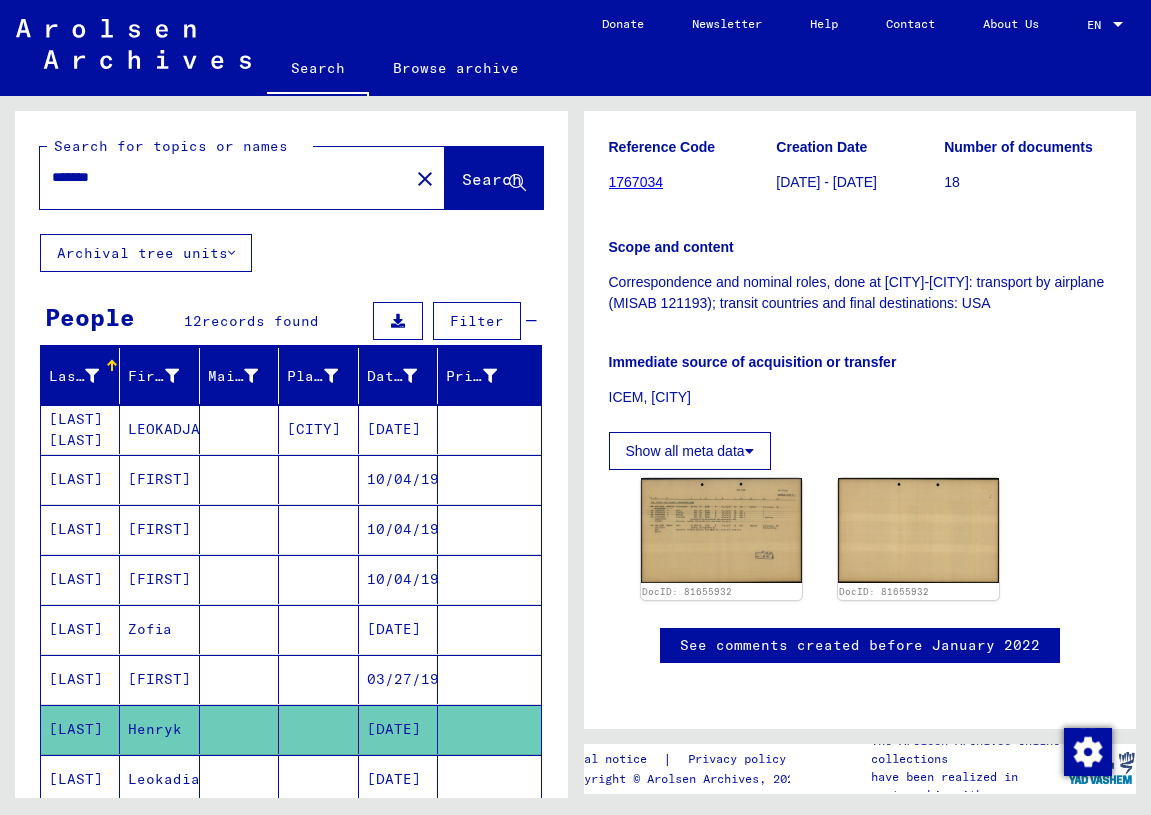 click on "[DATE]" at bounding box center [398, 829] 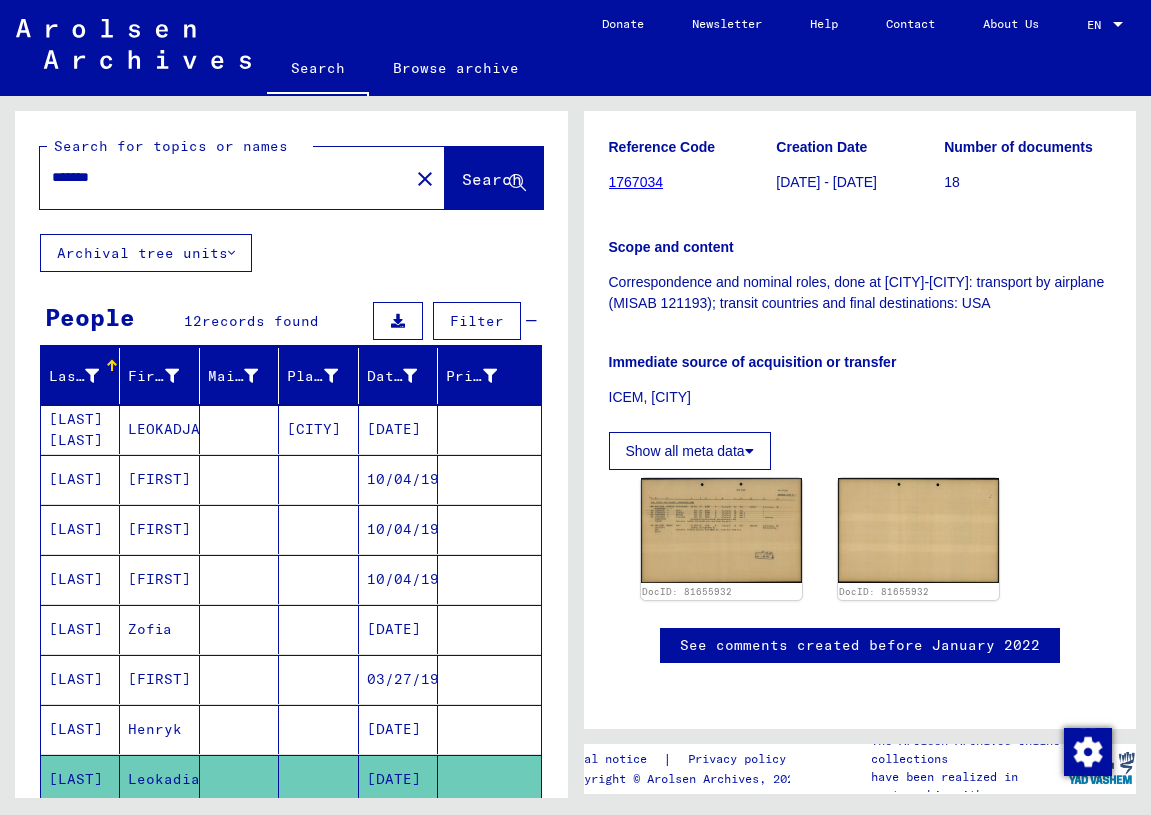 scroll, scrollTop: 733, scrollLeft: 0, axis: vertical 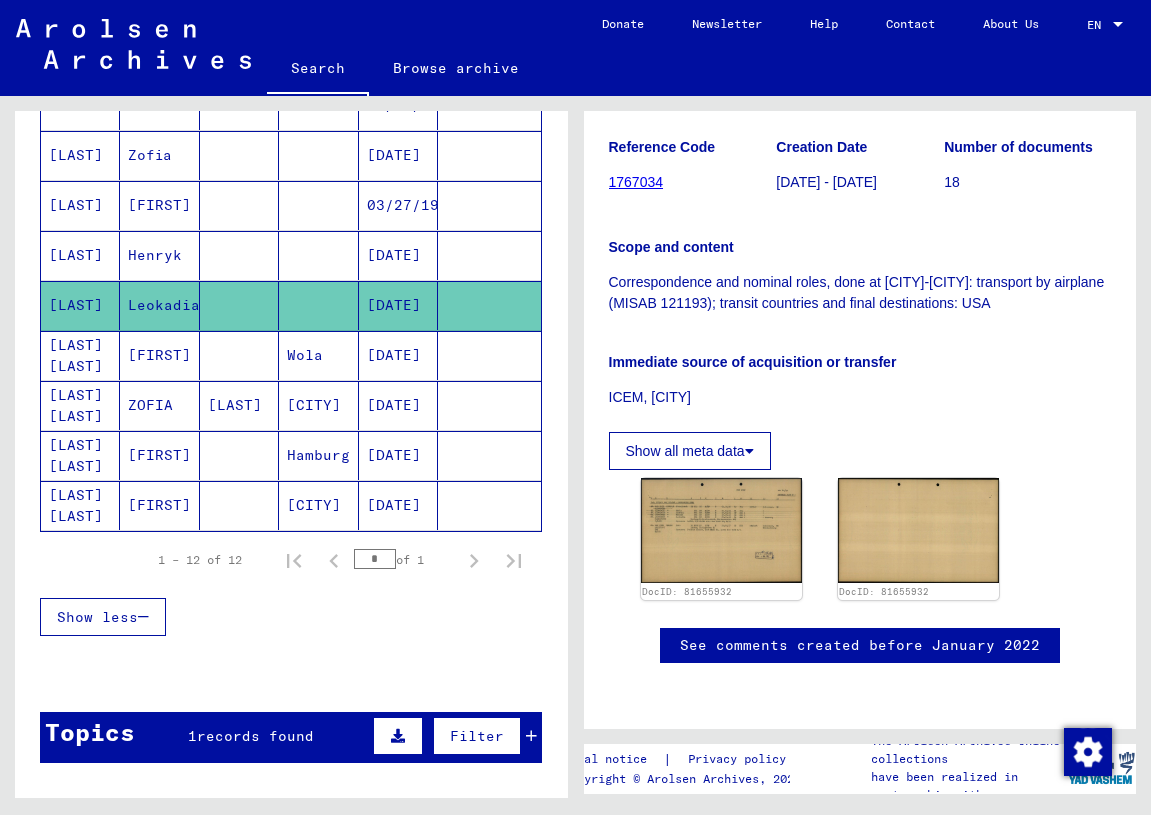 click on "[DATE]" at bounding box center [398, 405] 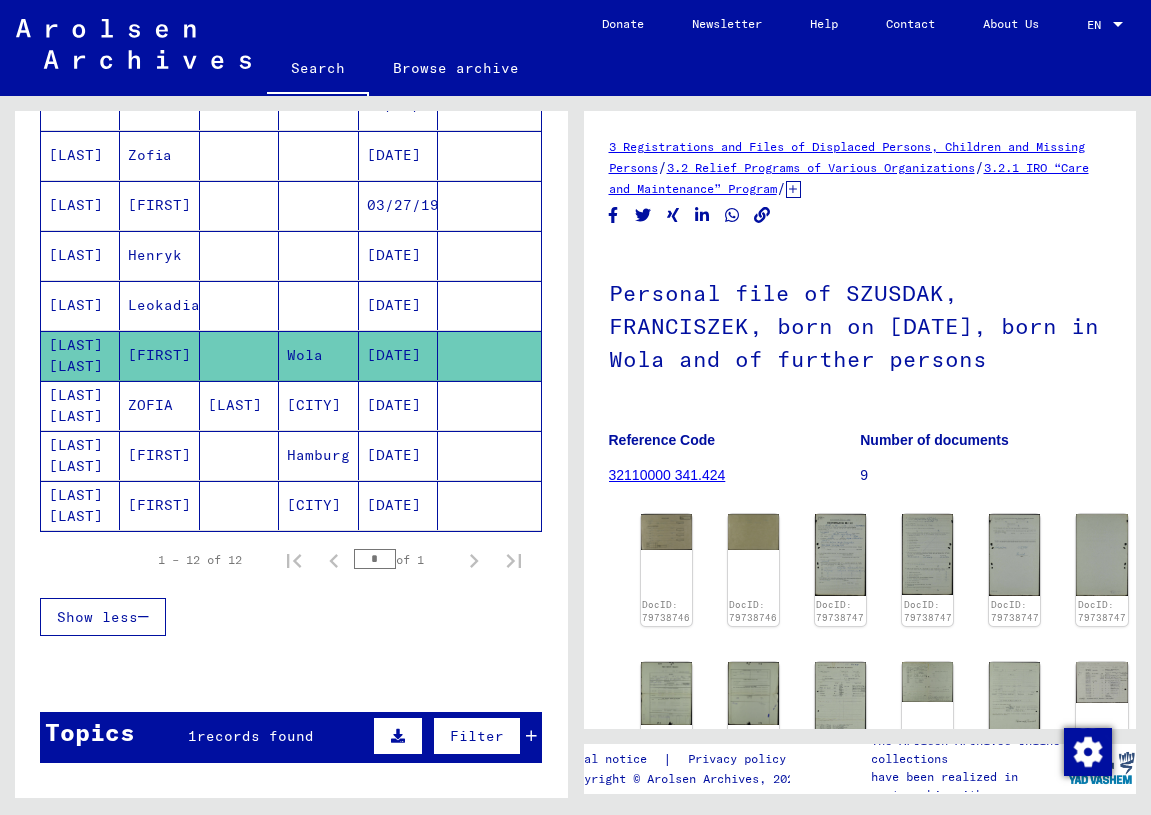 scroll, scrollTop: 0, scrollLeft: 0, axis: both 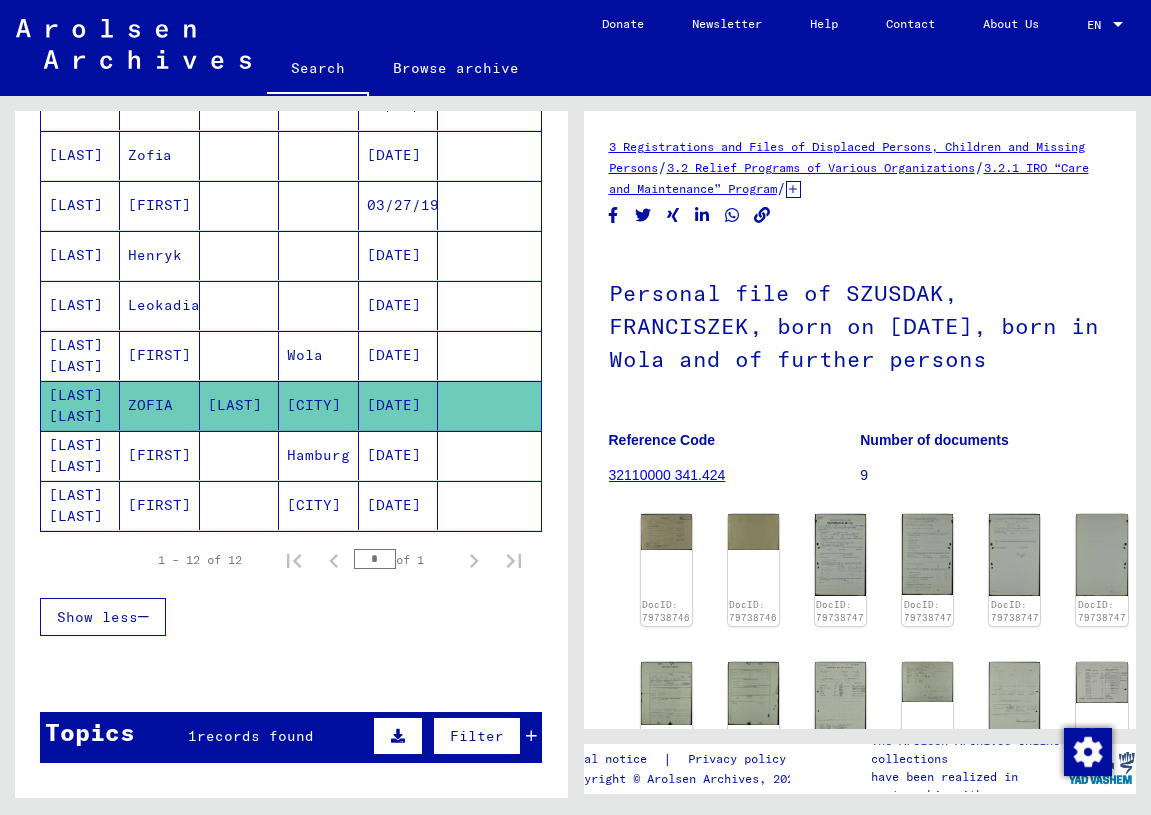 click on "[DATE]" 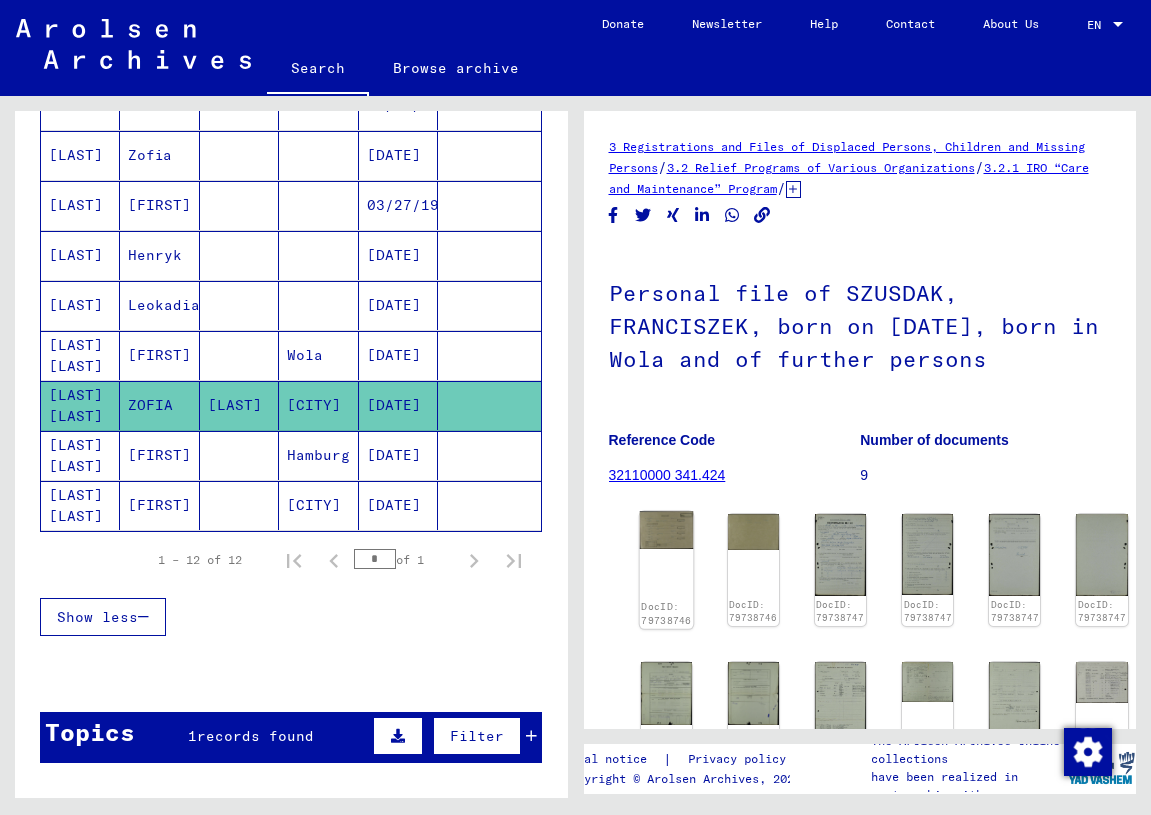 click 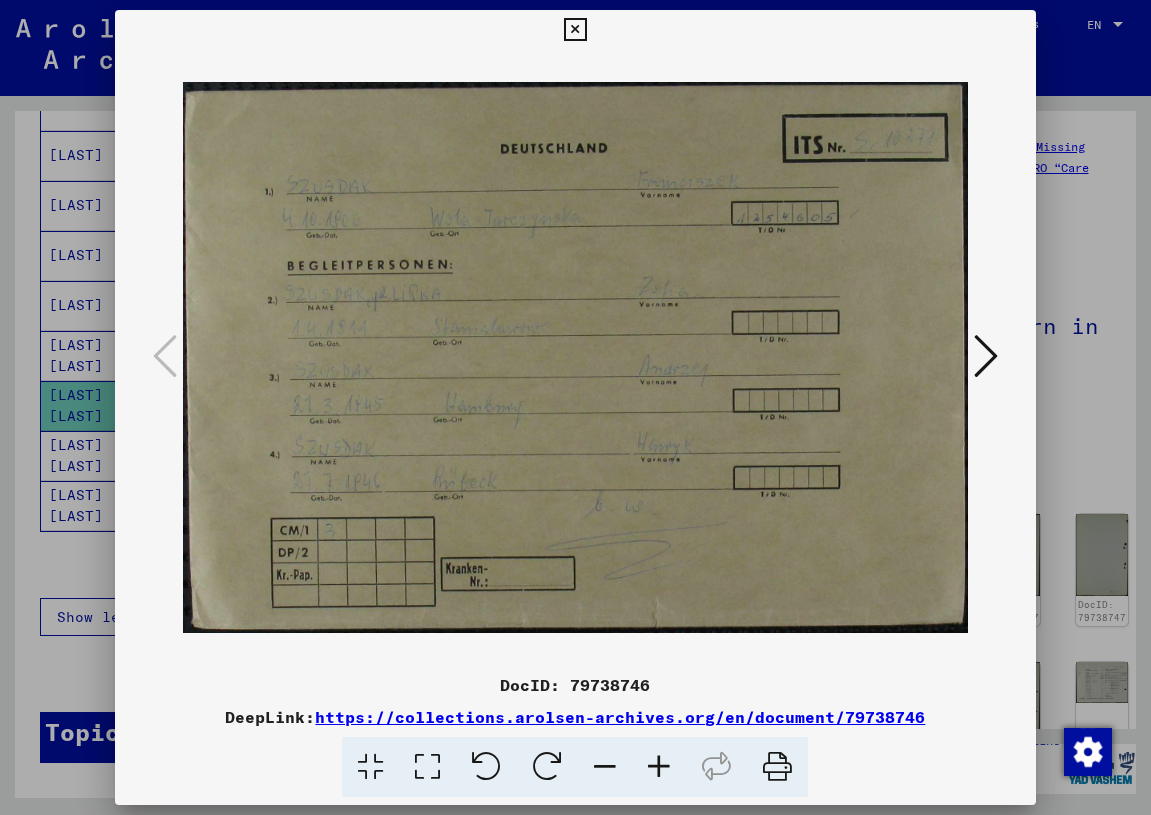 click at bounding box center (986, 356) 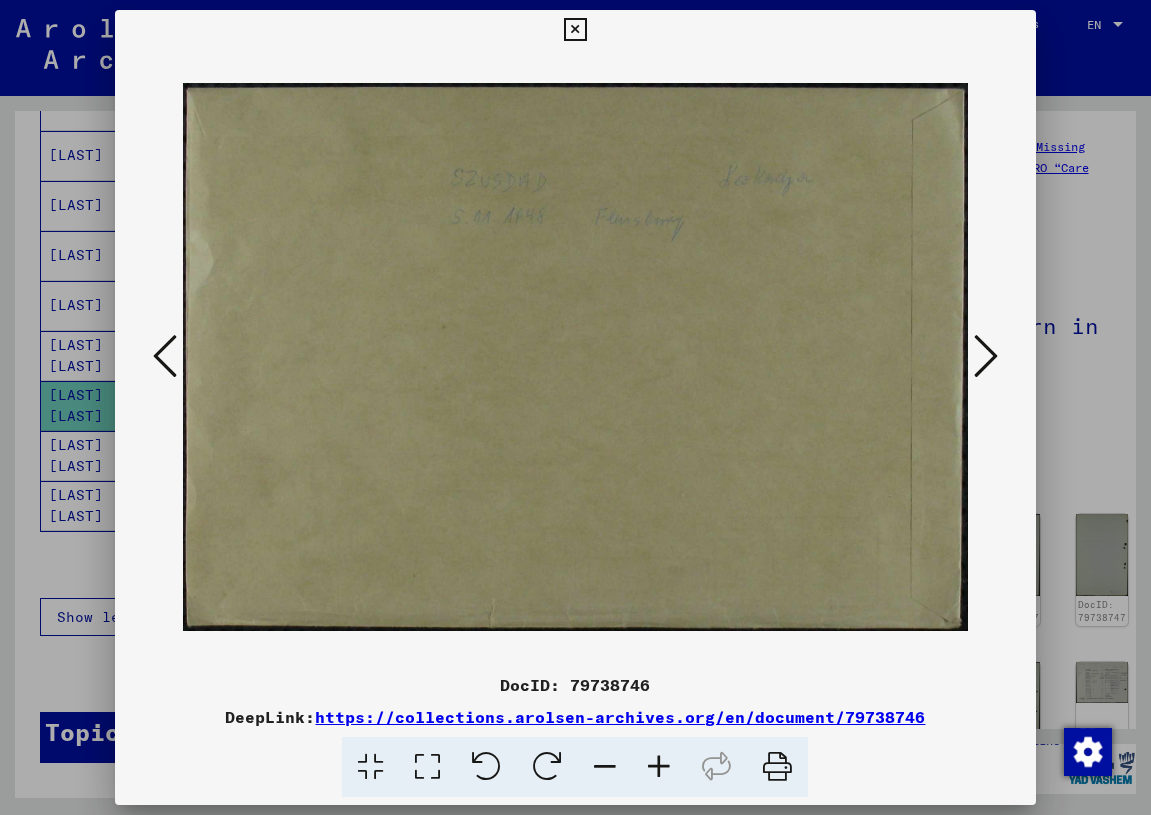 click at bounding box center (986, 356) 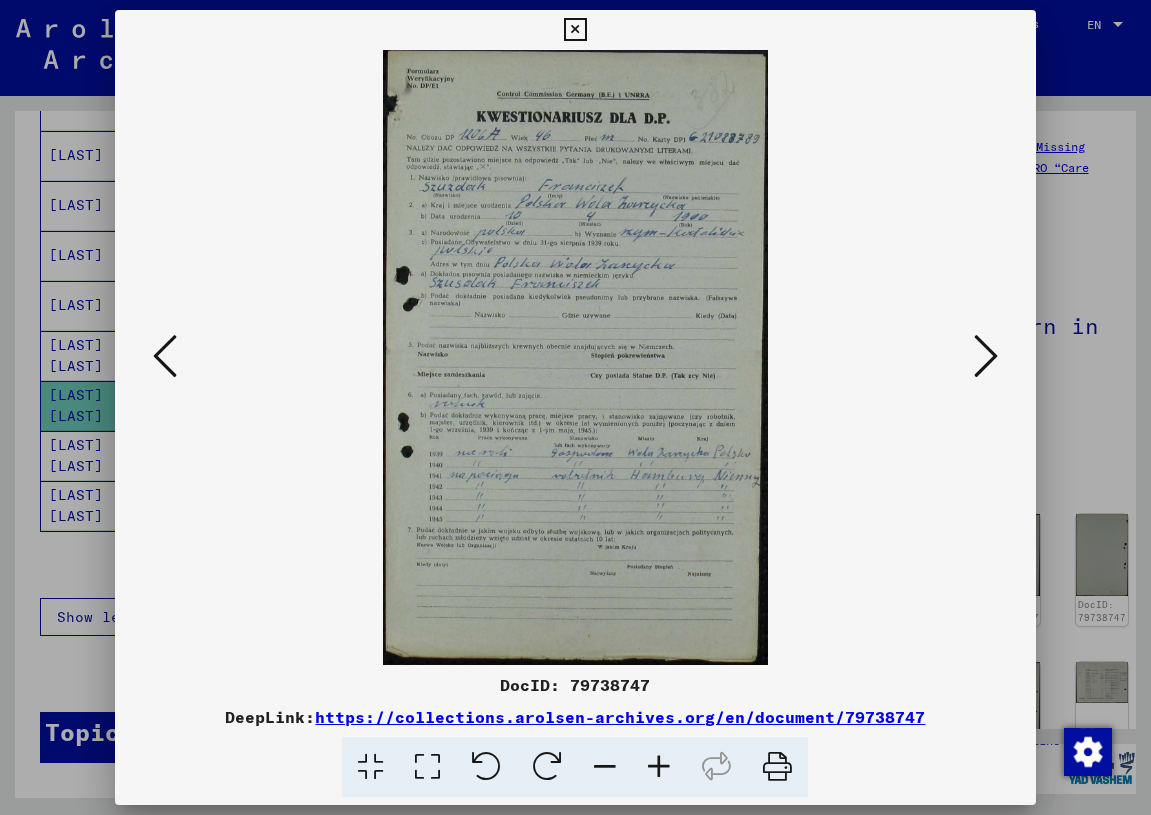 click at bounding box center [986, 356] 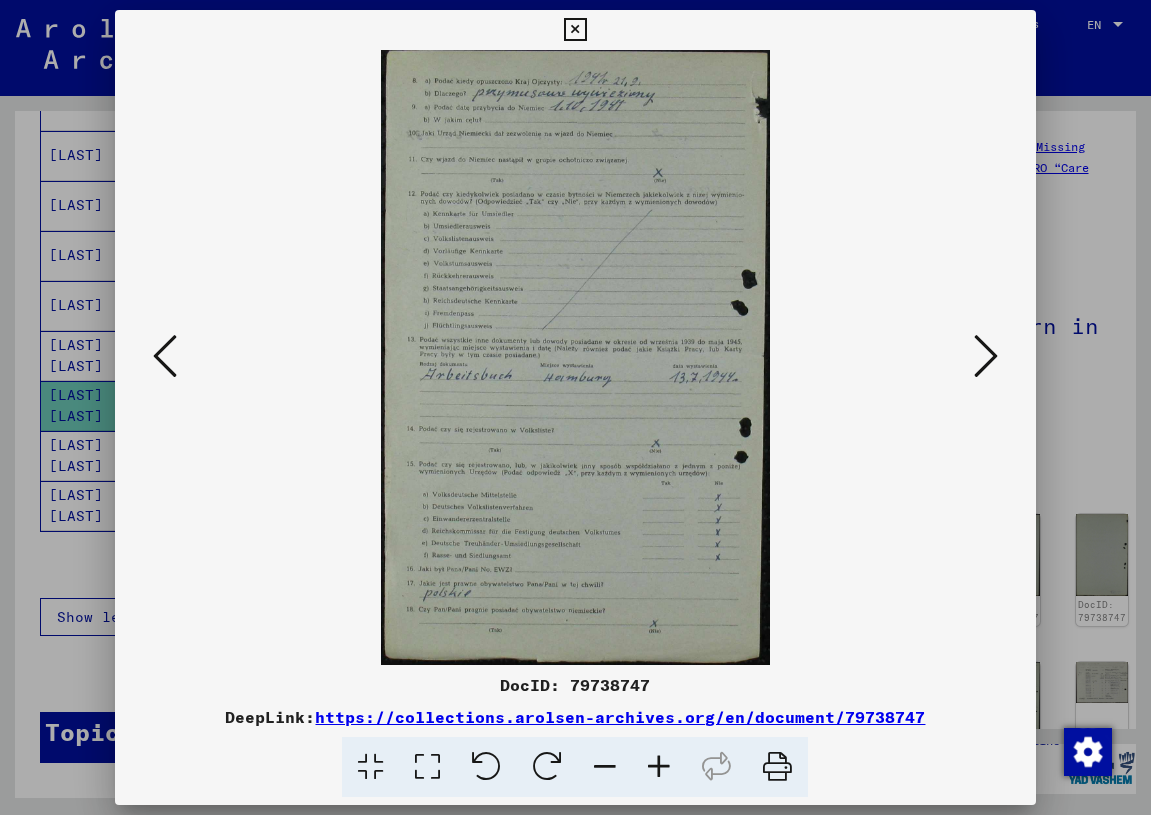 click at bounding box center (986, 356) 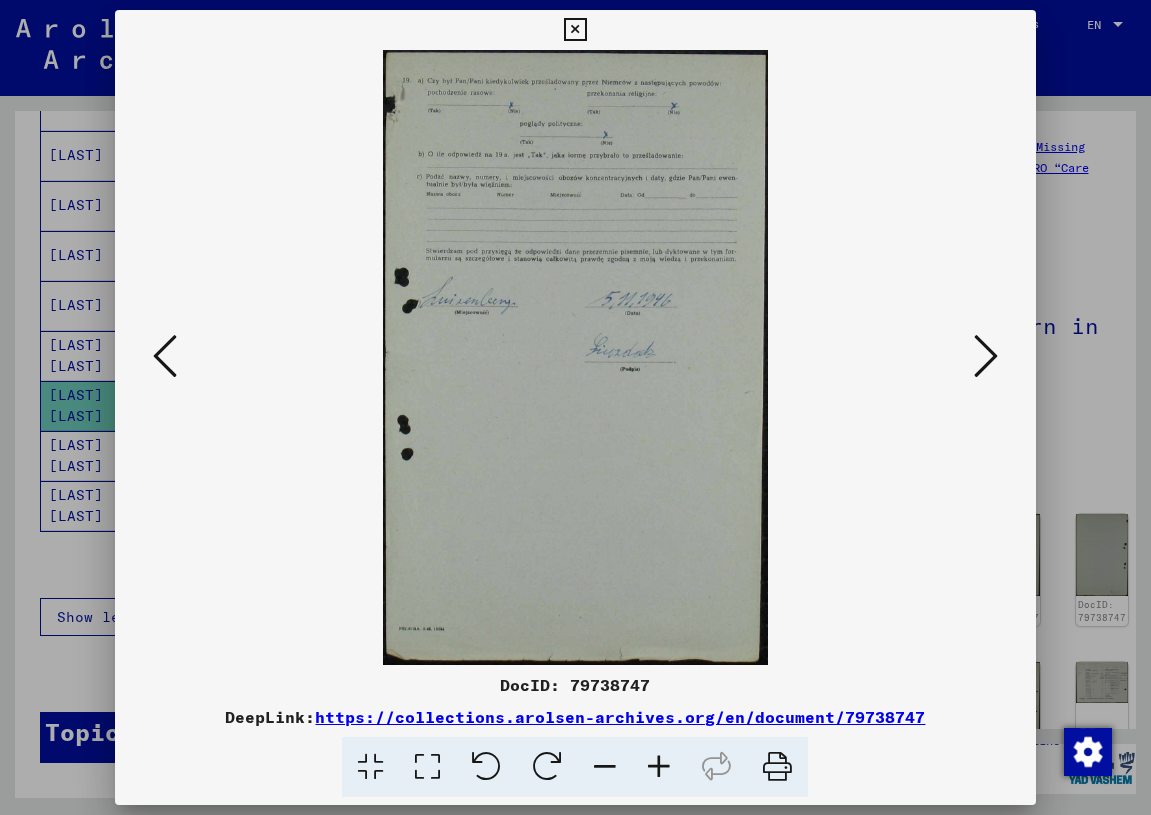 click at bounding box center (986, 356) 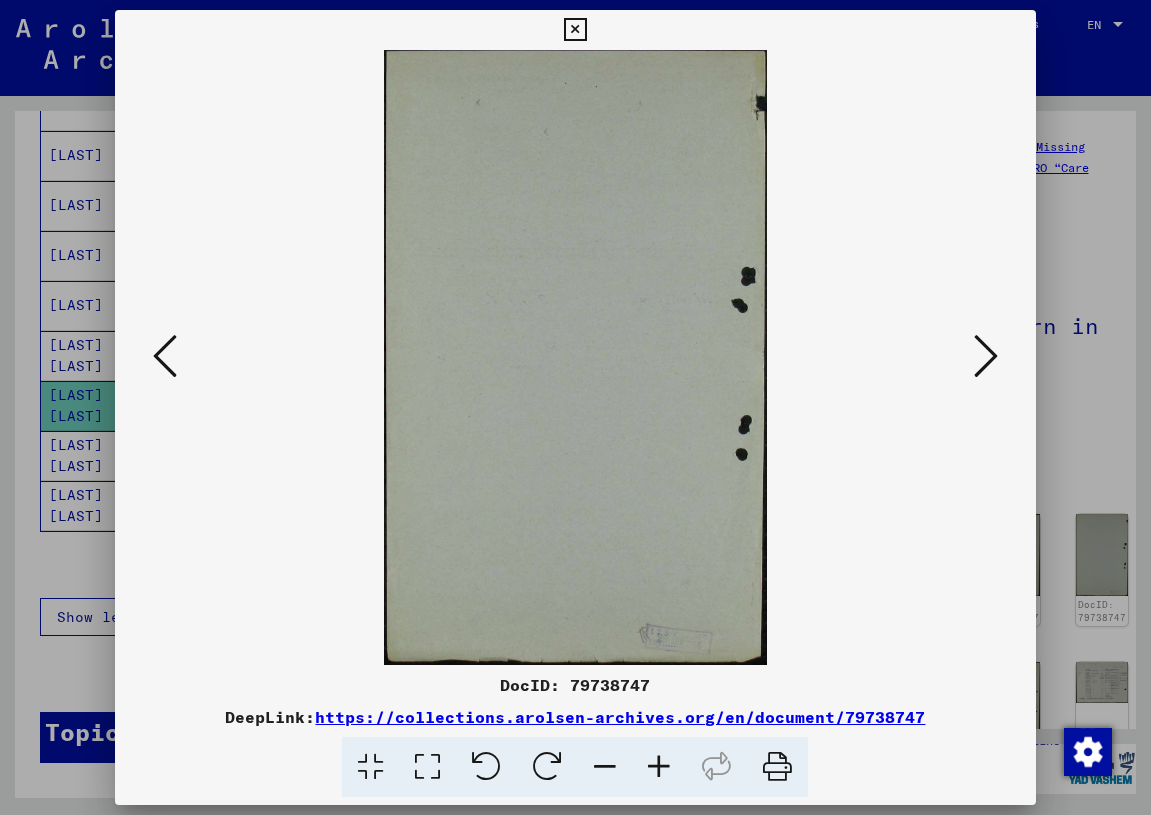 click at bounding box center (986, 356) 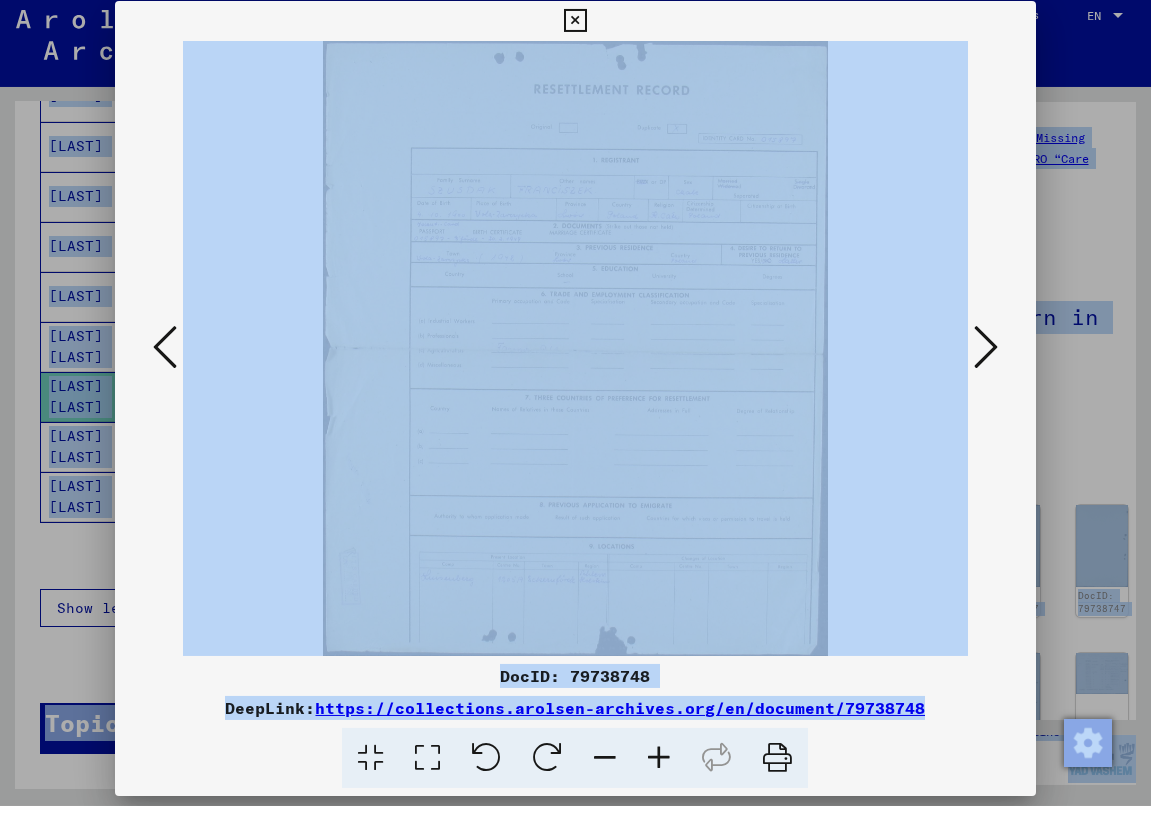 drag, startPoint x: 1031, startPoint y: 790, endPoint x: 1046, endPoint y: 816, distance: 30.016663 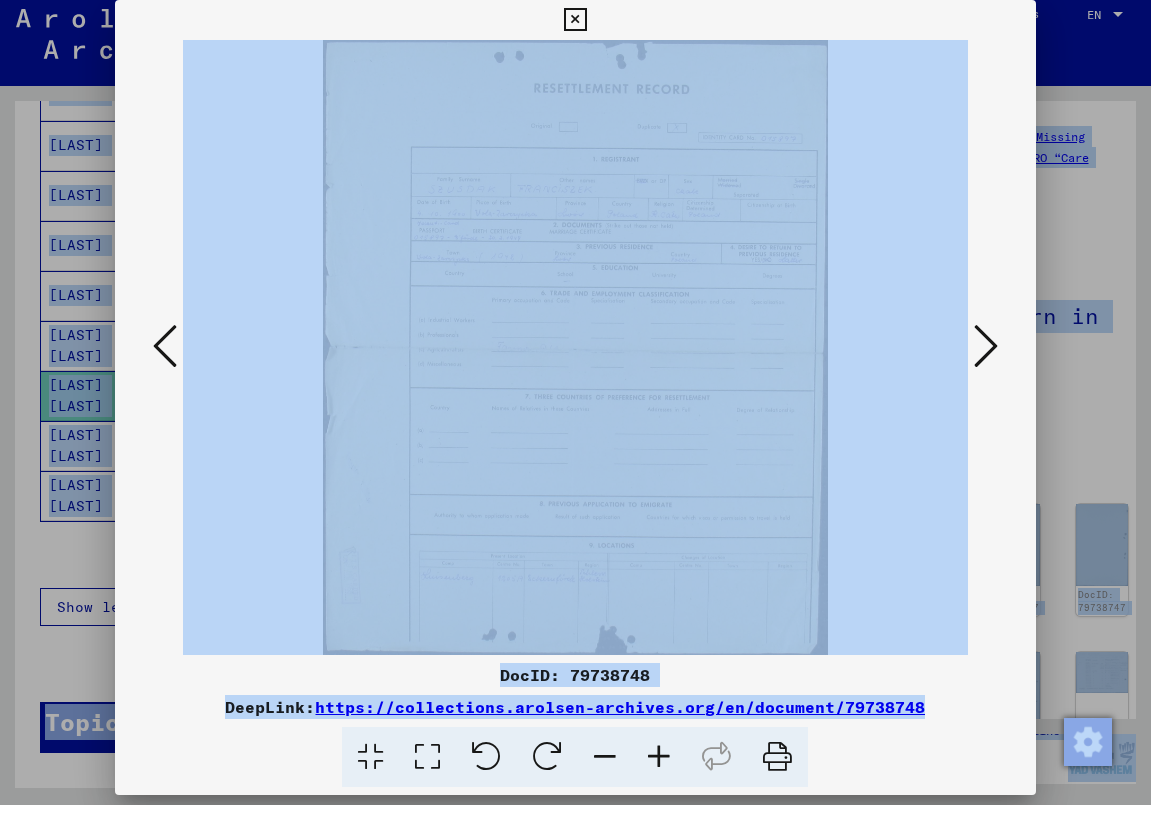 click at bounding box center [575, 767] 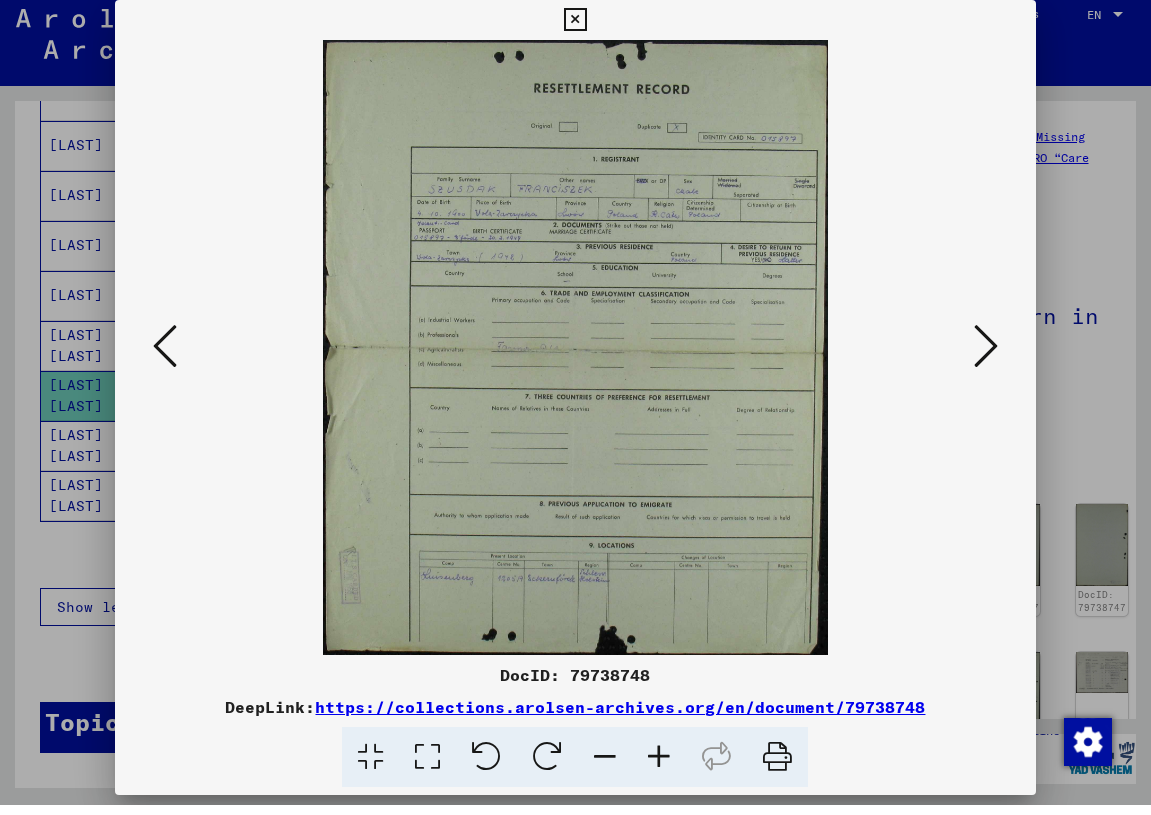 click at bounding box center [659, 767] 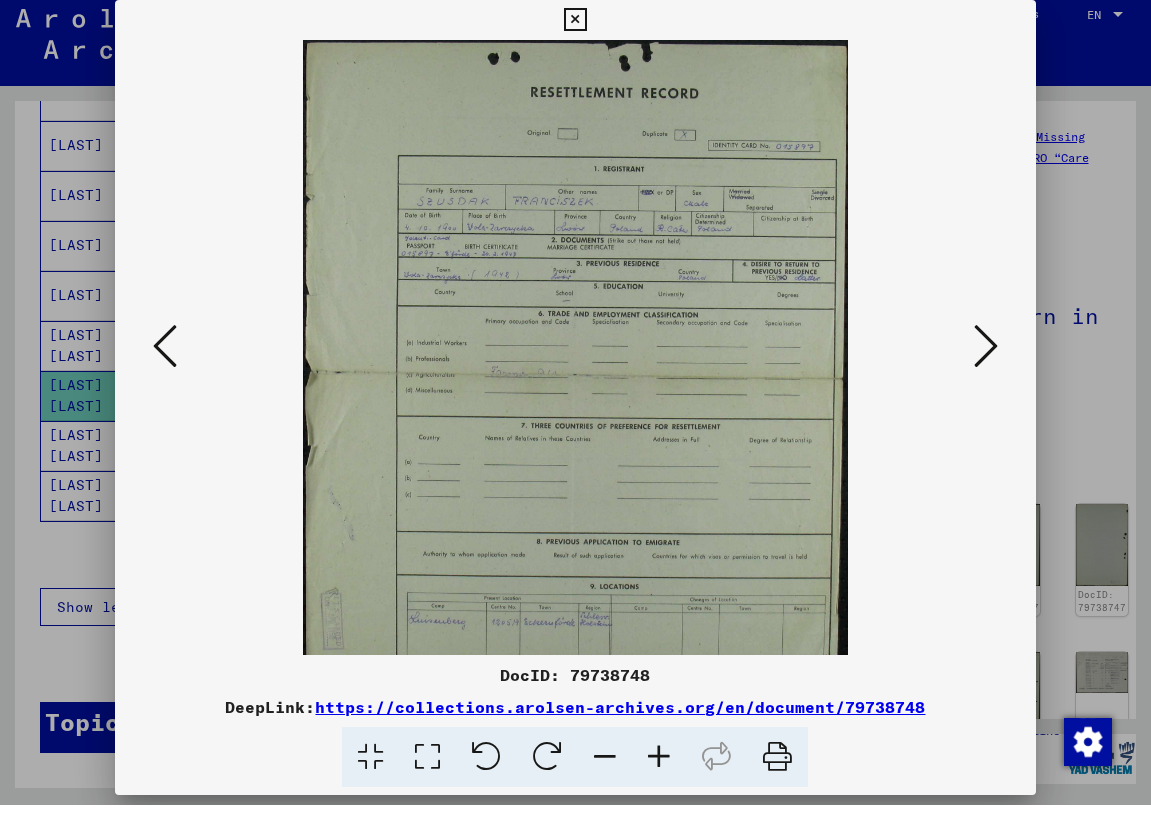 click at bounding box center (659, 767) 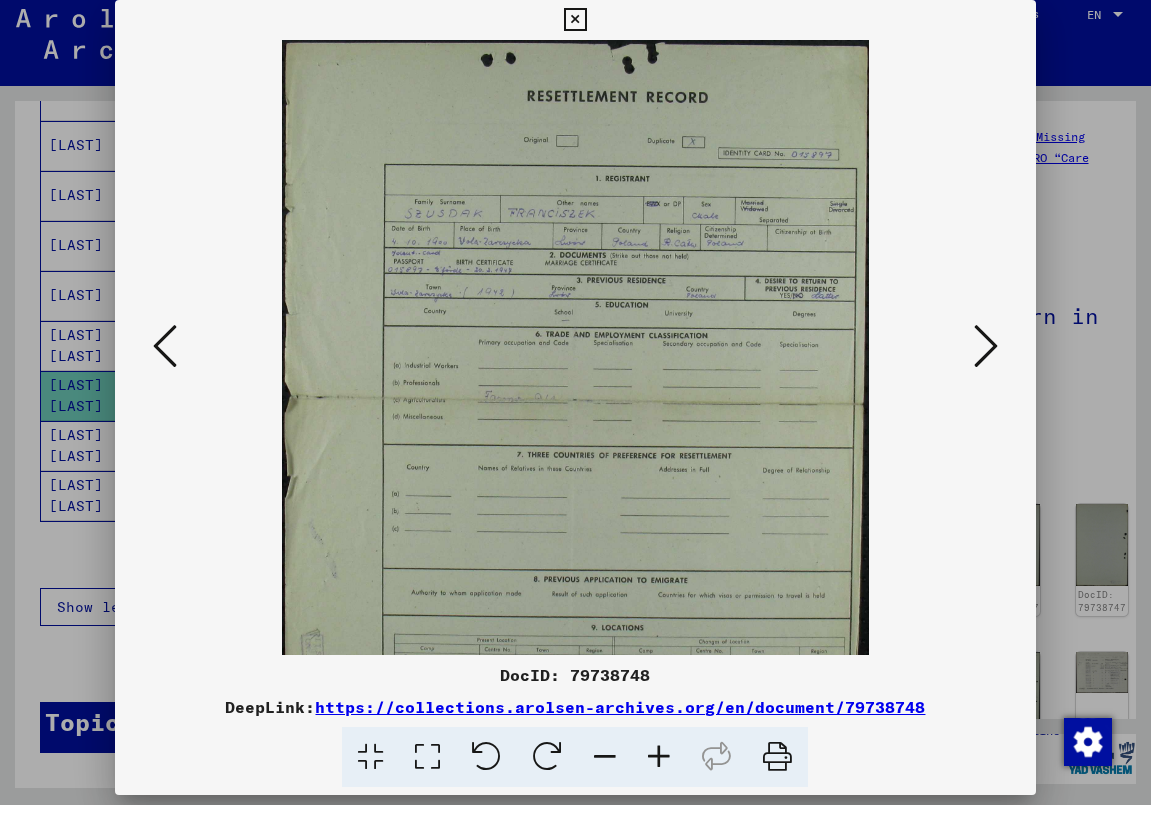 click at bounding box center (659, 767) 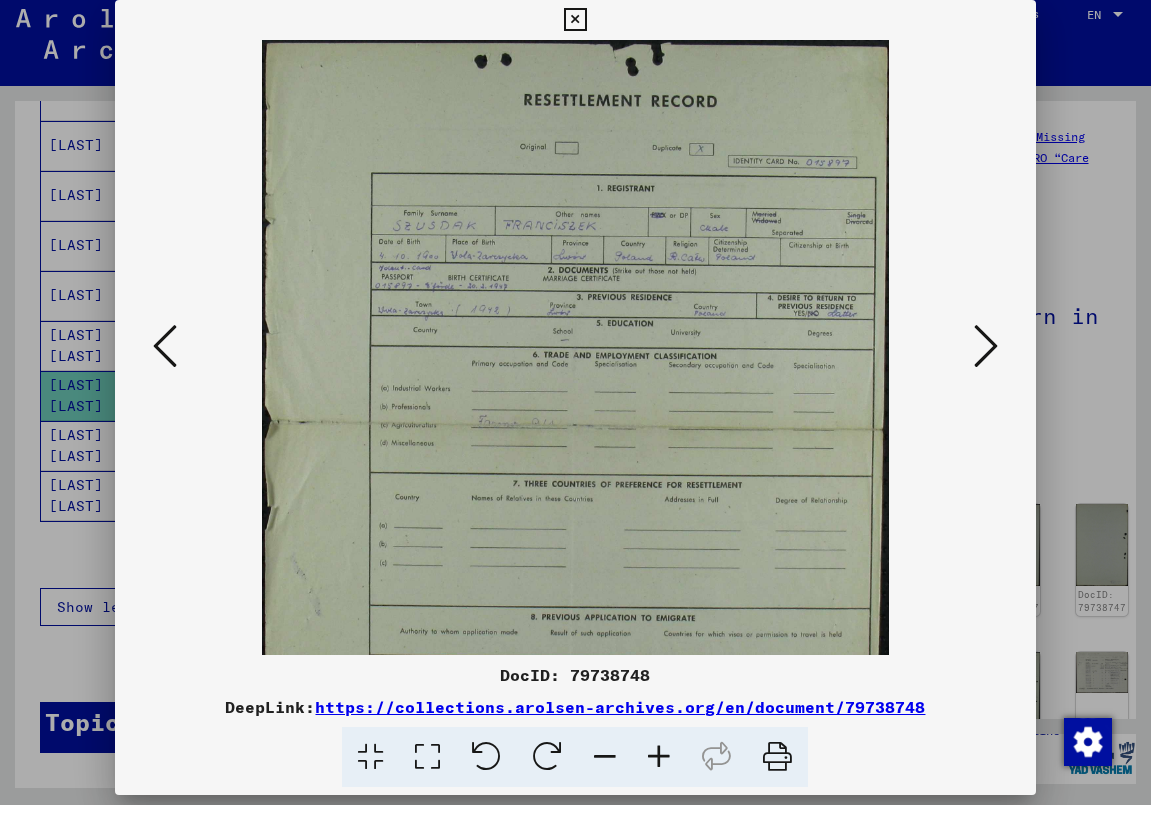 click at bounding box center (659, 767) 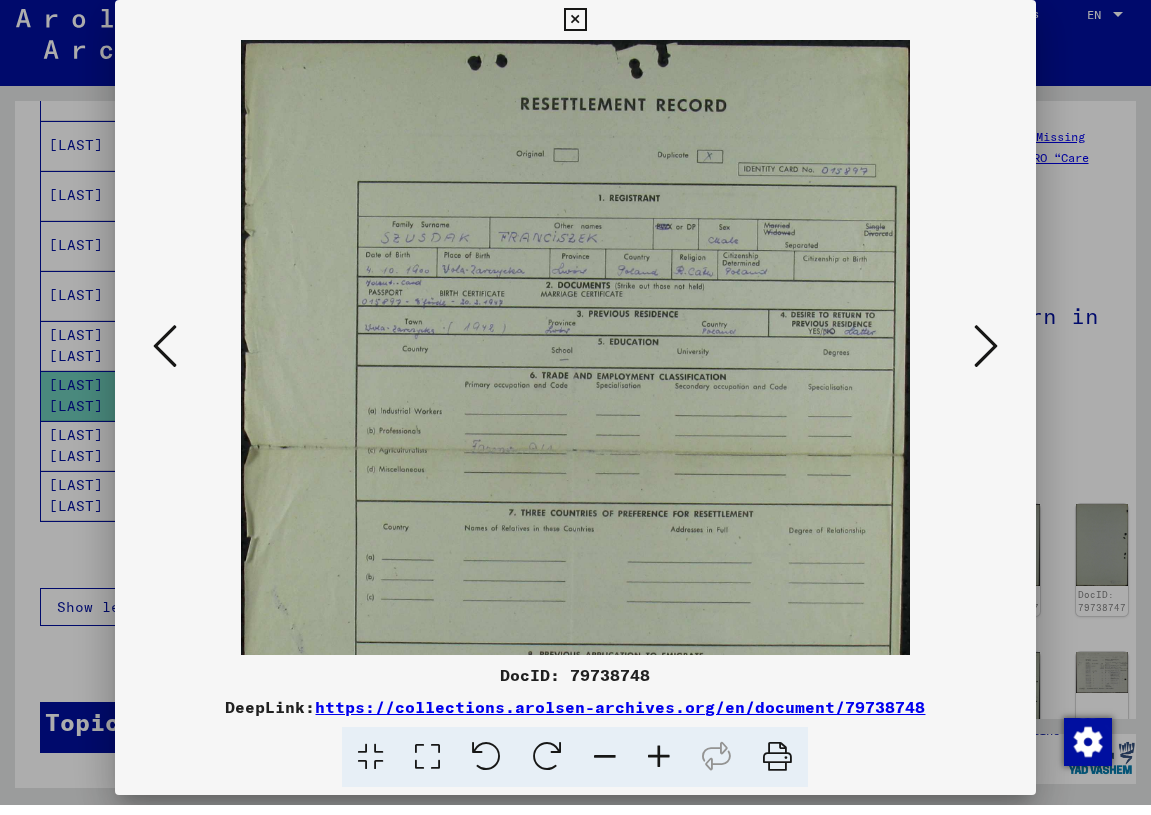 click at bounding box center (659, 767) 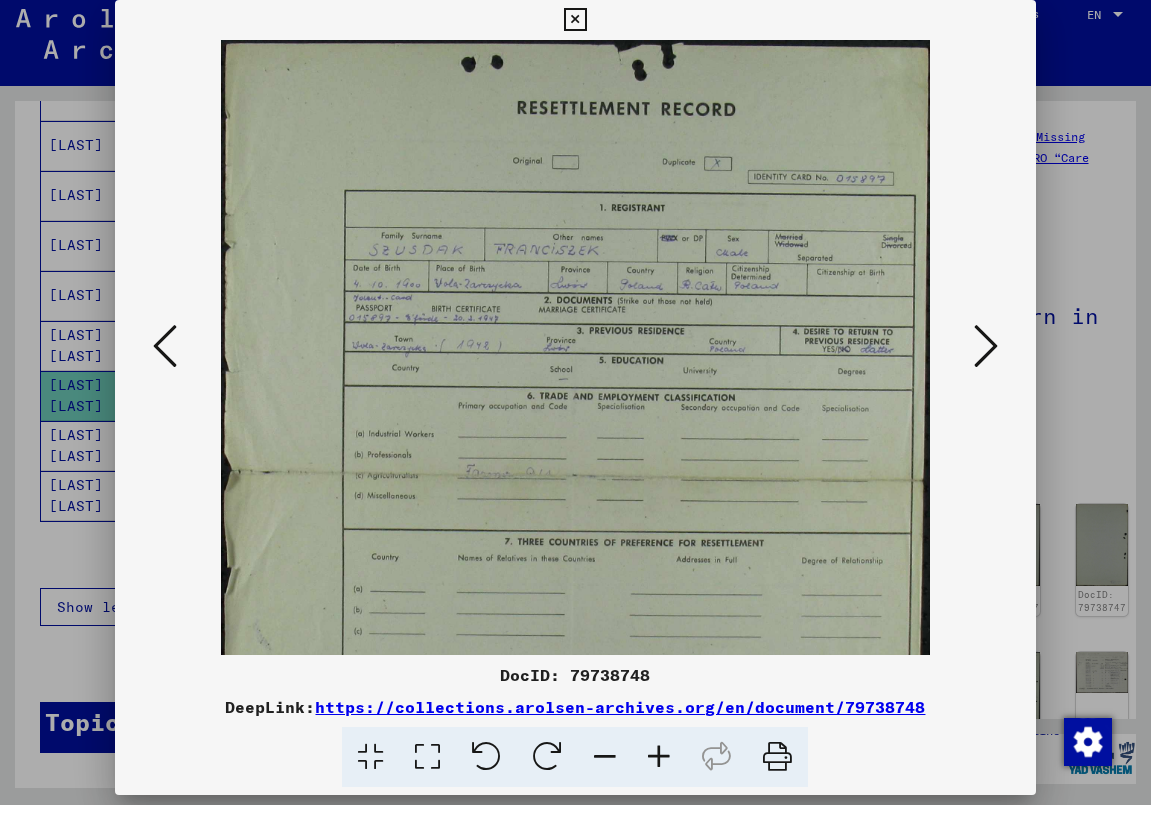 click at bounding box center (659, 767) 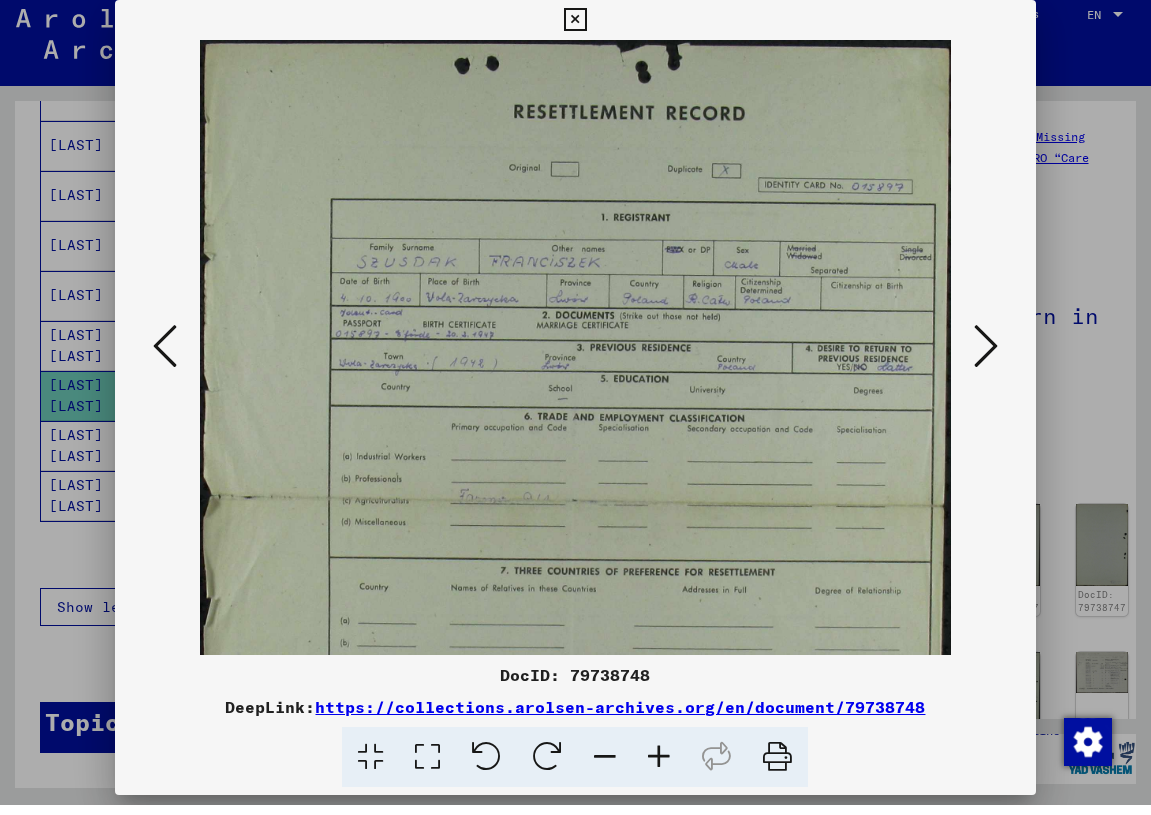 click at bounding box center [659, 767] 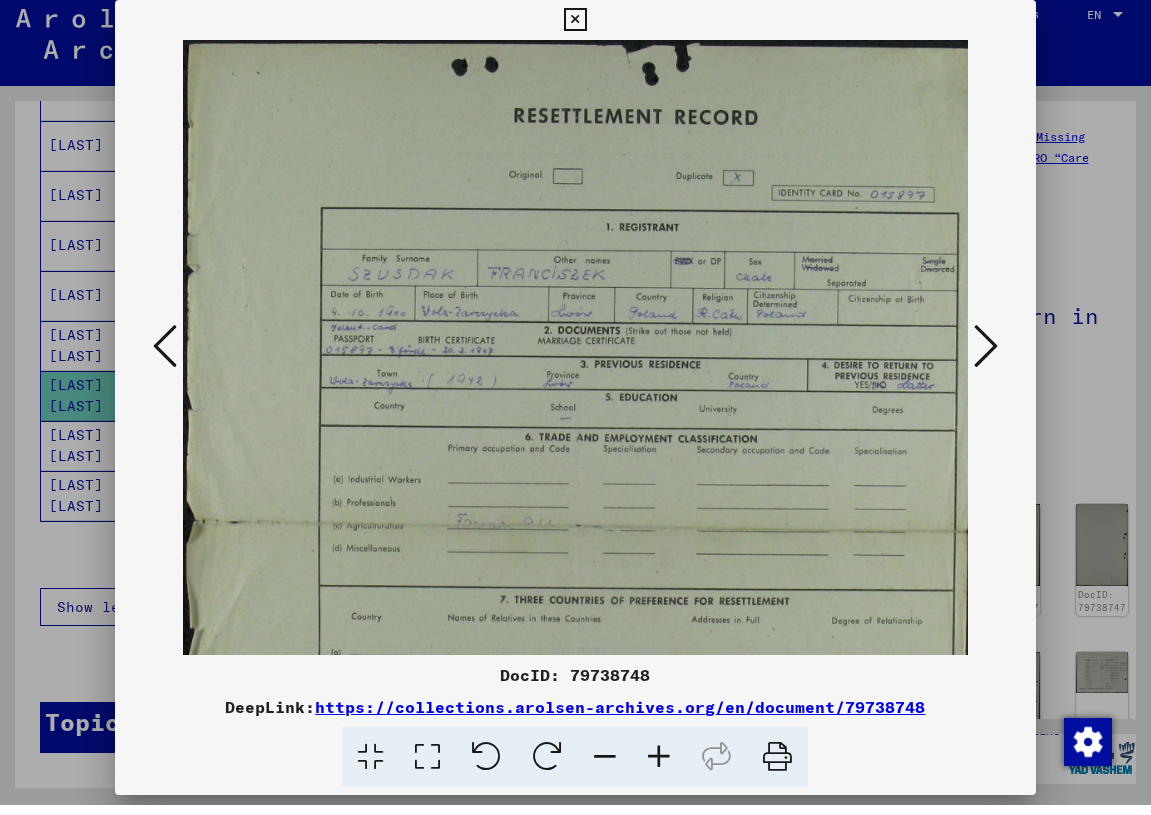 click at bounding box center (659, 767) 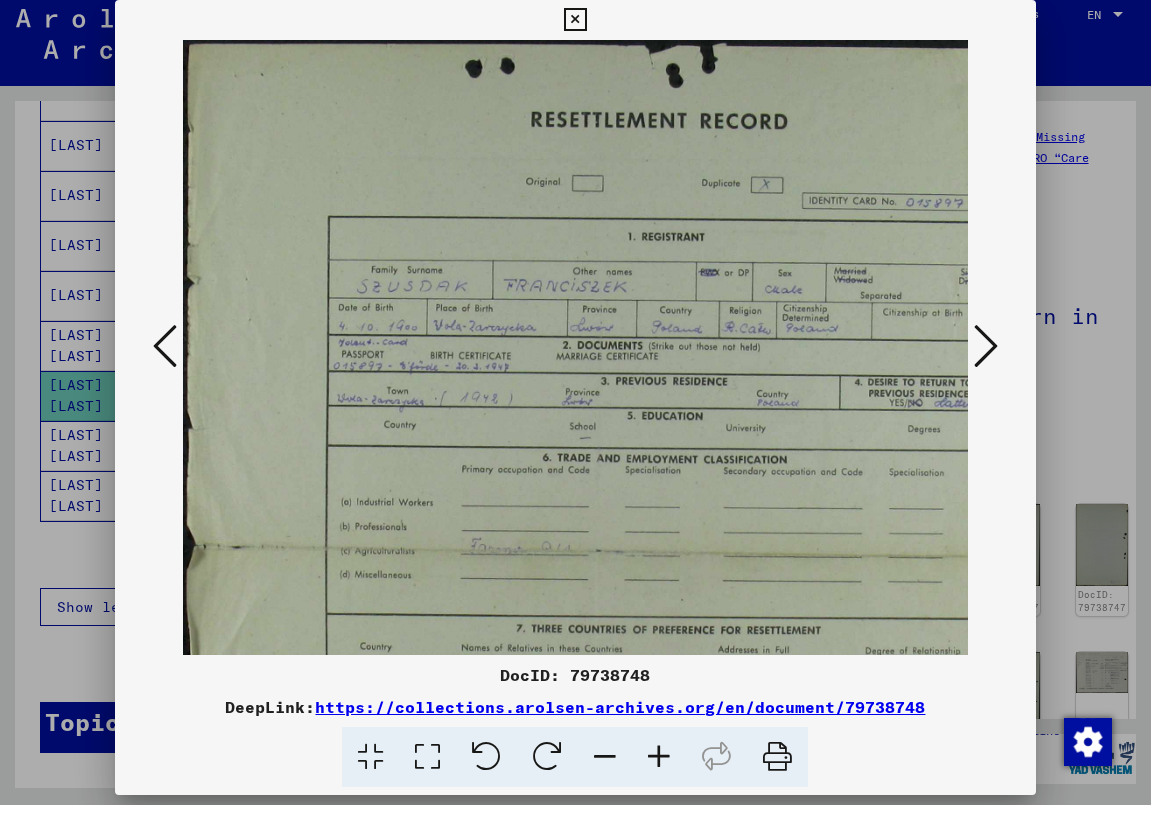 click at bounding box center [659, 767] 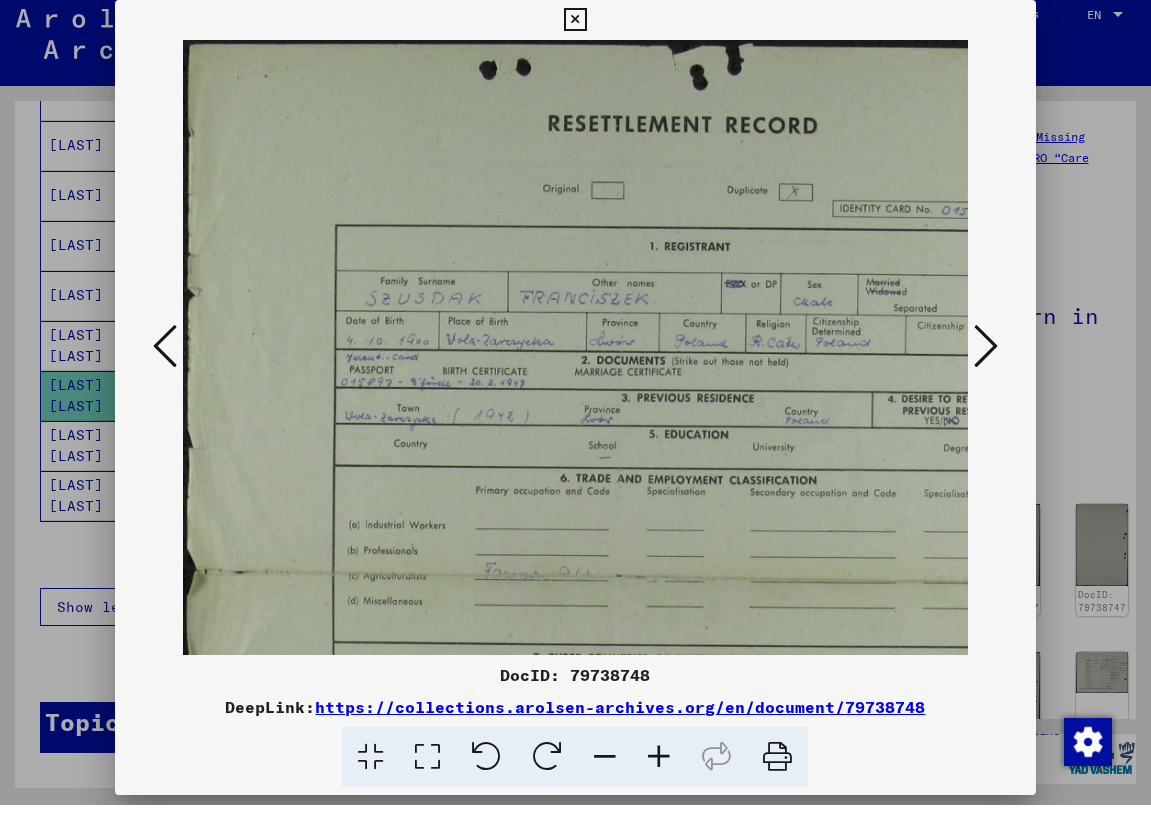 click at bounding box center (659, 767) 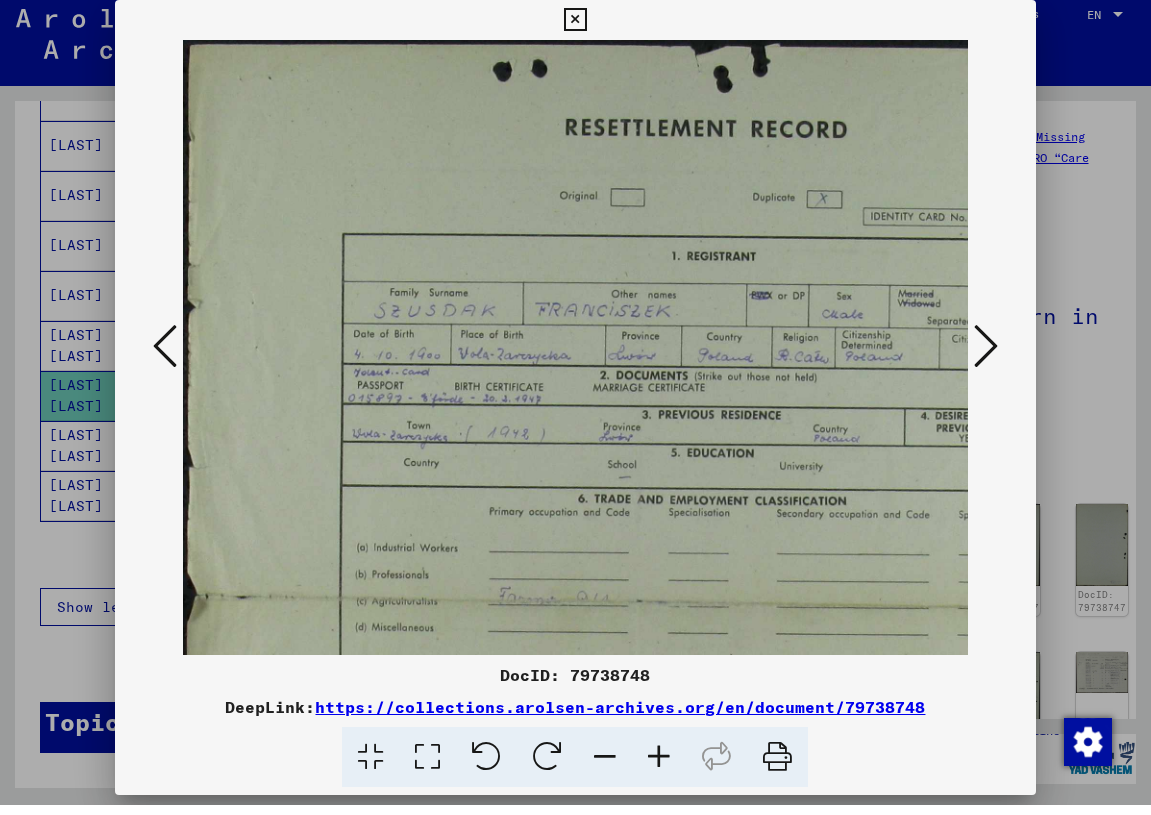 click at bounding box center (659, 767) 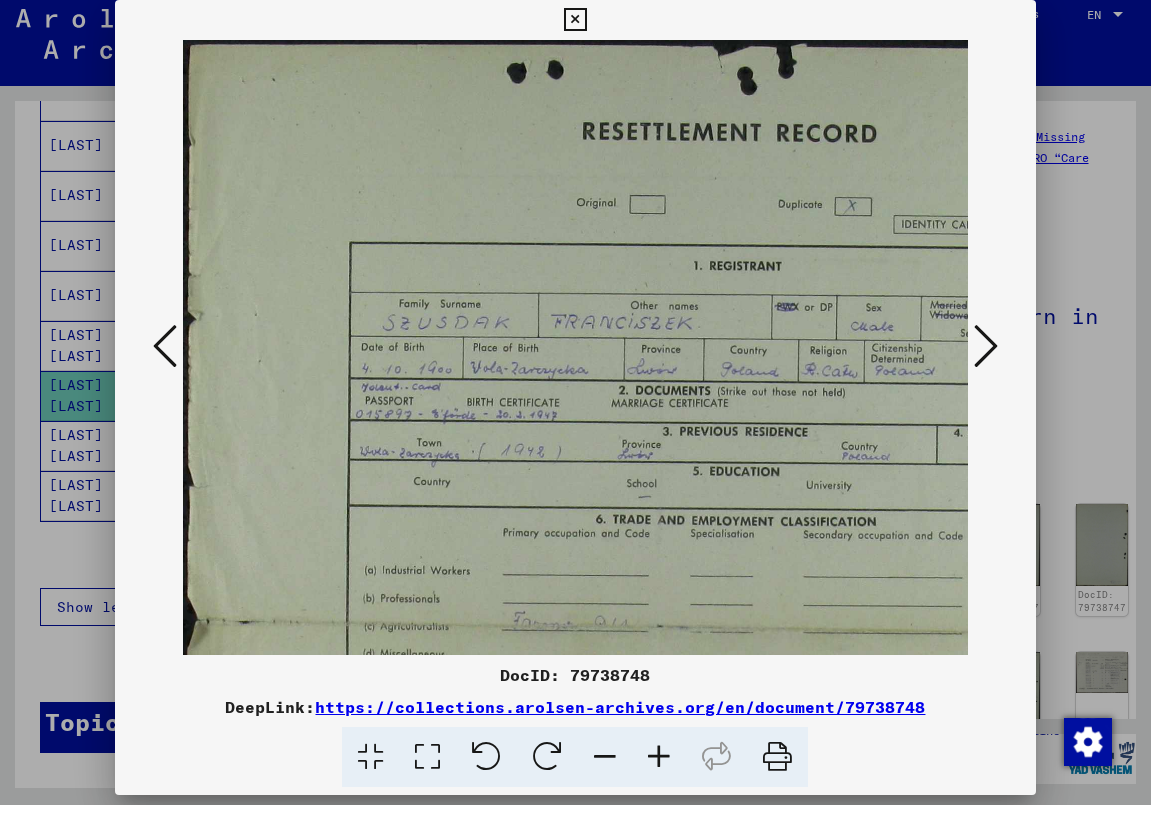 click at bounding box center (659, 767) 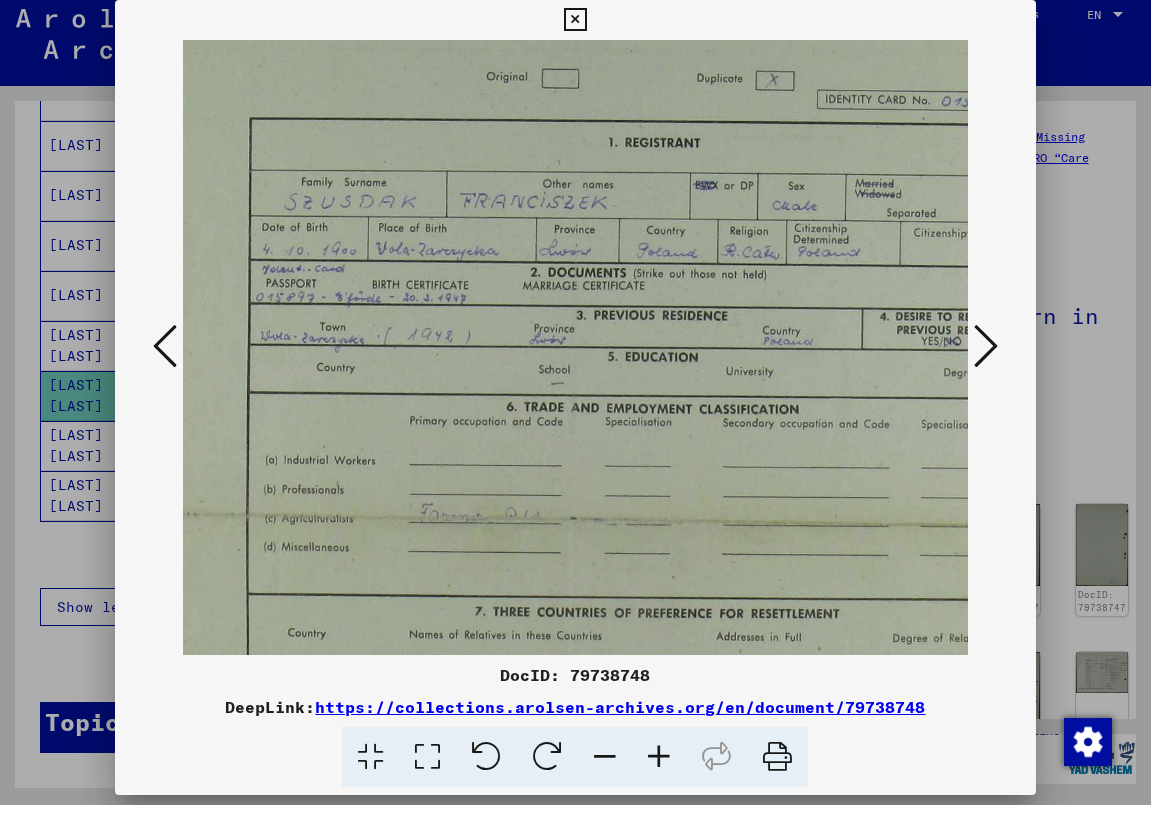 scroll, scrollTop: 165, scrollLeft: 119, axis: both 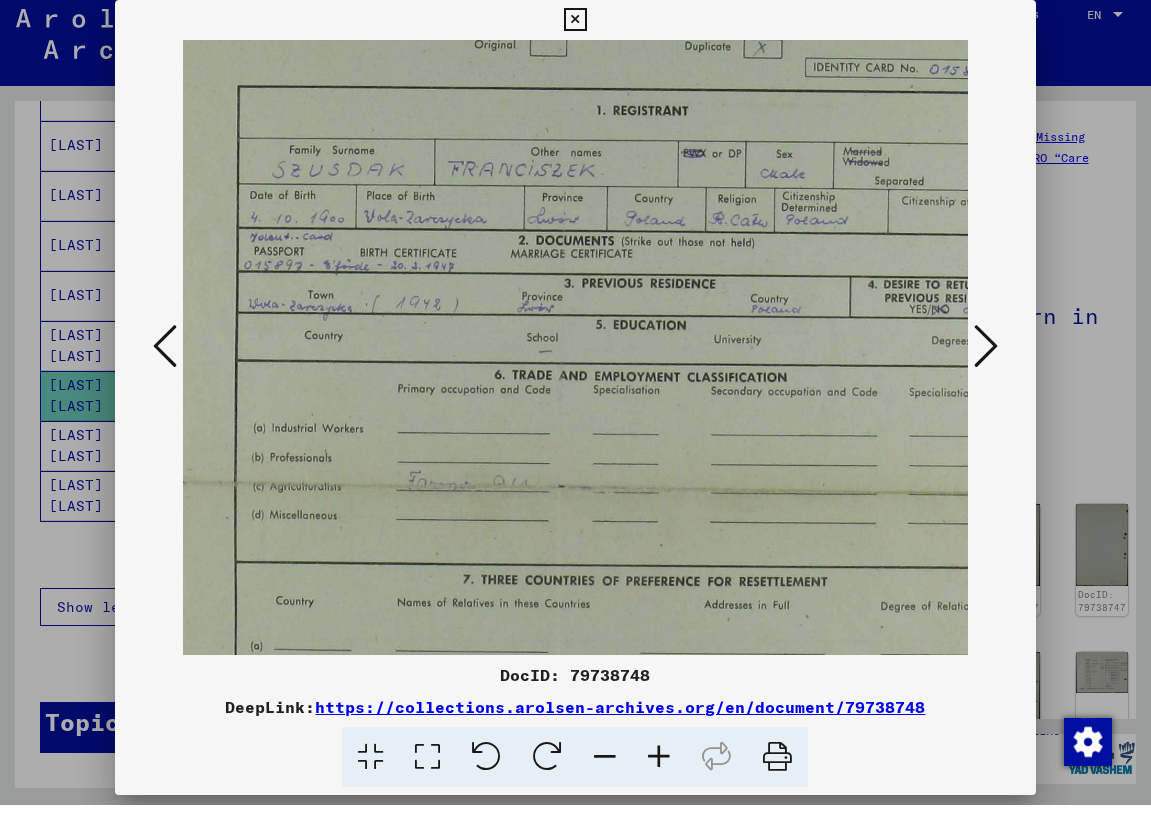 drag, startPoint x: 743, startPoint y: 527, endPoint x: 624, endPoint y: 362, distance: 203.43549 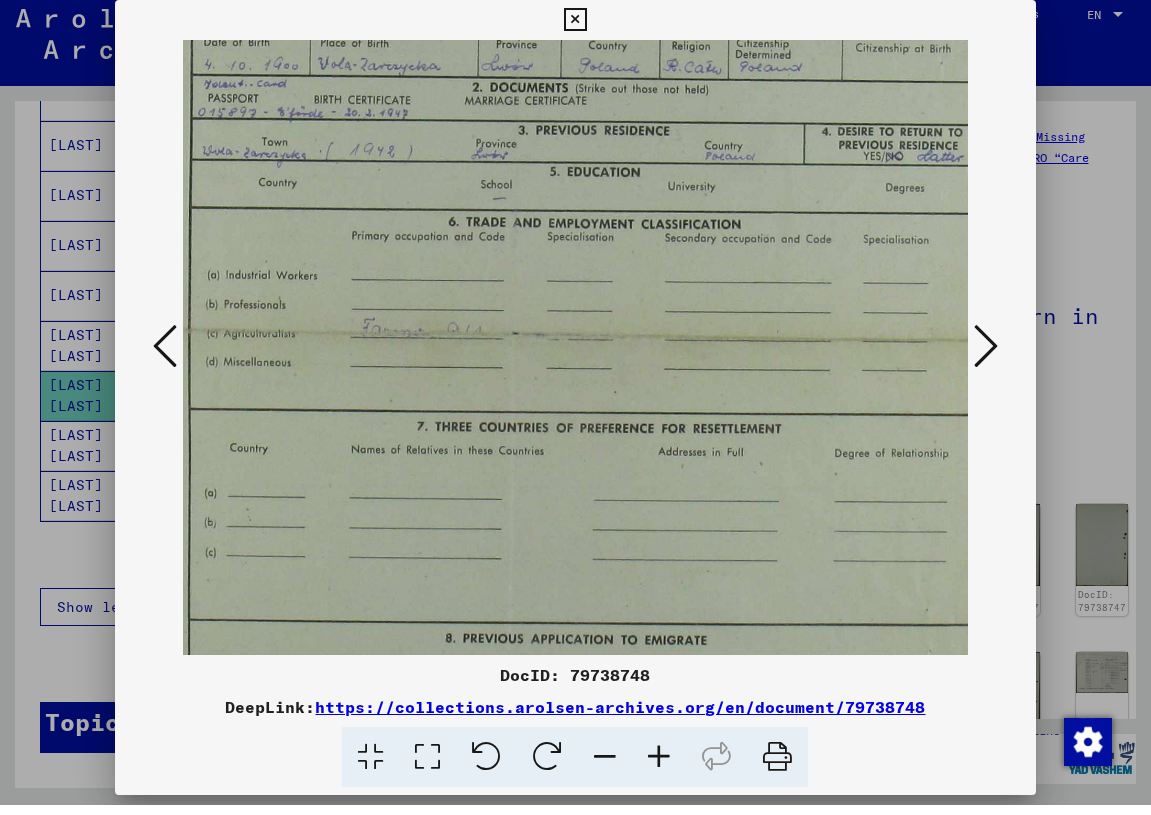 scroll, scrollTop: 327, scrollLeft: 167, axis: both 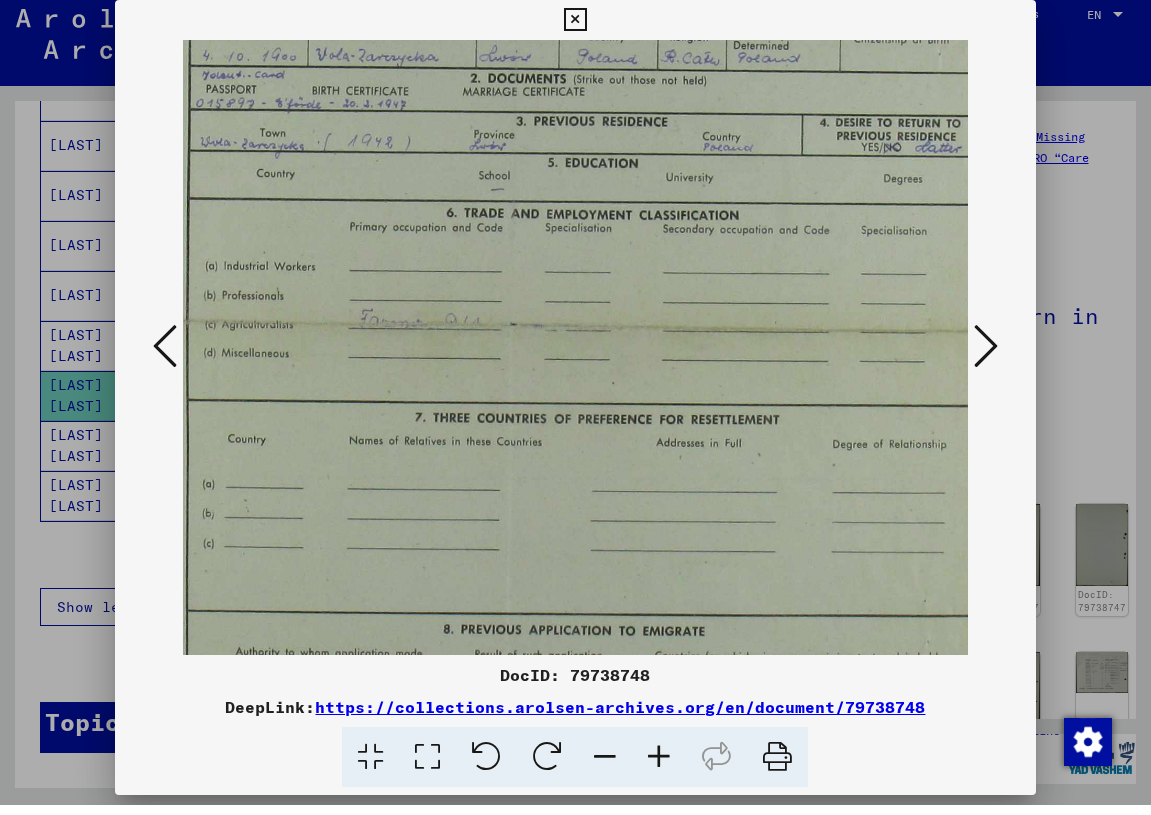 drag, startPoint x: 689, startPoint y: 526, endPoint x: 641, endPoint y: 364, distance: 168.96153 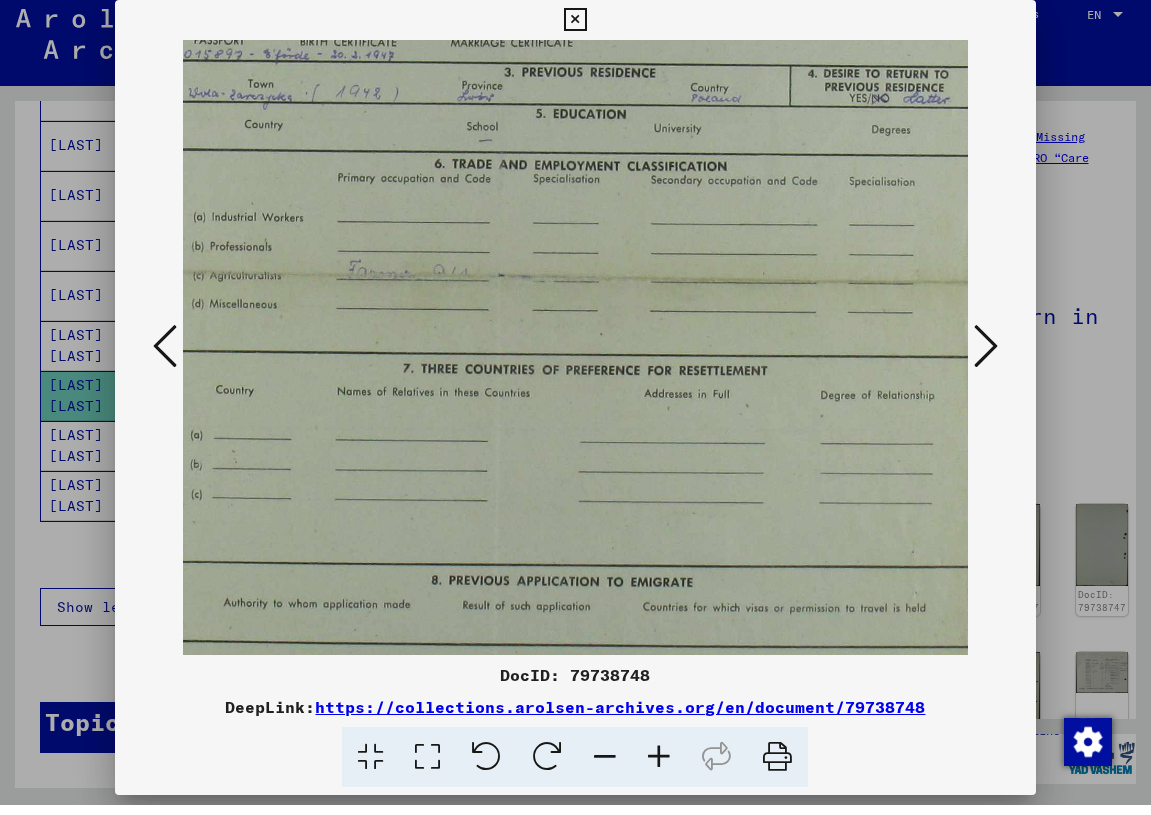 scroll, scrollTop: 384, scrollLeft: 180, axis: both 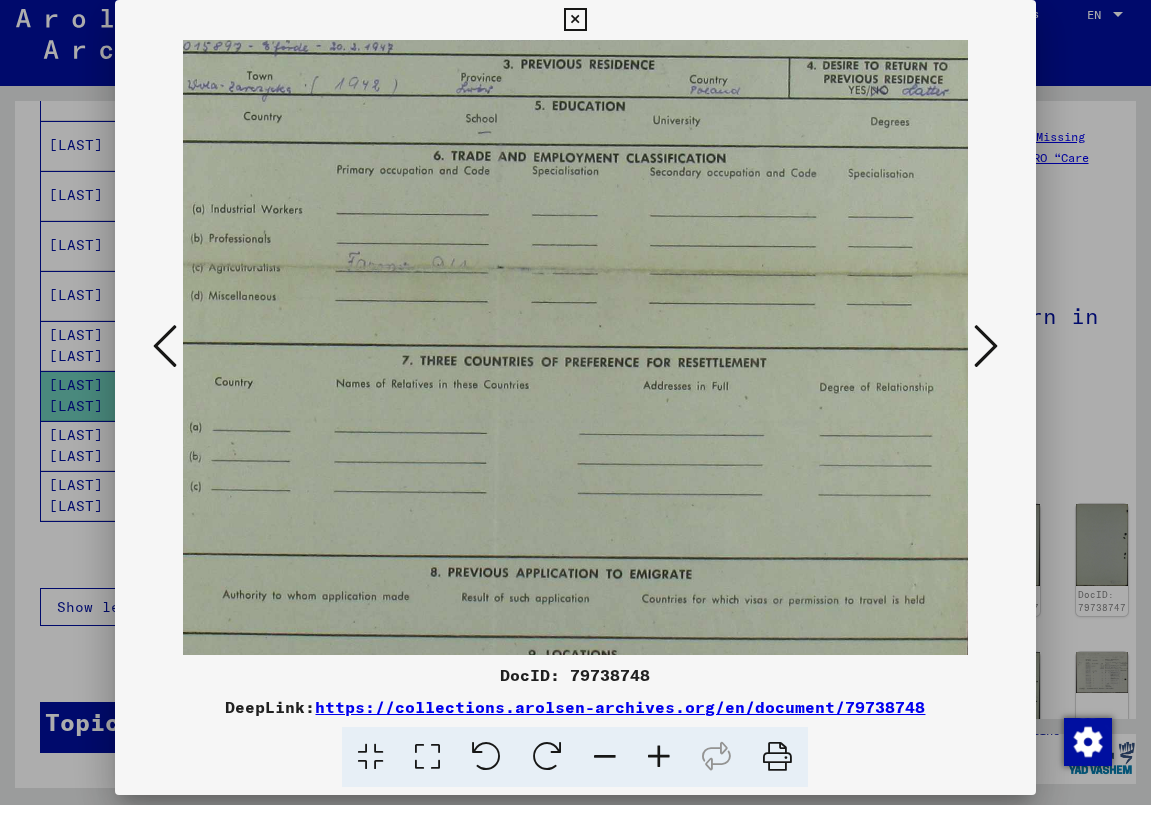 drag, startPoint x: 730, startPoint y: 534, endPoint x: 717, endPoint y: 477, distance: 58.463665 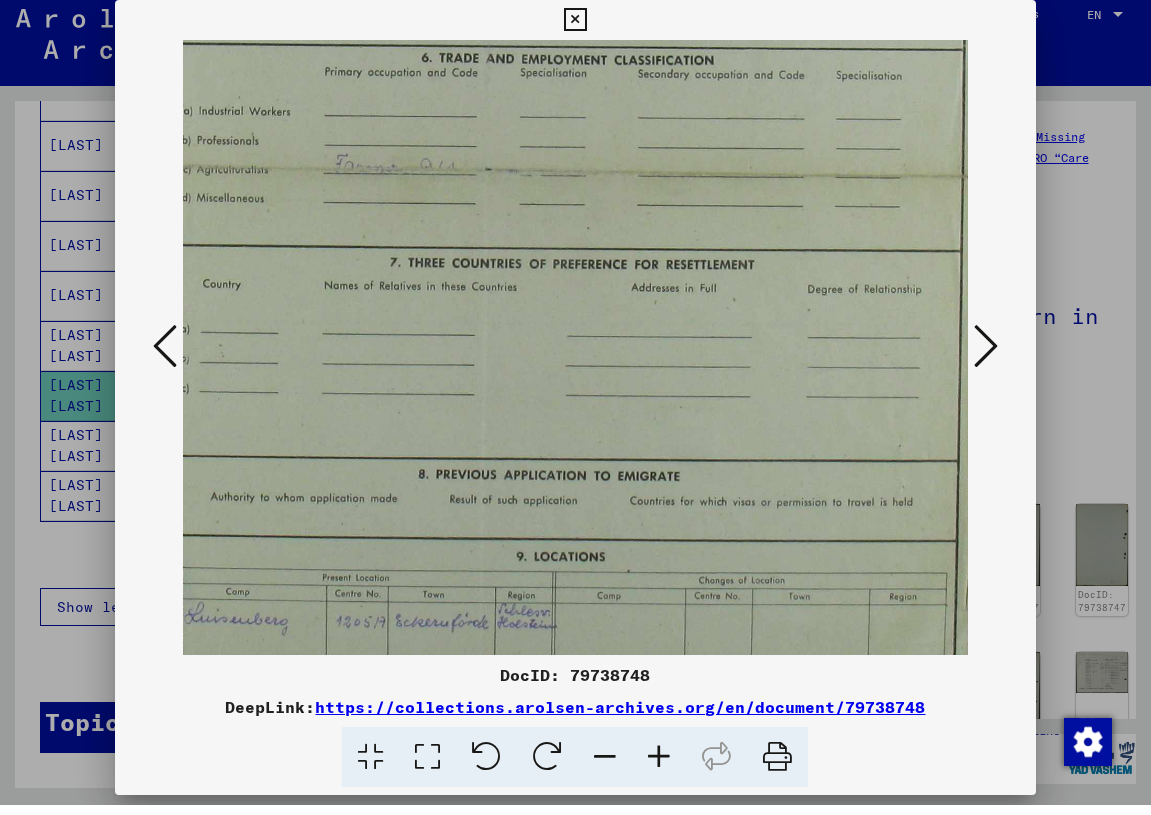 scroll, scrollTop: 495, scrollLeft: 193, axis: both 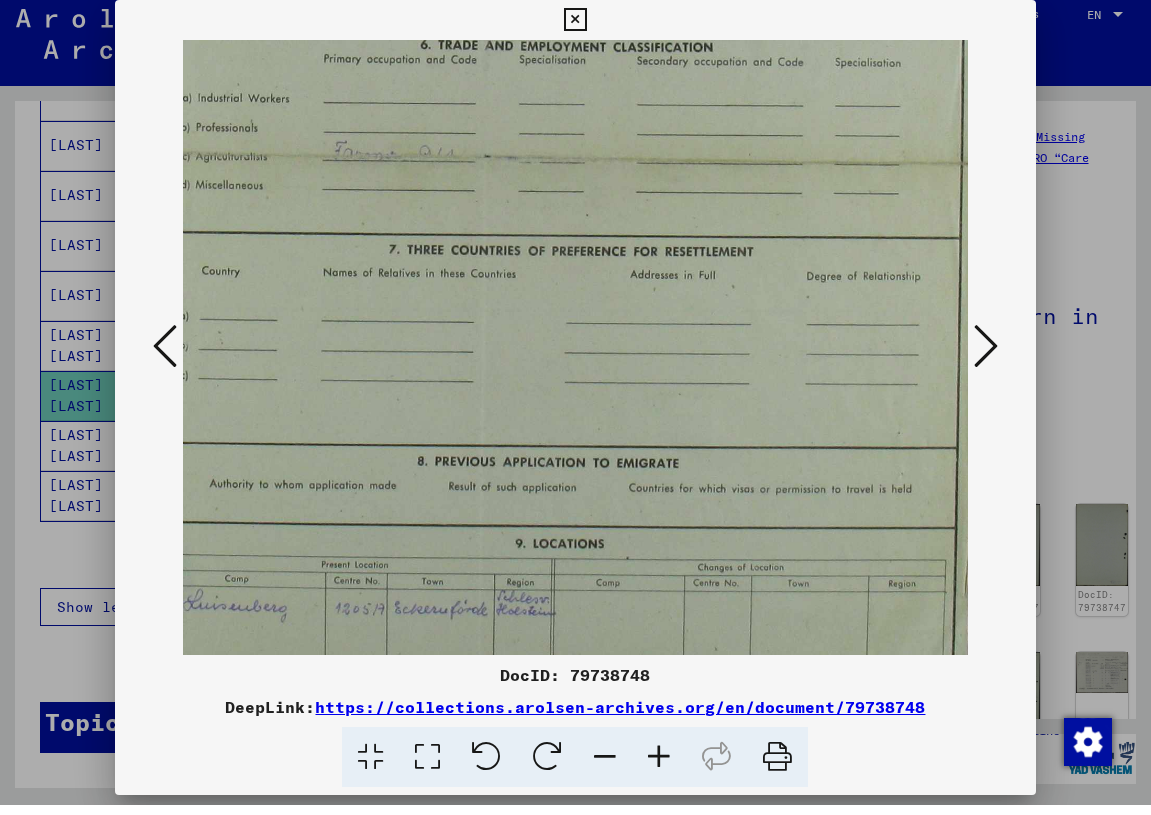 drag, startPoint x: 732, startPoint y: 547, endPoint x: 719, endPoint y: 436, distance: 111.75867 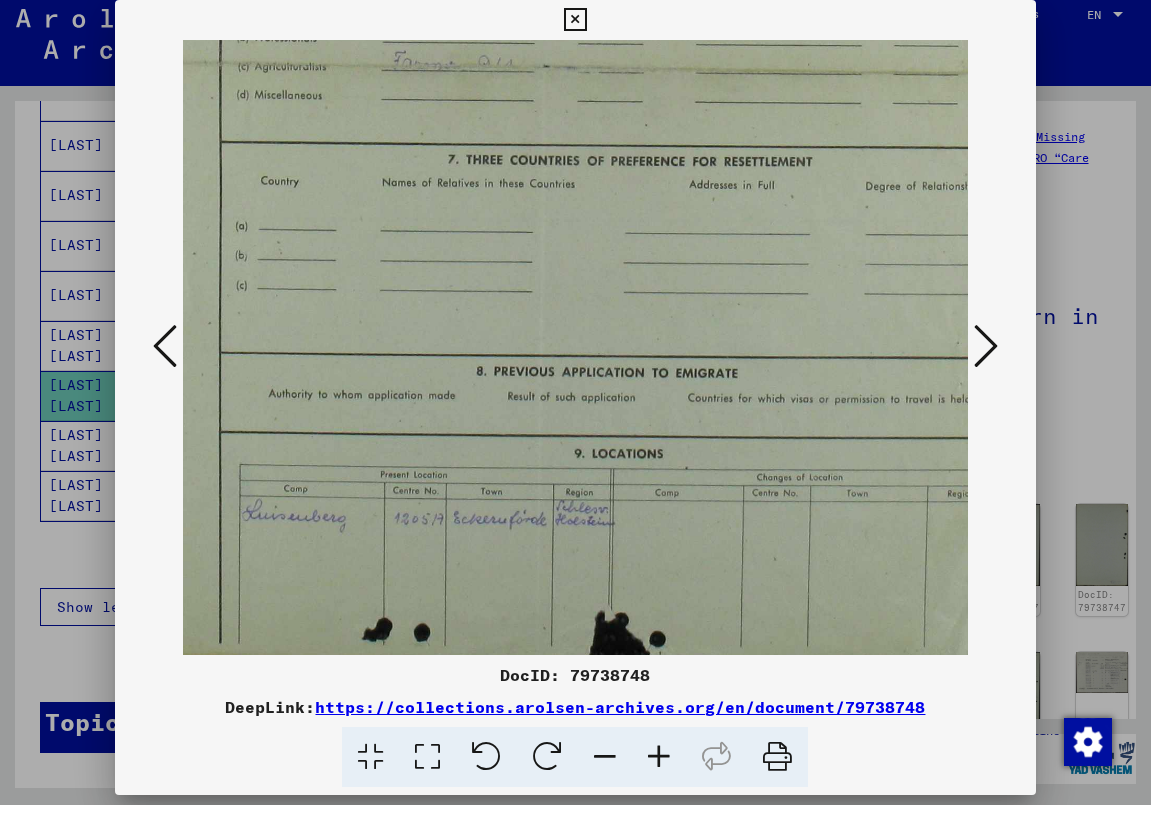 scroll, scrollTop: 585, scrollLeft: 131, axis: both 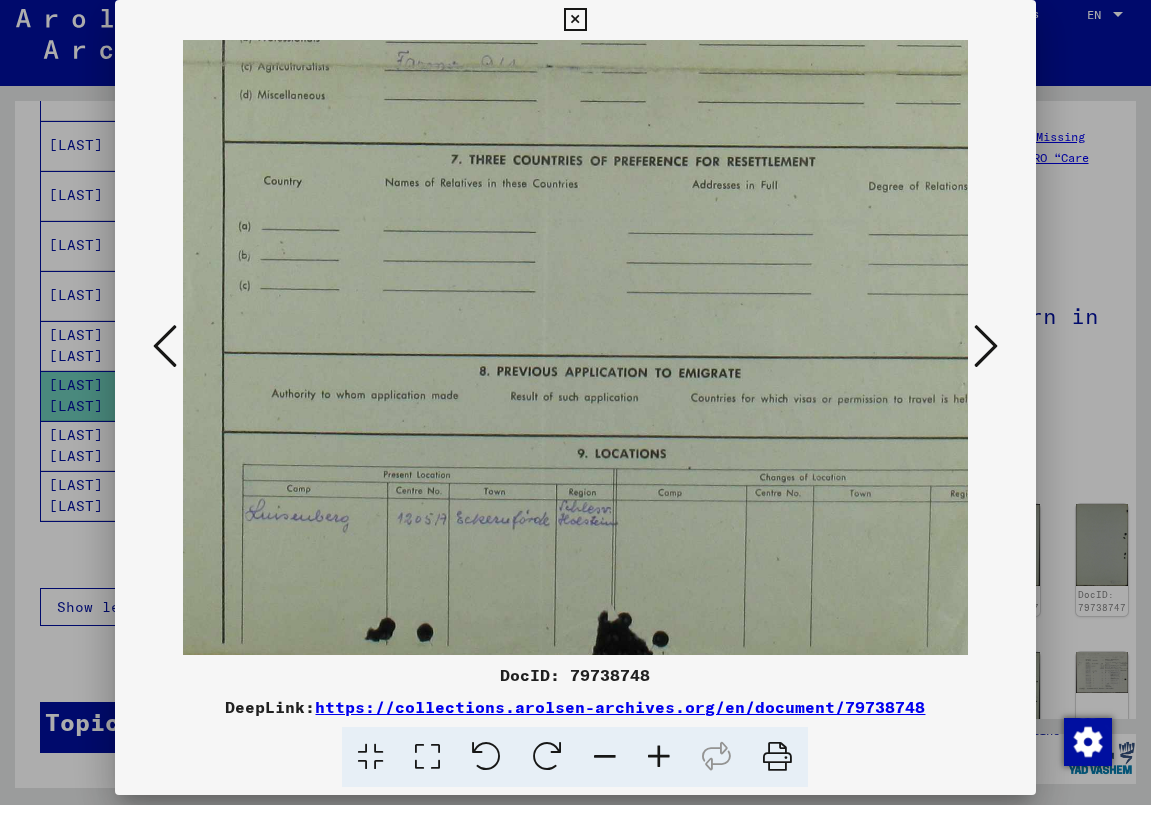 drag, startPoint x: 743, startPoint y: 565, endPoint x: 805, endPoint y: 387, distance: 188.48872 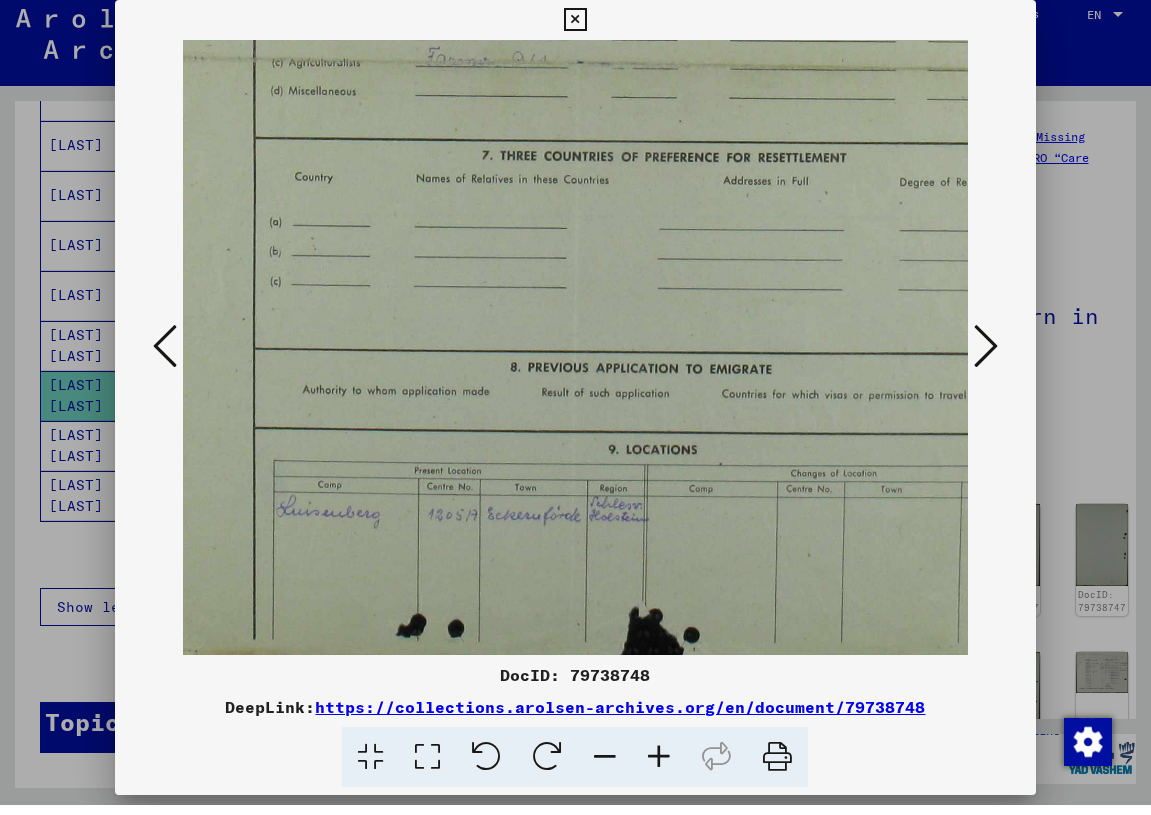 scroll, scrollTop: 600, scrollLeft: 143, axis: both 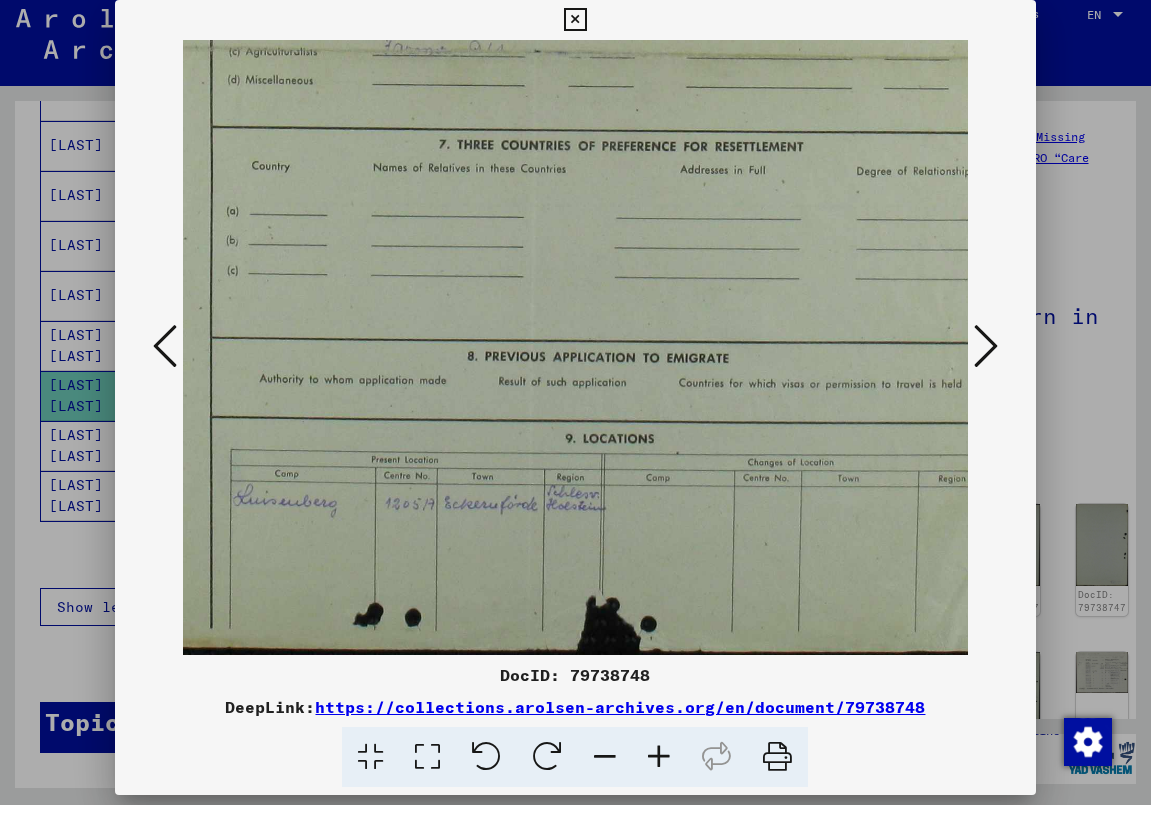 drag, startPoint x: 769, startPoint y: 579, endPoint x: 652, endPoint y: 533, distance: 125.71794 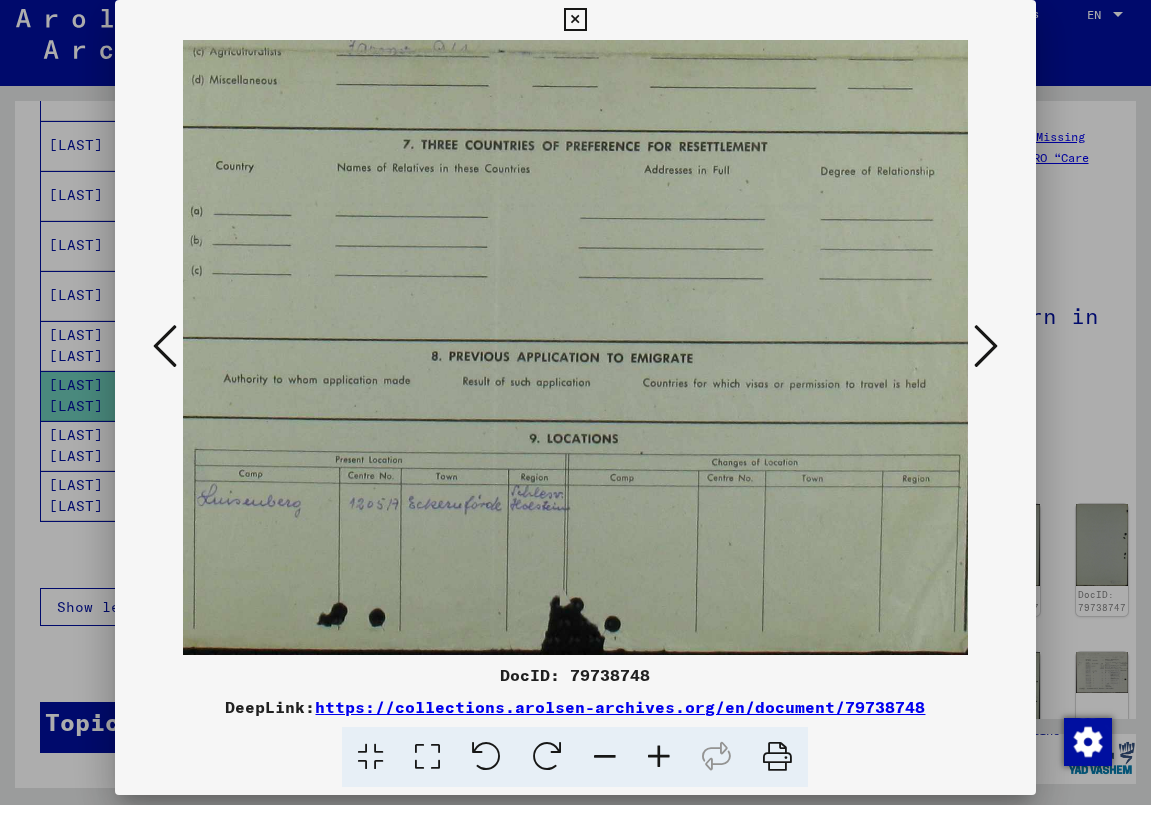 scroll, scrollTop: 600, scrollLeft: 205, axis: both 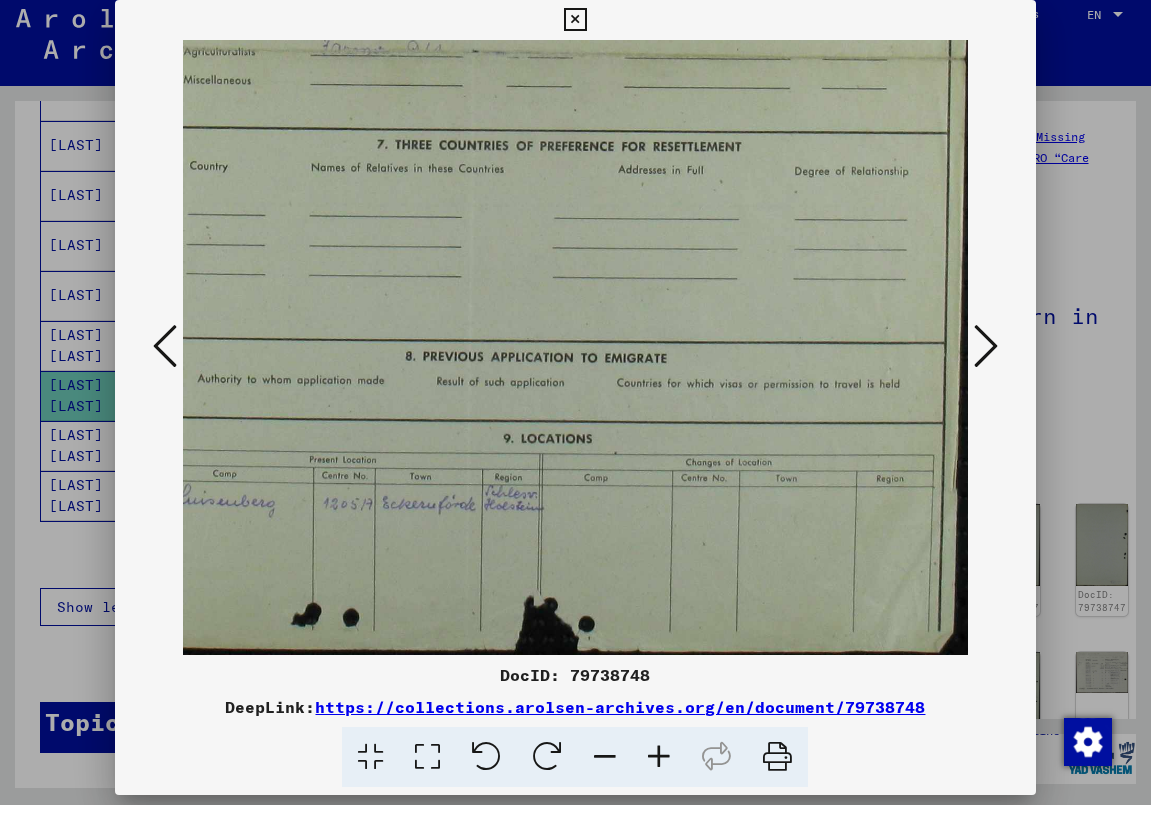 drag, startPoint x: 803, startPoint y: 554, endPoint x: 741, endPoint y: 538, distance: 64.03124 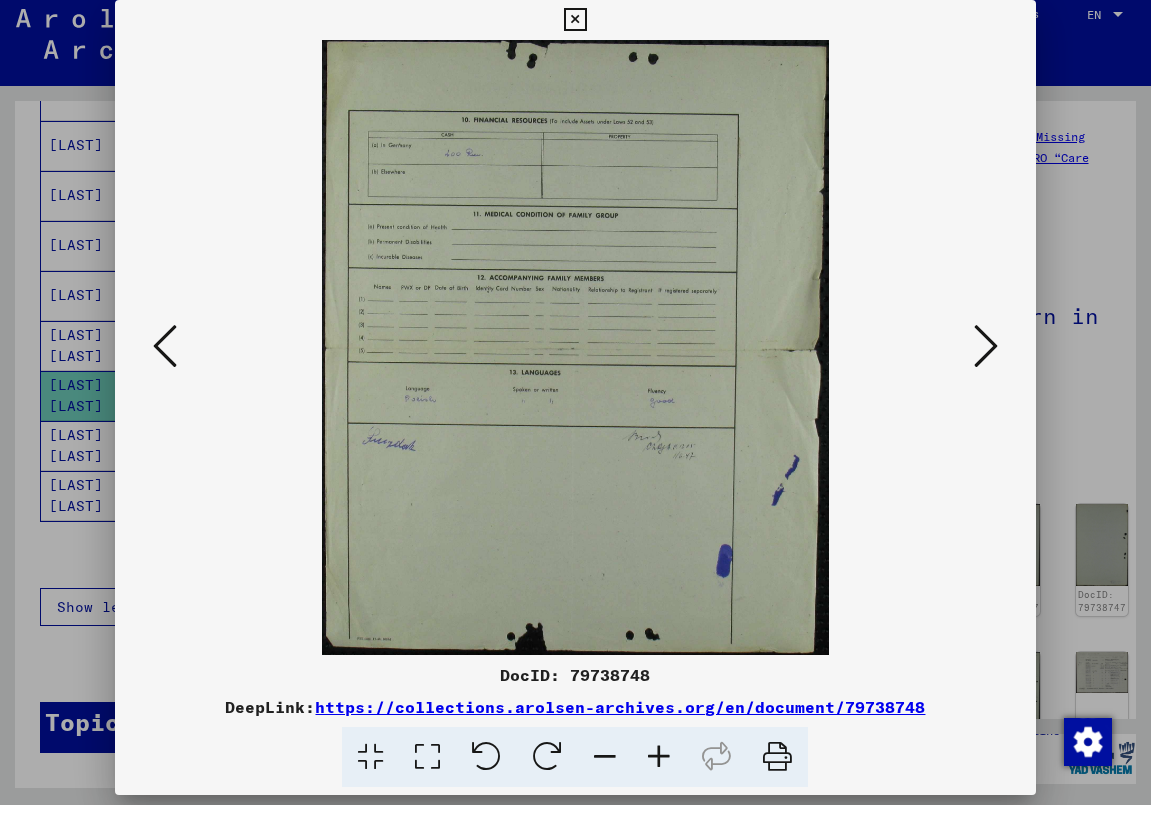 scroll, scrollTop: 0, scrollLeft: 0, axis: both 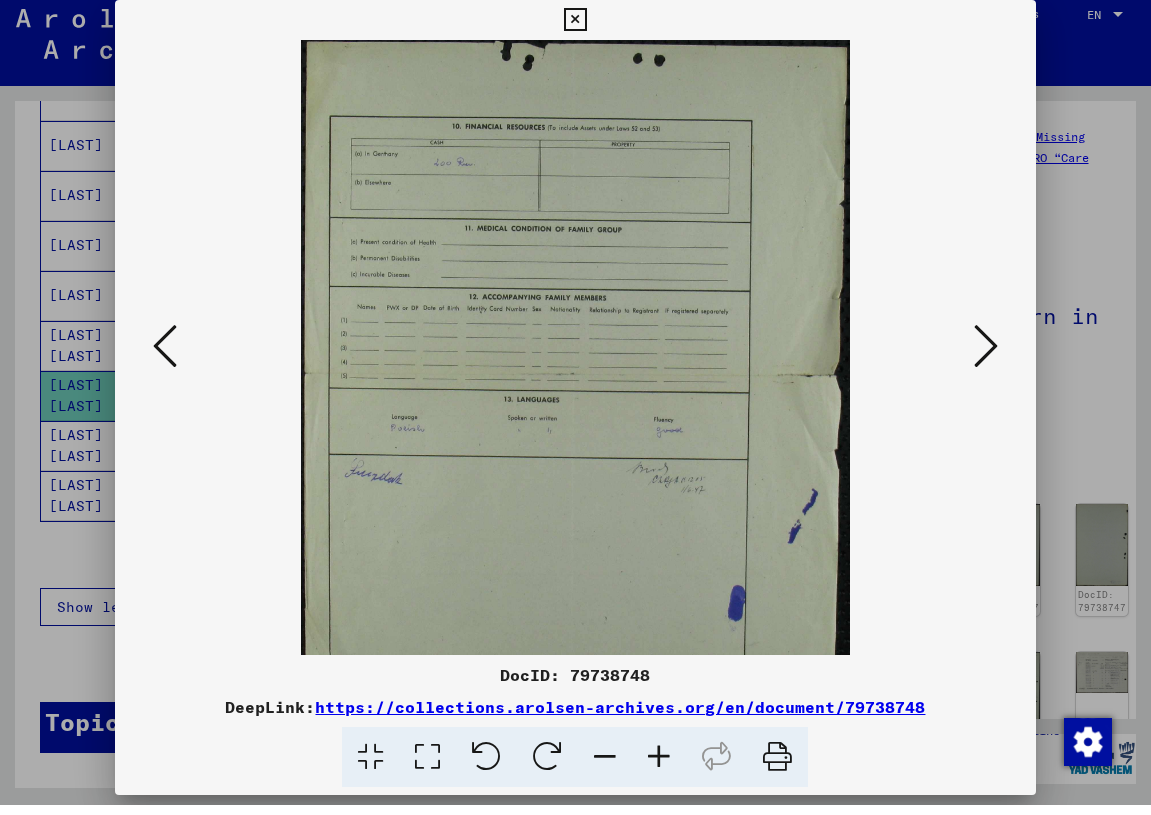 click at bounding box center [659, 767] 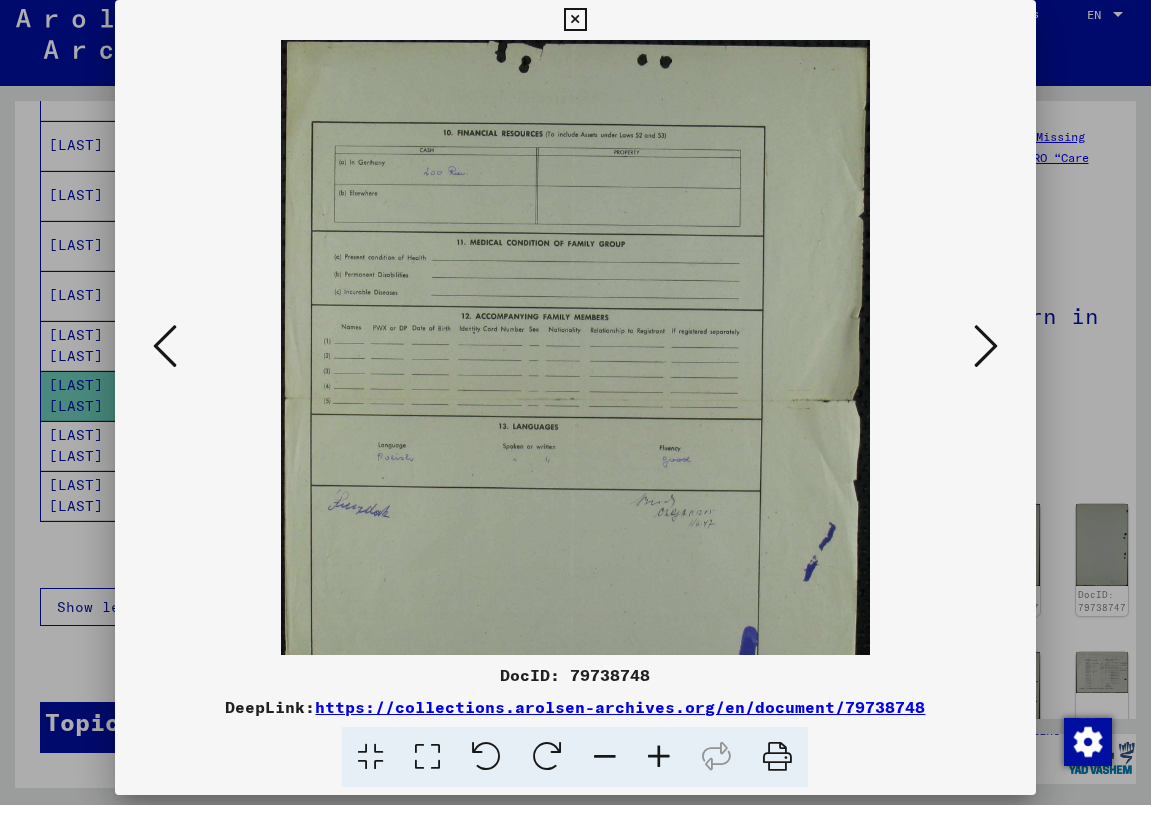 click at bounding box center [659, 767] 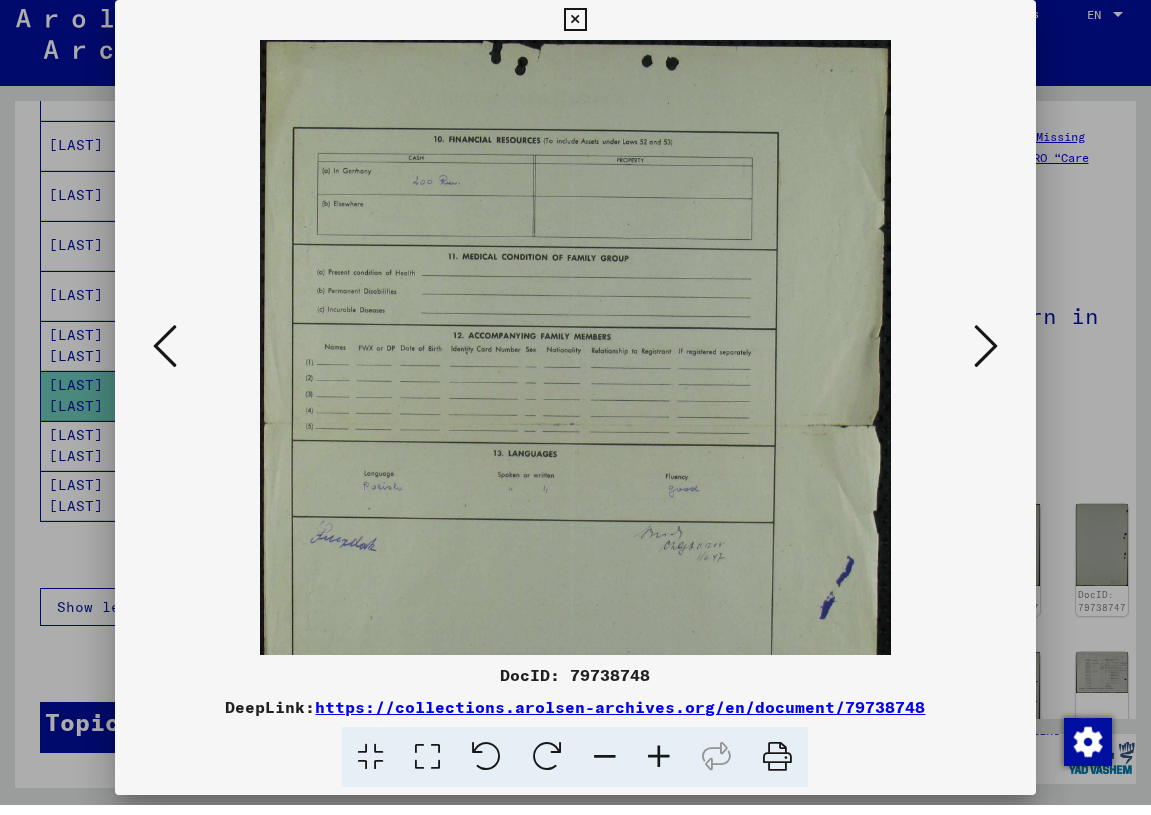 click at bounding box center (659, 767) 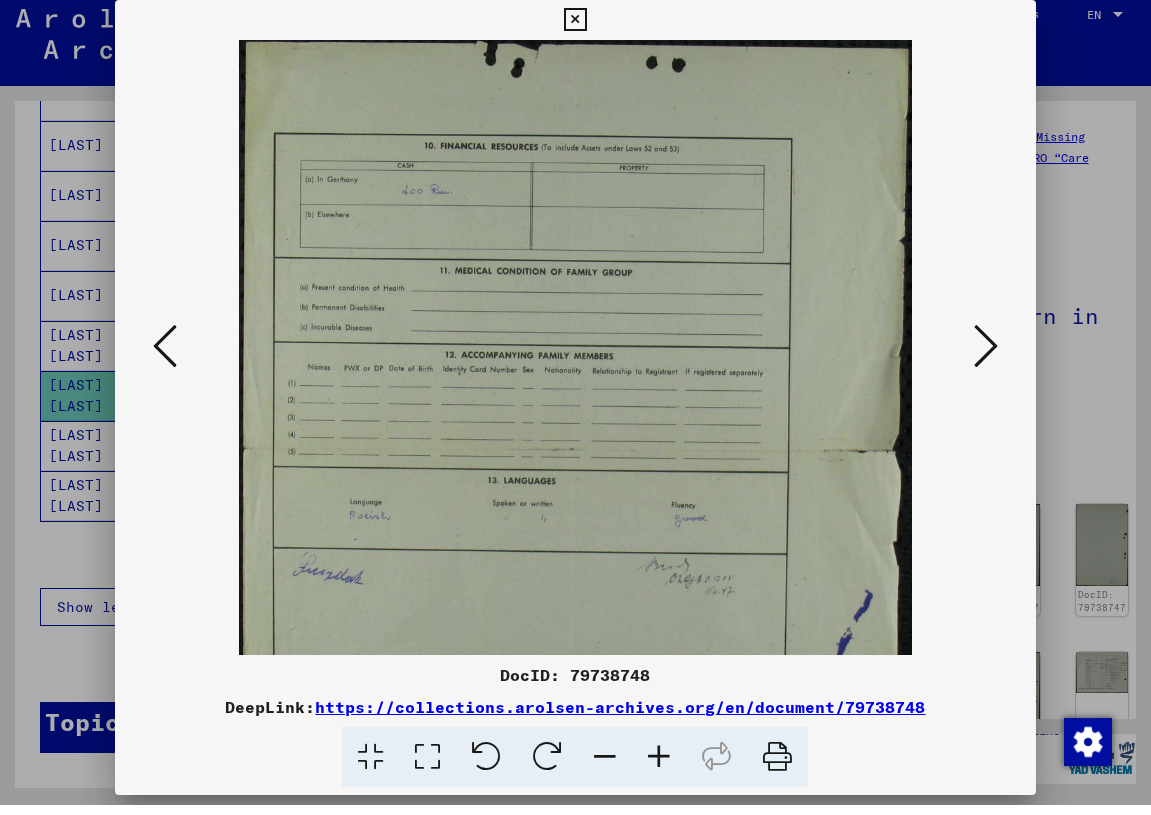 click at bounding box center [659, 767] 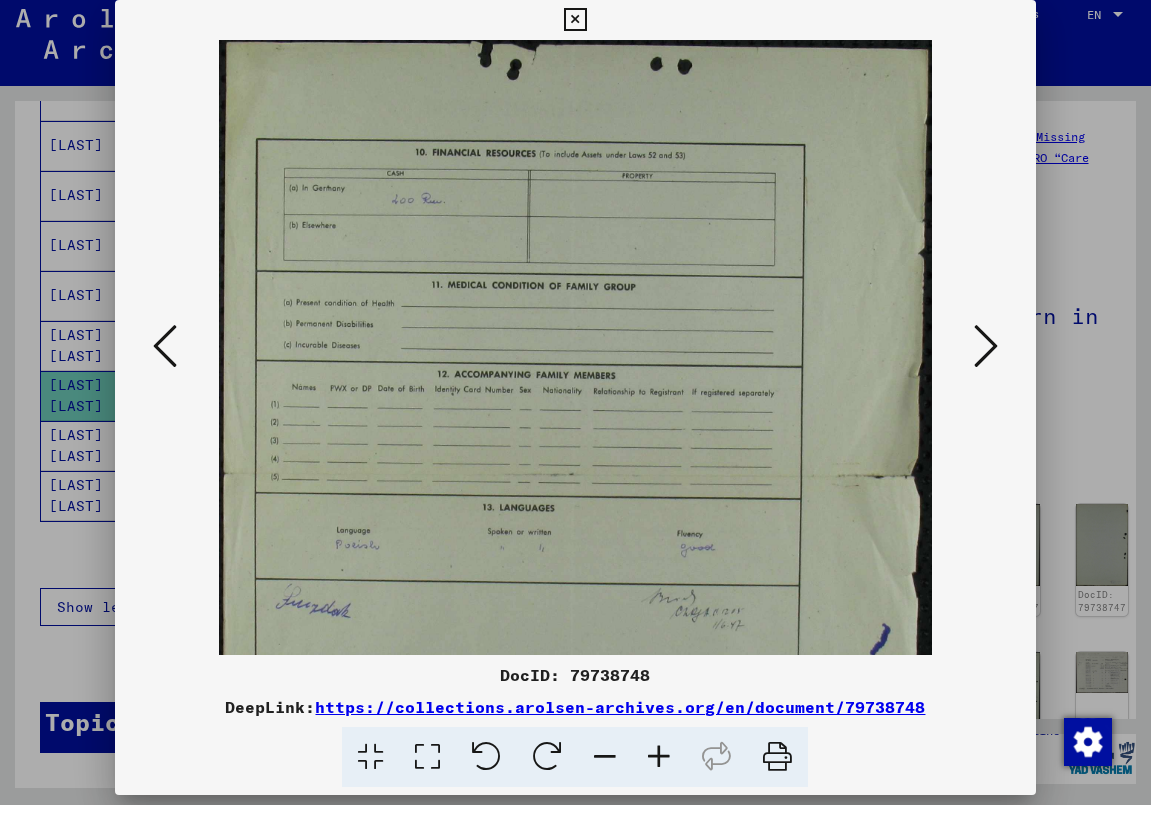 click at bounding box center [659, 767] 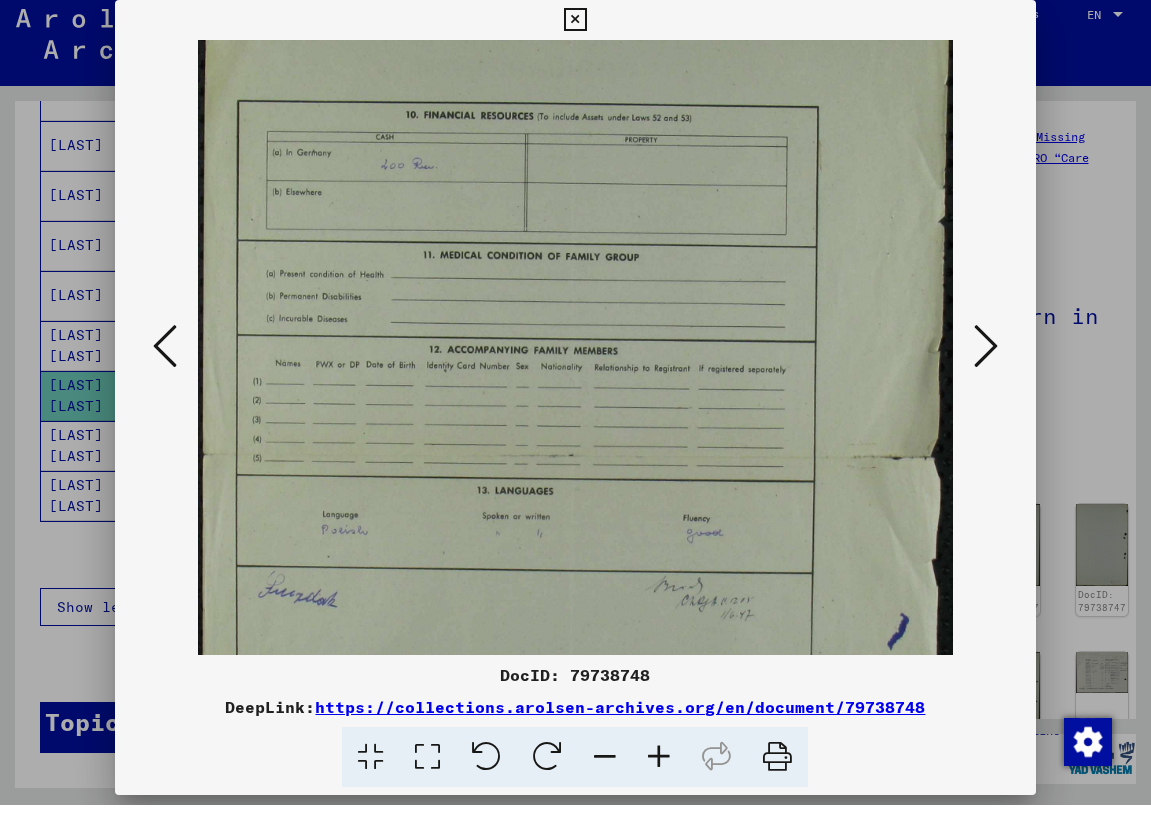scroll, scrollTop: 31, scrollLeft: 0, axis: vertical 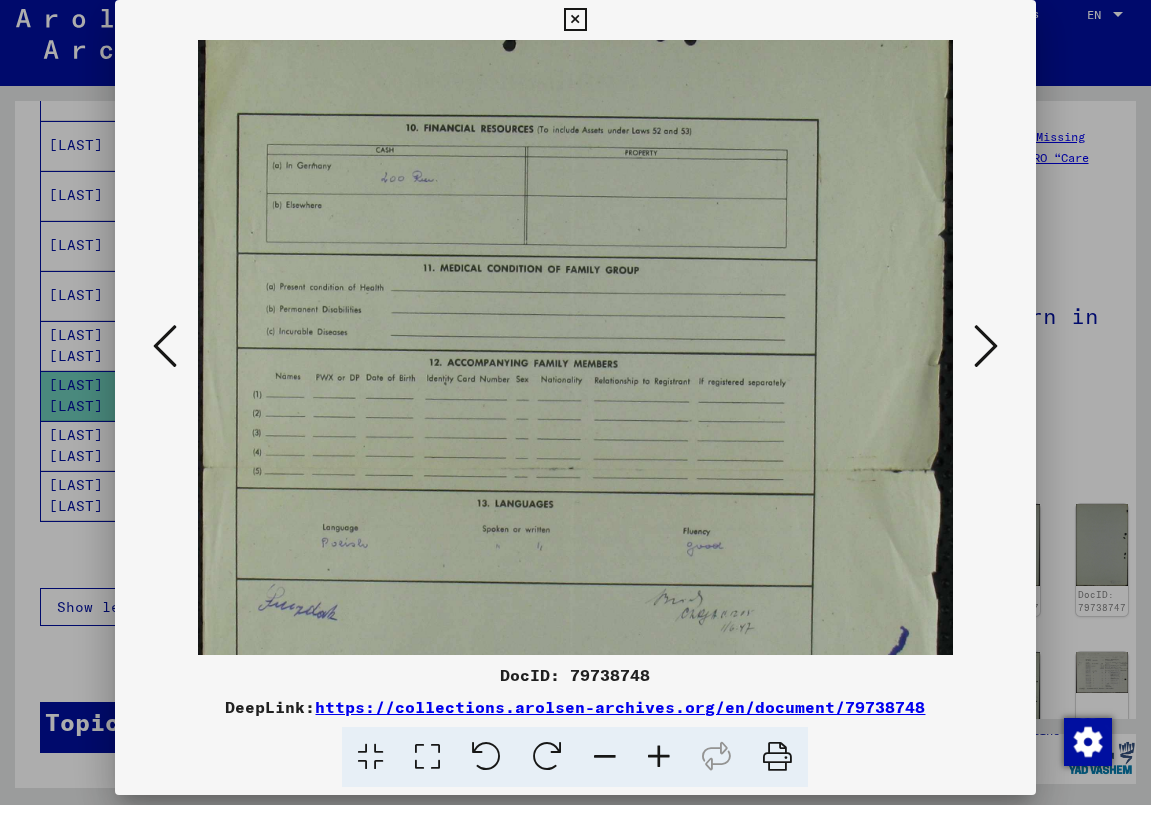 drag, startPoint x: 615, startPoint y: 588, endPoint x: 604, endPoint y: 569, distance: 21.954498 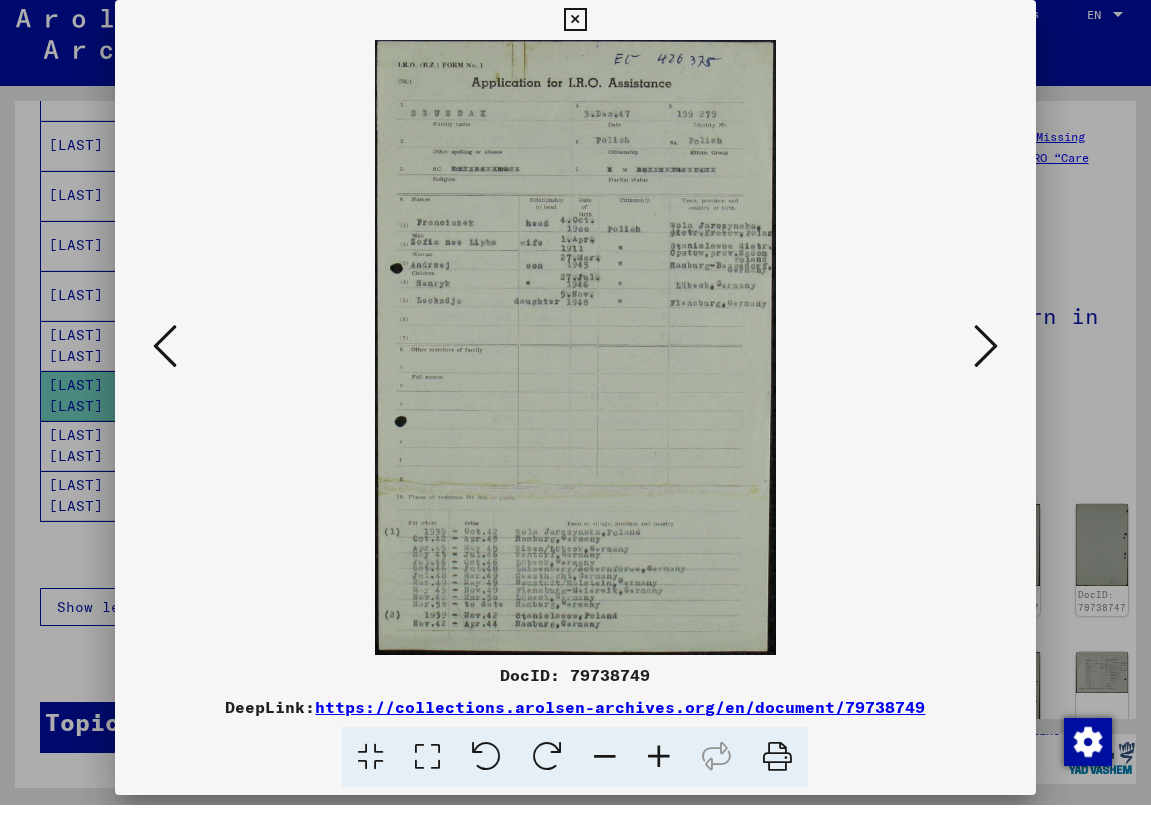 scroll, scrollTop: 0, scrollLeft: 0, axis: both 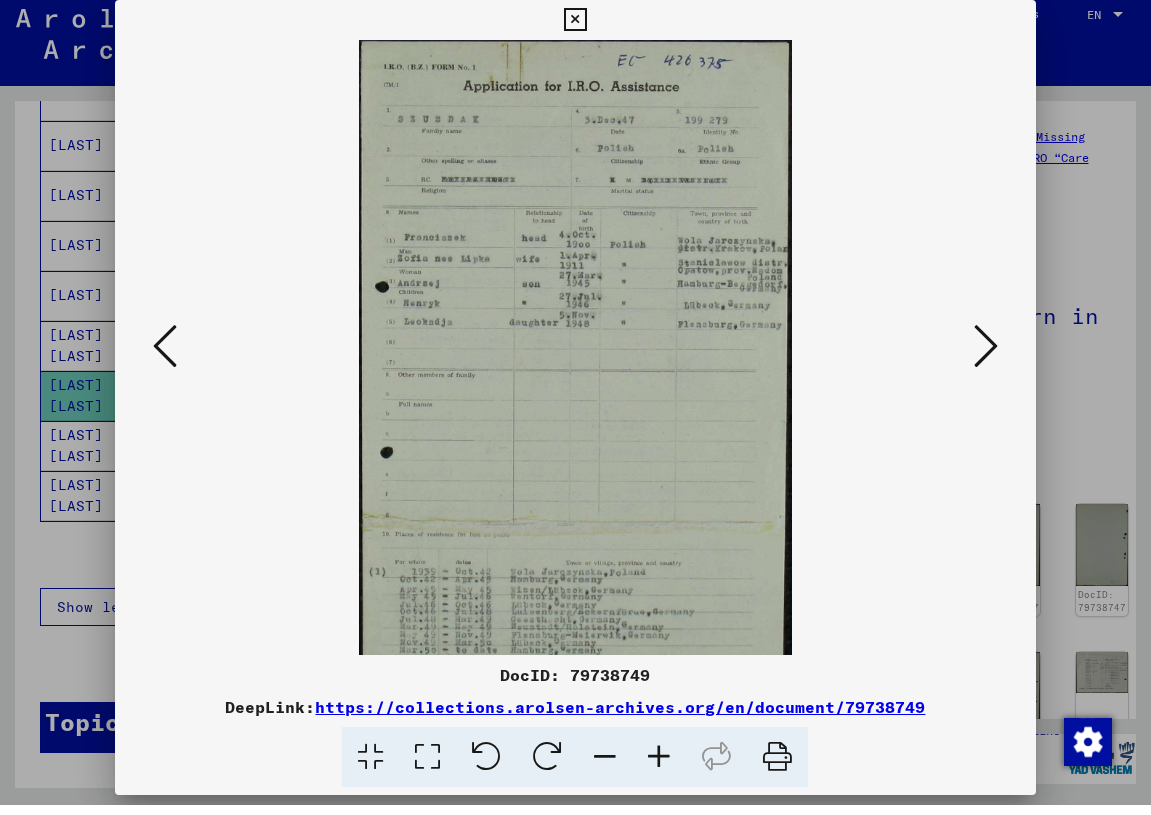 click at bounding box center (659, 767) 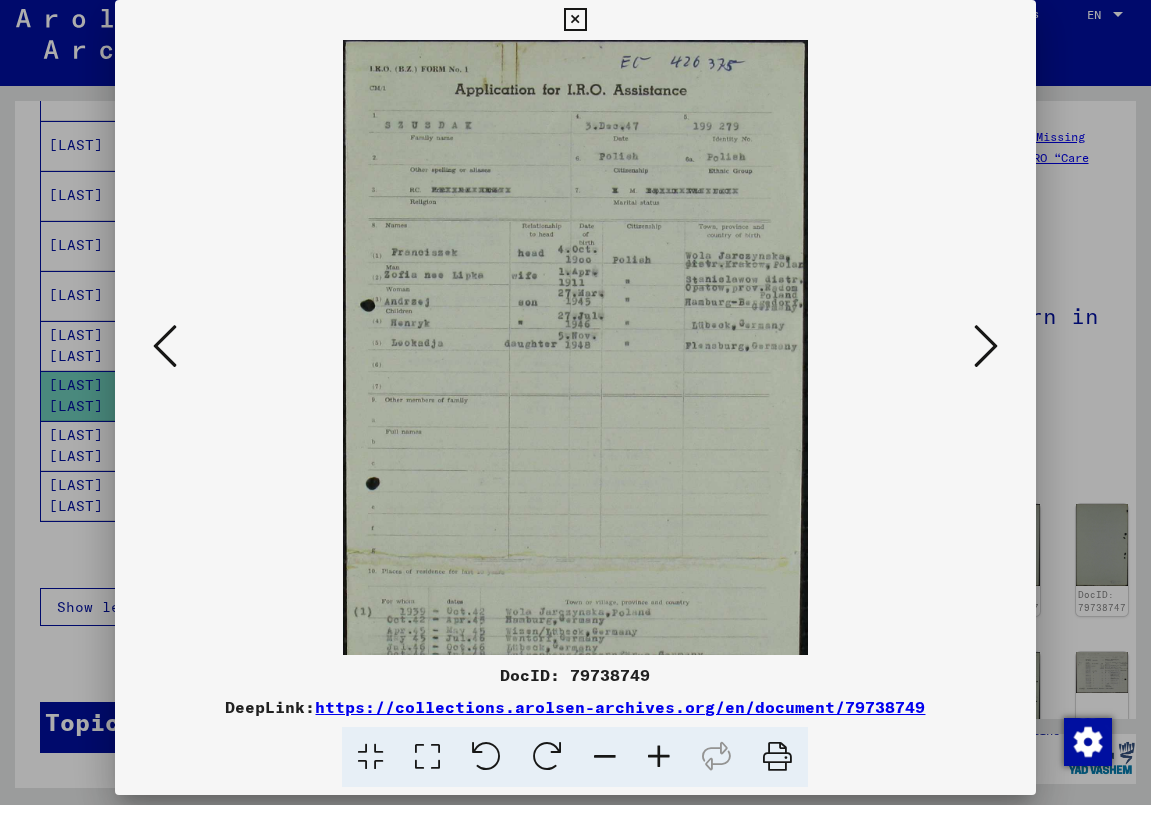 click at bounding box center [659, 767] 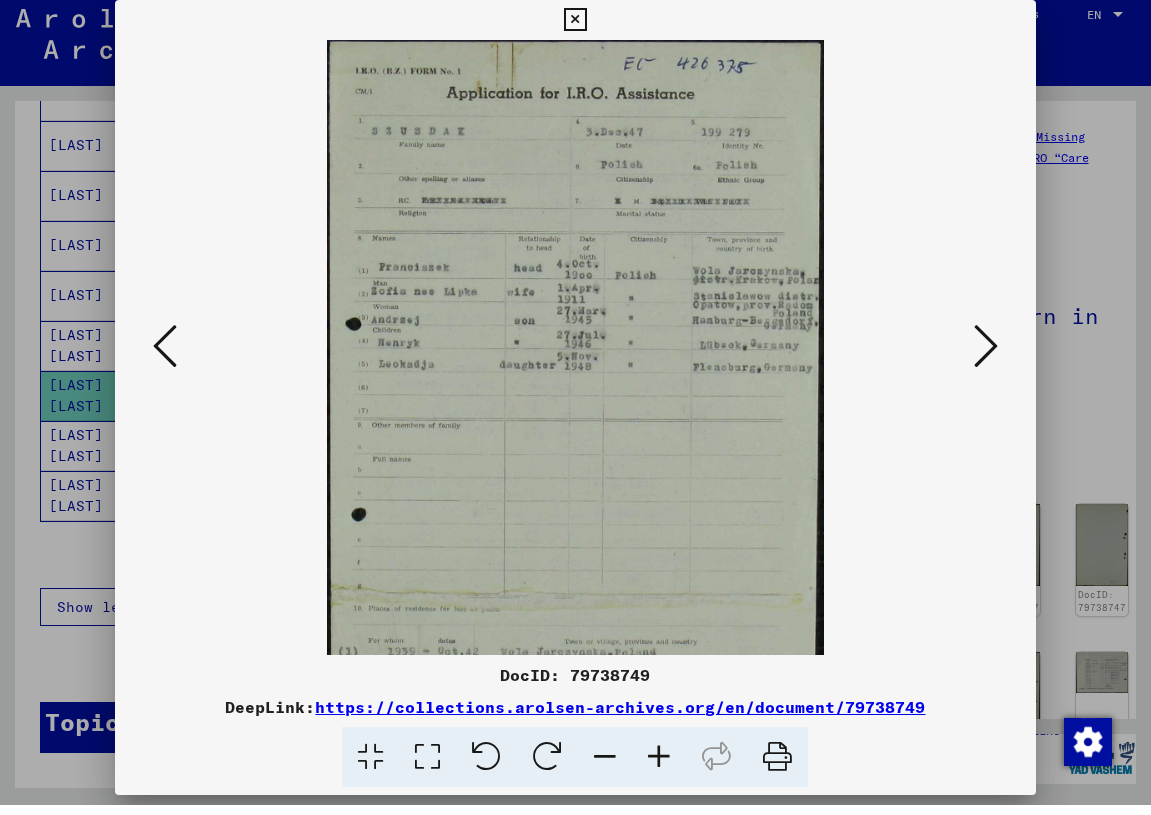 click at bounding box center [659, 767] 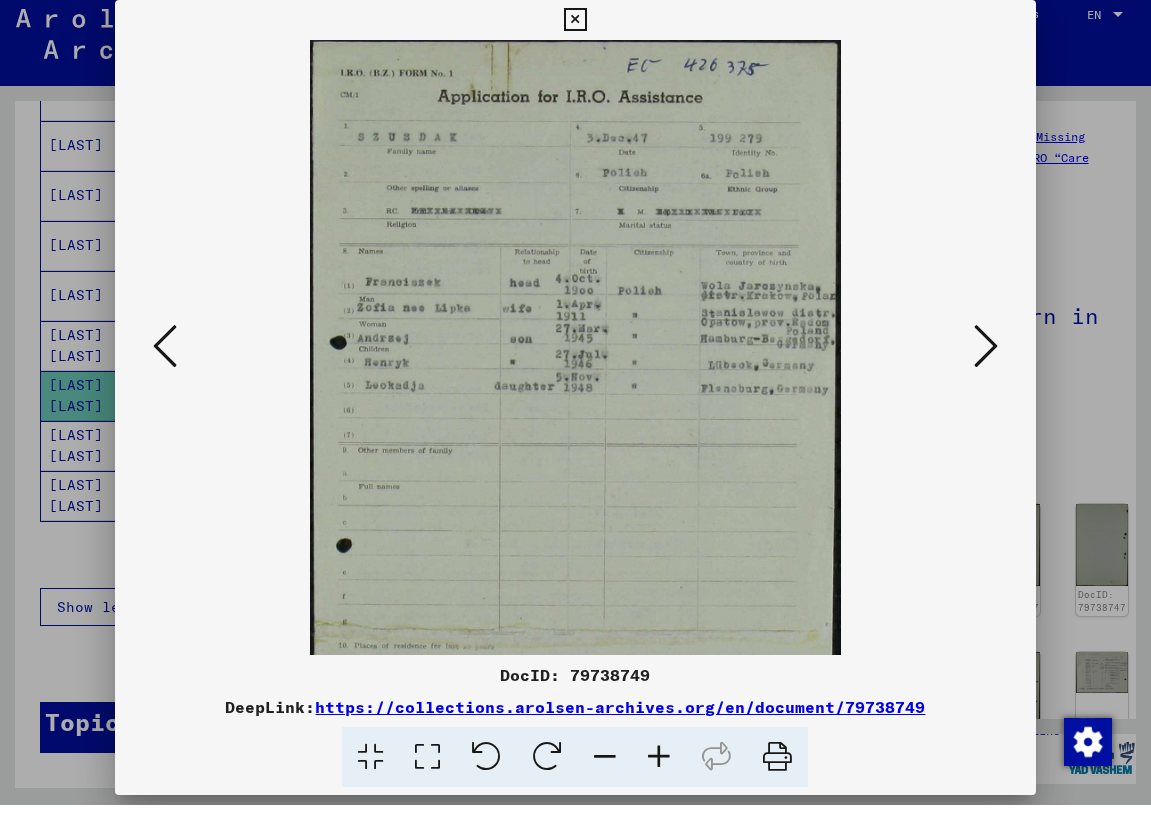 click at bounding box center (659, 767) 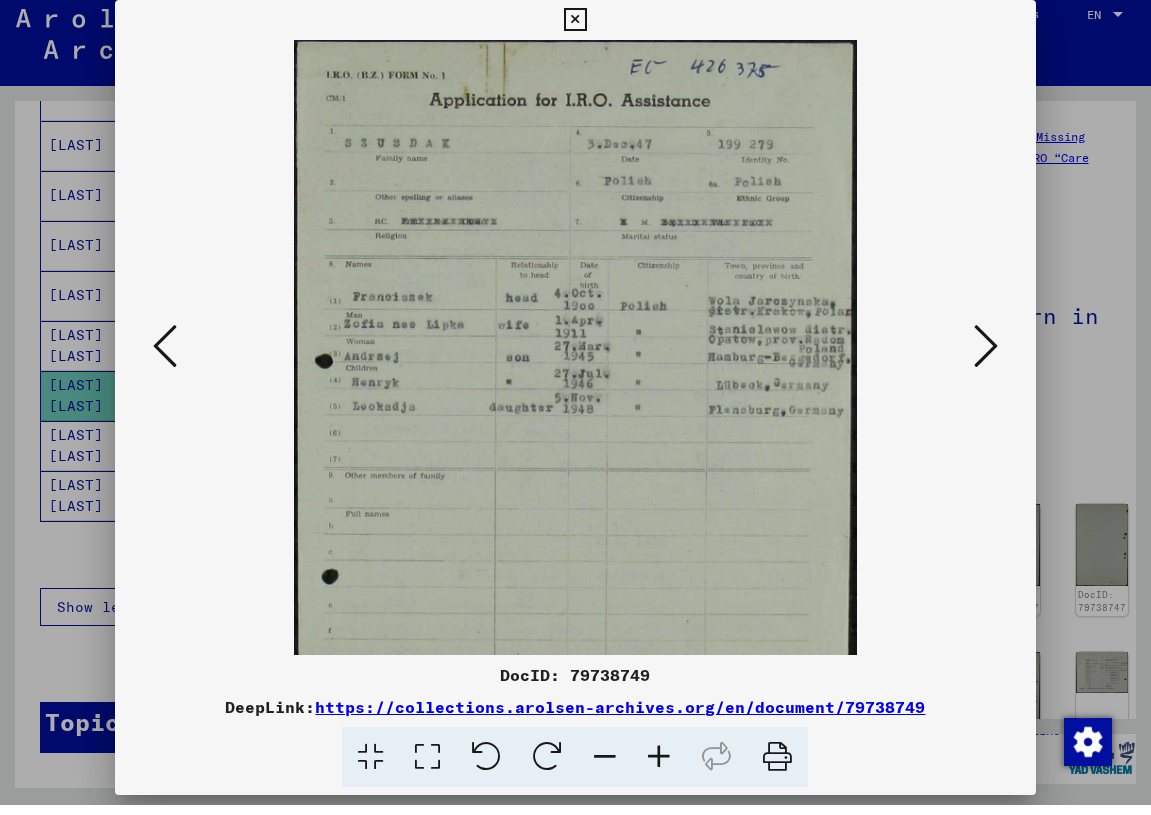 click at bounding box center (659, 767) 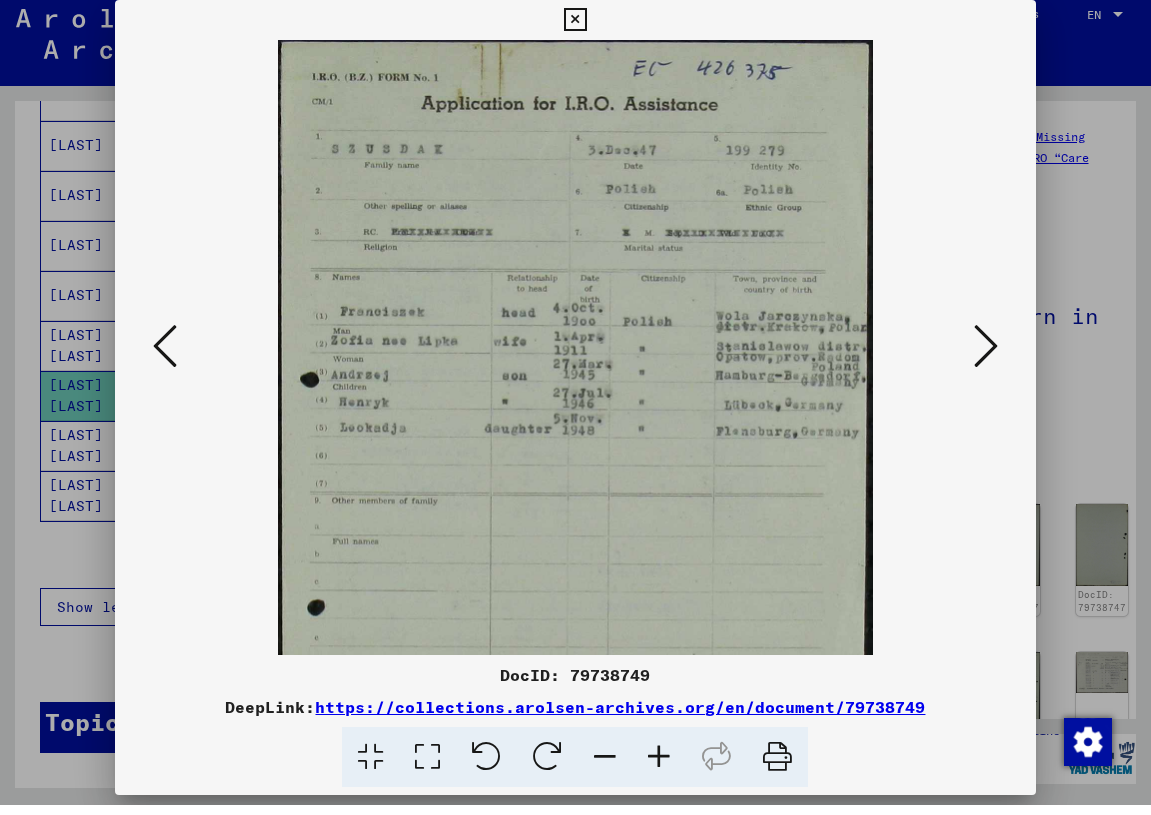click at bounding box center (659, 767) 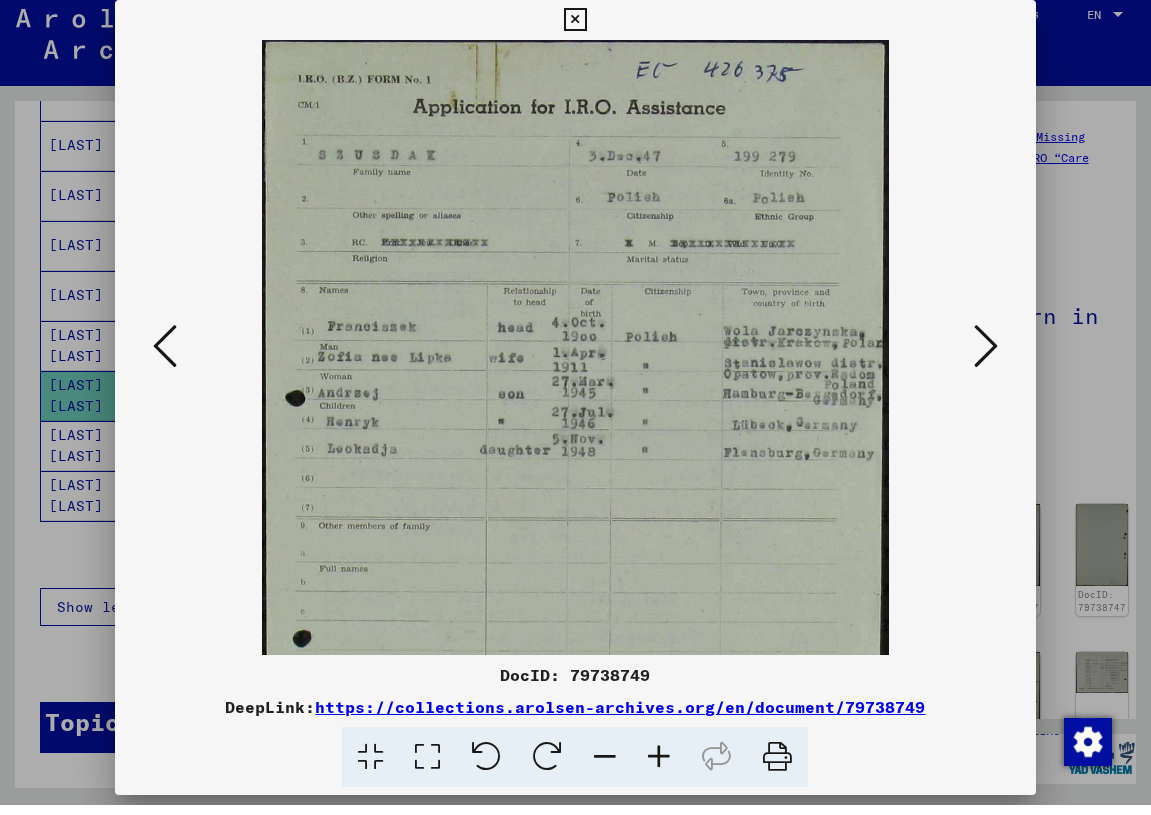 click at bounding box center [659, 767] 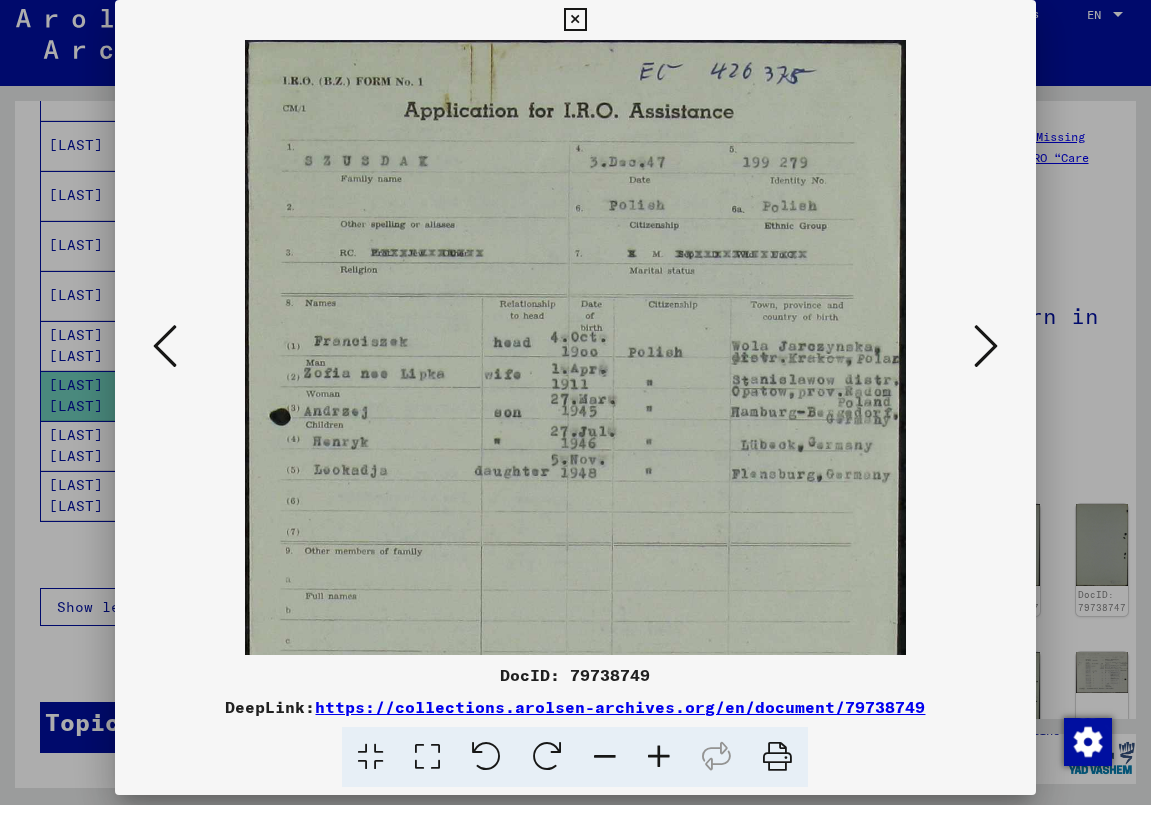 click at bounding box center (659, 767) 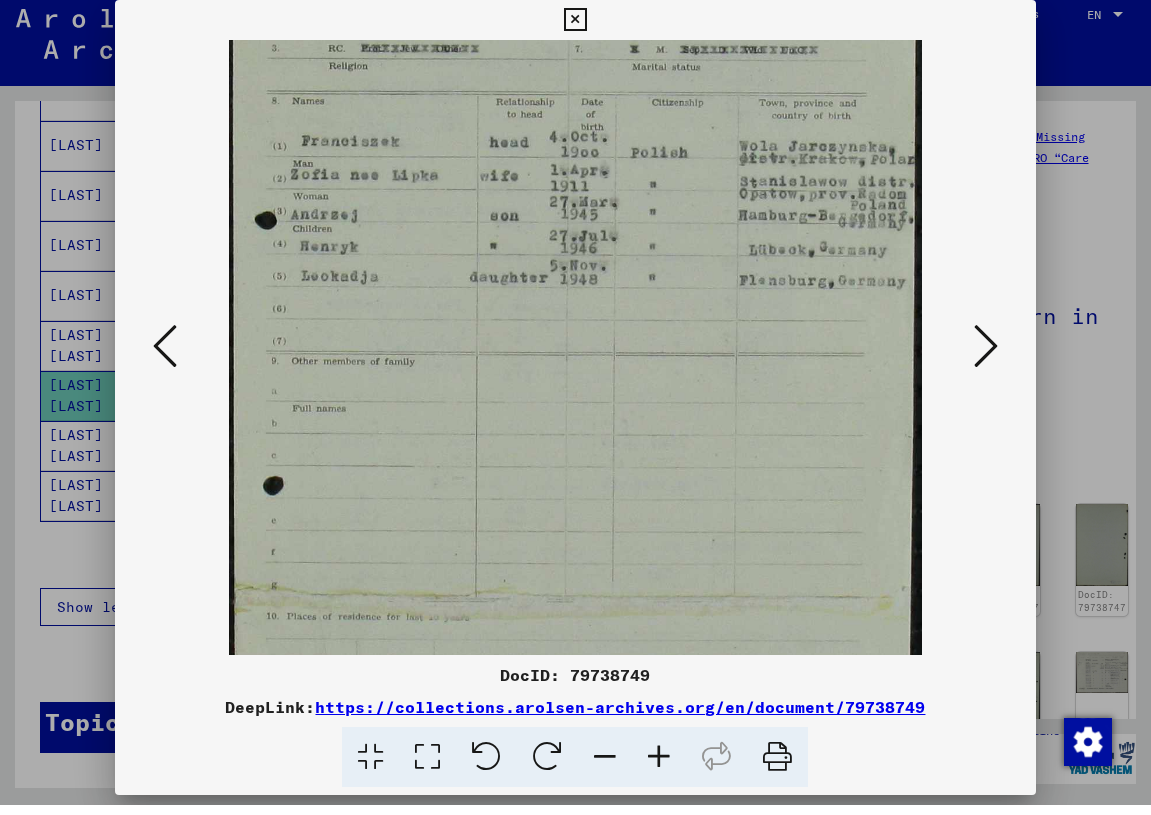 scroll, scrollTop: 218, scrollLeft: 0, axis: vertical 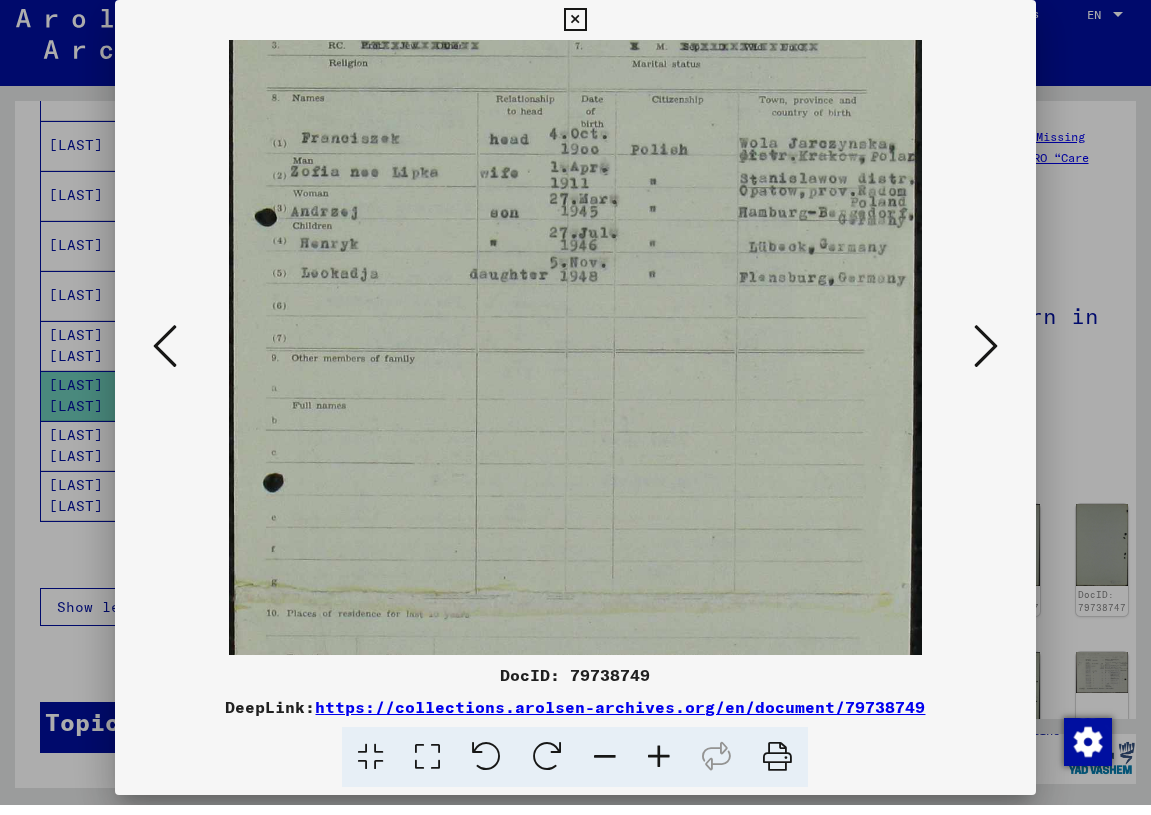 drag, startPoint x: 738, startPoint y: 640, endPoint x: 655, endPoint y: 422, distance: 233.26595 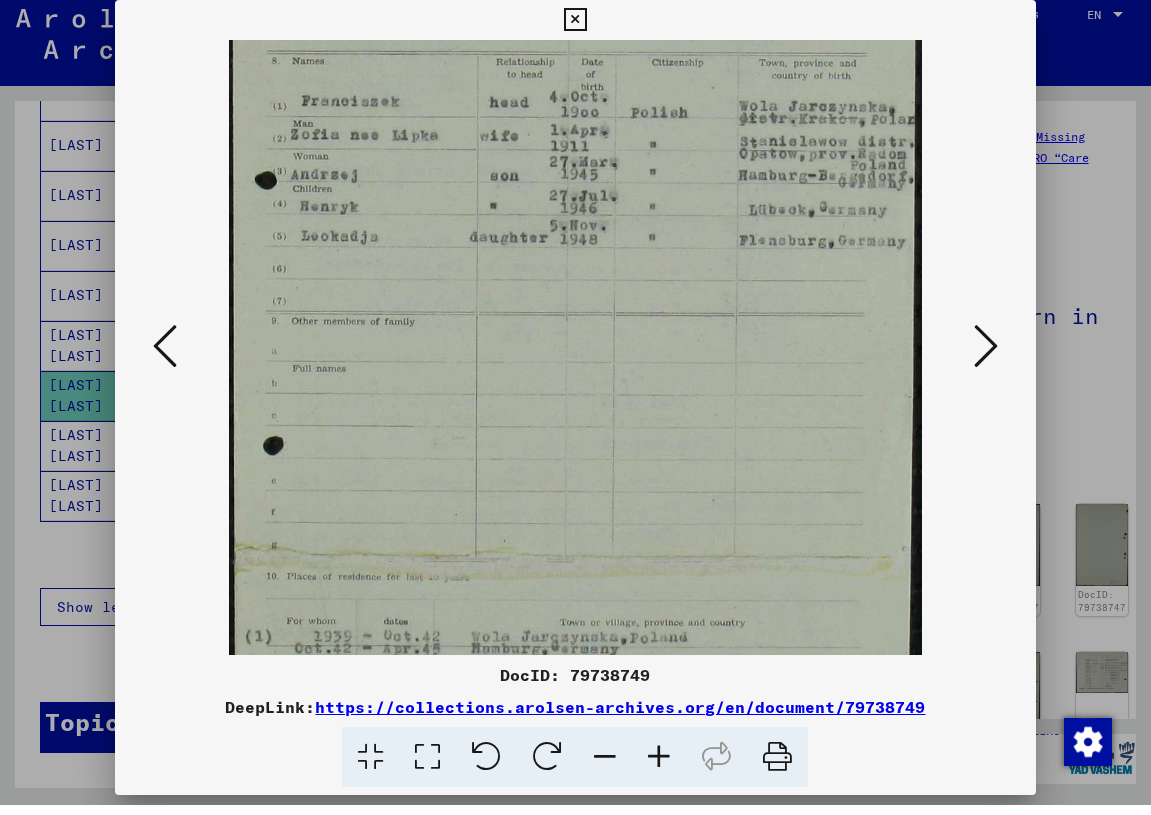 scroll, scrollTop: 269, scrollLeft: 0, axis: vertical 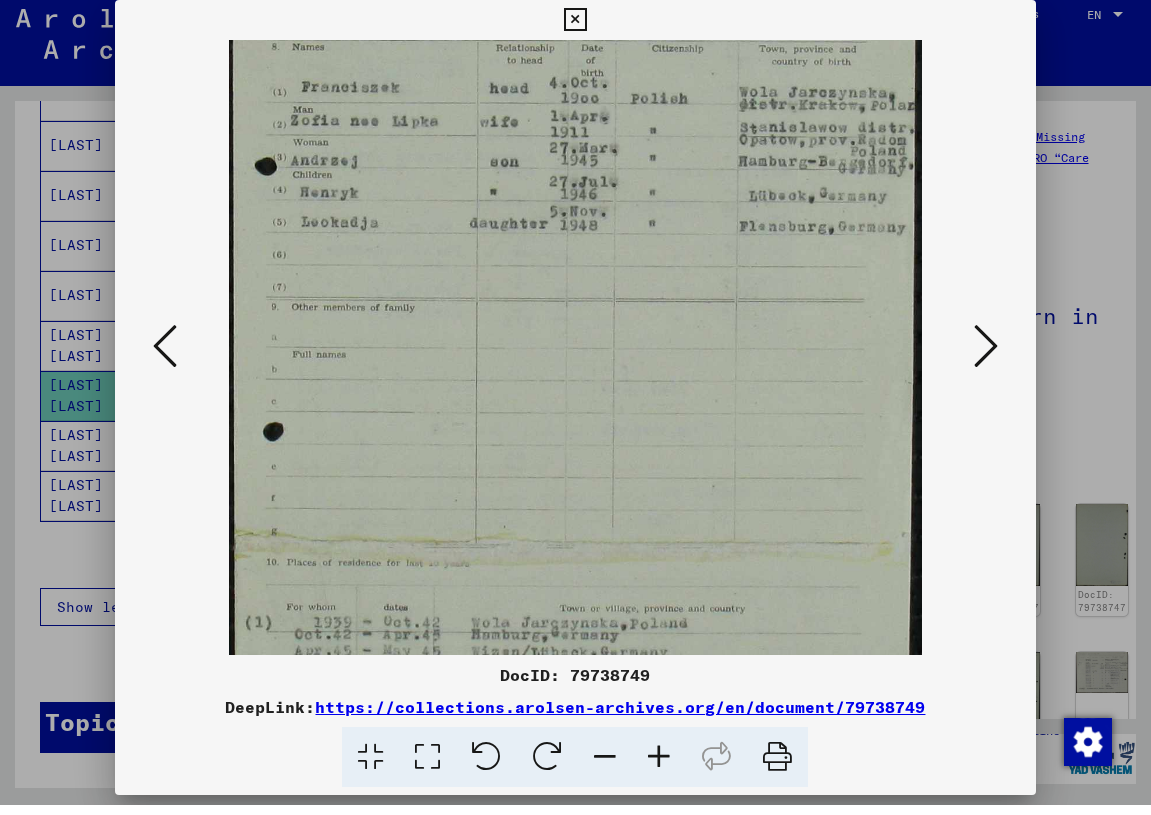 drag, startPoint x: 748, startPoint y: 547, endPoint x: 727, endPoint y: 496, distance: 55.154327 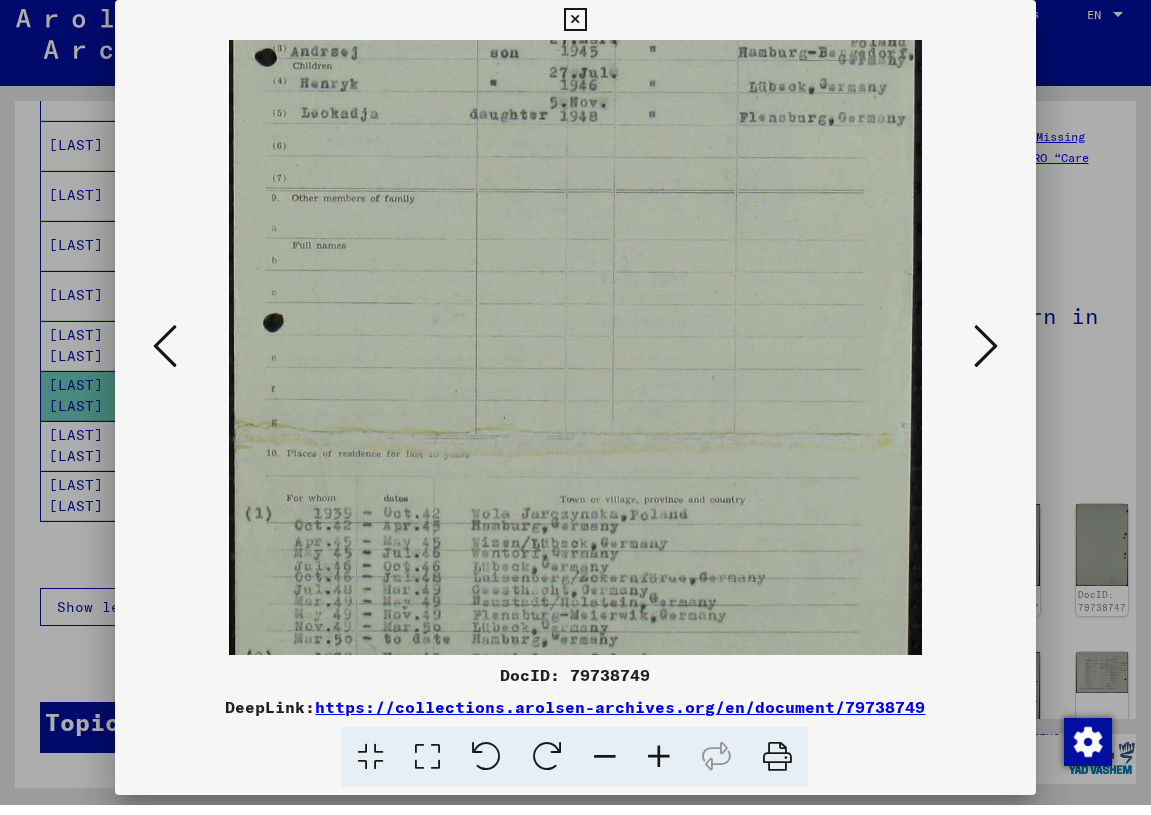 drag, startPoint x: 760, startPoint y: 539, endPoint x: 740, endPoint y: 430, distance: 110.81967 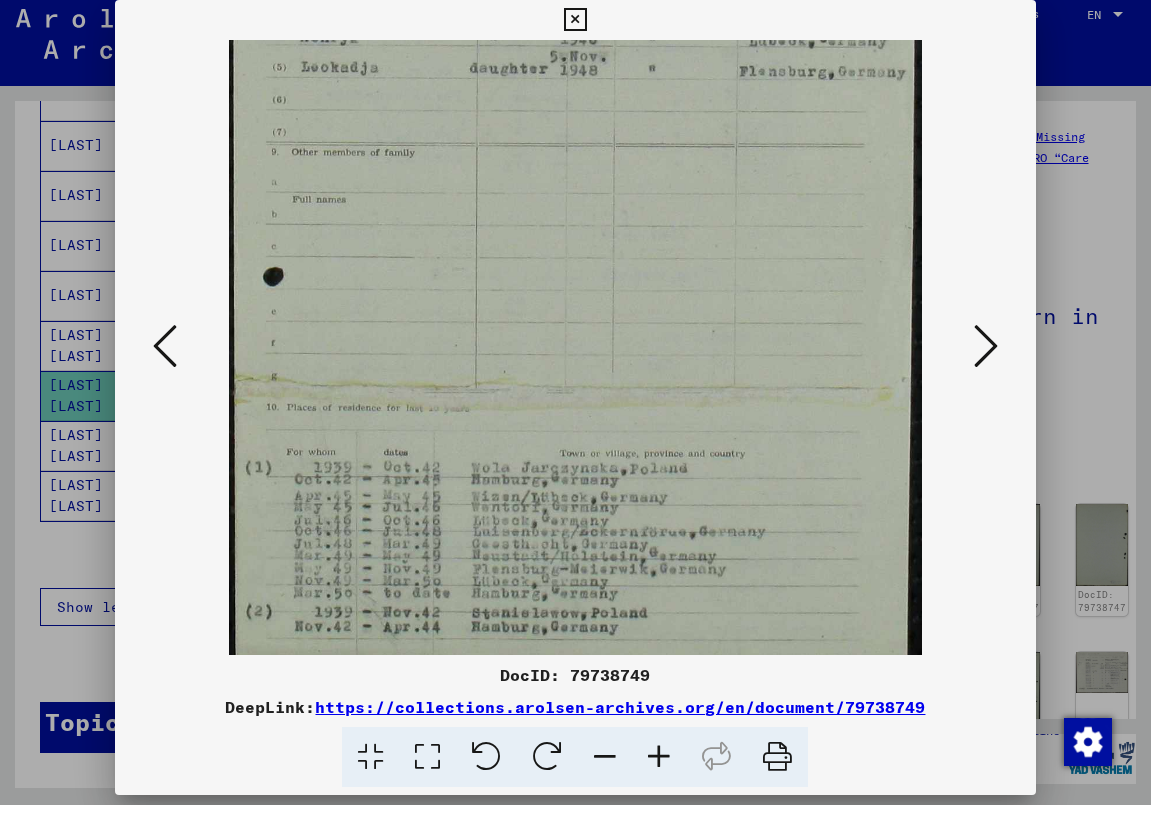 scroll, scrollTop: 450, scrollLeft: 0, axis: vertical 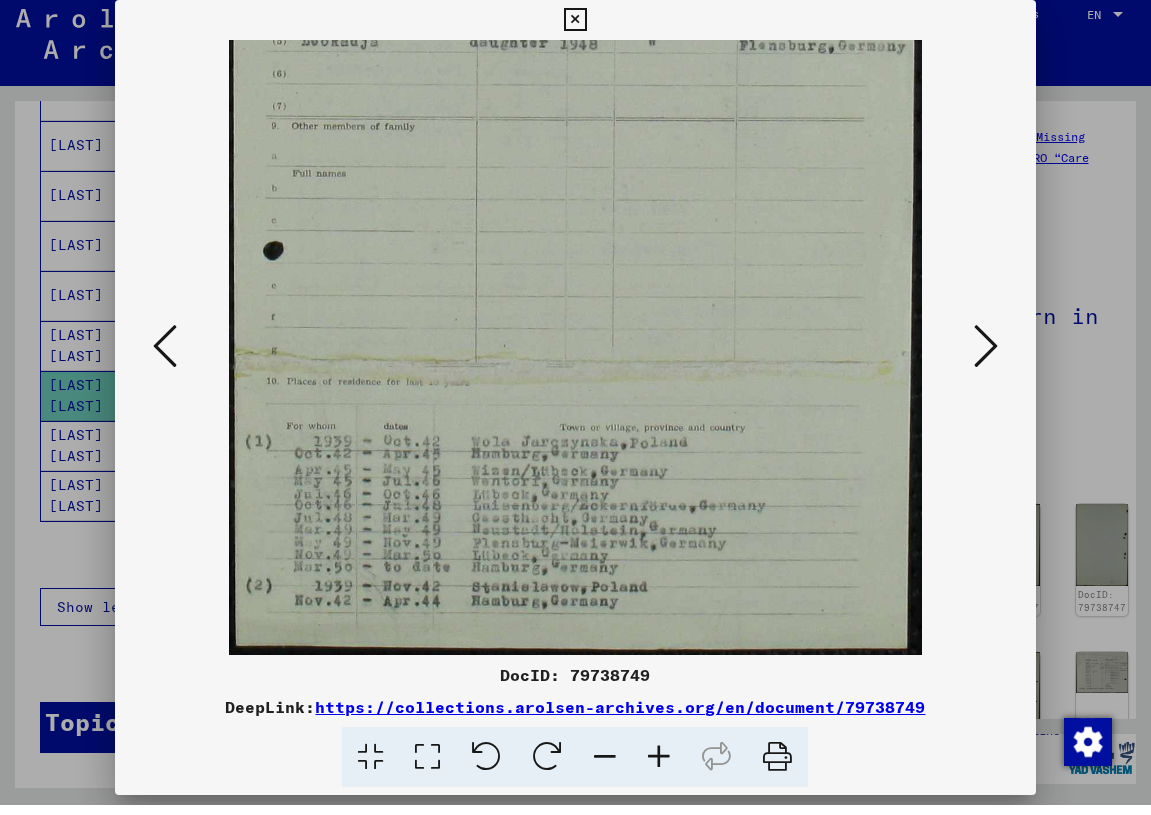 drag, startPoint x: 756, startPoint y: 577, endPoint x: 759, endPoint y: 482, distance: 95.047356 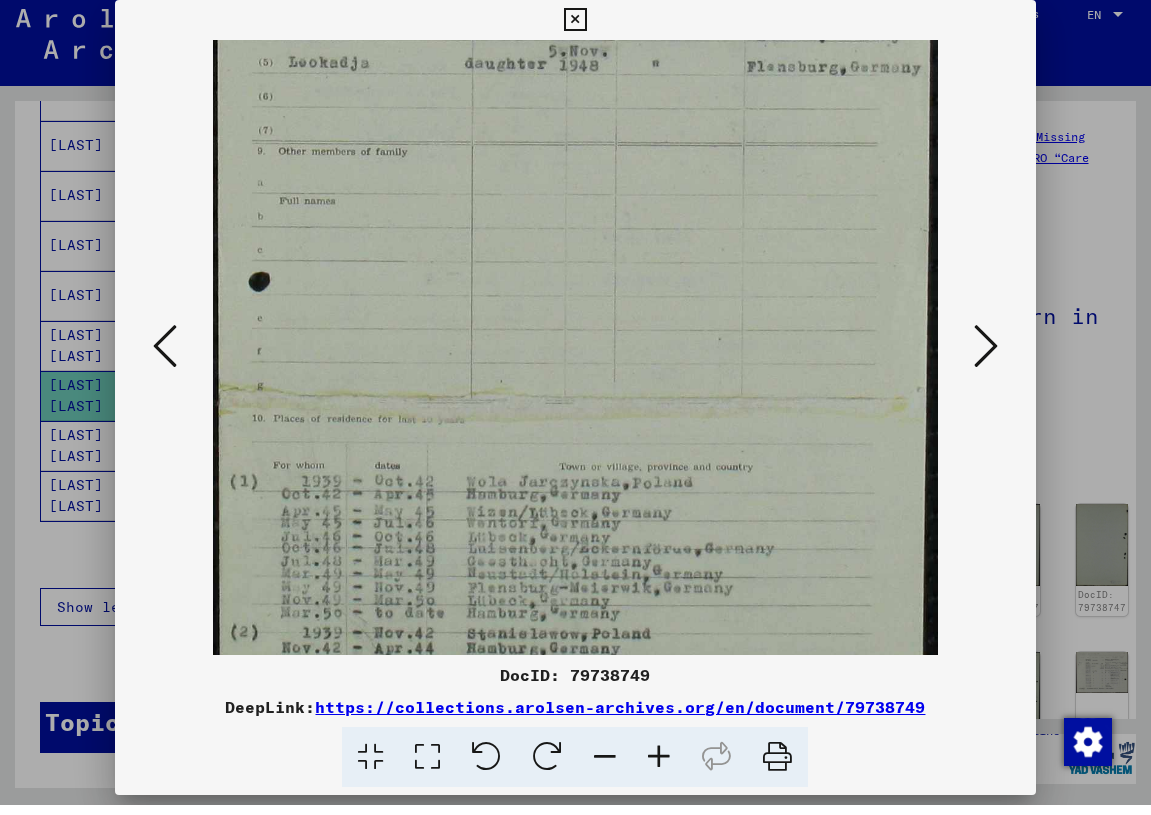 click at bounding box center (659, 767) 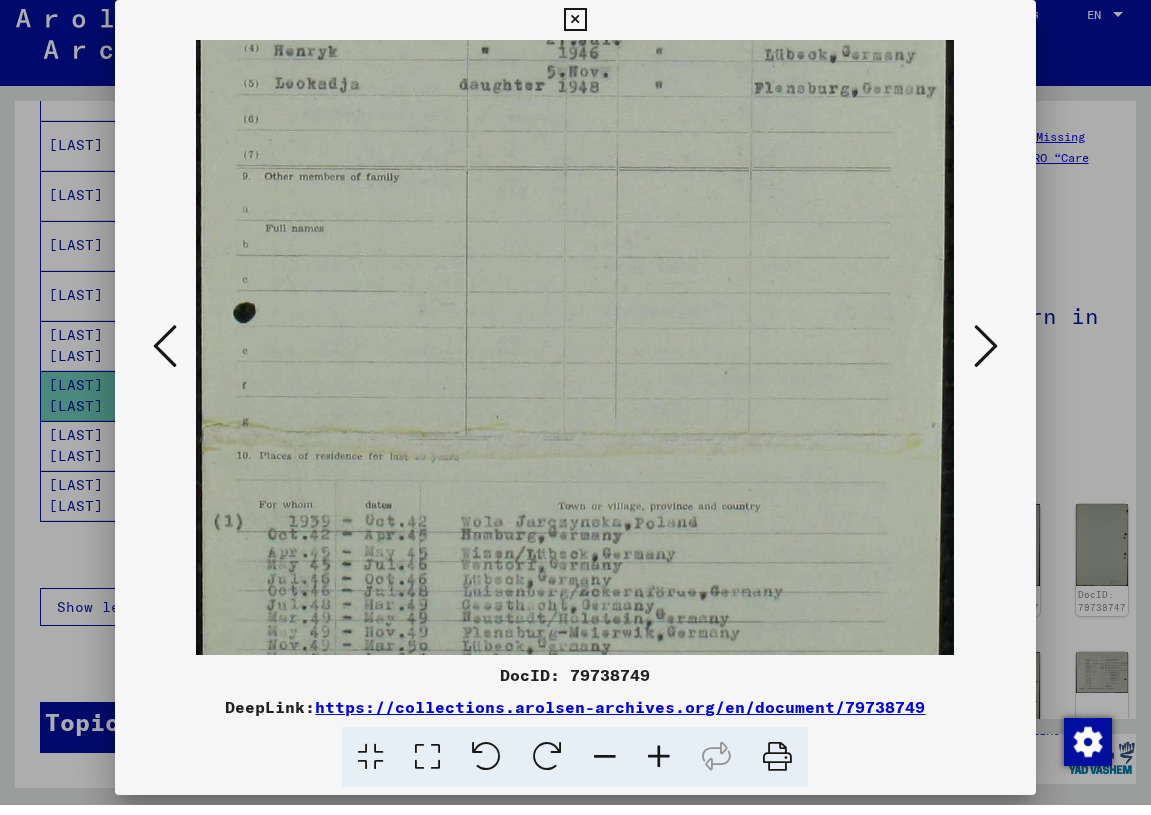 click at bounding box center (659, 767) 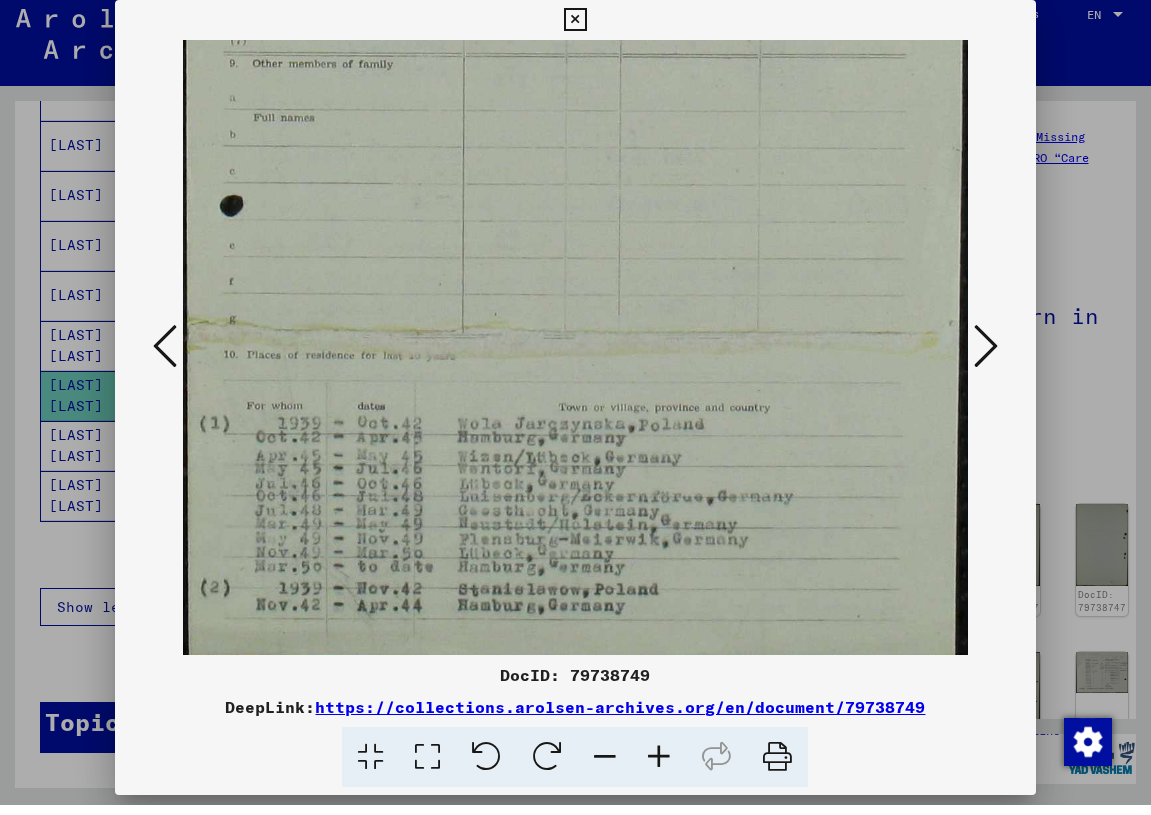 scroll, scrollTop: 600, scrollLeft: 0, axis: vertical 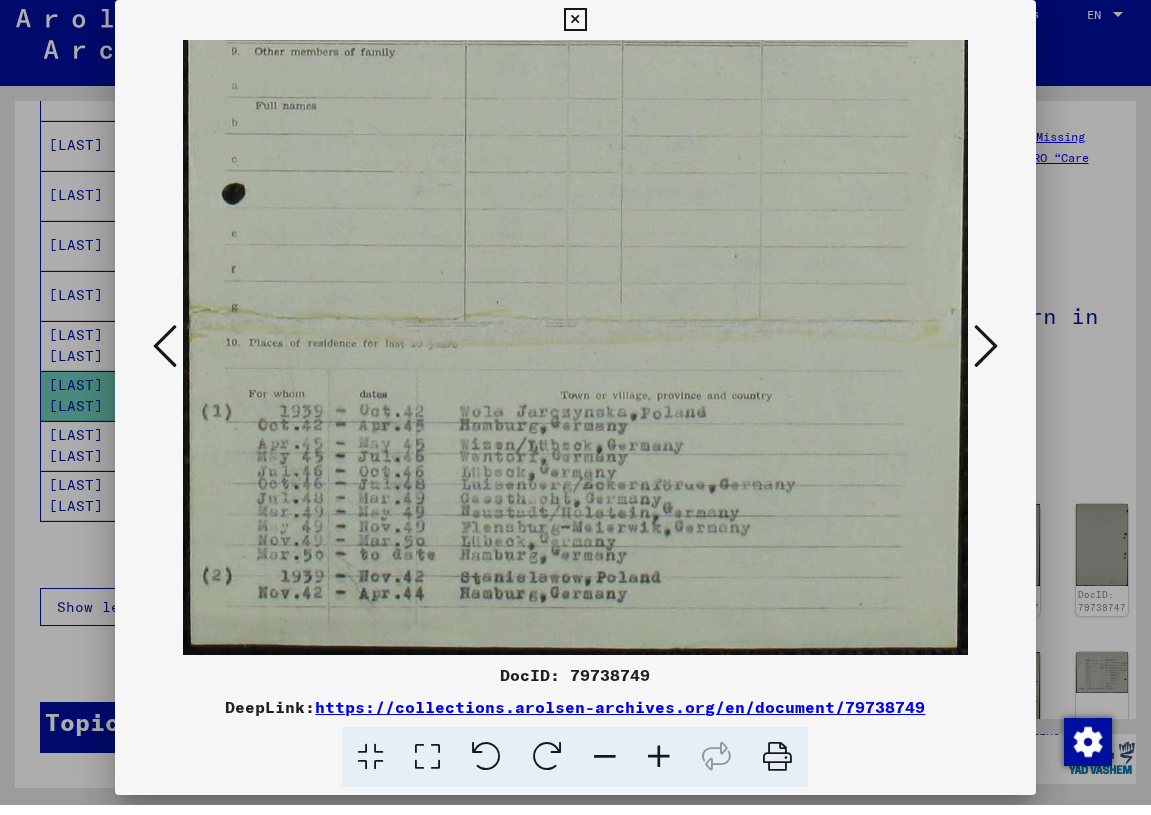 drag, startPoint x: 739, startPoint y: 586, endPoint x: 741, endPoint y: 258, distance: 328.0061 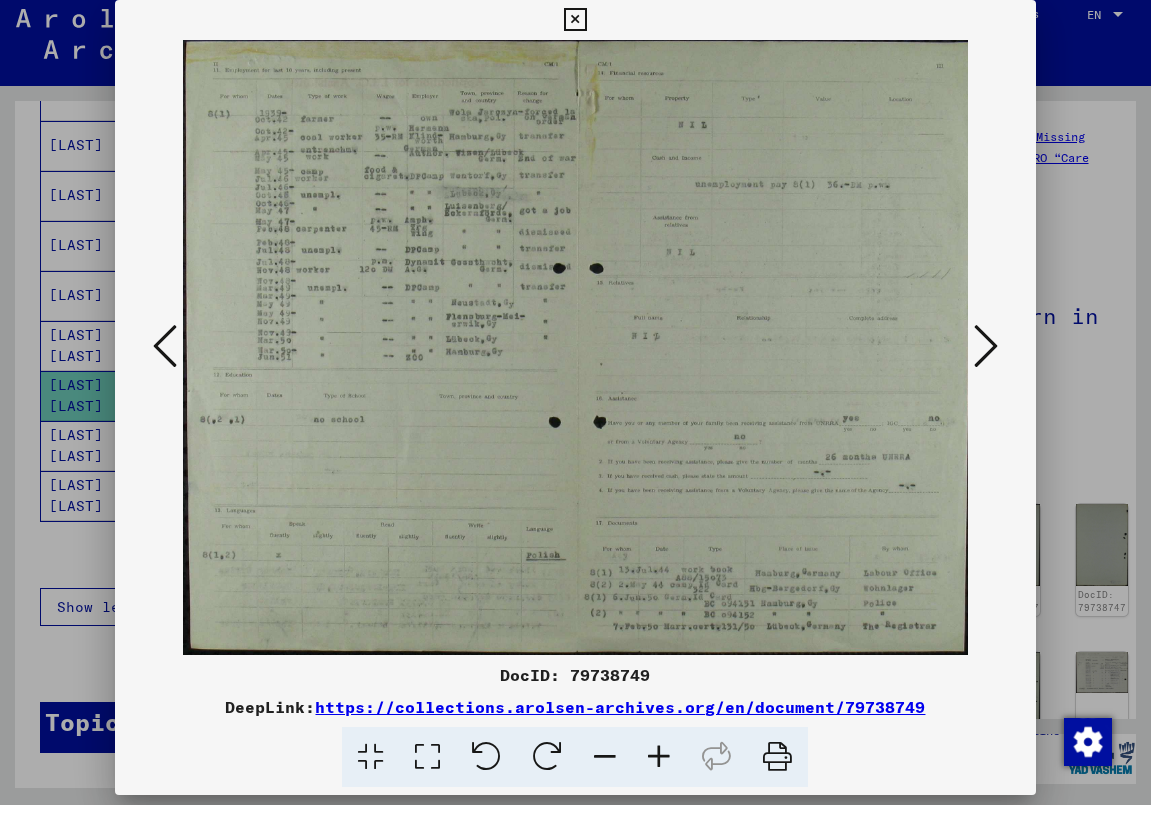 click at bounding box center [659, 767] 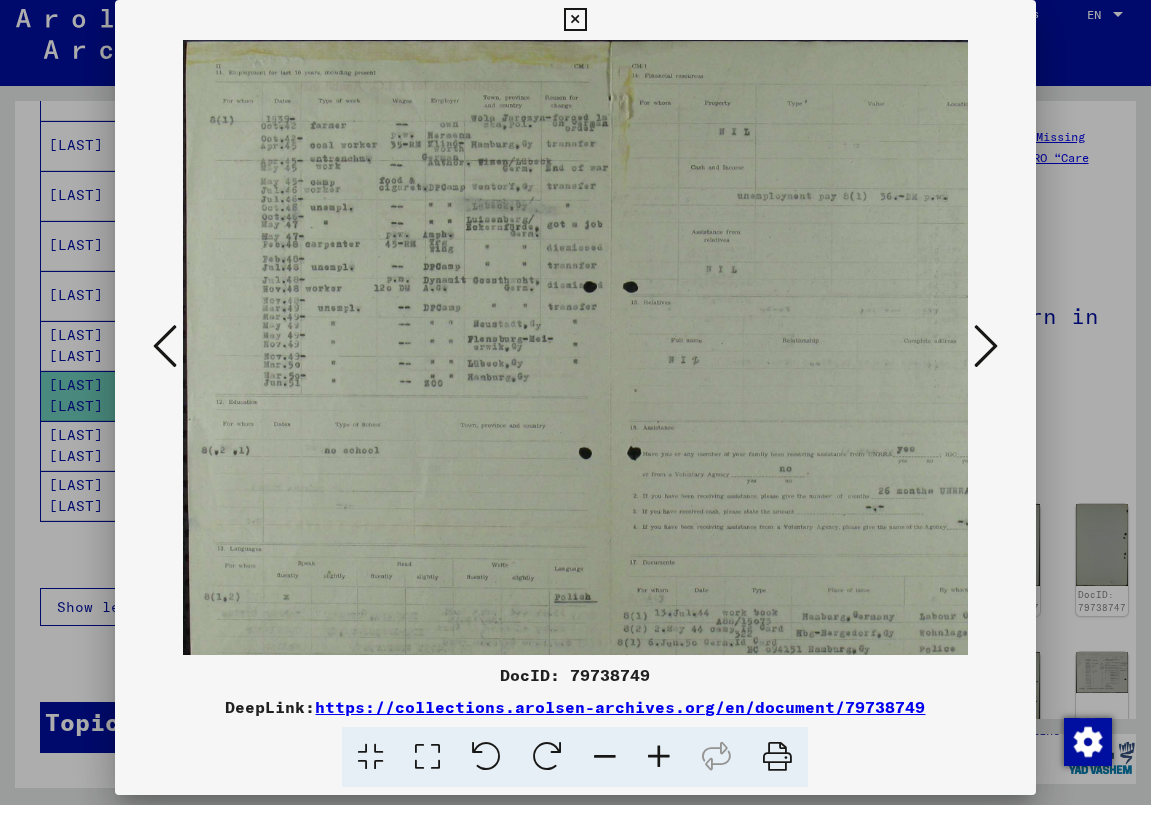 click at bounding box center (659, 767) 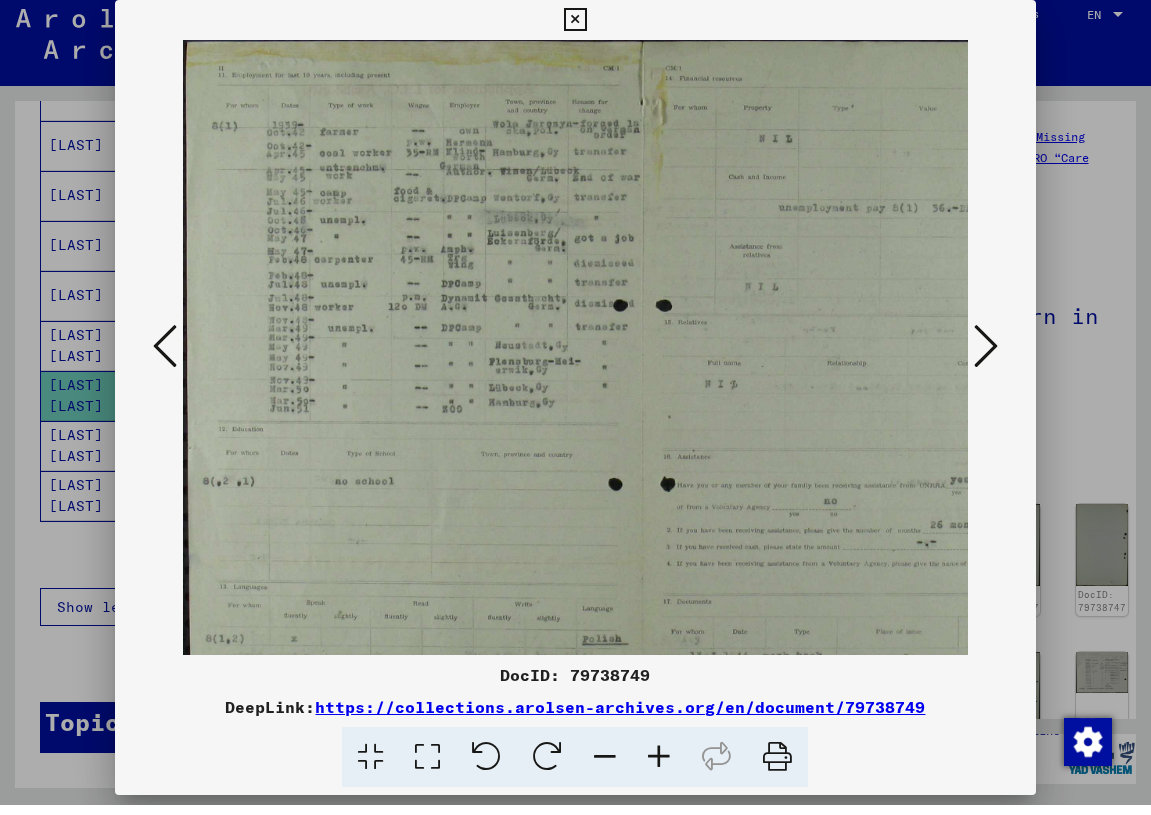 click at bounding box center (659, 767) 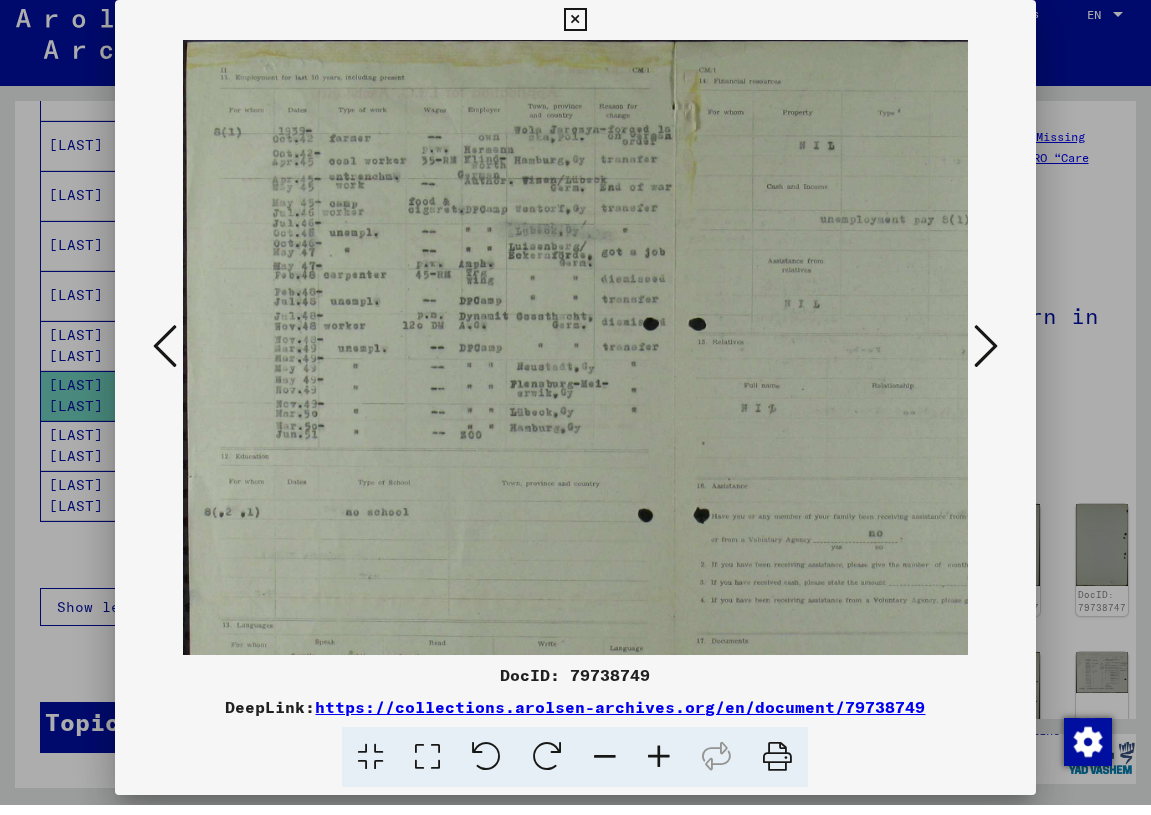 click at bounding box center (659, 767) 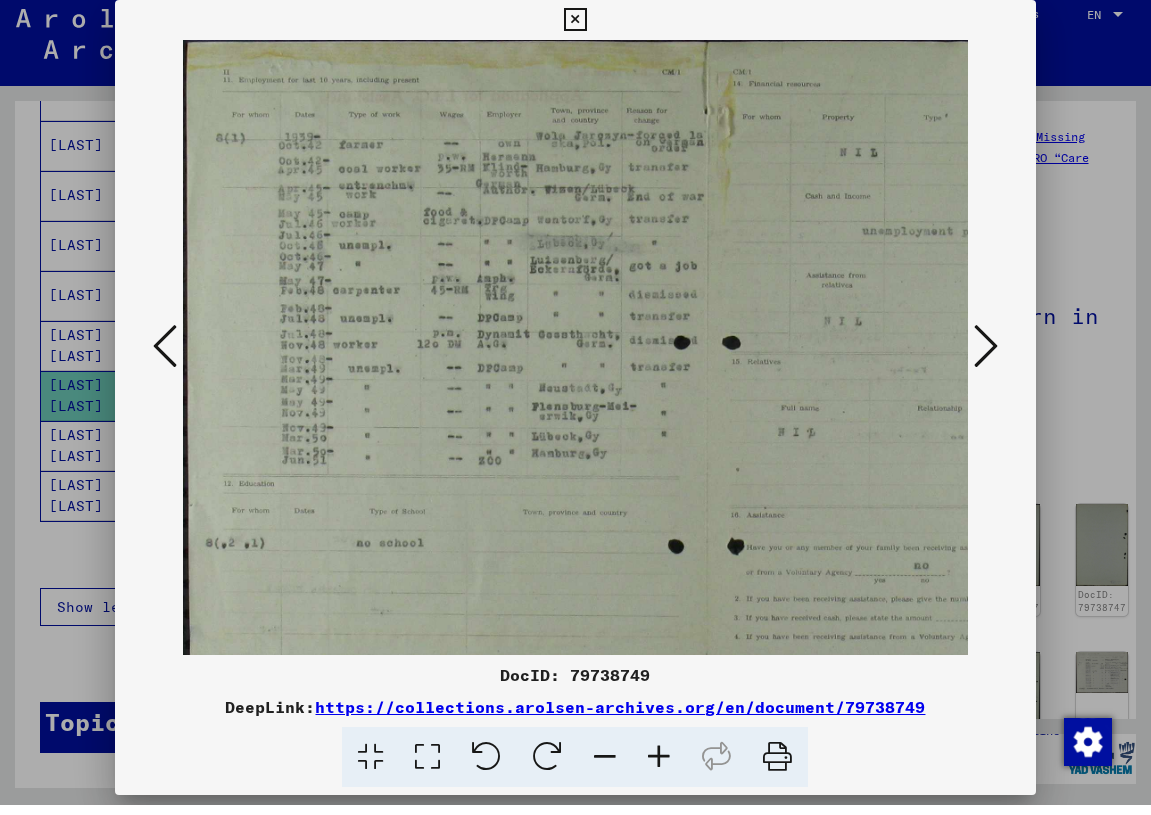 click at bounding box center (659, 767) 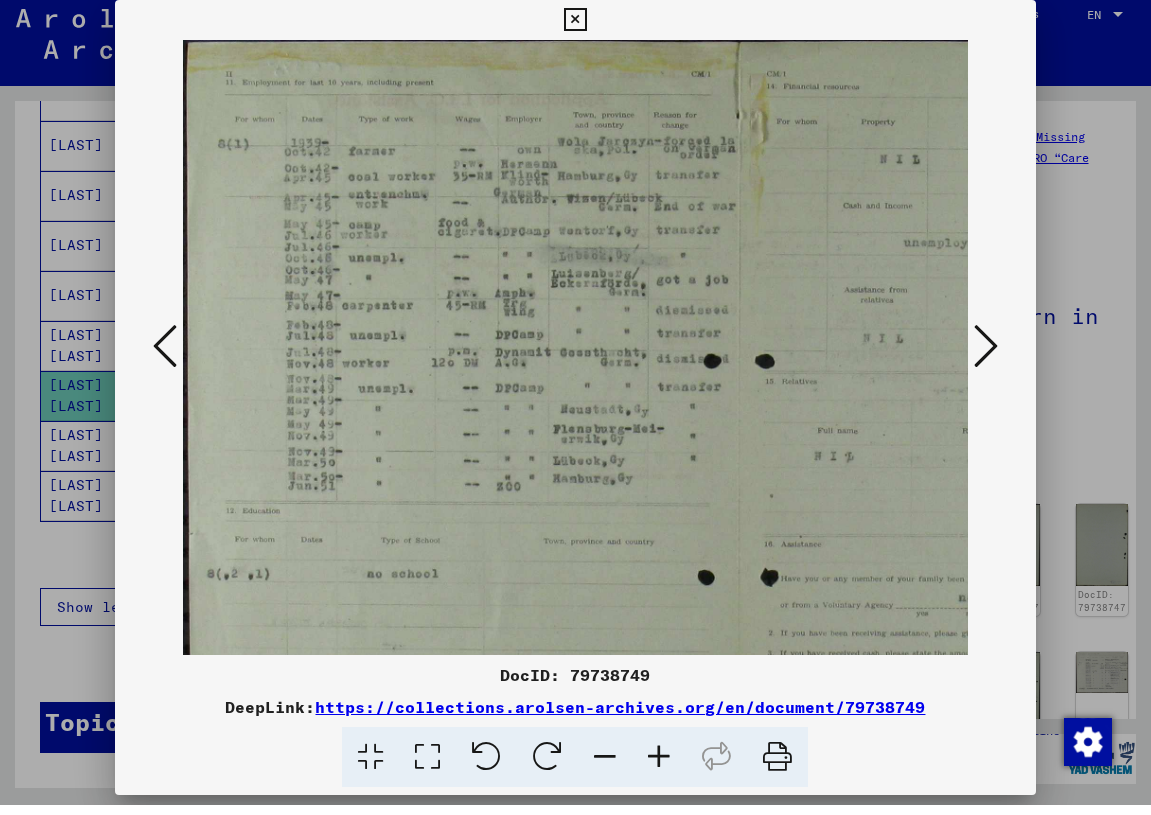 click at bounding box center (659, 767) 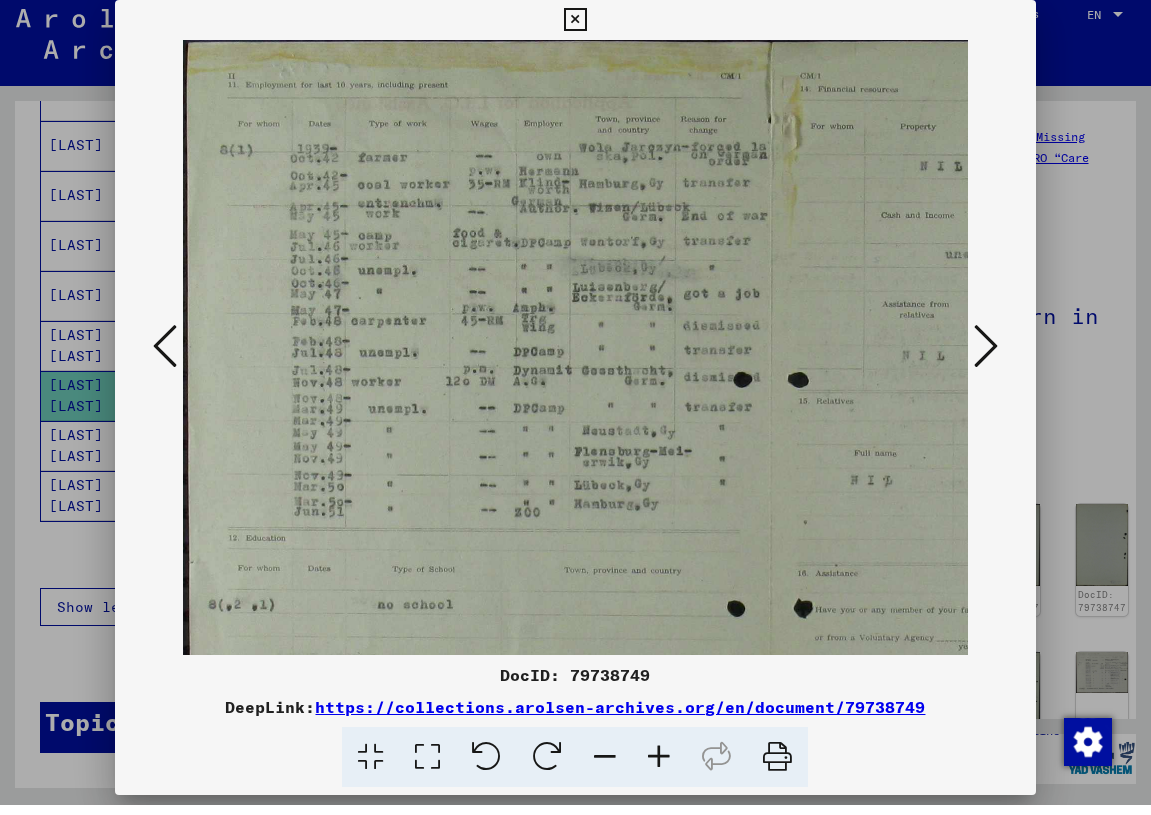 click at bounding box center [659, 767] 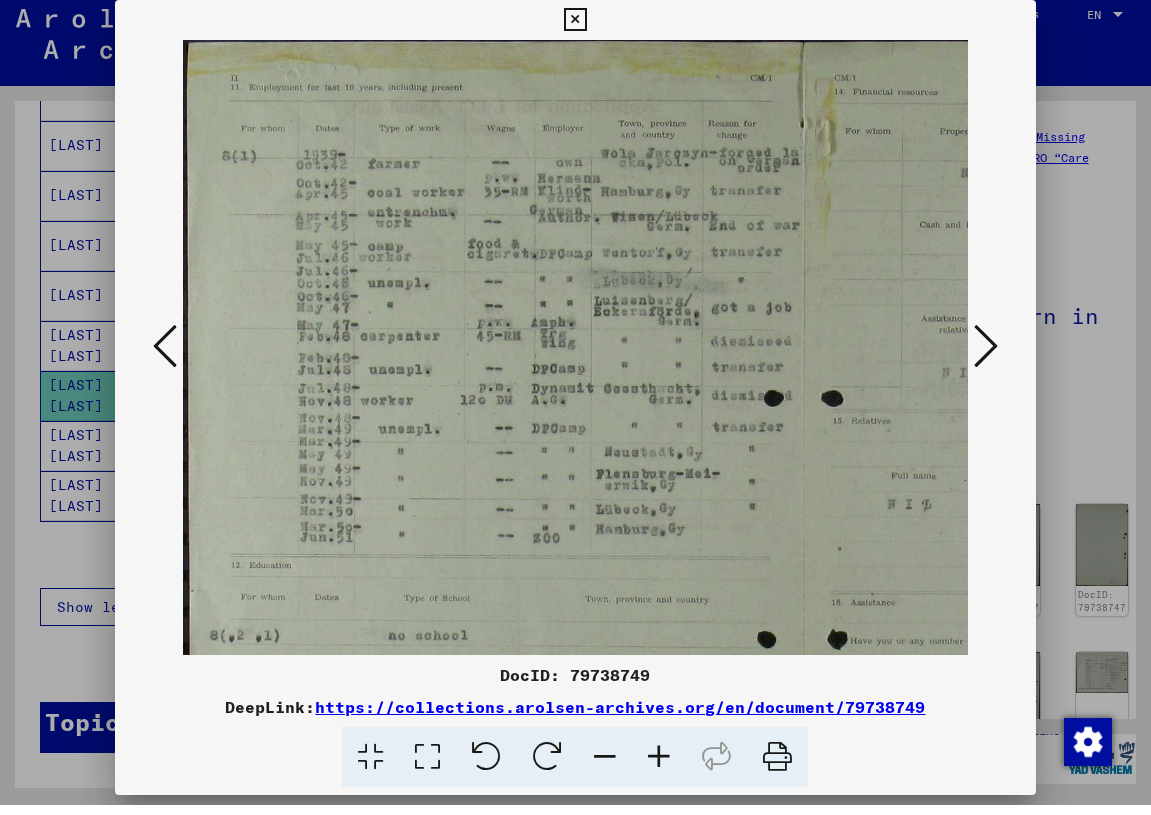 click at bounding box center [659, 767] 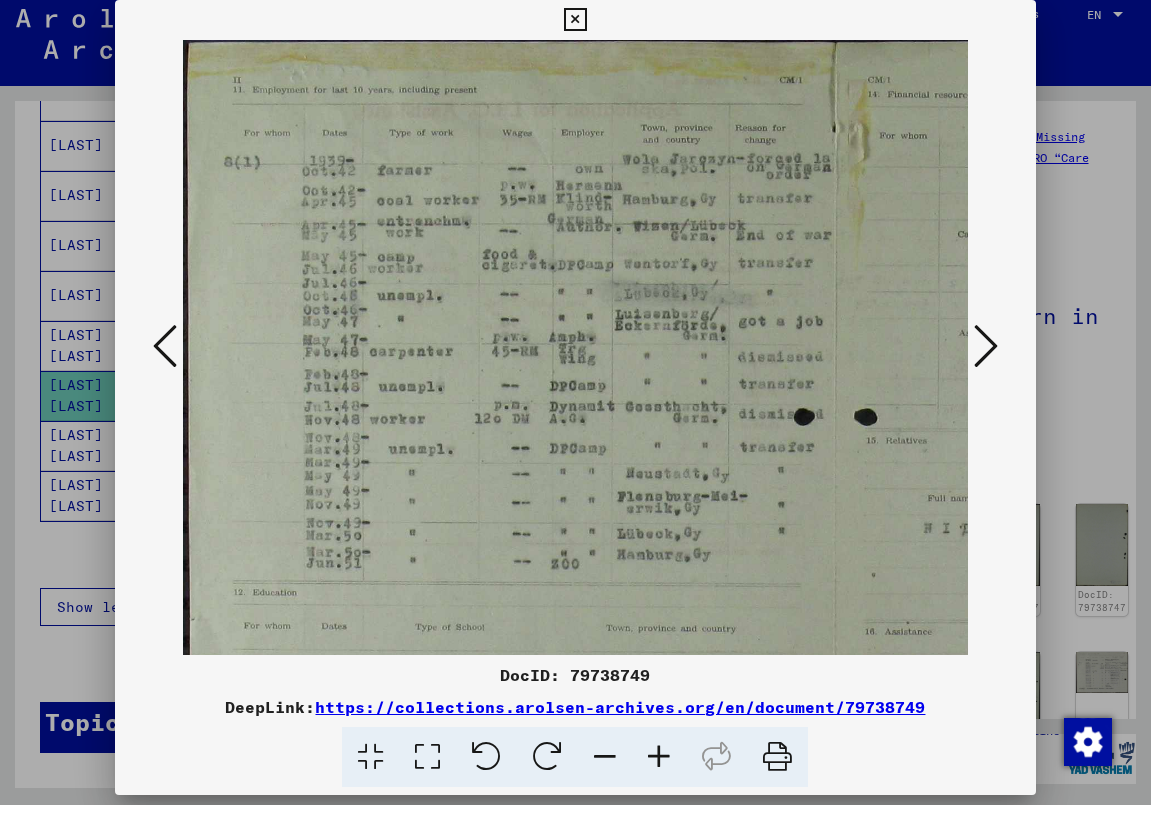 click at bounding box center [659, 767] 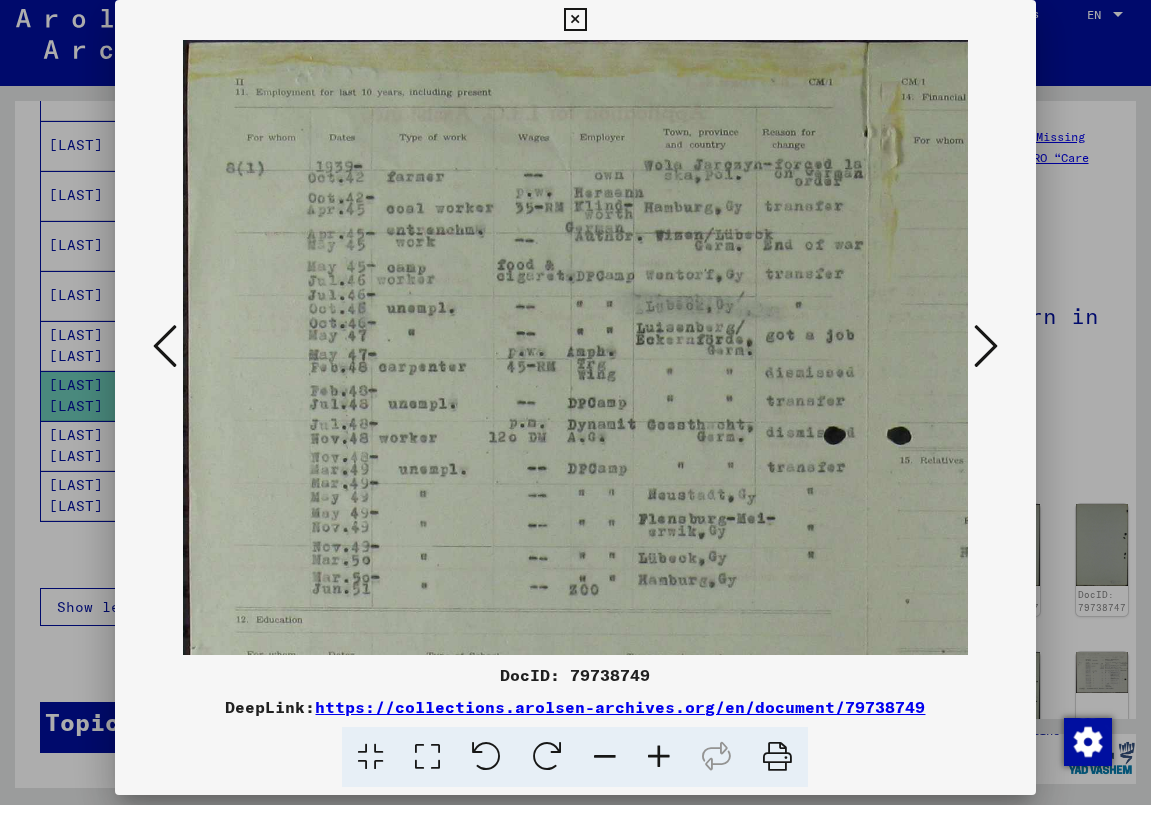 click at bounding box center [659, 767] 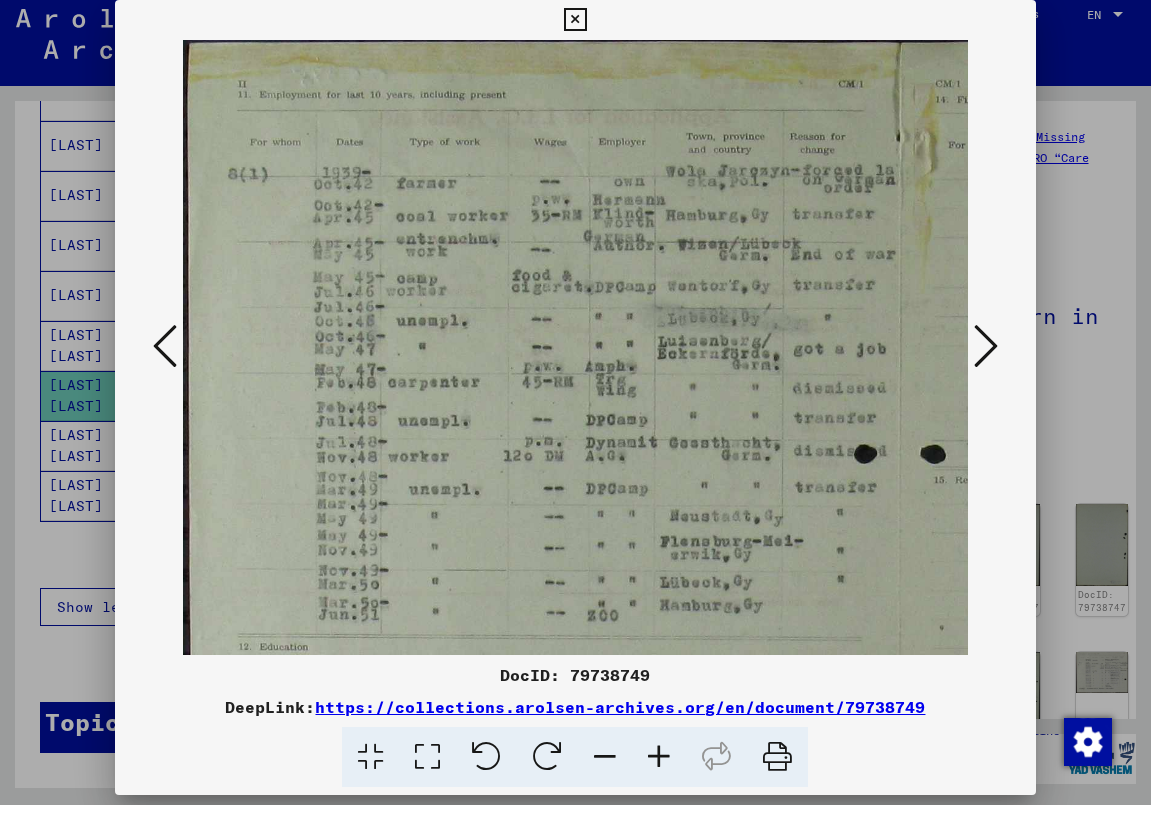 click at bounding box center (659, 767) 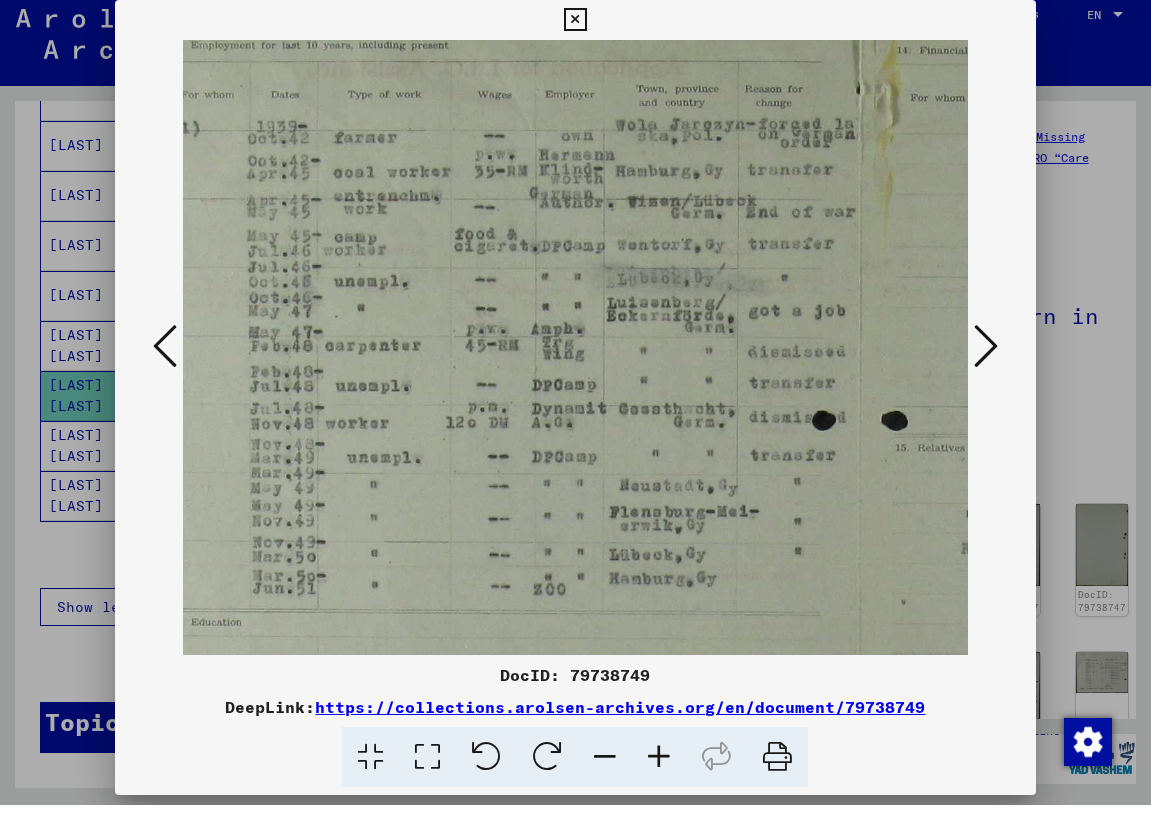 scroll, scrollTop: 53, scrollLeft: 72, axis: both 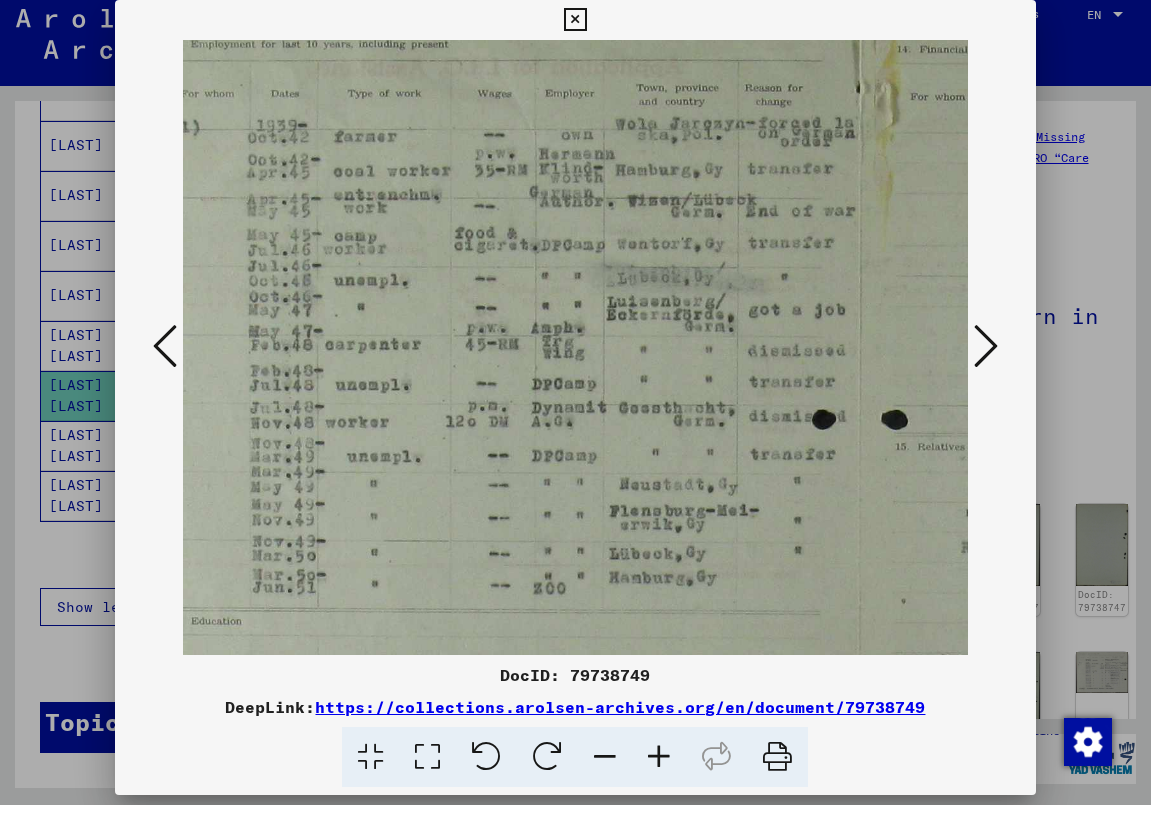 drag, startPoint x: 654, startPoint y: 581, endPoint x: 582, endPoint y: 528, distance: 89.40358 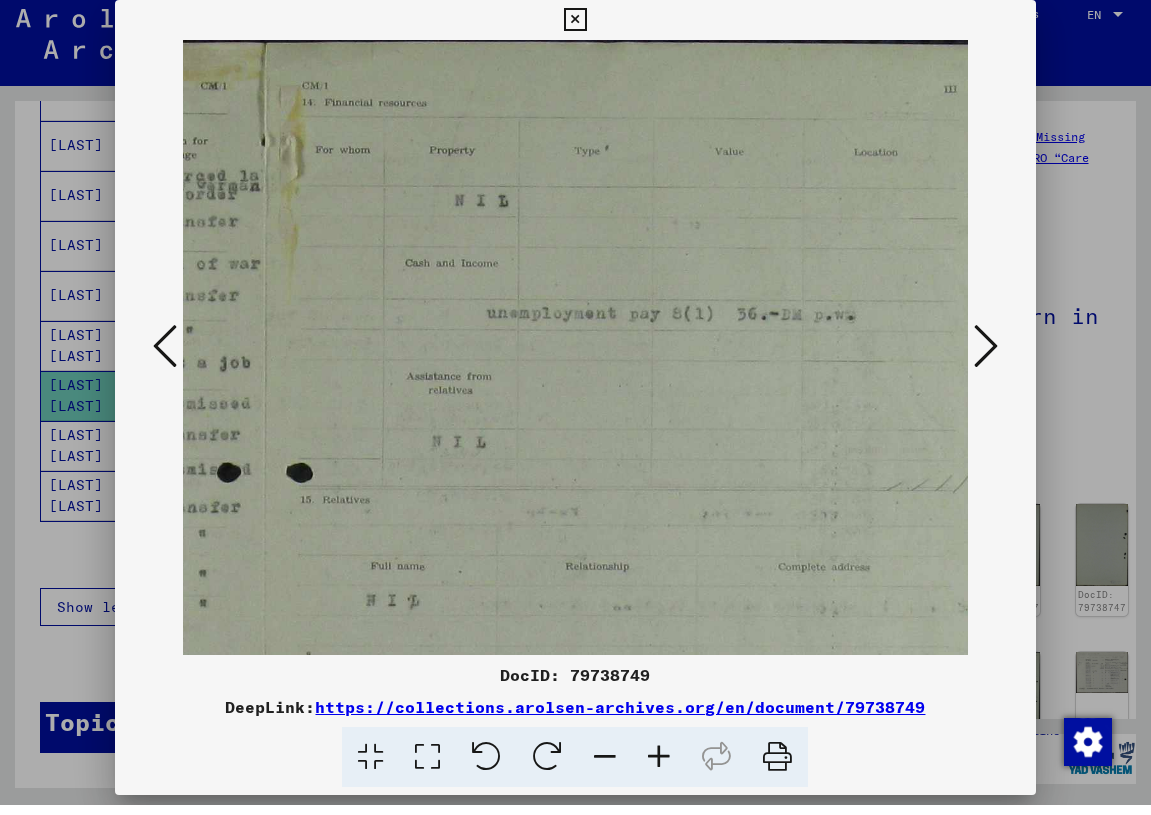scroll, scrollTop: 0, scrollLeft: 668, axis: horizontal 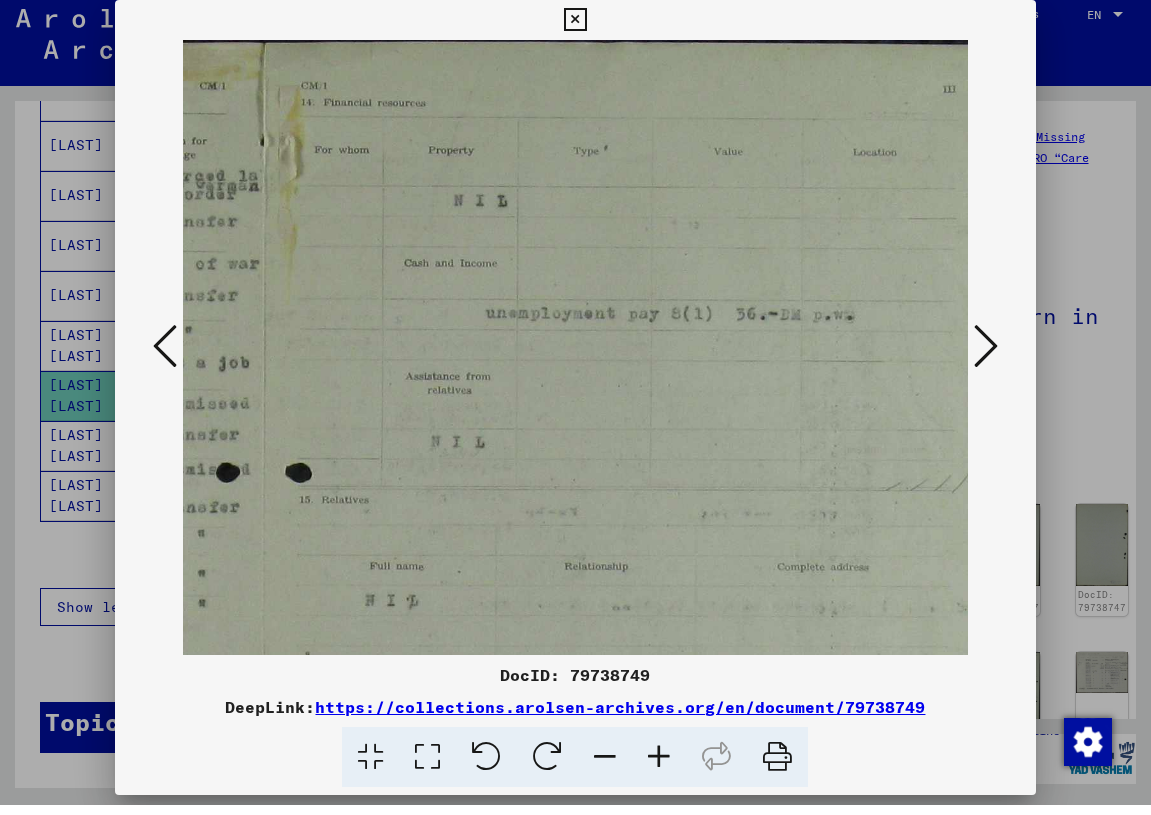 drag, startPoint x: 855, startPoint y: 416, endPoint x: 259, endPoint y: 552, distance: 611.3199 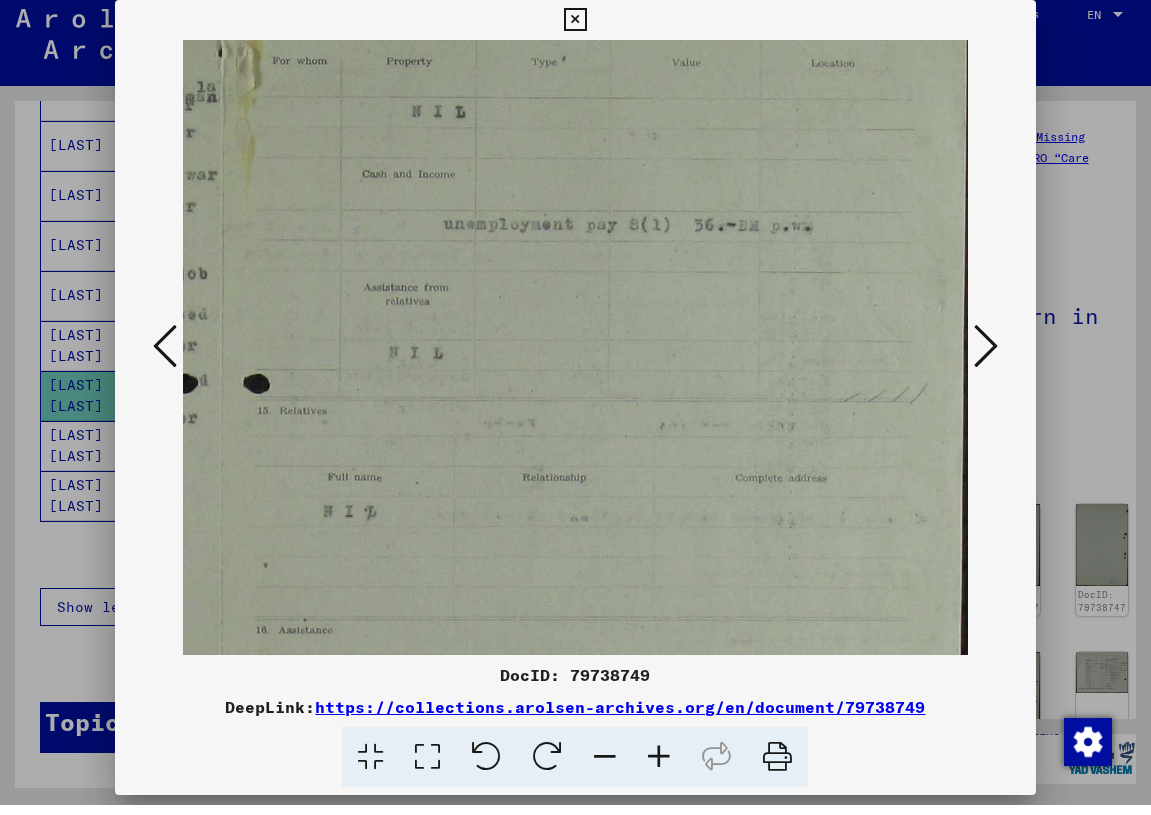 scroll, scrollTop: 92, scrollLeft: 710, axis: both 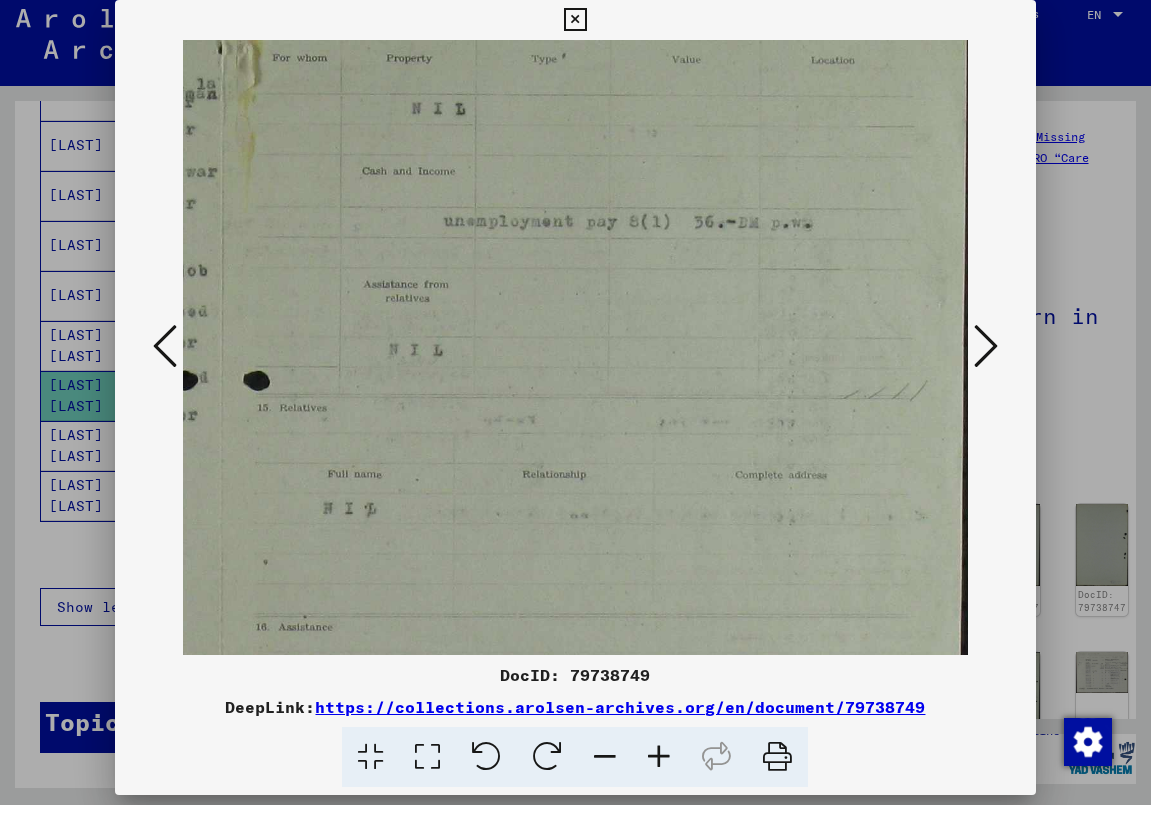drag, startPoint x: 611, startPoint y: 483, endPoint x: 545, endPoint y: 391, distance: 113.22544 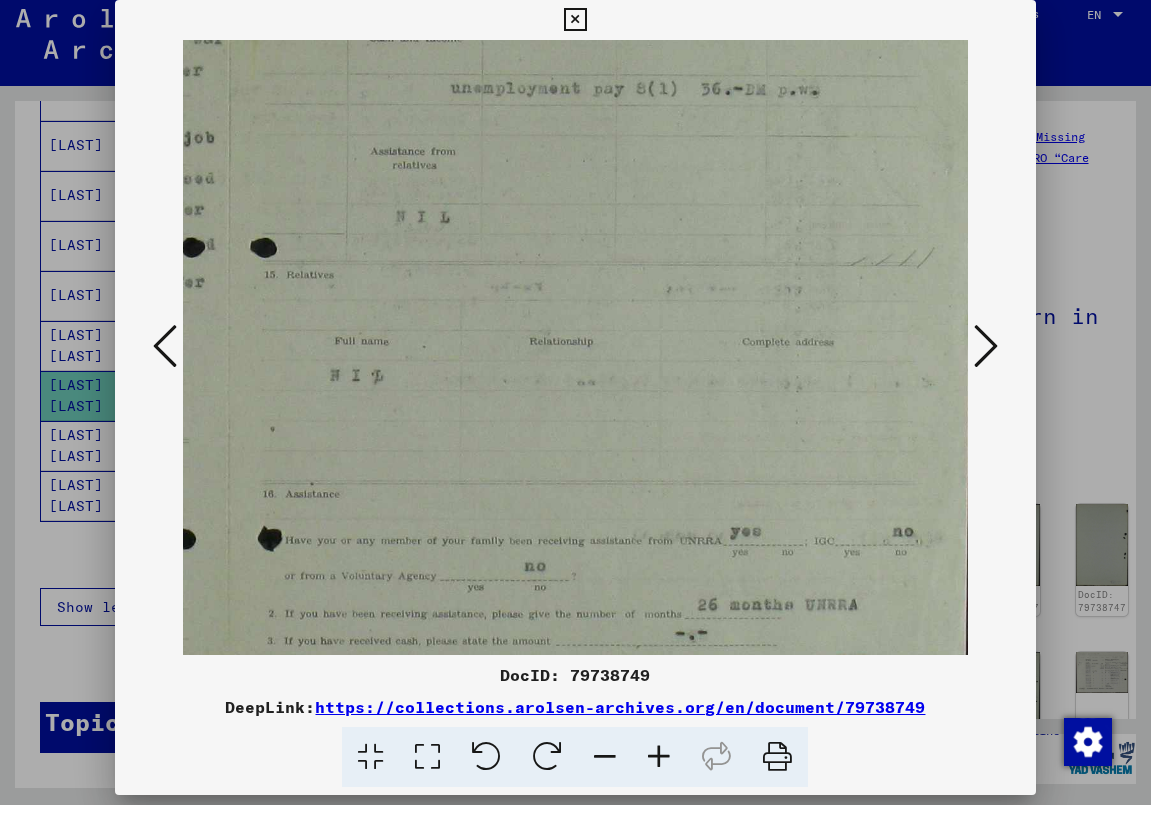 drag, startPoint x: 646, startPoint y: 408, endPoint x: 642, endPoint y: 275, distance: 133.06013 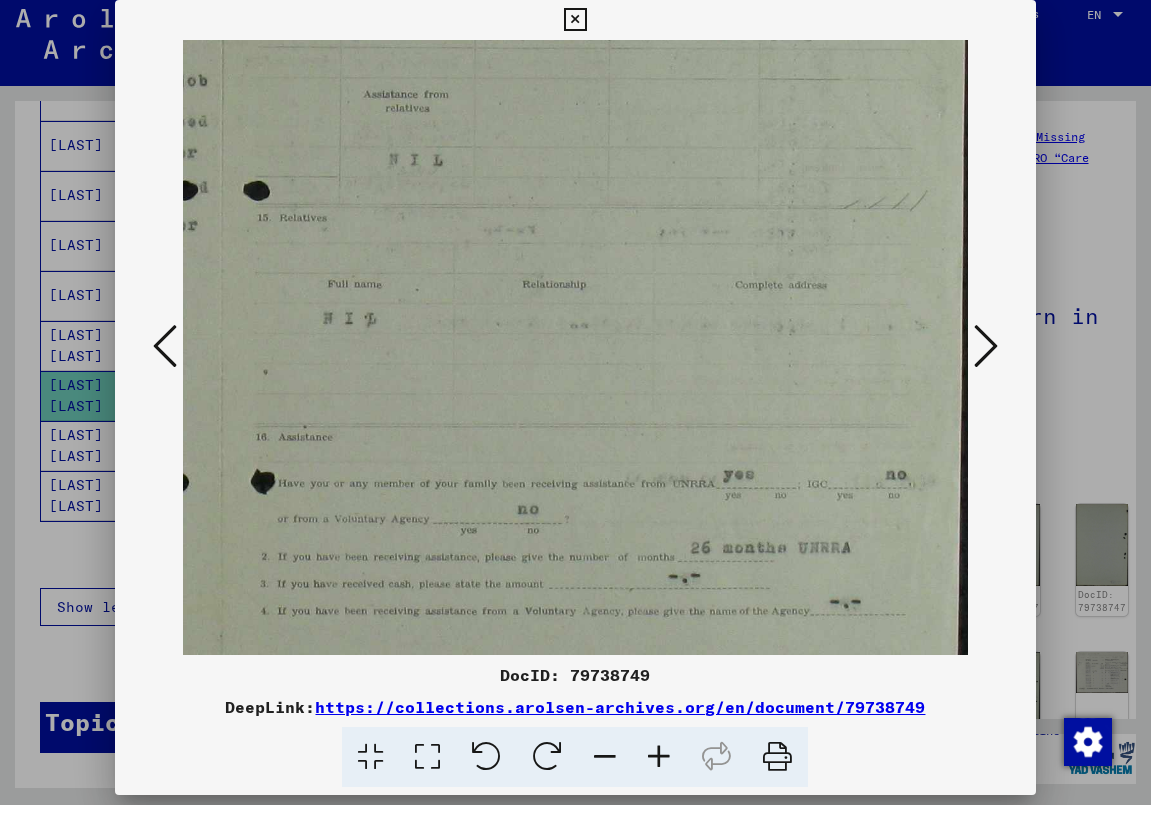 scroll, scrollTop: 283, scrollLeft: 710, axis: both 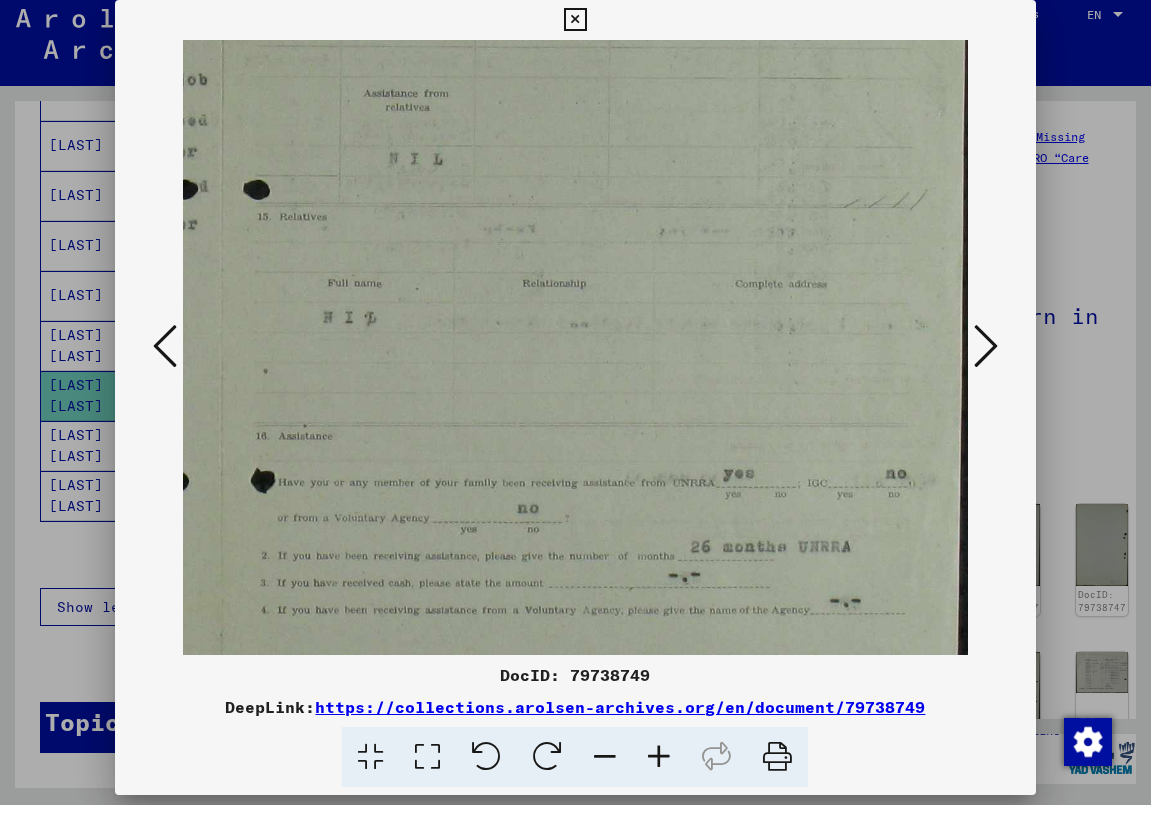 drag, startPoint x: 625, startPoint y: 452, endPoint x: 609, endPoint y: 394, distance: 60.166435 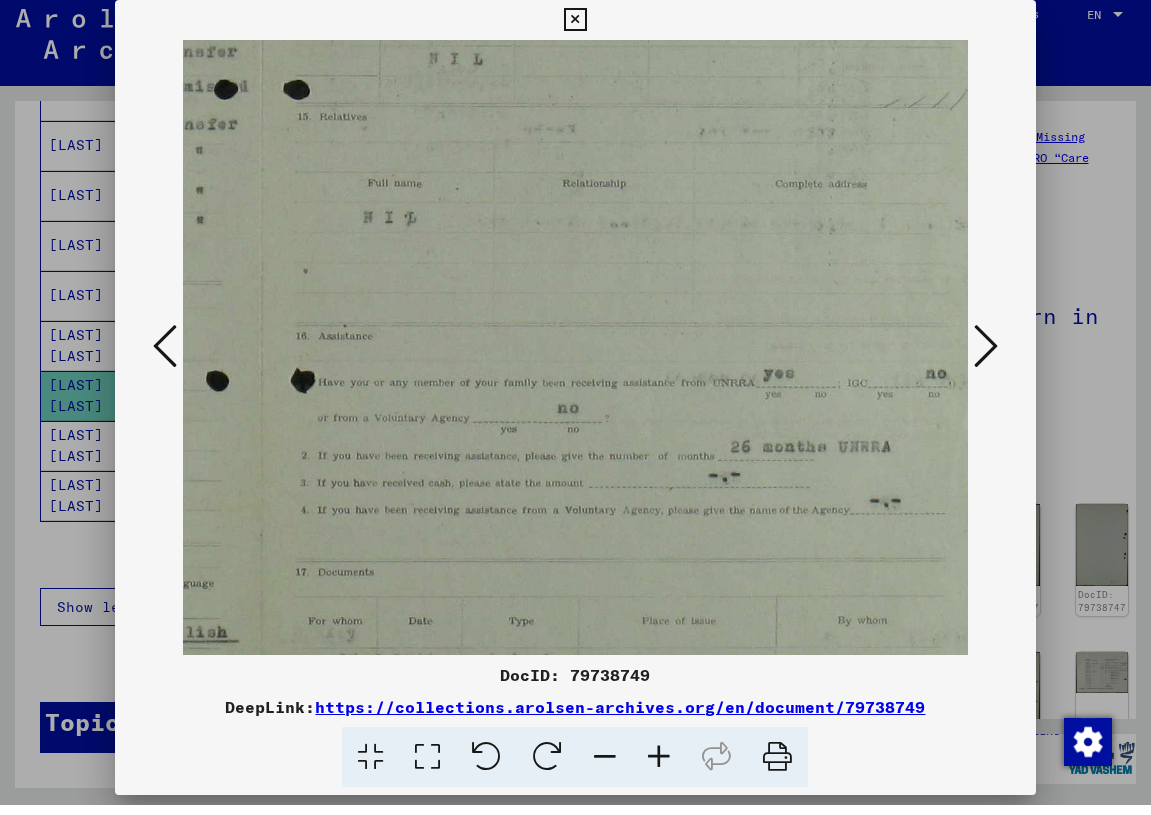 scroll, scrollTop: 395, scrollLeft: 664, axis: both 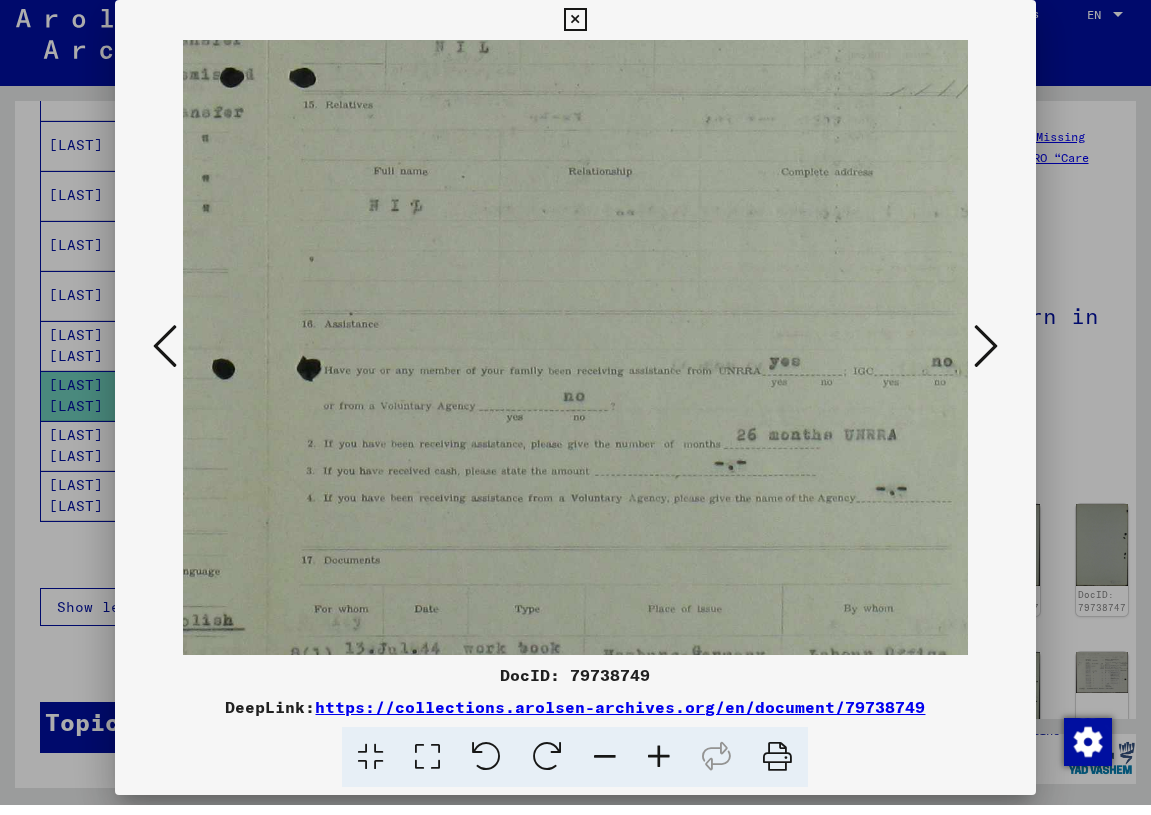 drag, startPoint x: 573, startPoint y: 410, endPoint x: 619, endPoint y: 298, distance: 121.07848 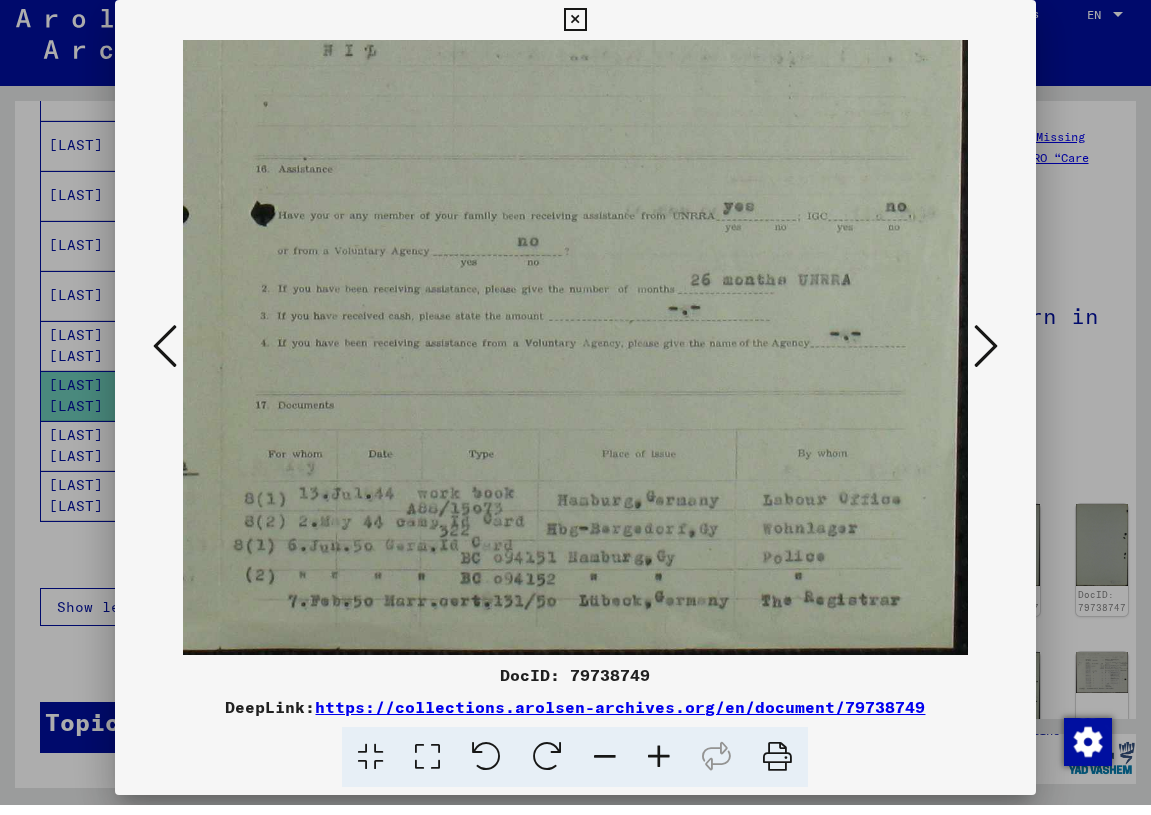 scroll, scrollTop: 550, scrollLeft: 708, axis: both 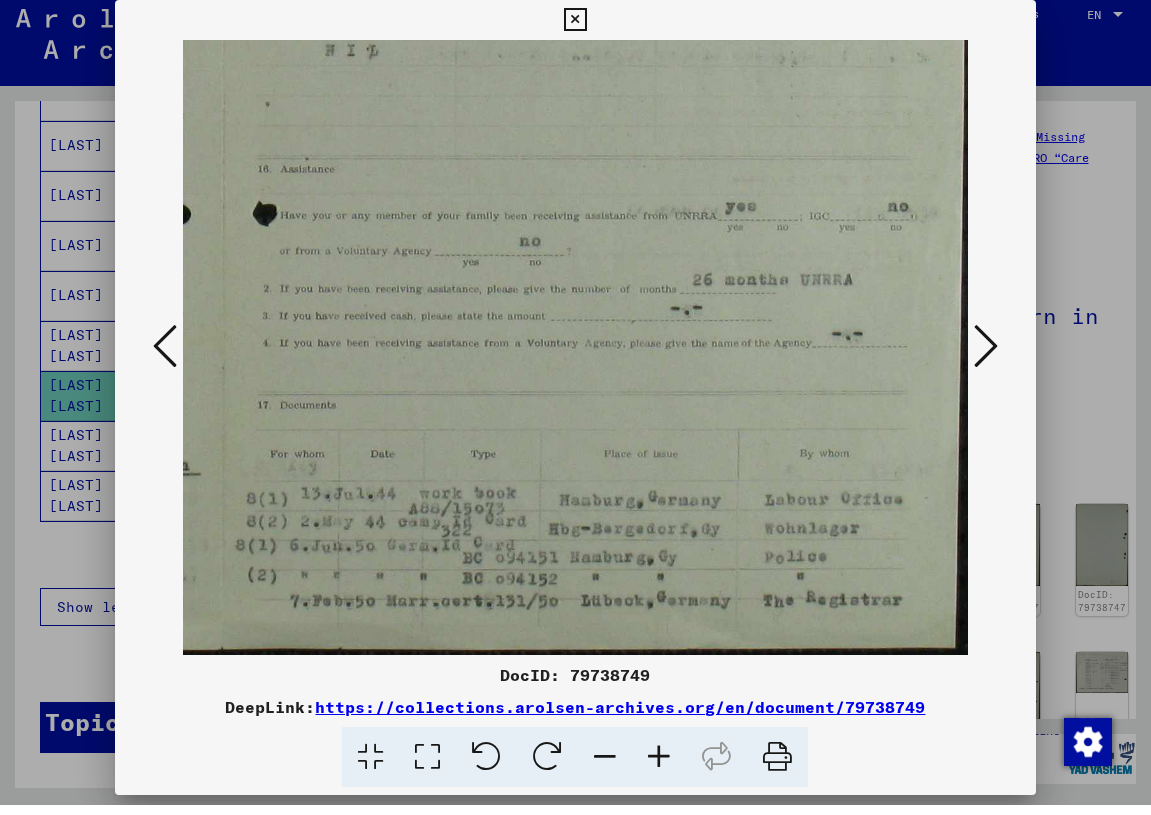 drag, startPoint x: 838, startPoint y: 578, endPoint x: 752, endPoint y: 242, distance: 346.83136 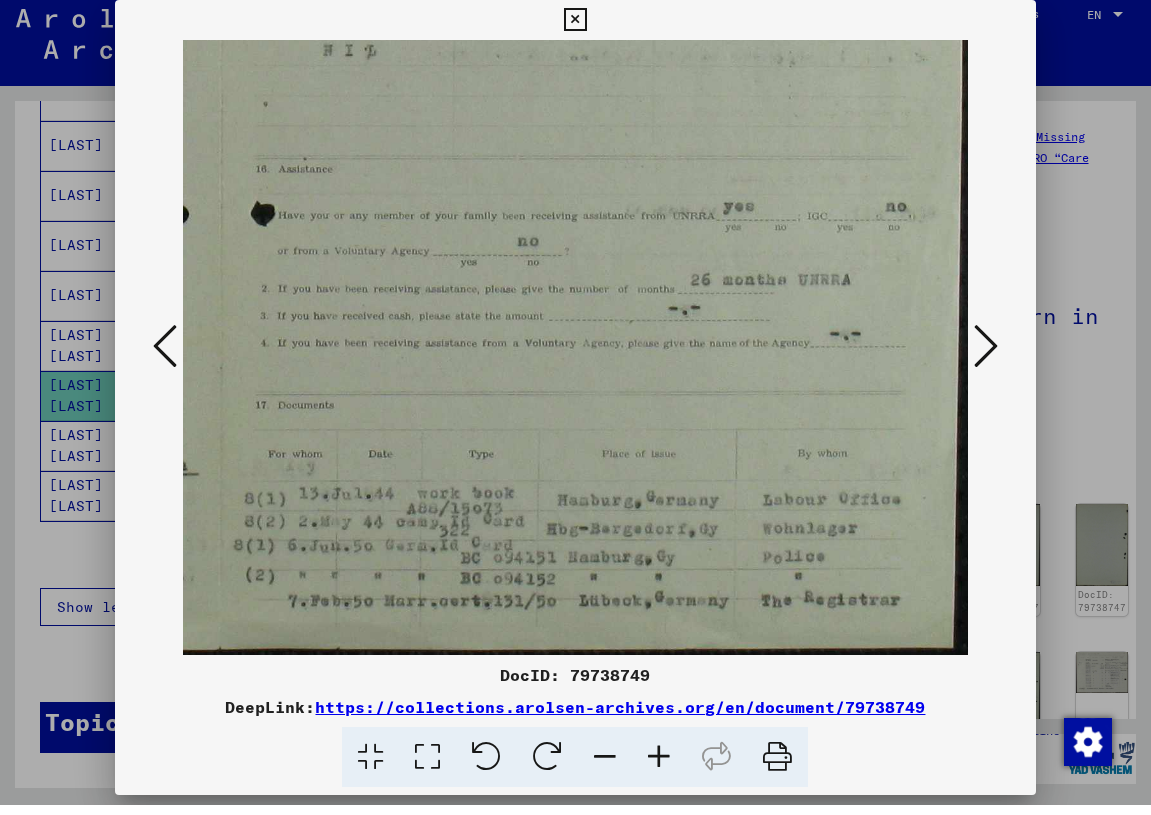 drag, startPoint x: 880, startPoint y: 541, endPoint x: 867, endPoint y: 452, distance: 89.94443 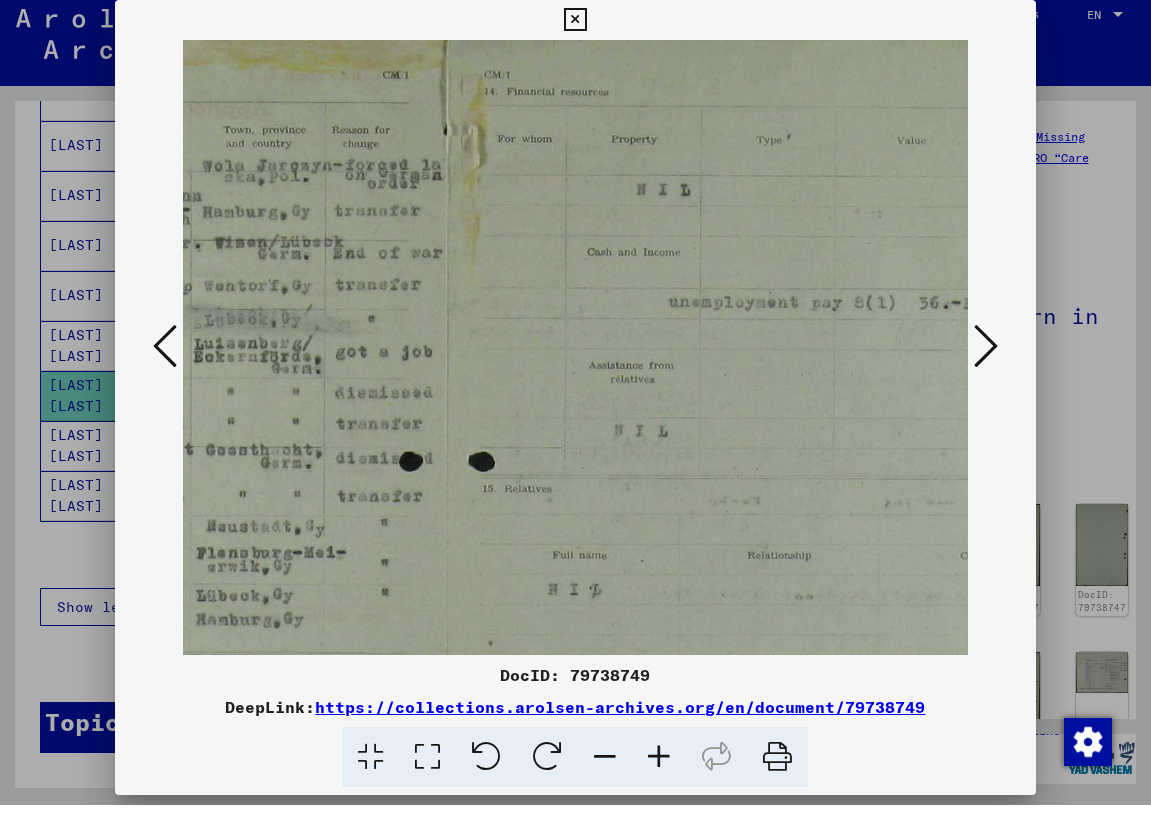scroll, scrollTop: 10, scrollLeft: 444, axis: both 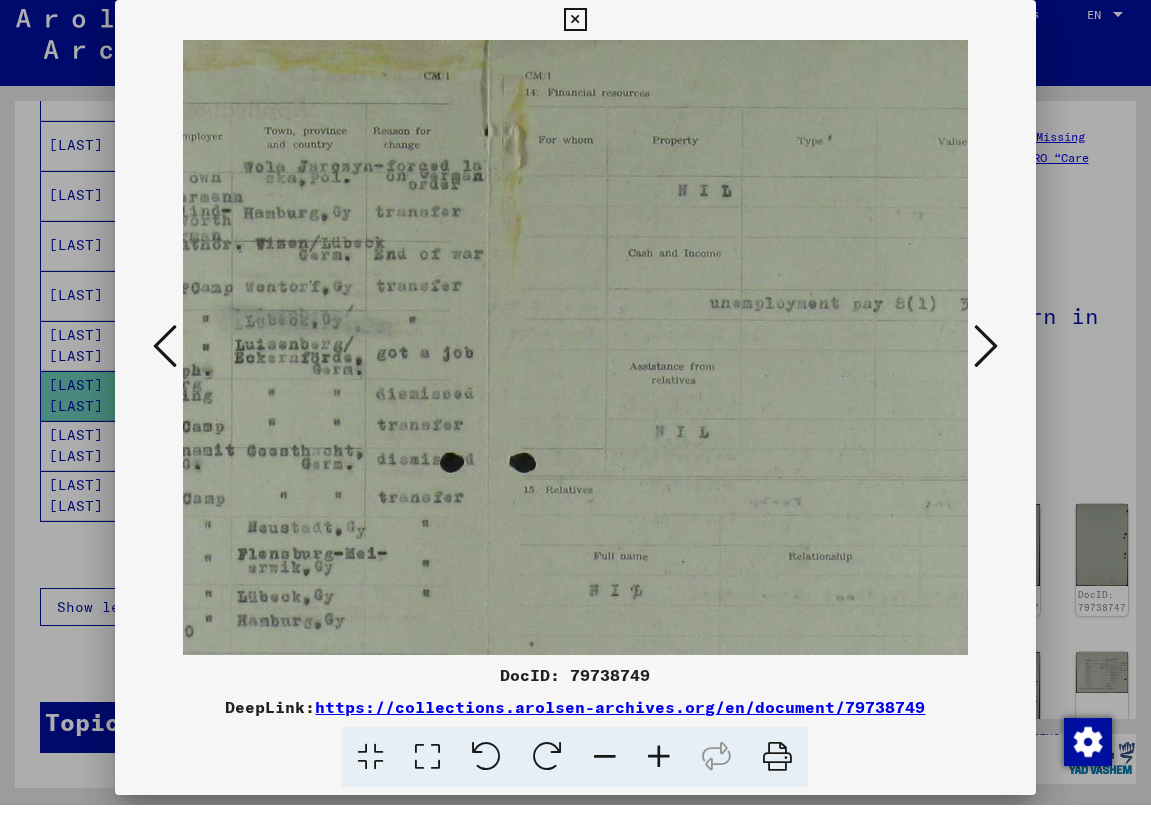 drag, startPoint x: 560, startPoint y: 191, endPoint x: 821, endPoint y: 721, distance: 590.77997 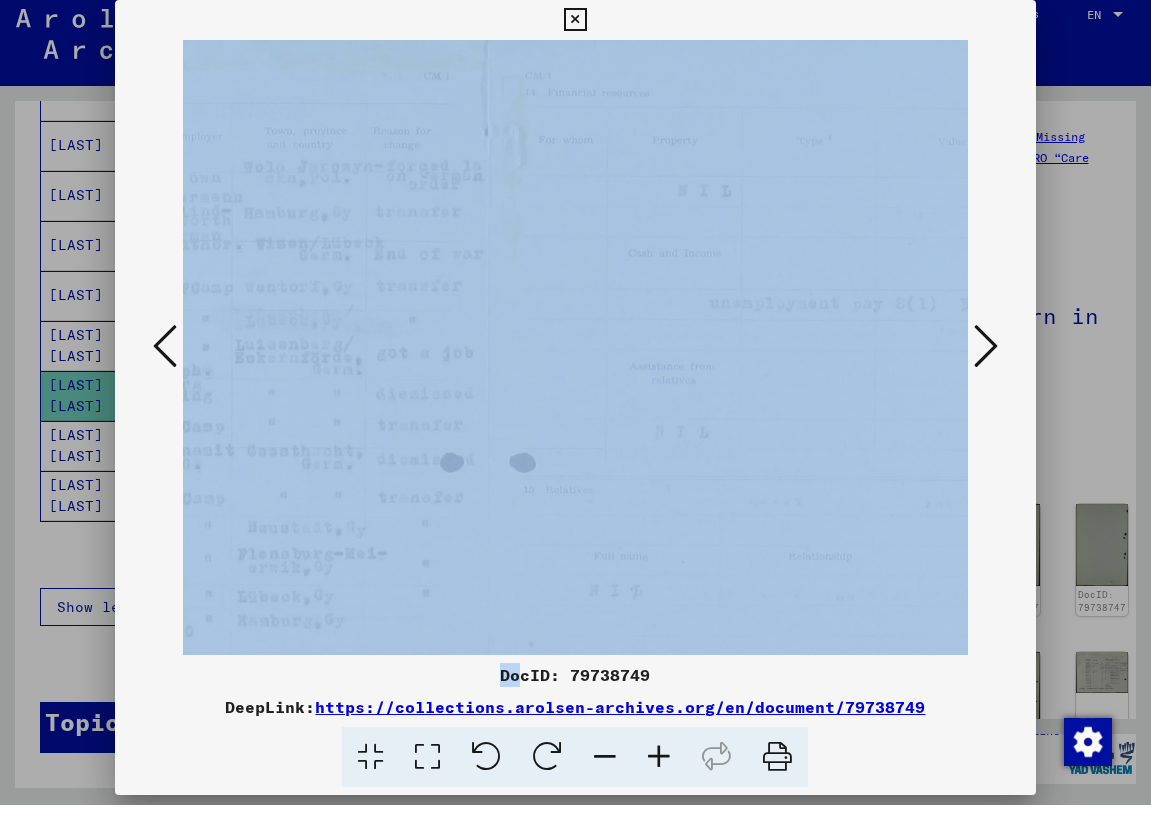drag, startPoint x: 522, startPoint y: 672, endPoint x: 663, endPoint y: 612, distance: 153.2351 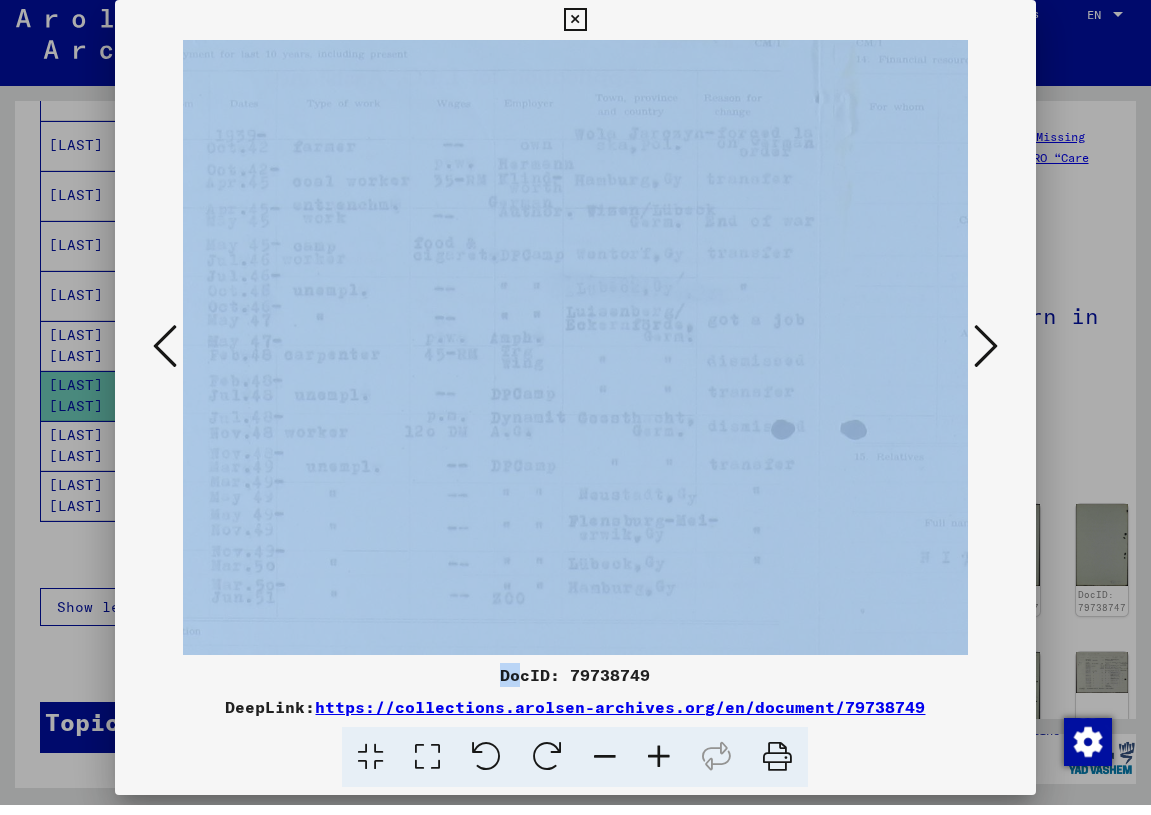 scroll, scrollTop: 43, scrollLeft: 113, axis: both 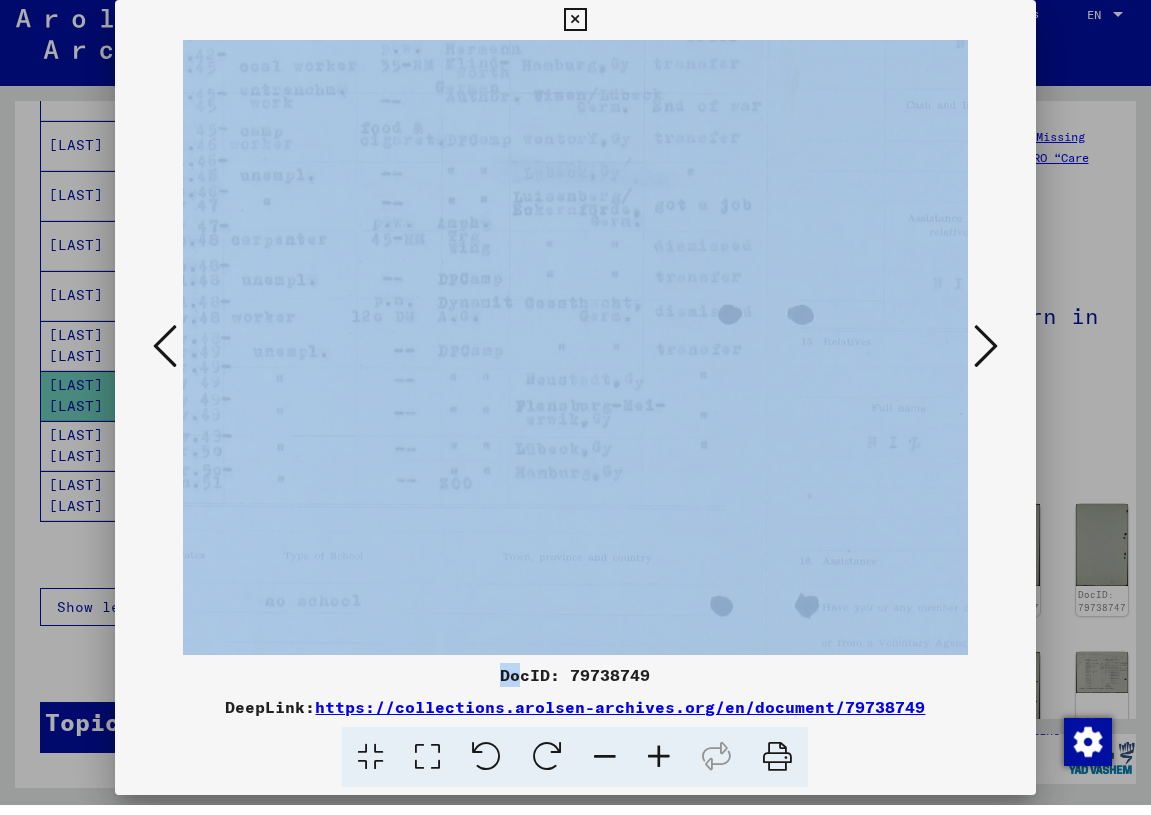 drag, startPoint x: 738, startPoint y: 514, endPoint x: 685, endPoint y: 399, distance: 126.625435 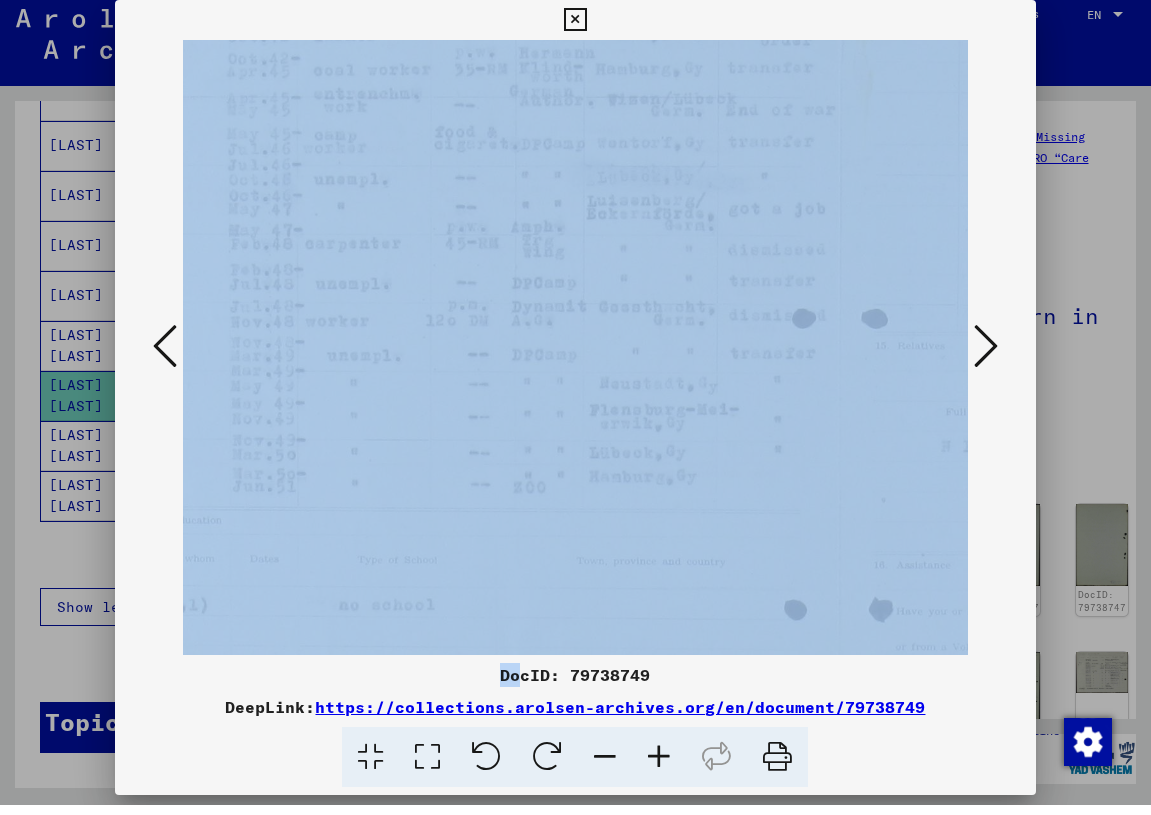 scroll, scrollTop: 154, scrollLeft: 92, axis: both 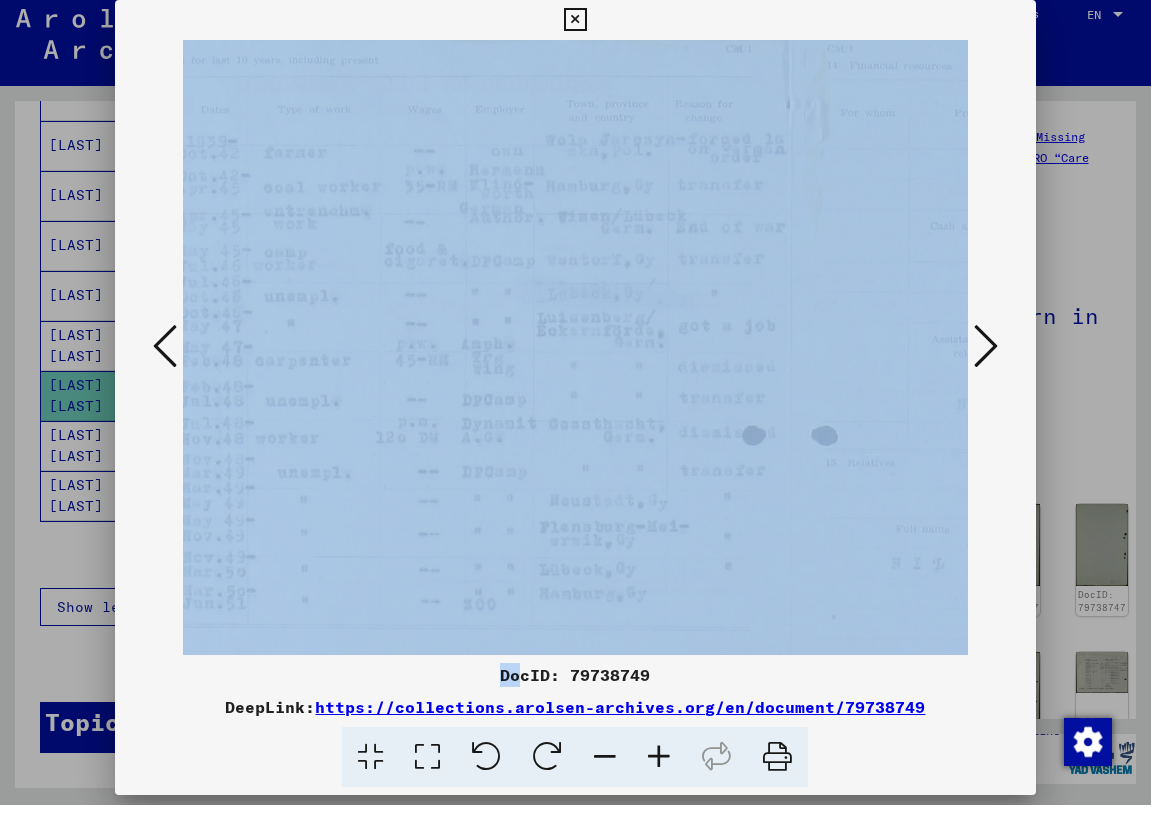 drag, startPoint x: 626, startPoint y: 247, endPoint x: 576, endPoint y: 364, distance: 127.236 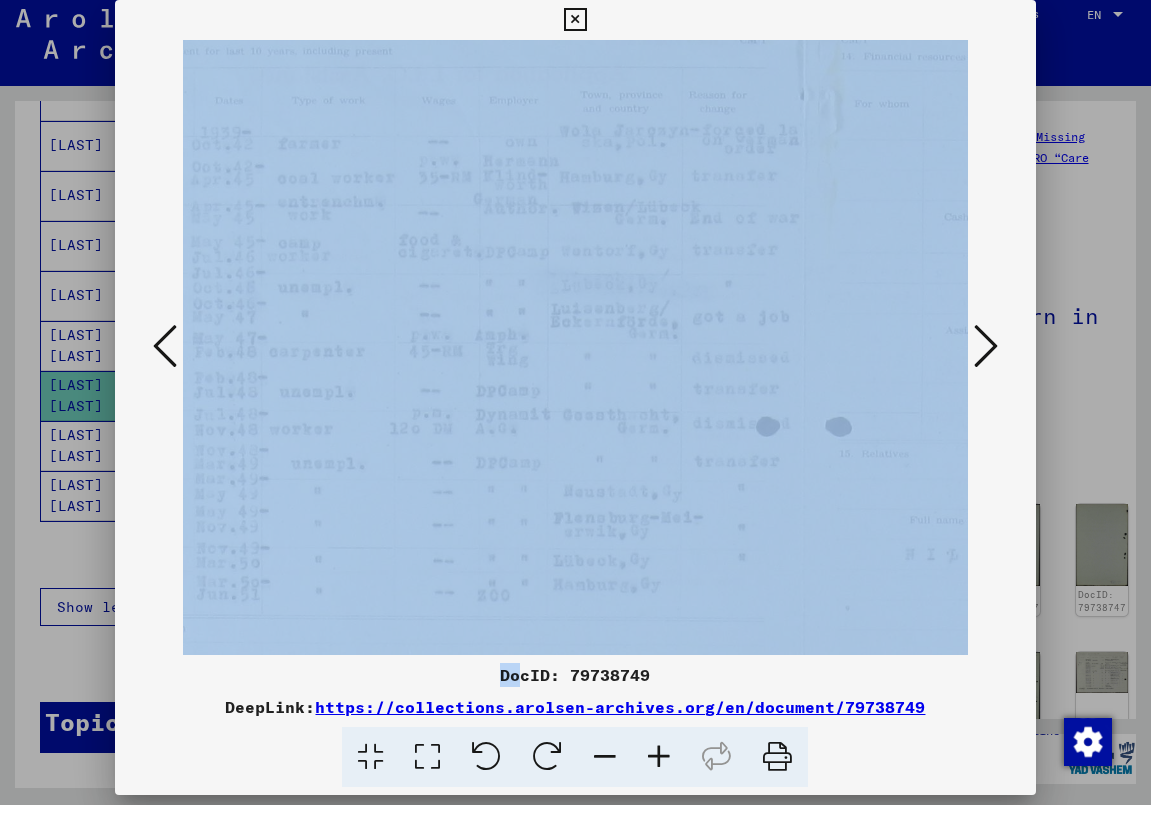 scroll, scrollTop: 47, scrollLeft: 138, axis: both 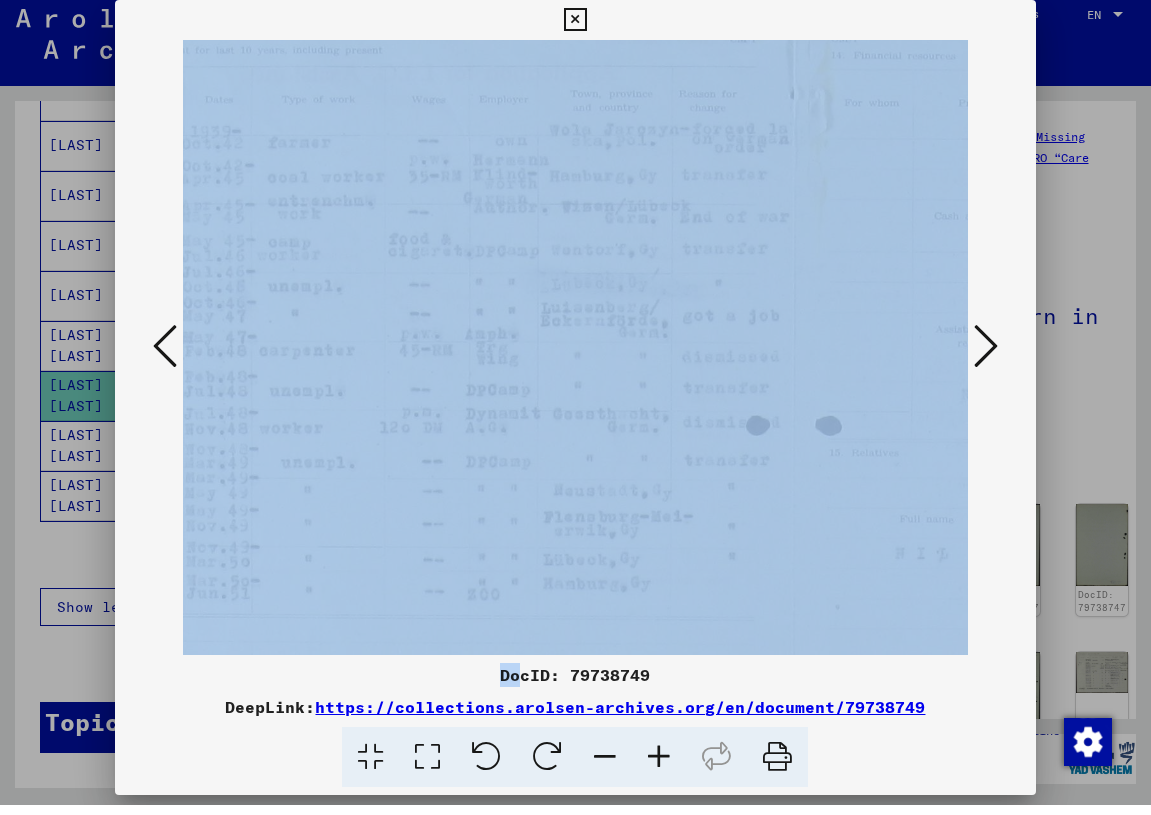 drag, startPoint x: 429, startPoint y: 317, endPoint x: 467, endPoint y: 307, distance: 39.293766 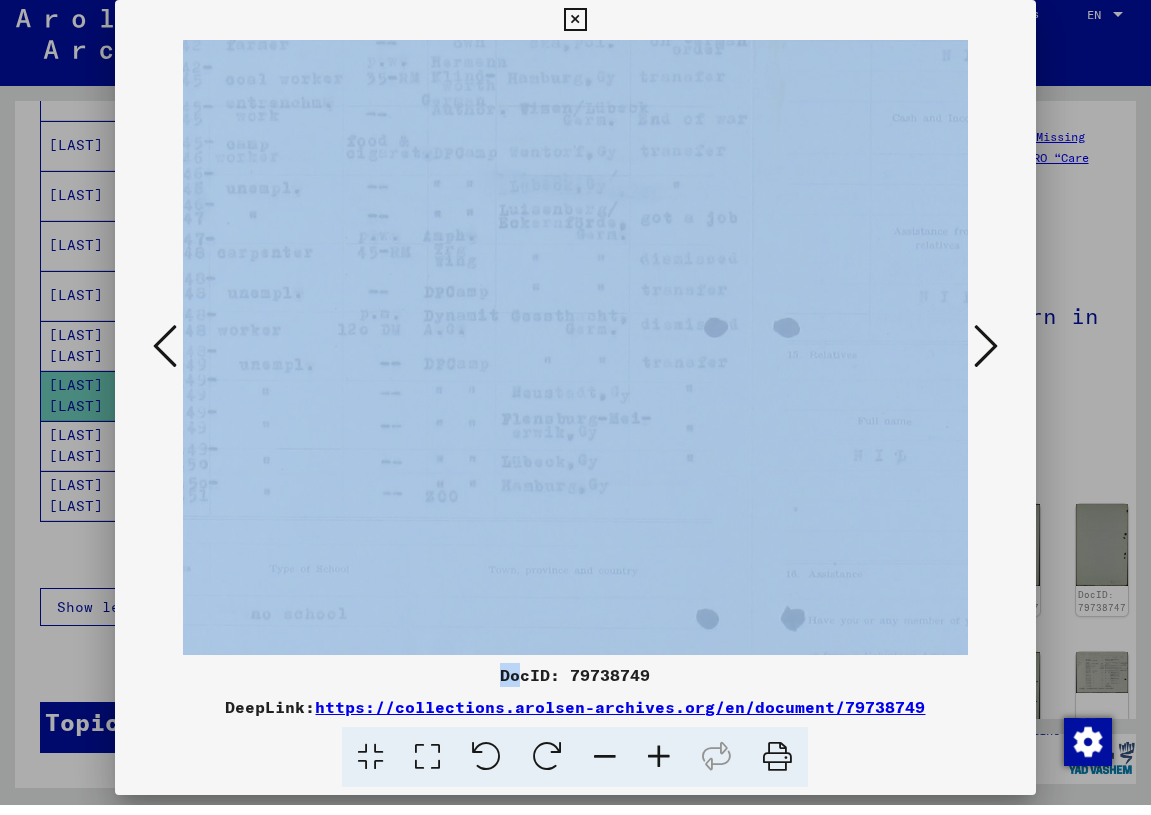 scroll, scrollTop: 150, scrollLeft: 180, axis: both 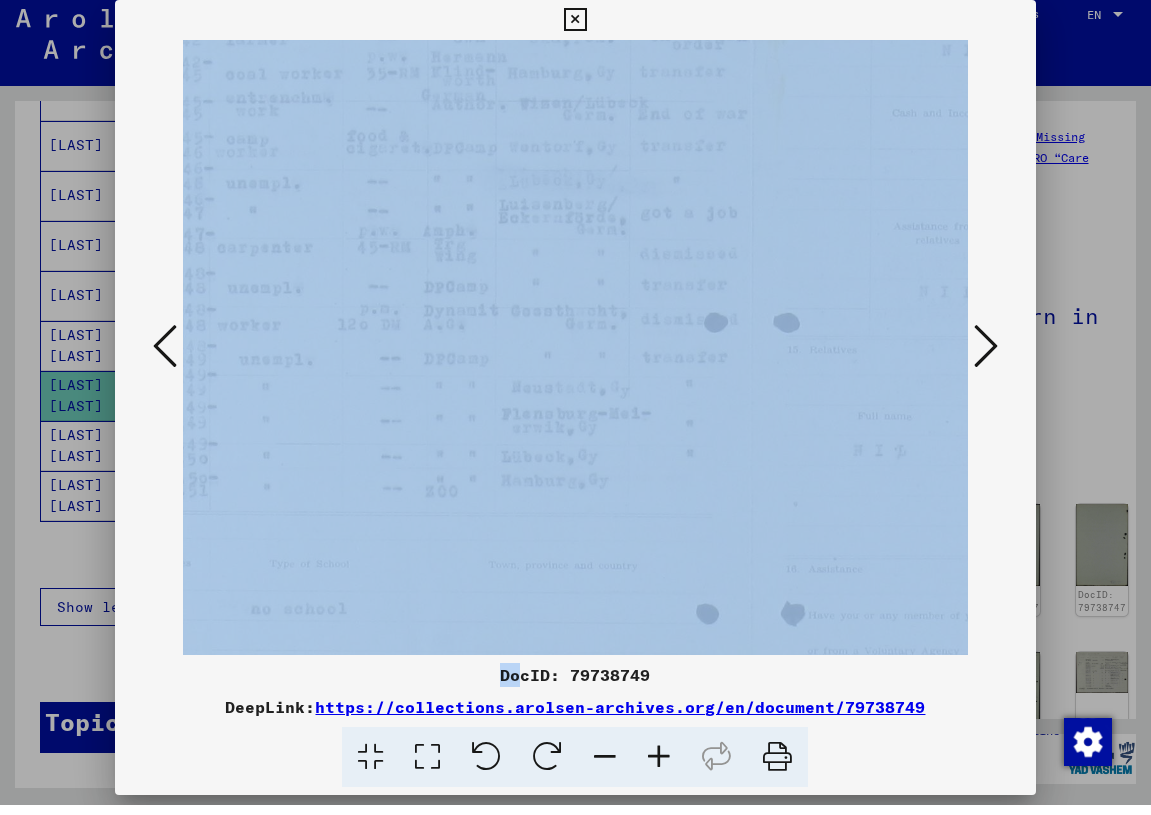 drag, startPoint x: 580, startPoint y: 404, endPoint x: 538, endPoint y: 301, distance: 111.233986 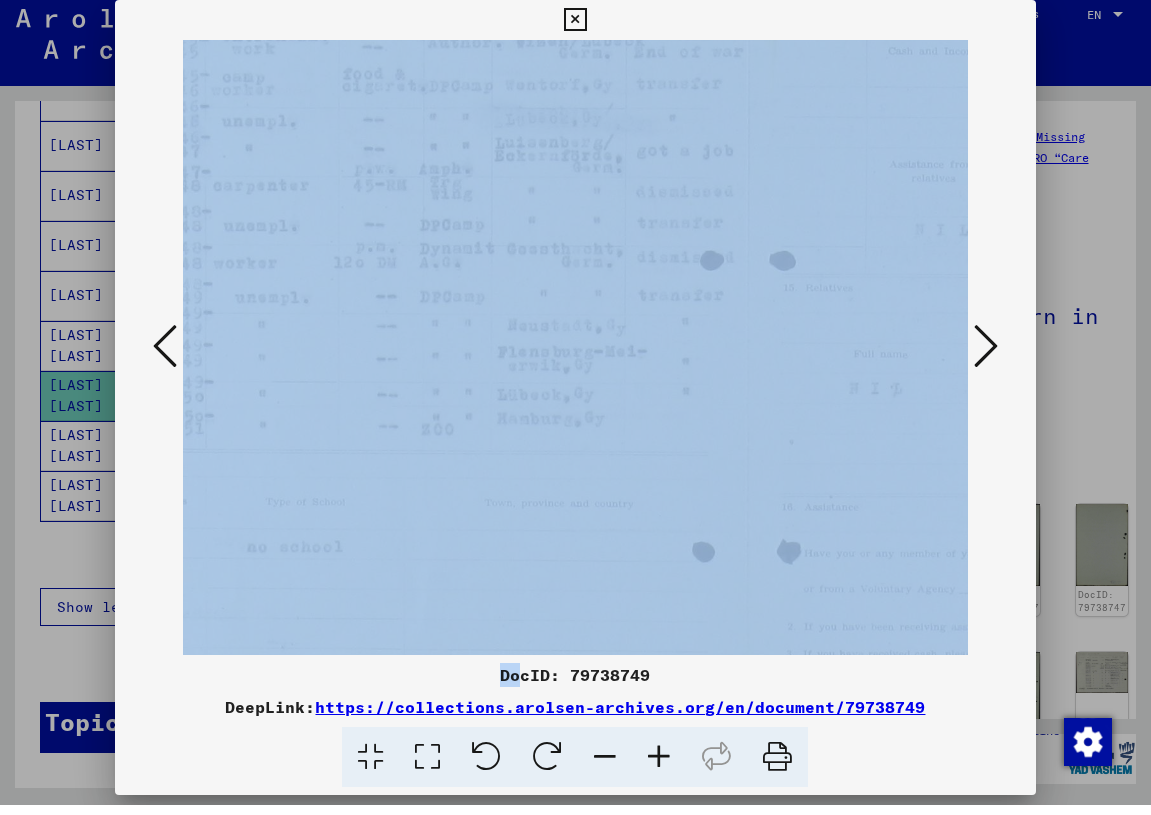 scroll, scrollTop: 218, scrollLeft: 185, axis: both 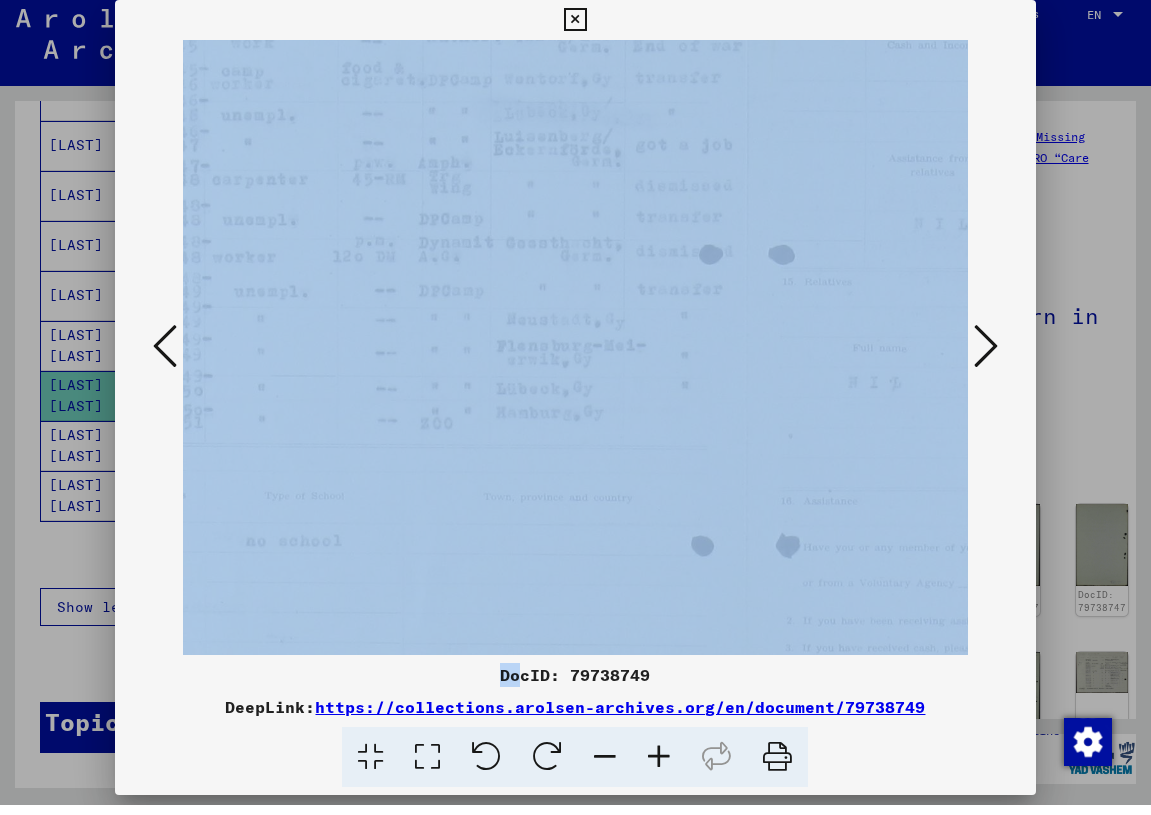 drag, startPoint x: 567, startPoint y: 417, endPoint x: 562, endPoint y: 349, distance: 68.18358 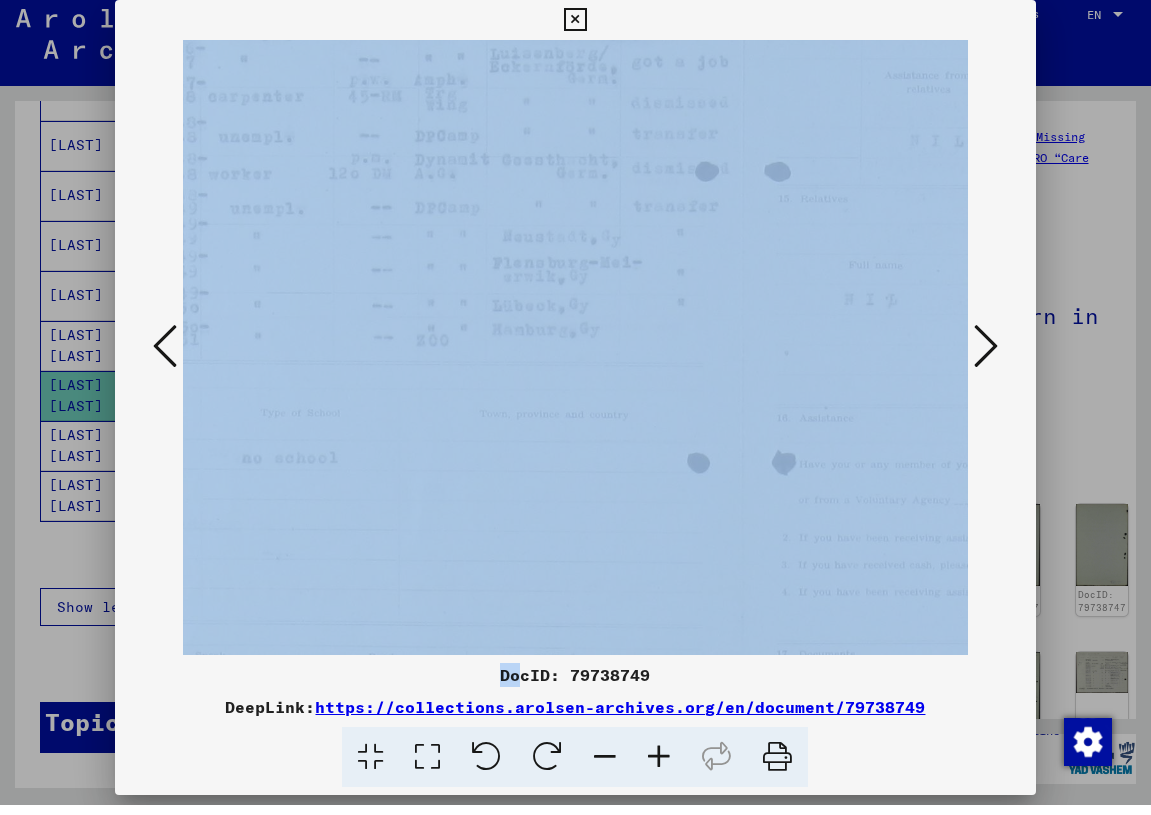 scroll, scrollTop: 327, scrollLeft: 190, axis: both 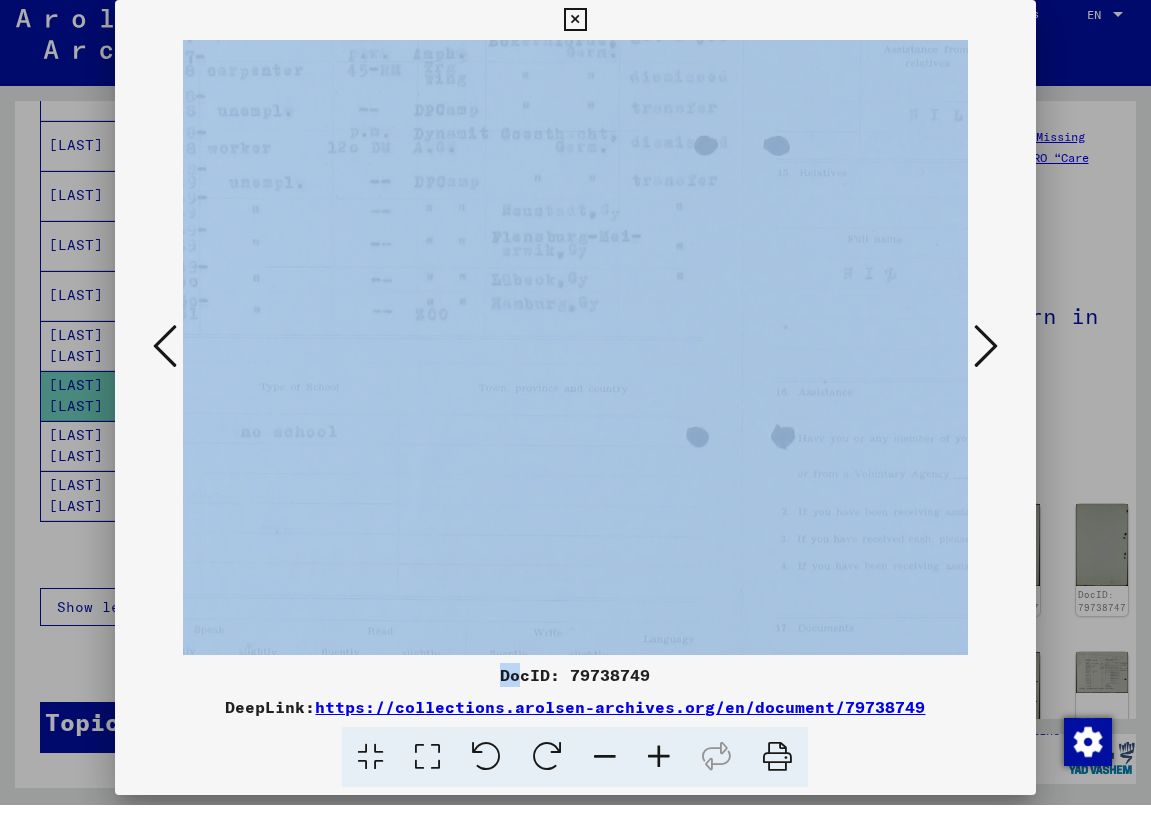 drag, startPoint x: 562, startPoint y: 401, endPoint x: 557, endPoint y: 292, distance: 109.11462 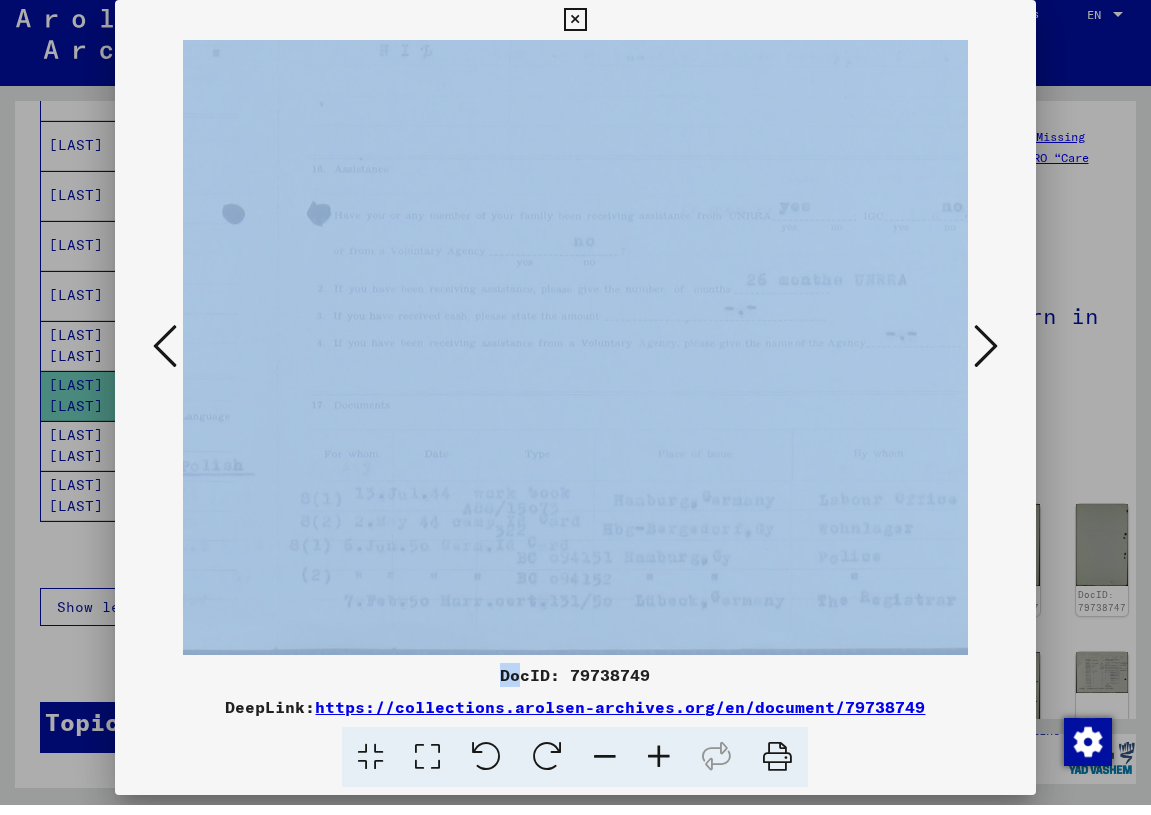 scroll, scrollTop: 550, scrollLeft: 665, axis: both 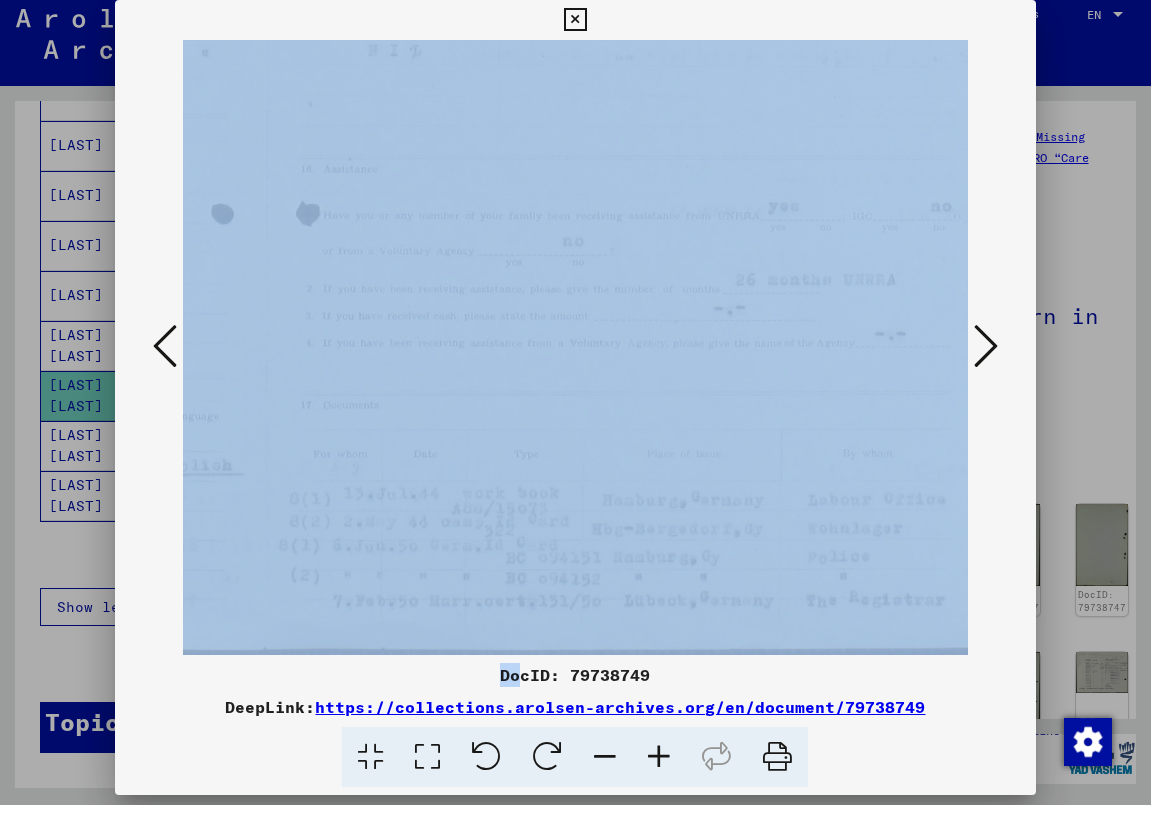 drag, startPoint x: 613, startPoint y: 539, endPoint x: 138, endPoint y: 298, distance: 532.64056 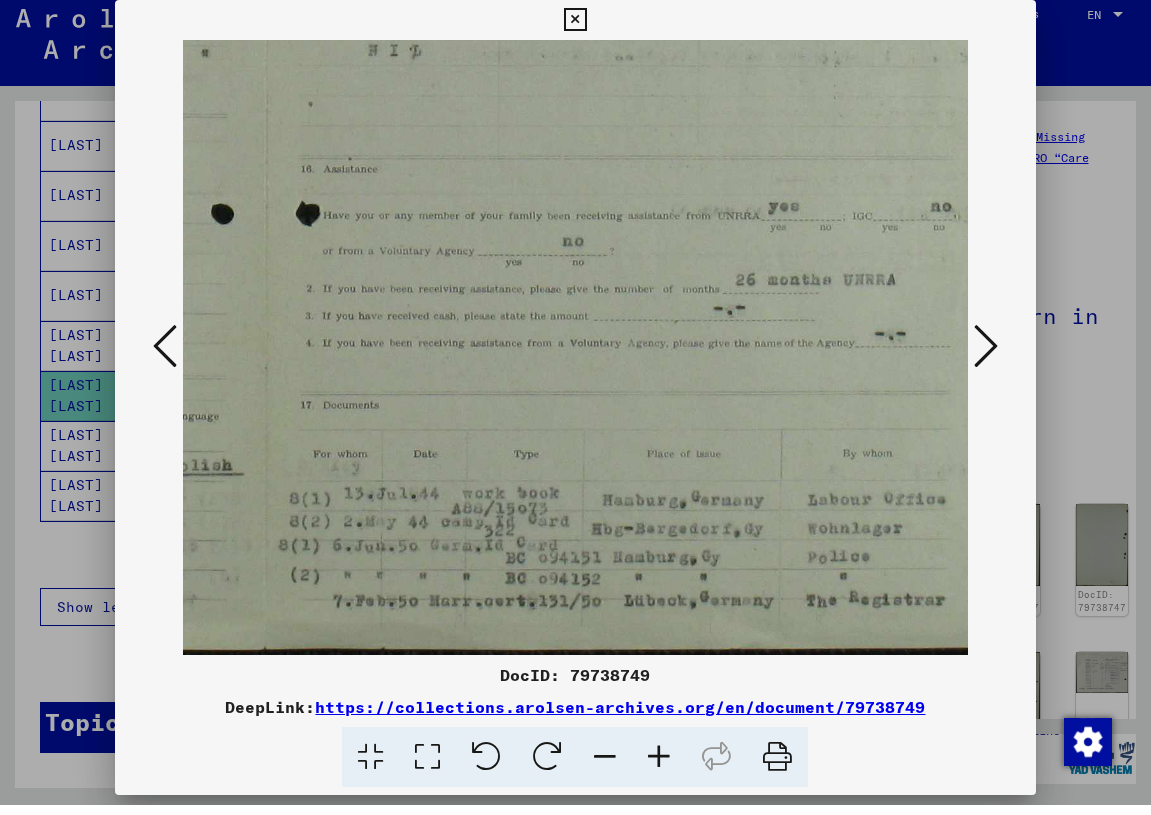 click at bounding box center [575, 407] 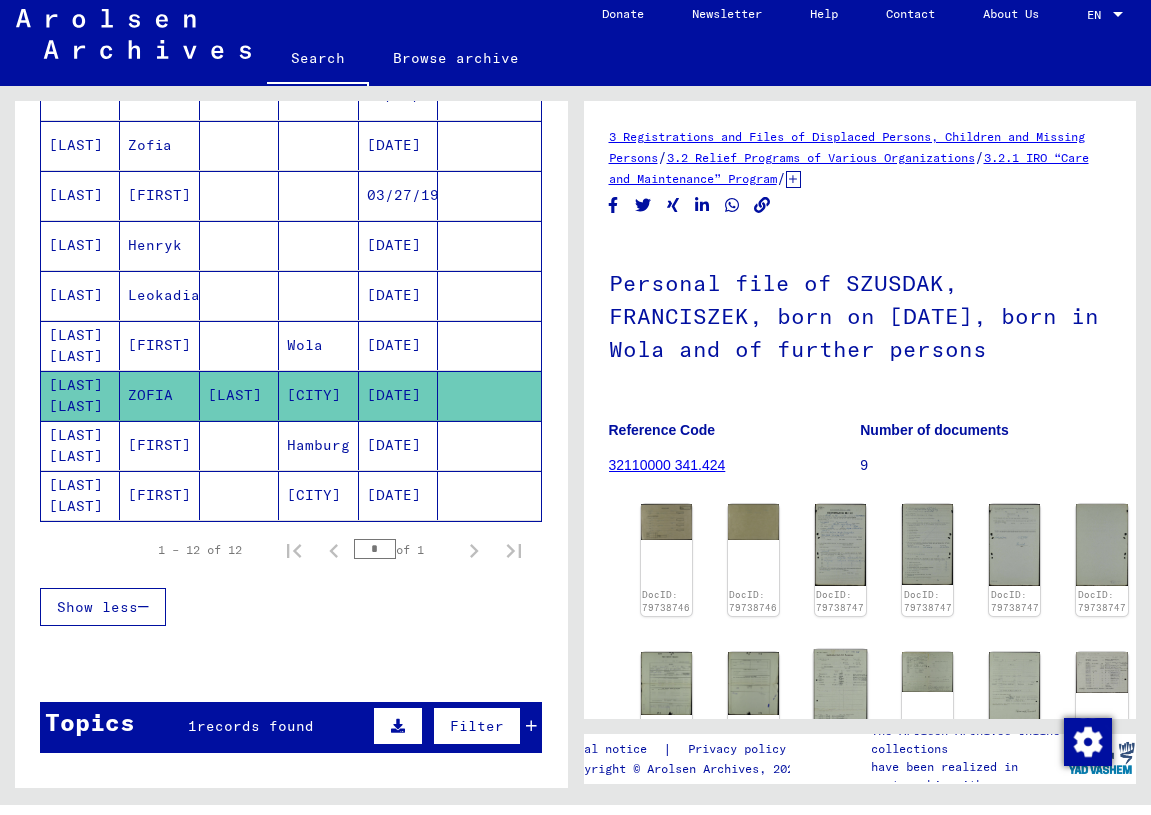 click 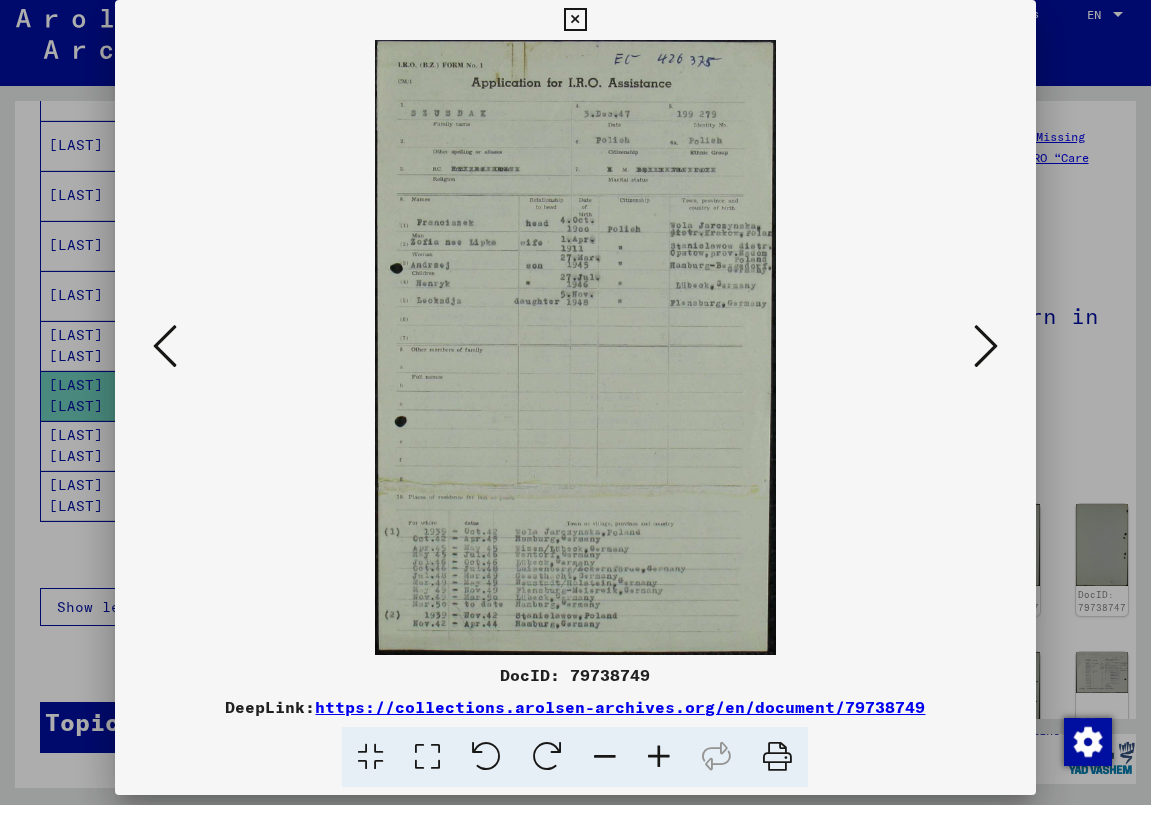 click at bounding box center (986, 356) 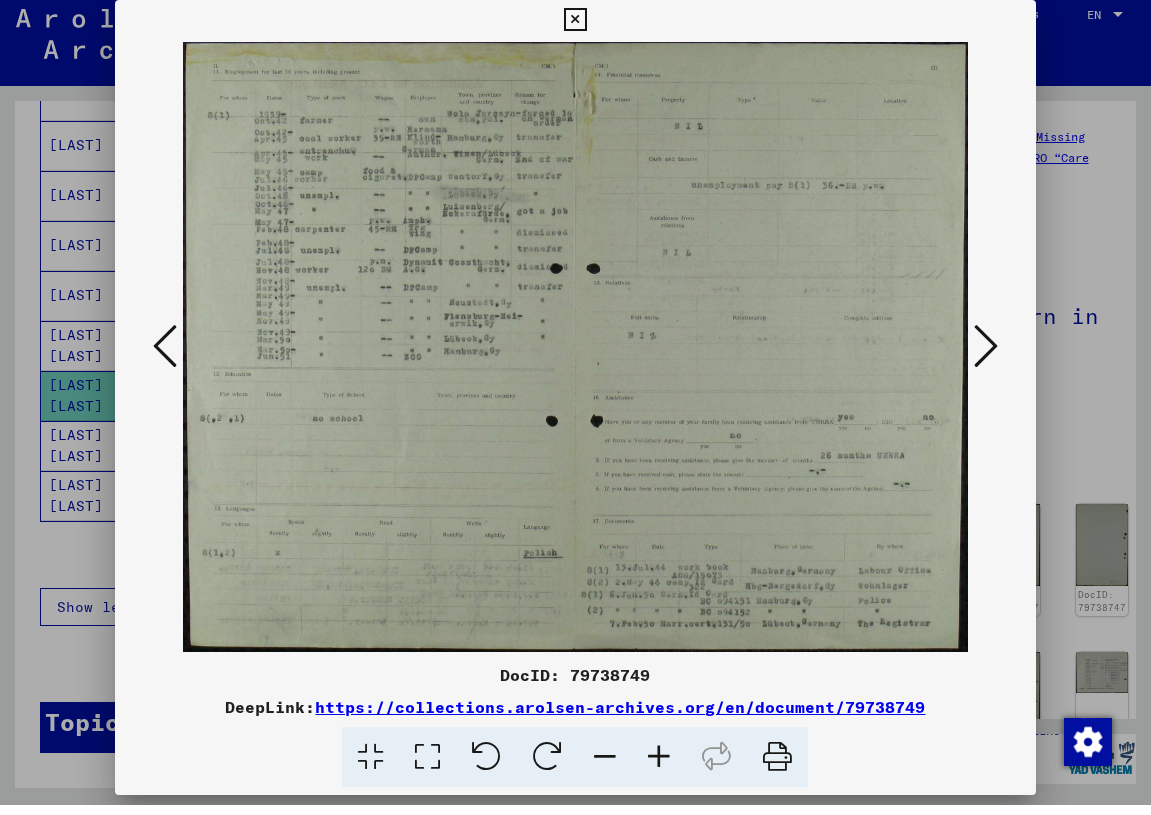 click at bounding box center (986, 356) 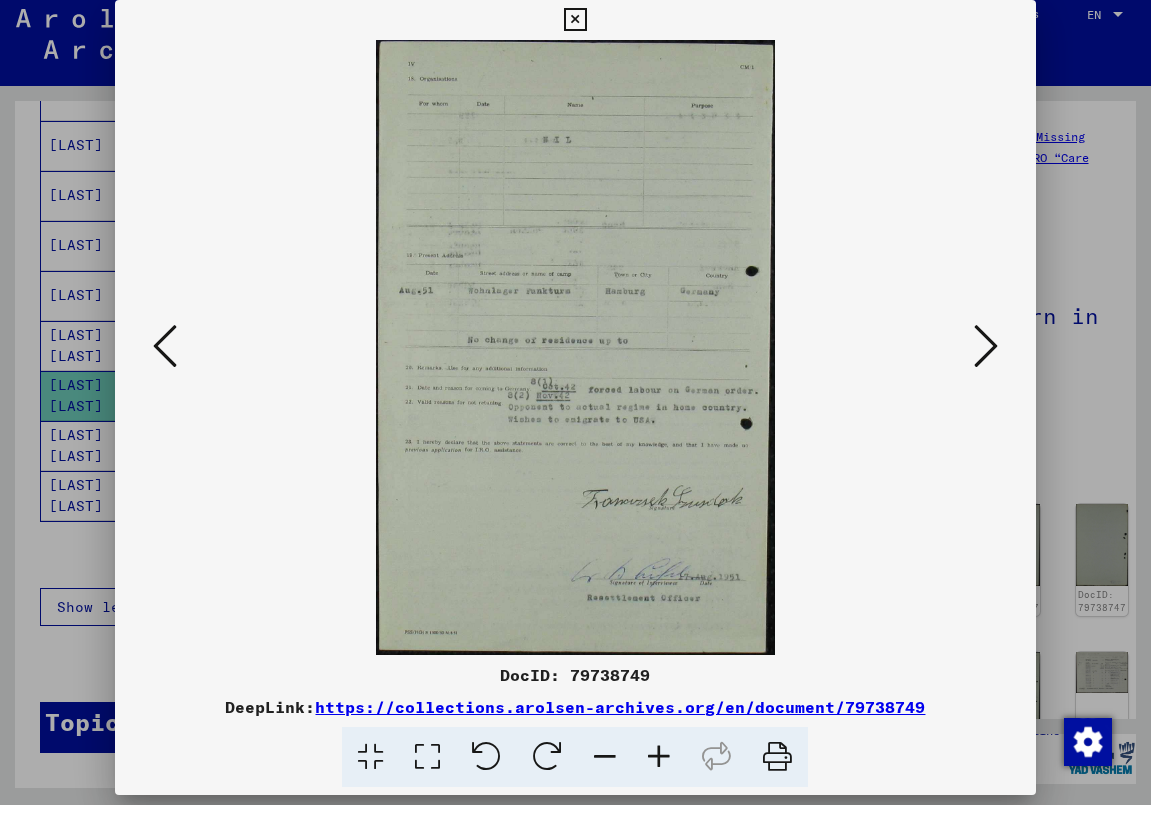 click at bounding box center [659, 767] 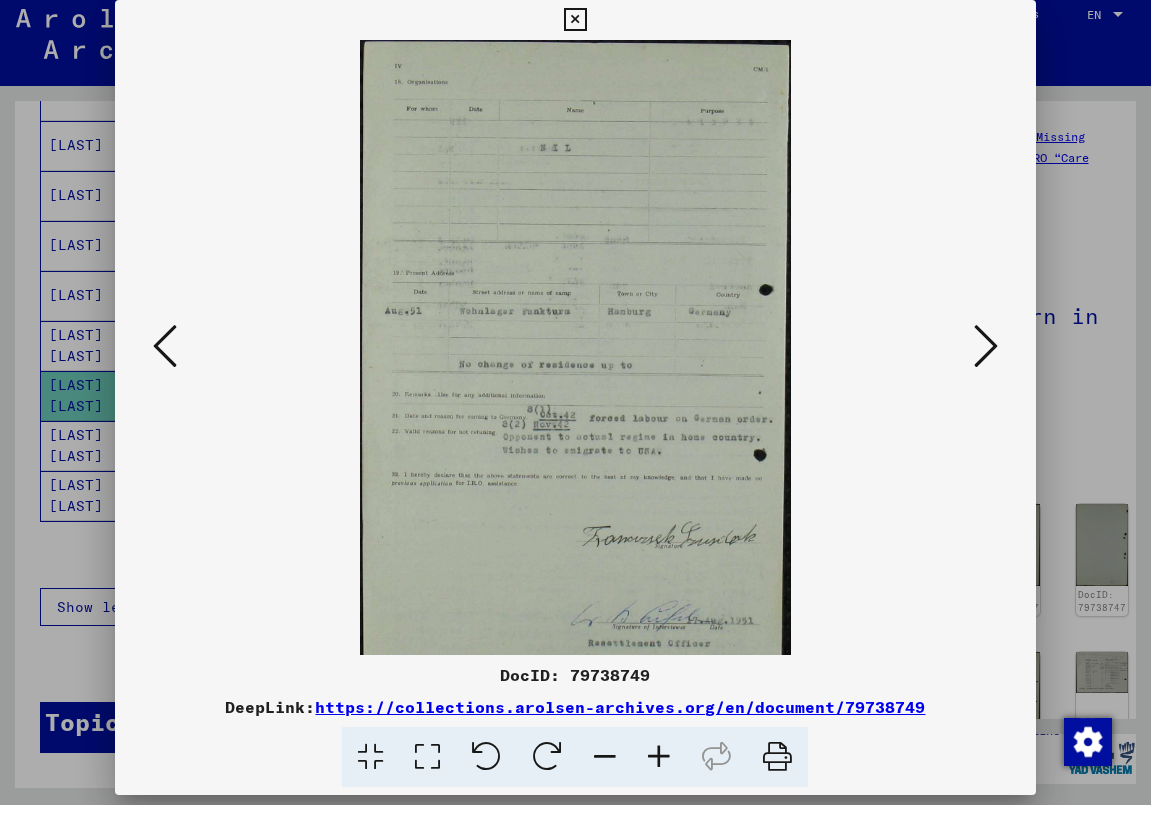 click at bounding box center (659, 767) 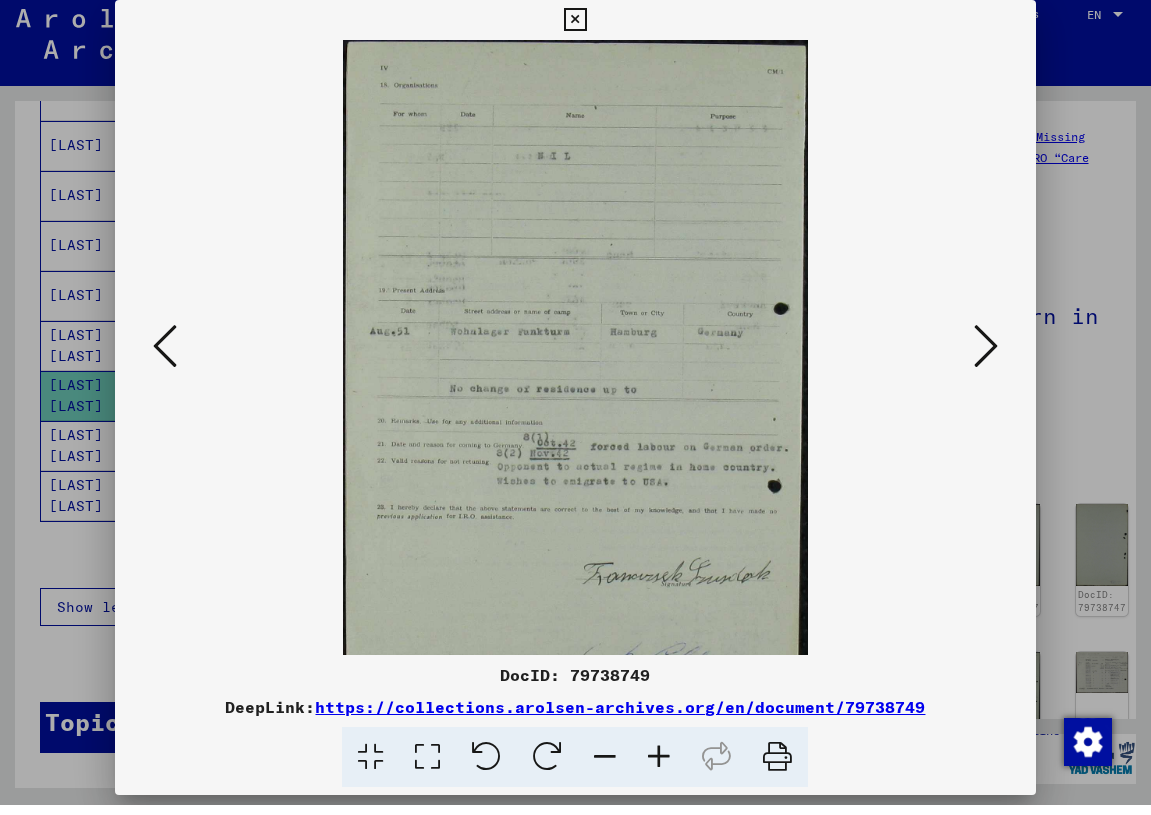click at bounding box center (659, 767) 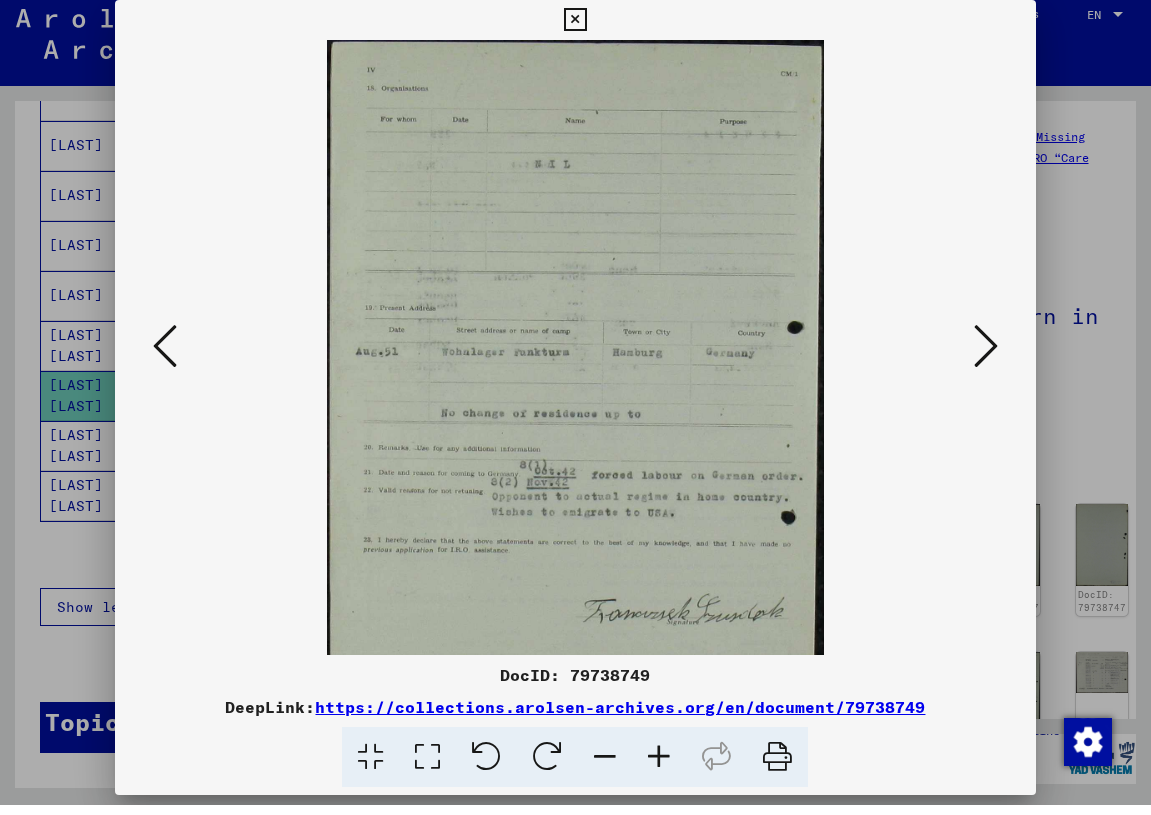 click at bounding box center [659, 767] 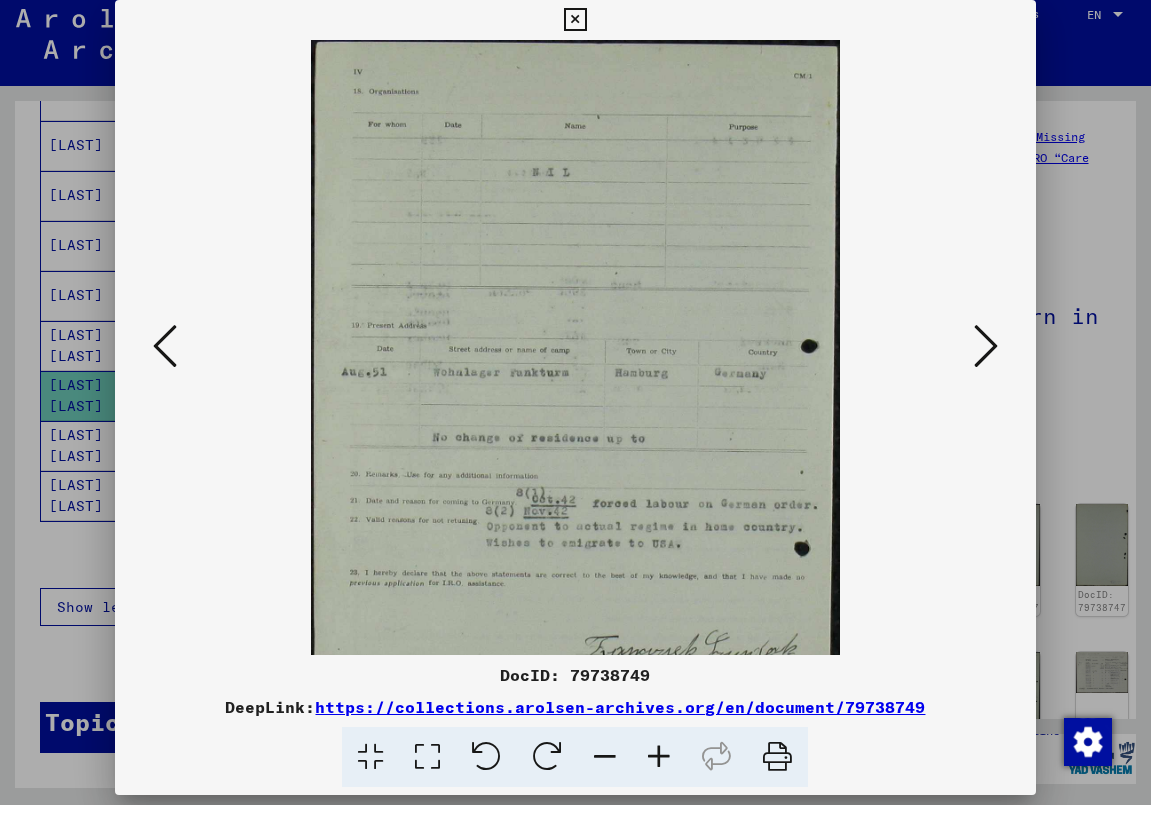 click at bounding box center [659, 767] 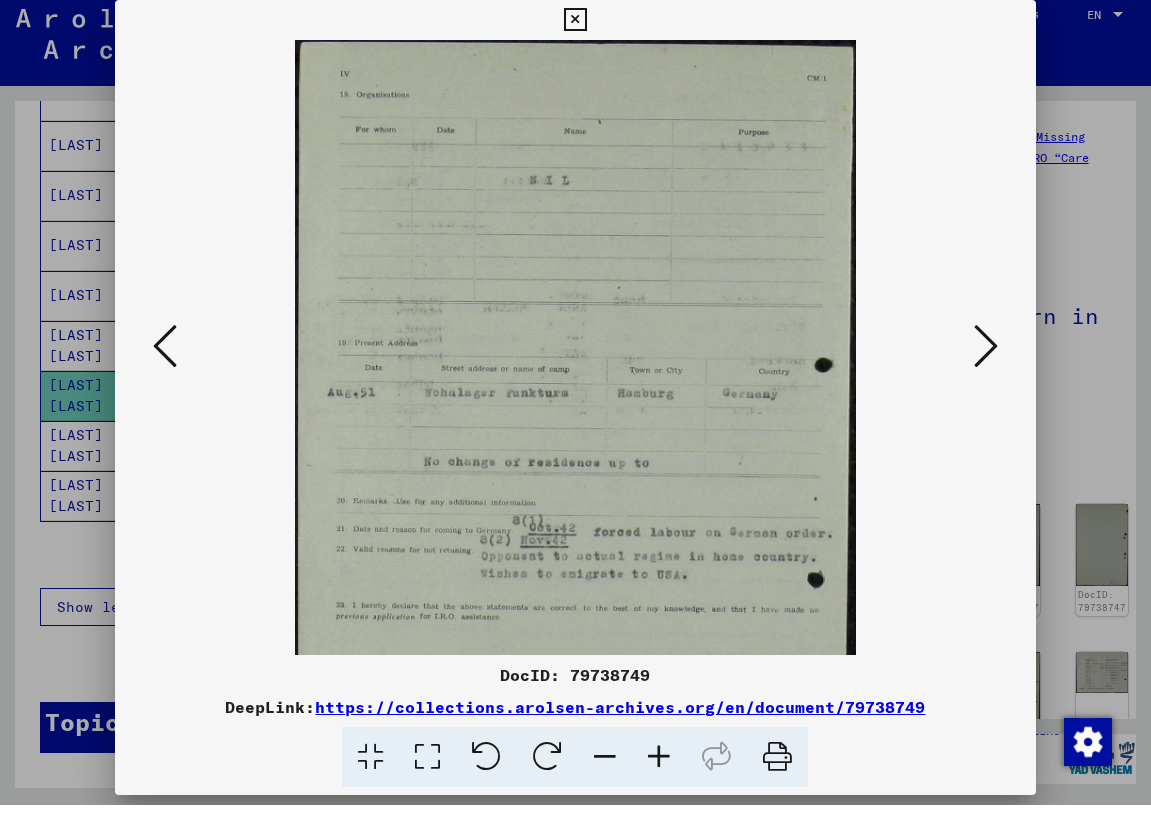 click at bounding box center [659, 767] 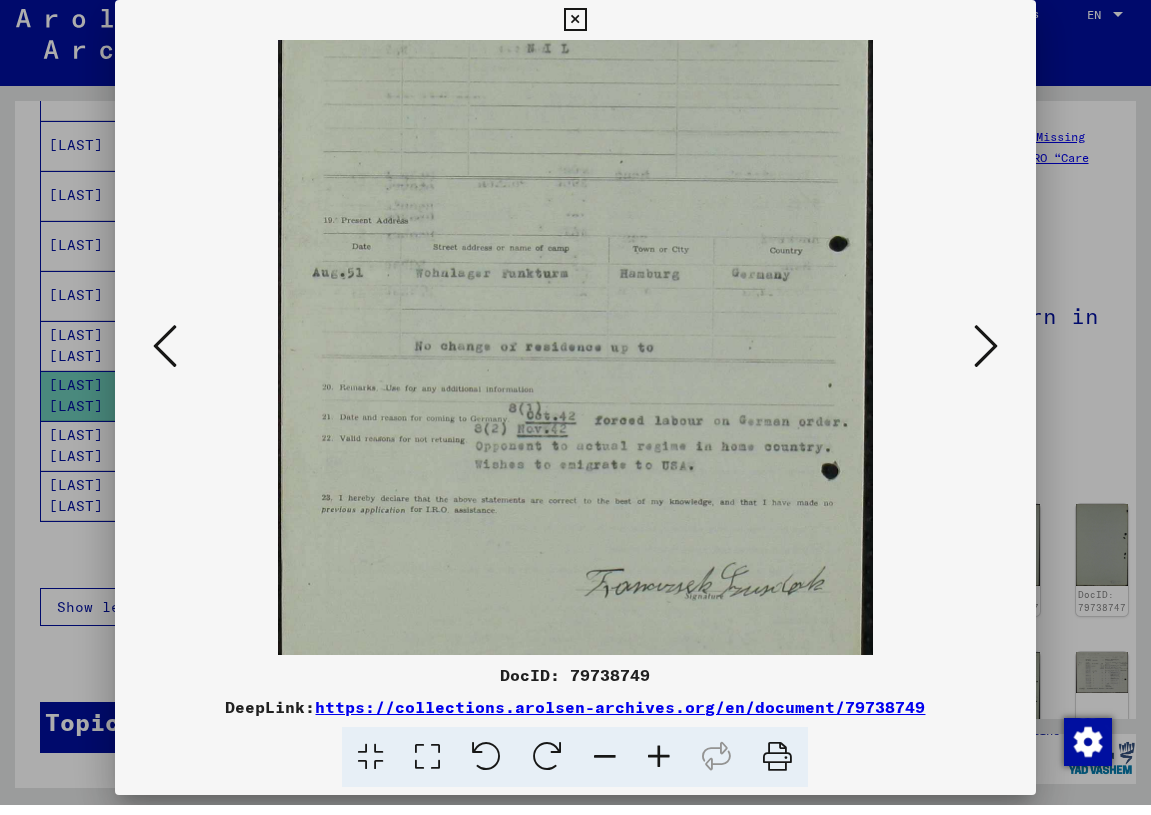 scroll, scrollTop: 142, scrollLeft: 0, axis: vertical 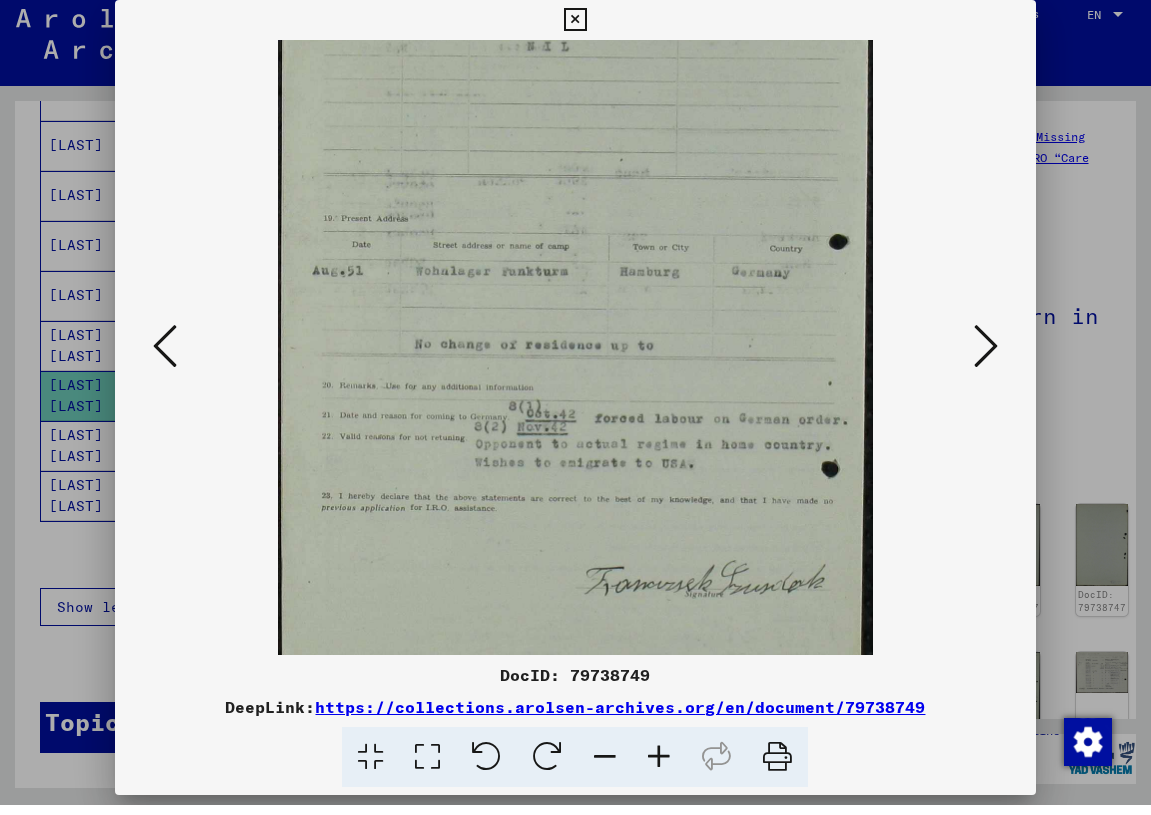 drag, startPoint x: 713, startPoint y: 622, endPoint x: 681, endPoint y: 480, distance: 145.56099 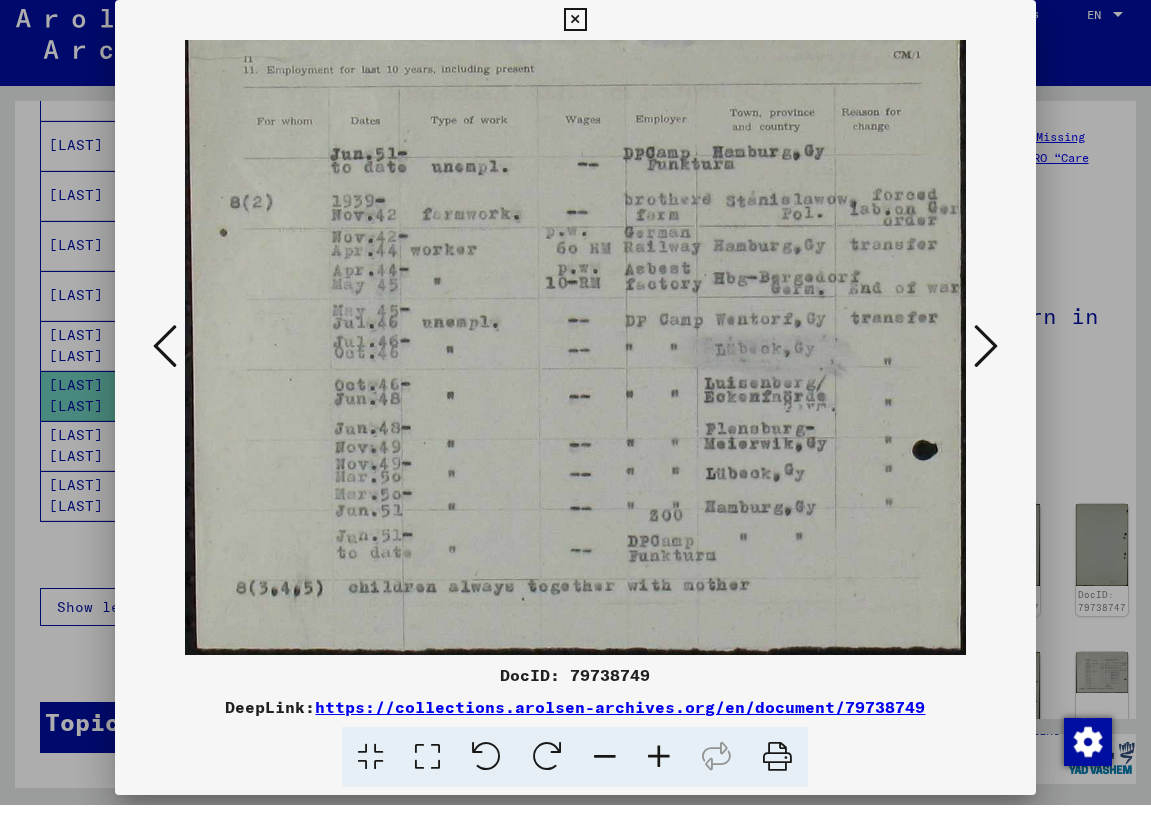 drag, startPoint x: 830, startPoint y: 610, endPoint x: 794, endPoint y: 595, distance: 39 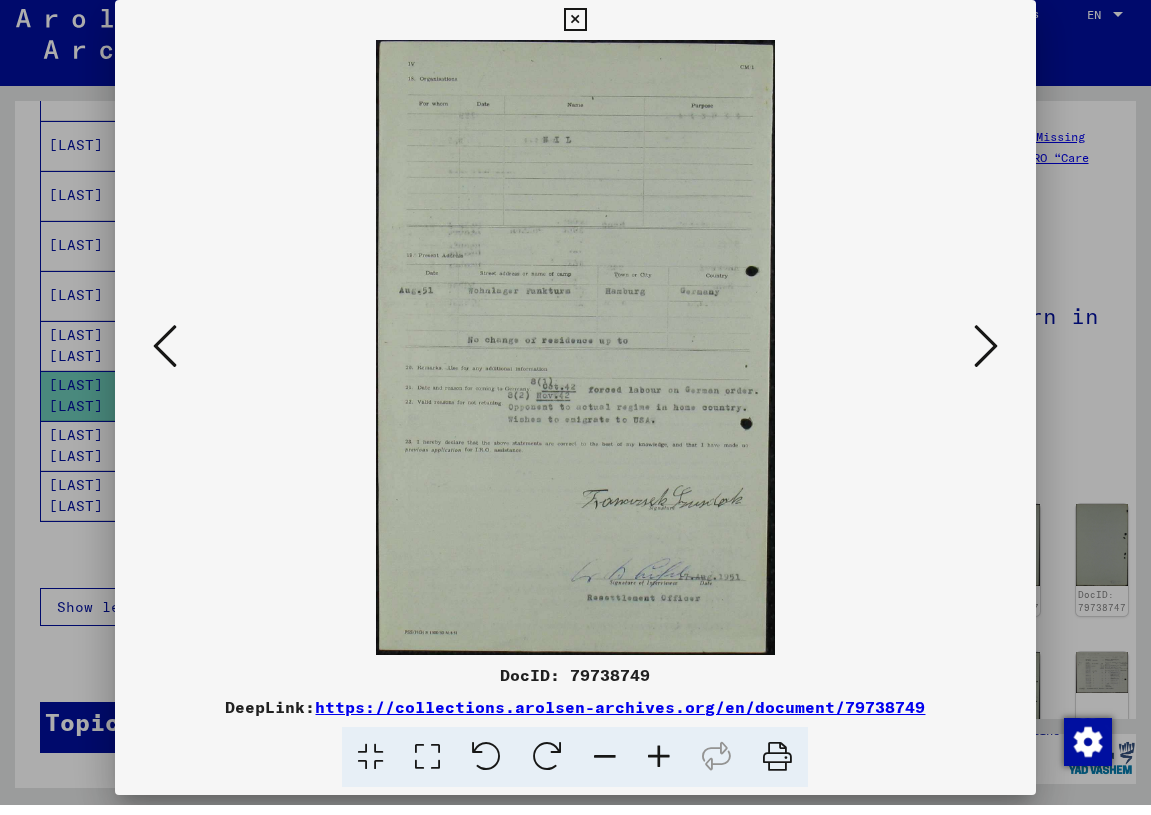 click at bounding box center [165, 356] 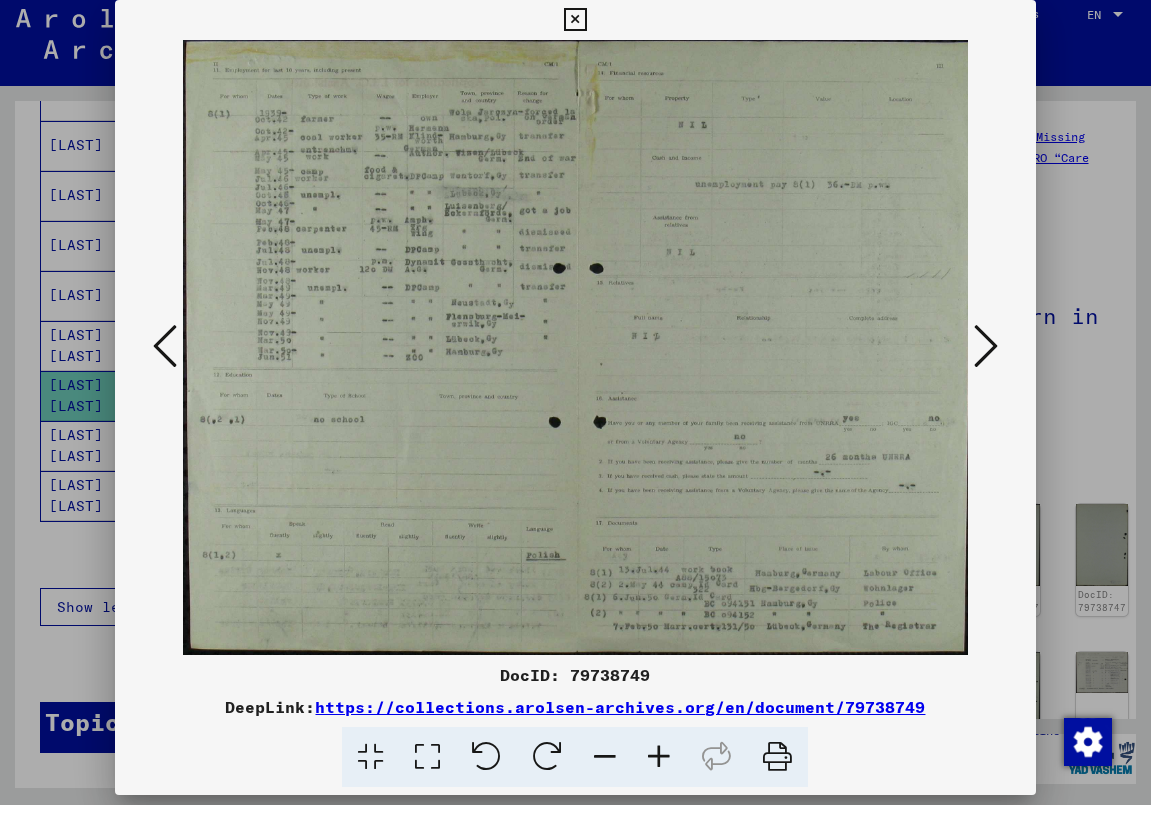 click at bounding box center [659, 767] 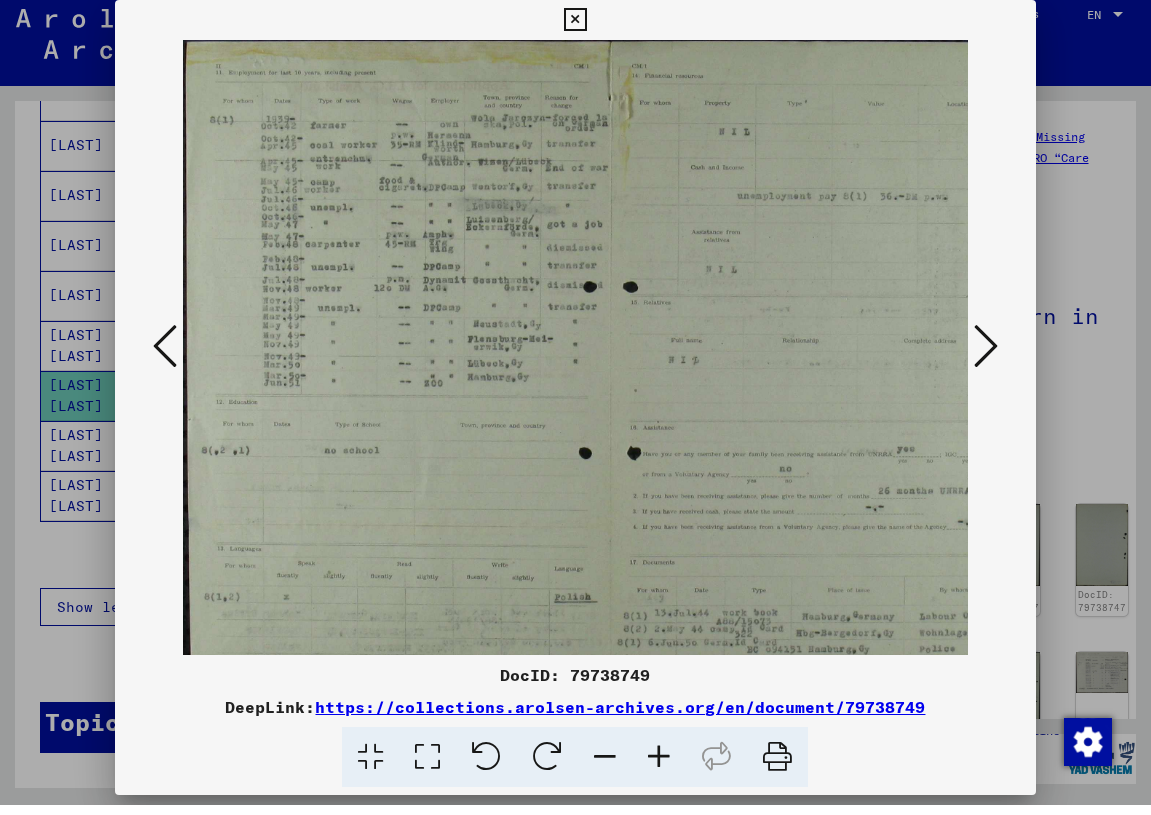 click at bounding box center (659, 767) 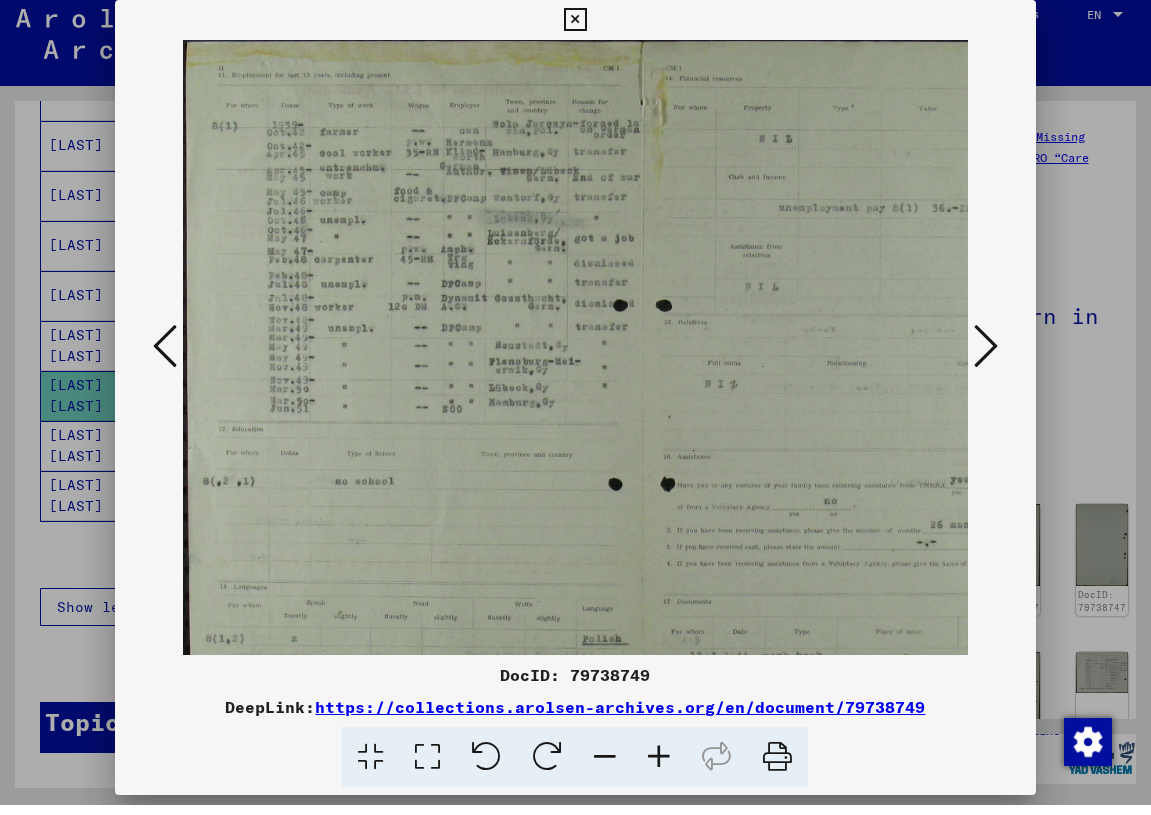 click at bounding box center (659, 767) 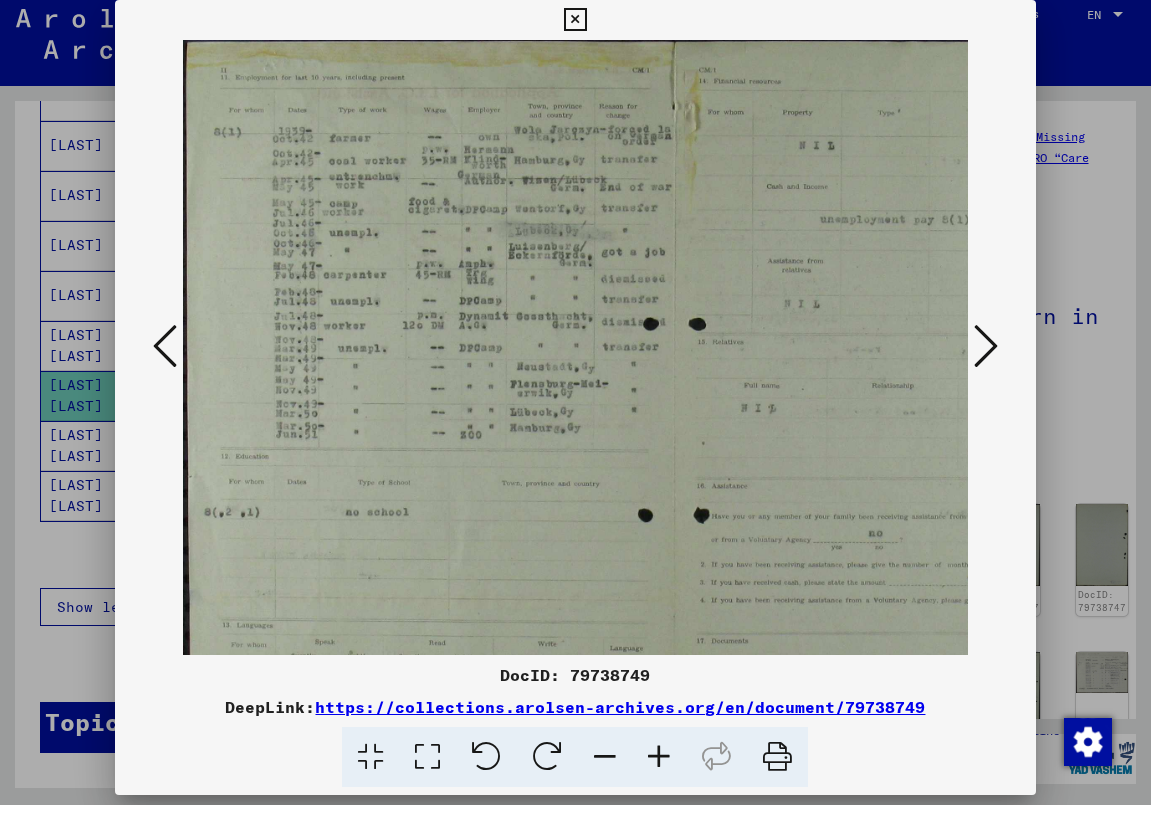 click at bounding box center (659, 767) 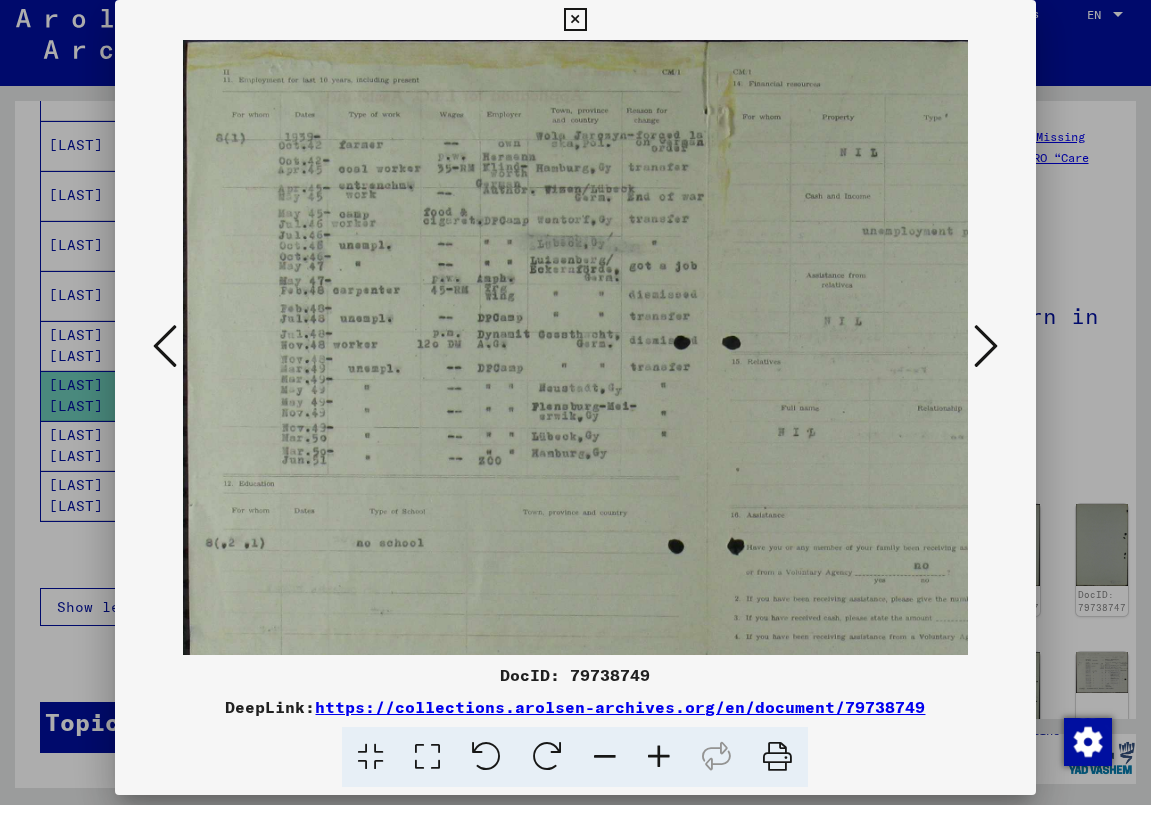 click at bounding box center (659, 767) 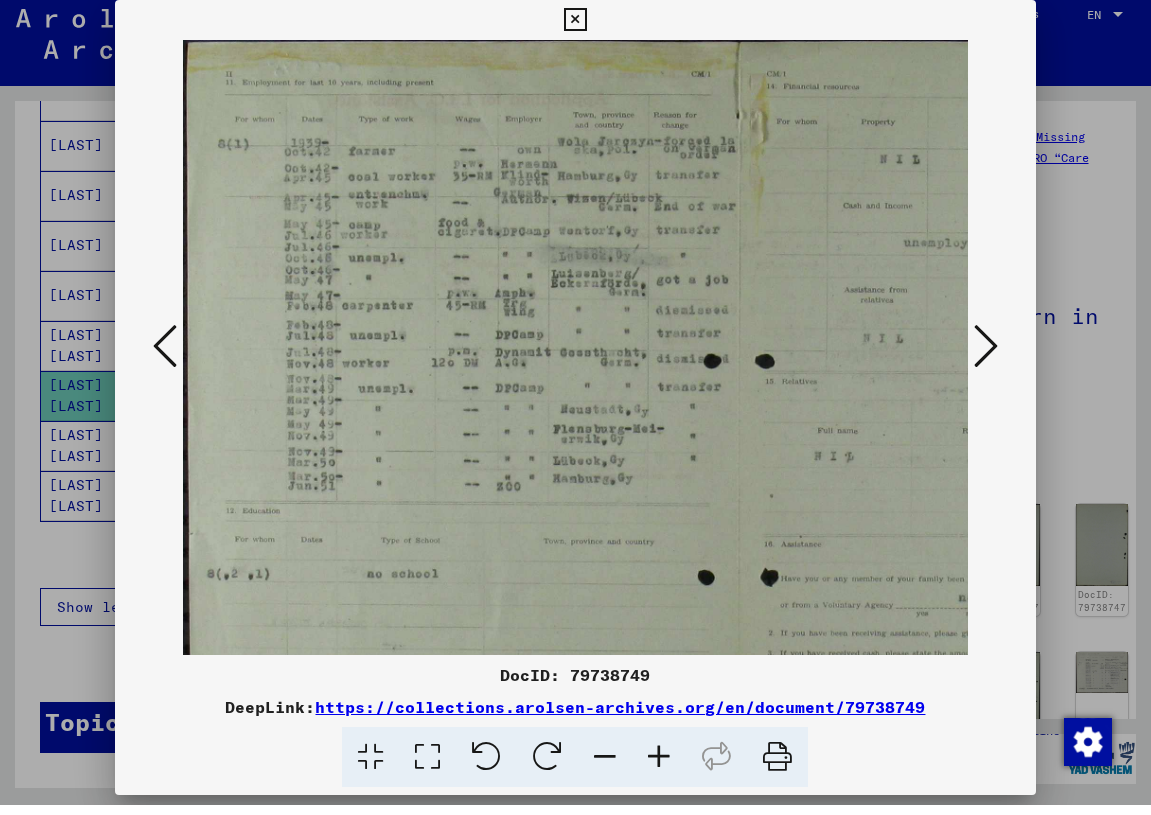 click at bounding box center (659, 767) 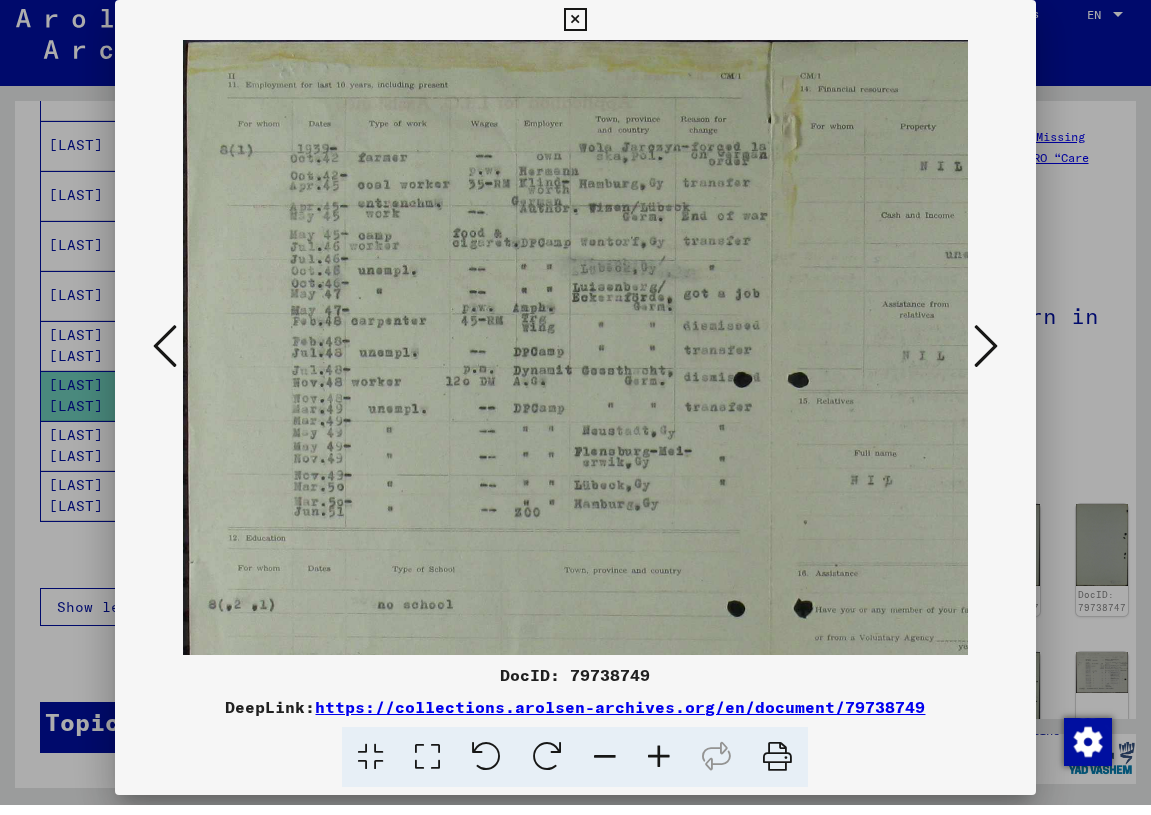 click at bounding box center (659, 767) 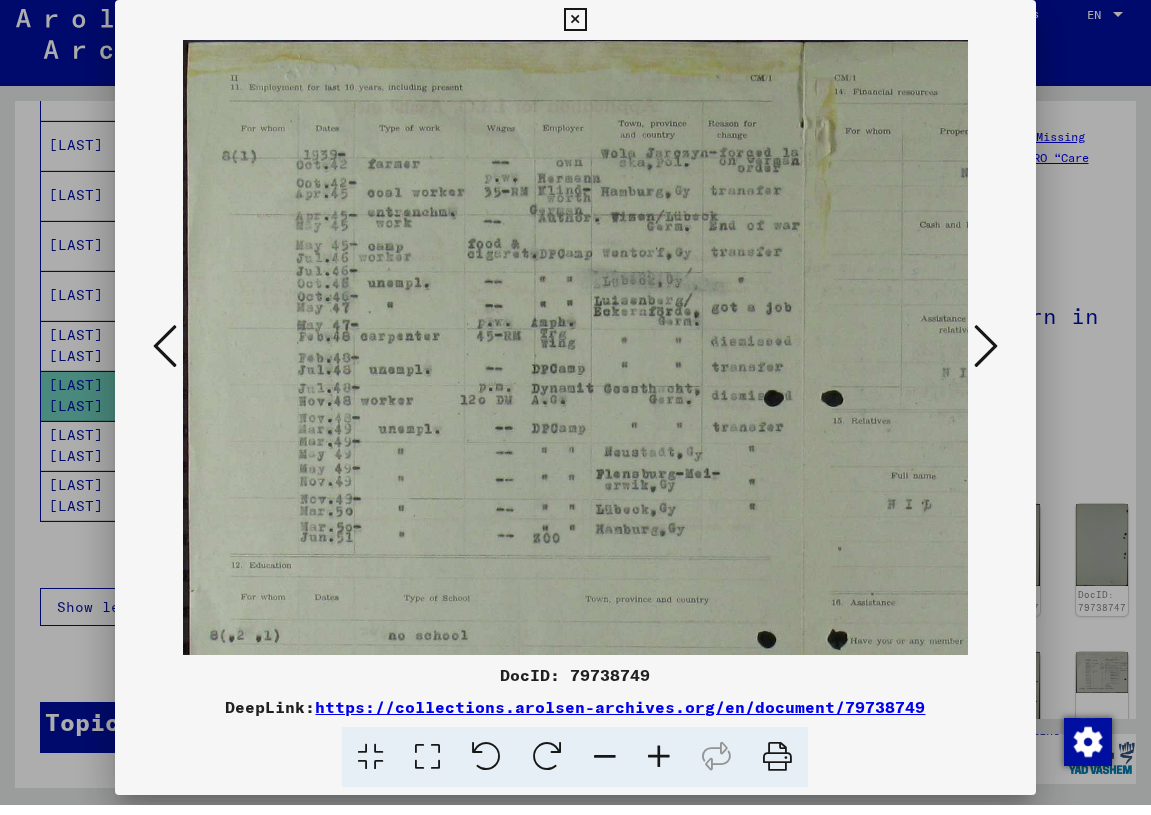 click at bounding box center [575, 407] 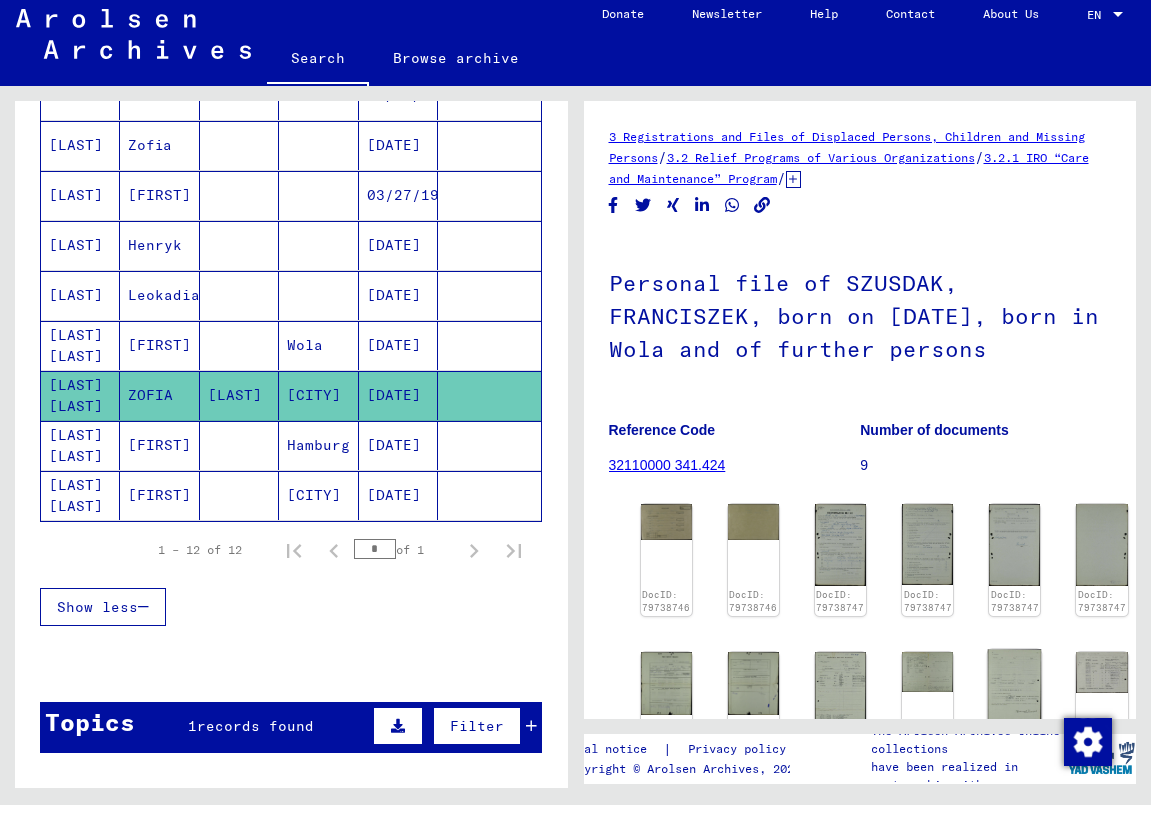 click 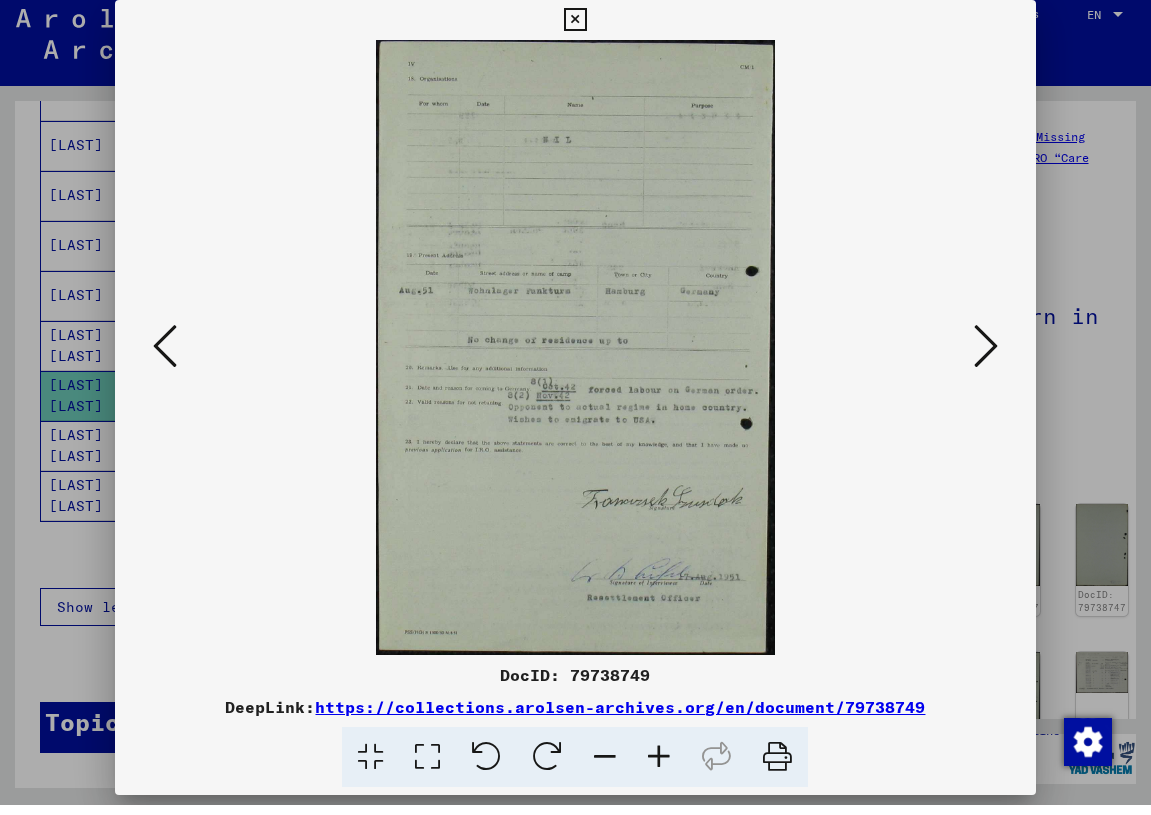 click at bounding box center [659, 767] 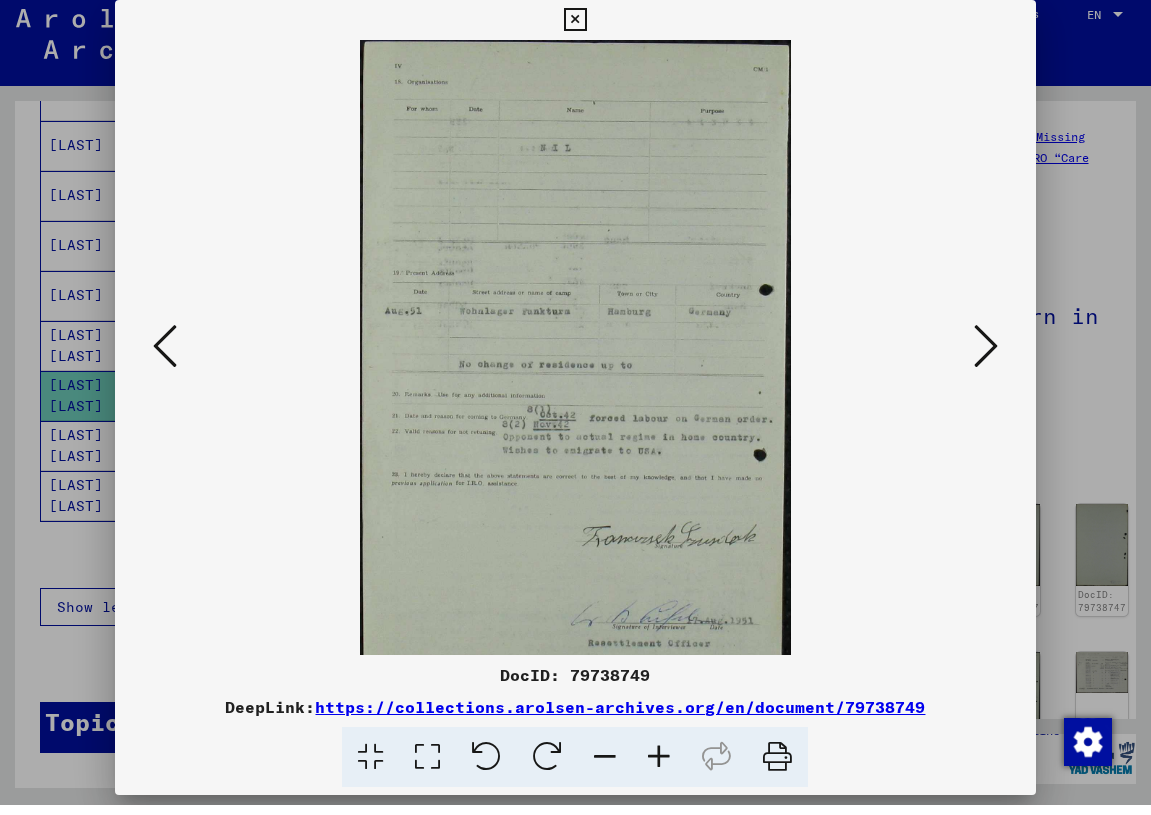 click at bounding box center (659, 767) 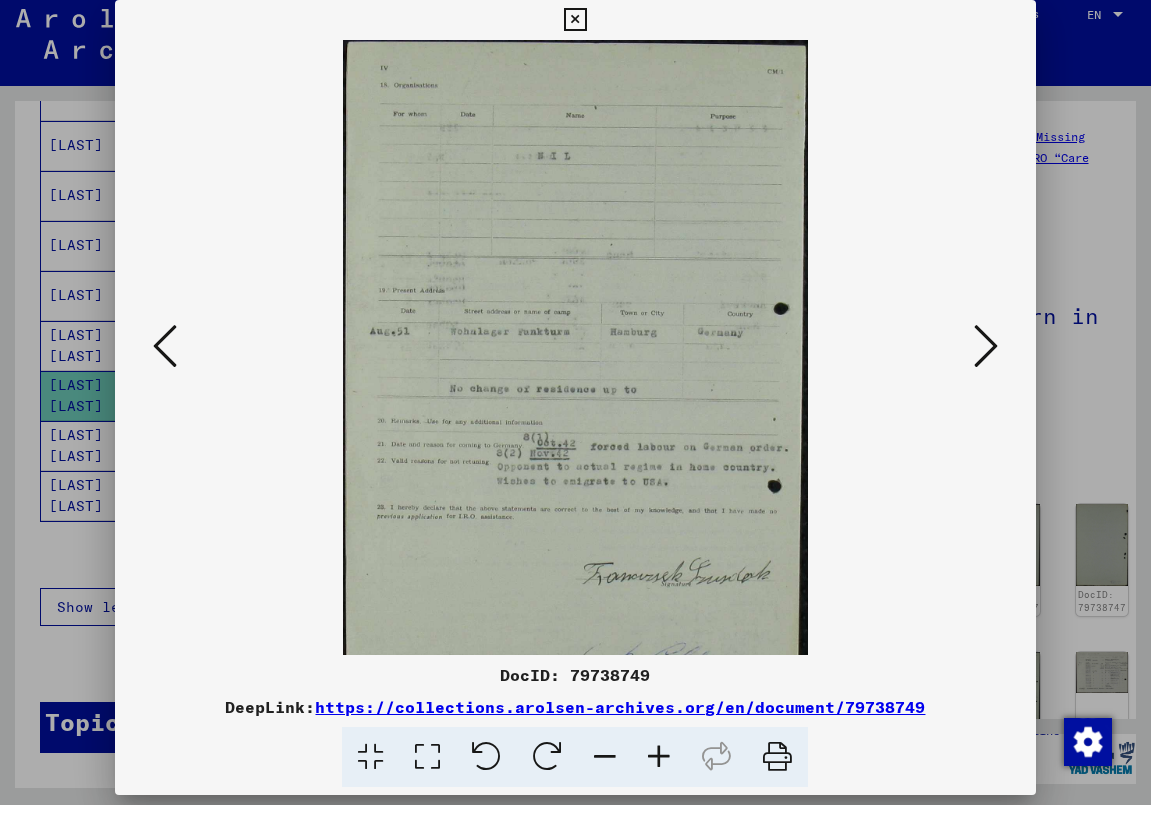 click at bounding box center [659, 767] 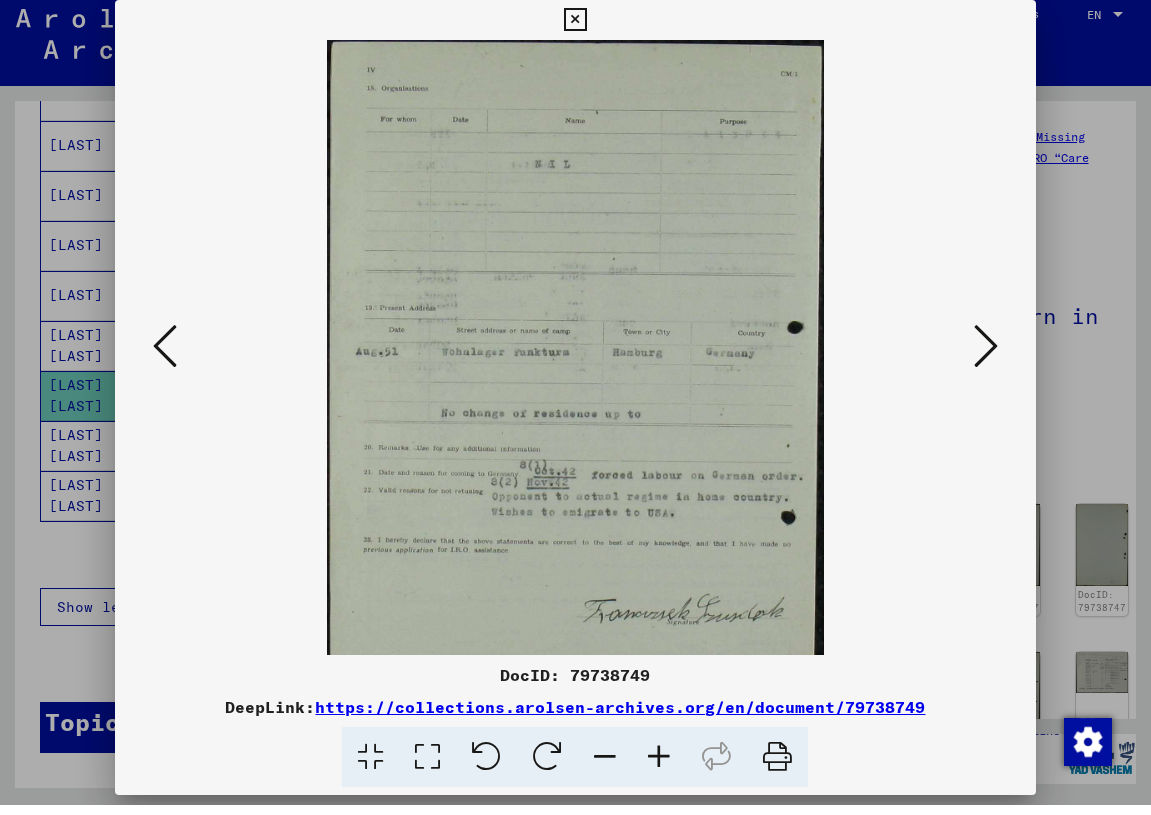 click at bounding box center (659, 767) 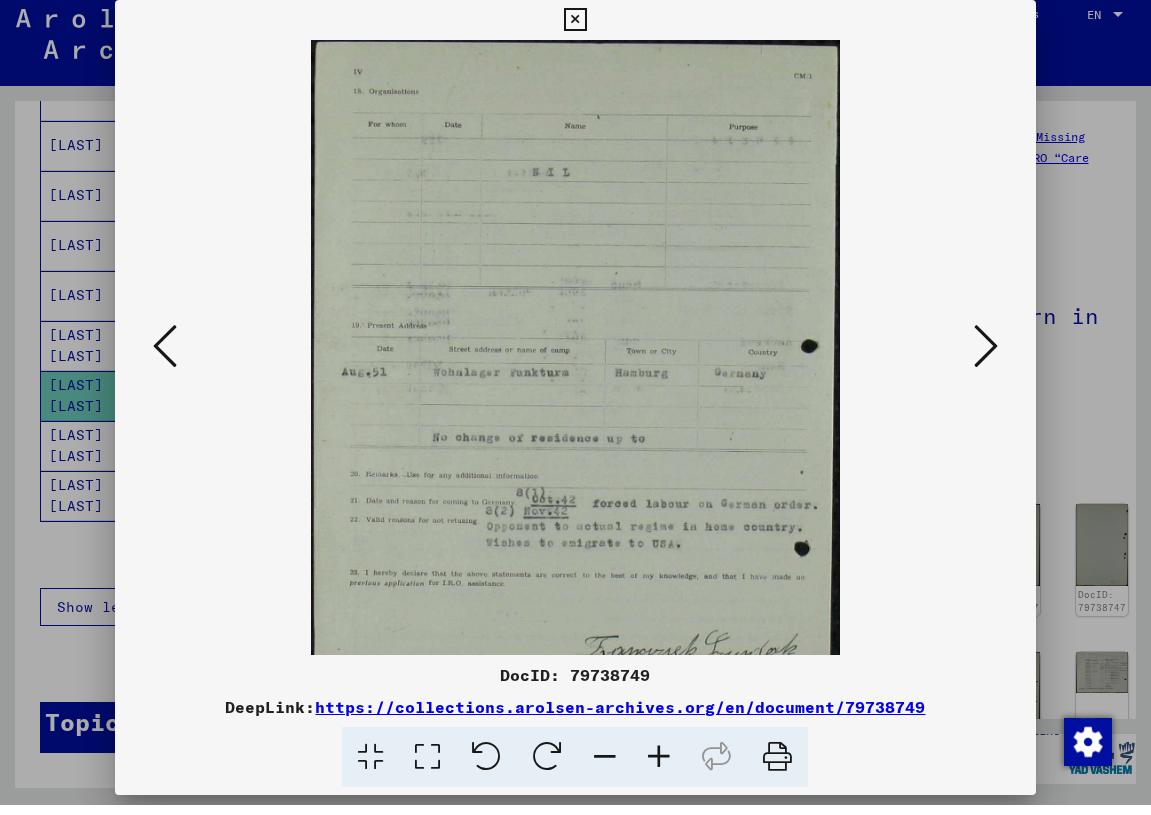 click at bounding box center (659, 767) 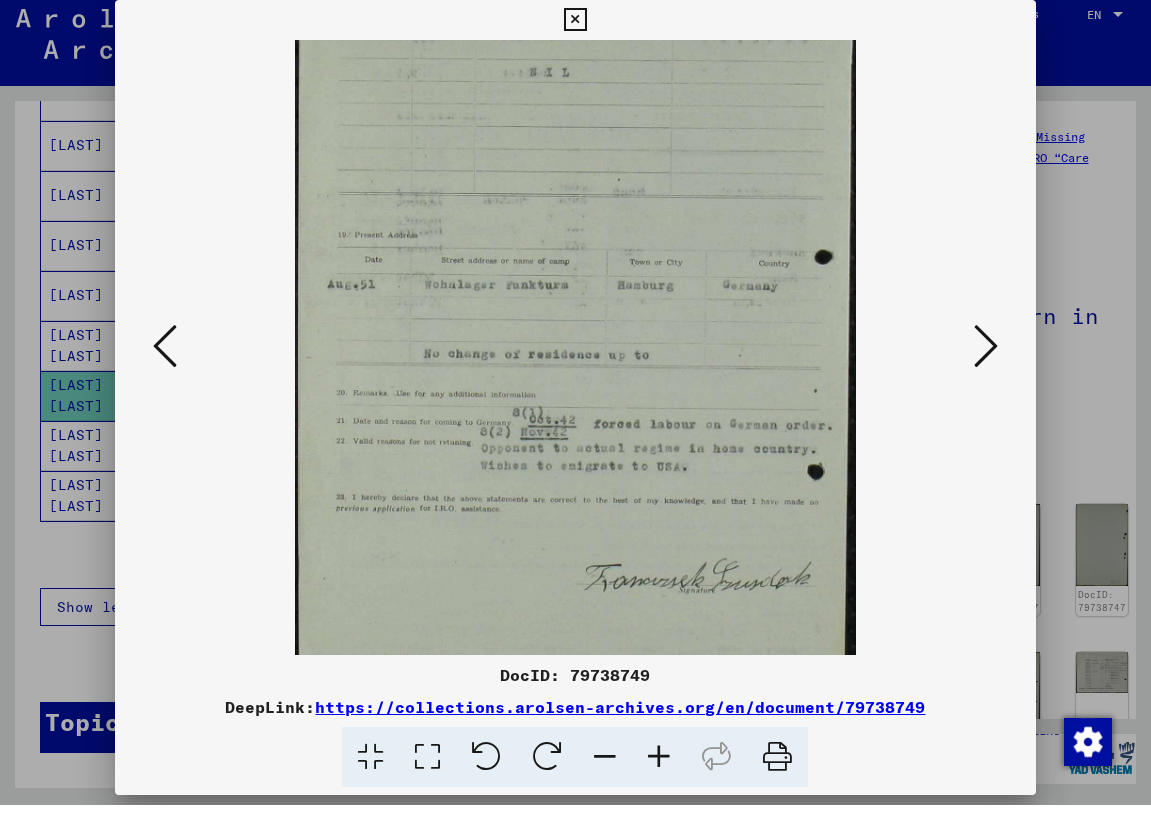 scroll, scrollTop: 113, scrollLeft: 0, axis: vertical 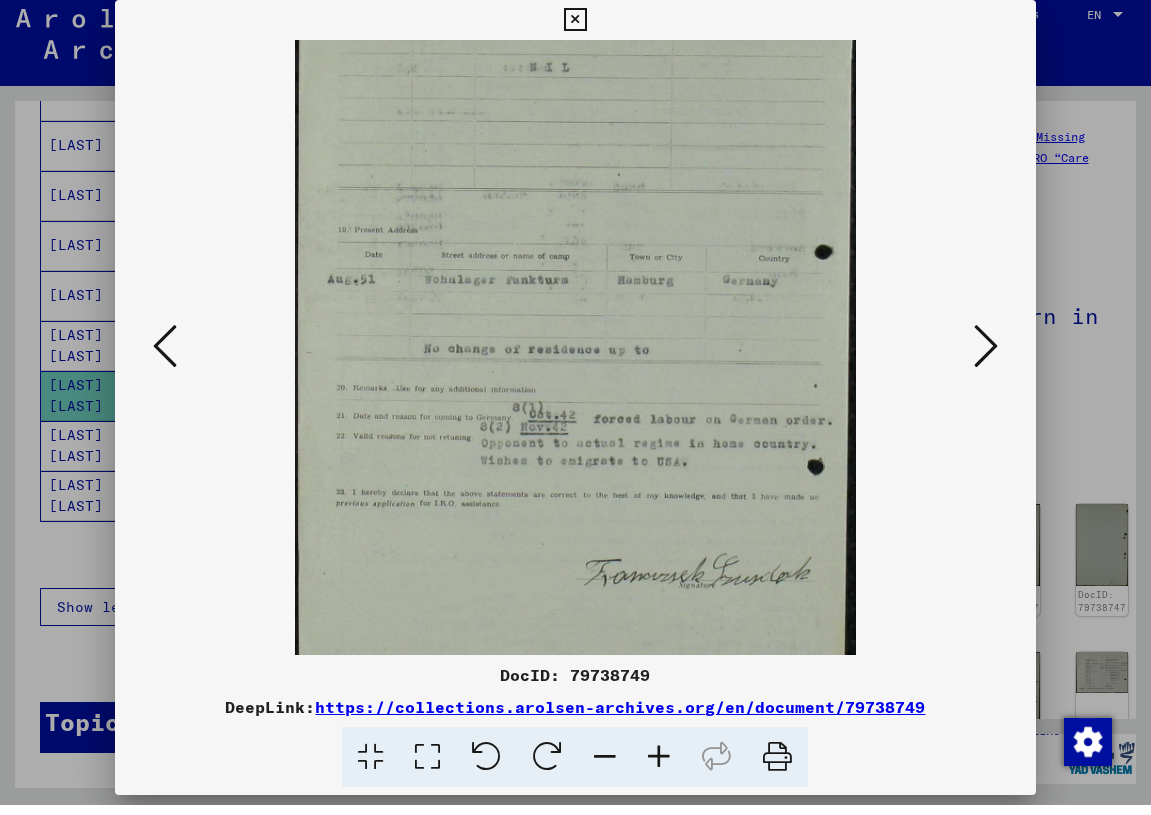 drag, startPoint x: 713, startPoint y: 619, endPoint x: 669, endPoint y: 506, distance: 121.264175 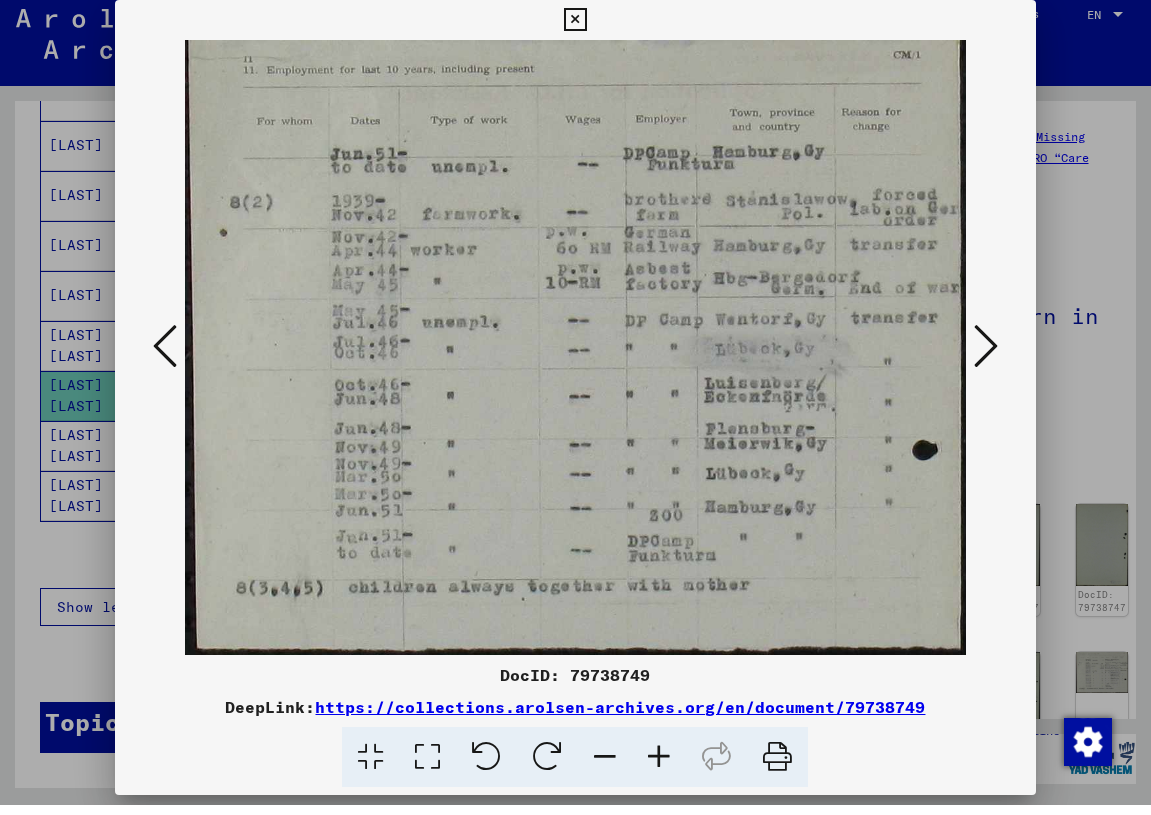 click at bounding box center (986, 356) 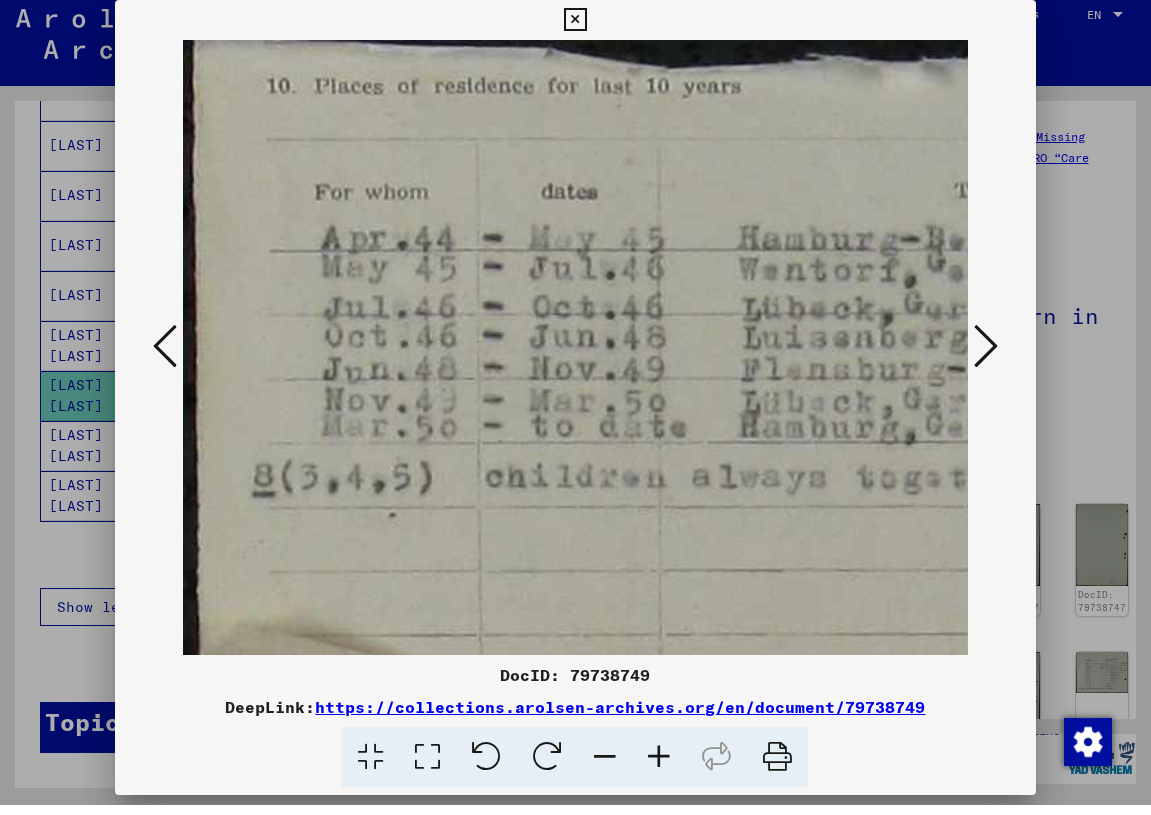 click at bounding box center [986, 356] 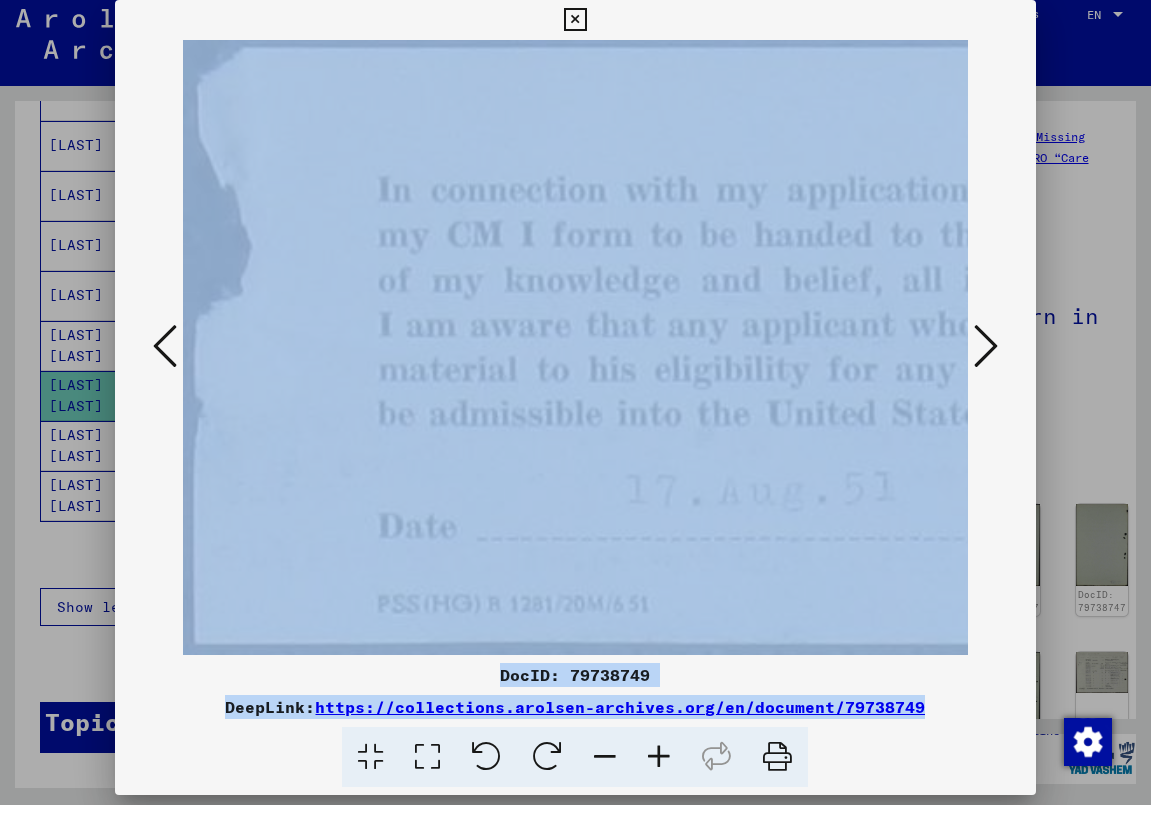 drag, startPoint x: 1024, startPoint y: 780, endPoint x: 1099, endPoint y: 788, distance: 75.42546 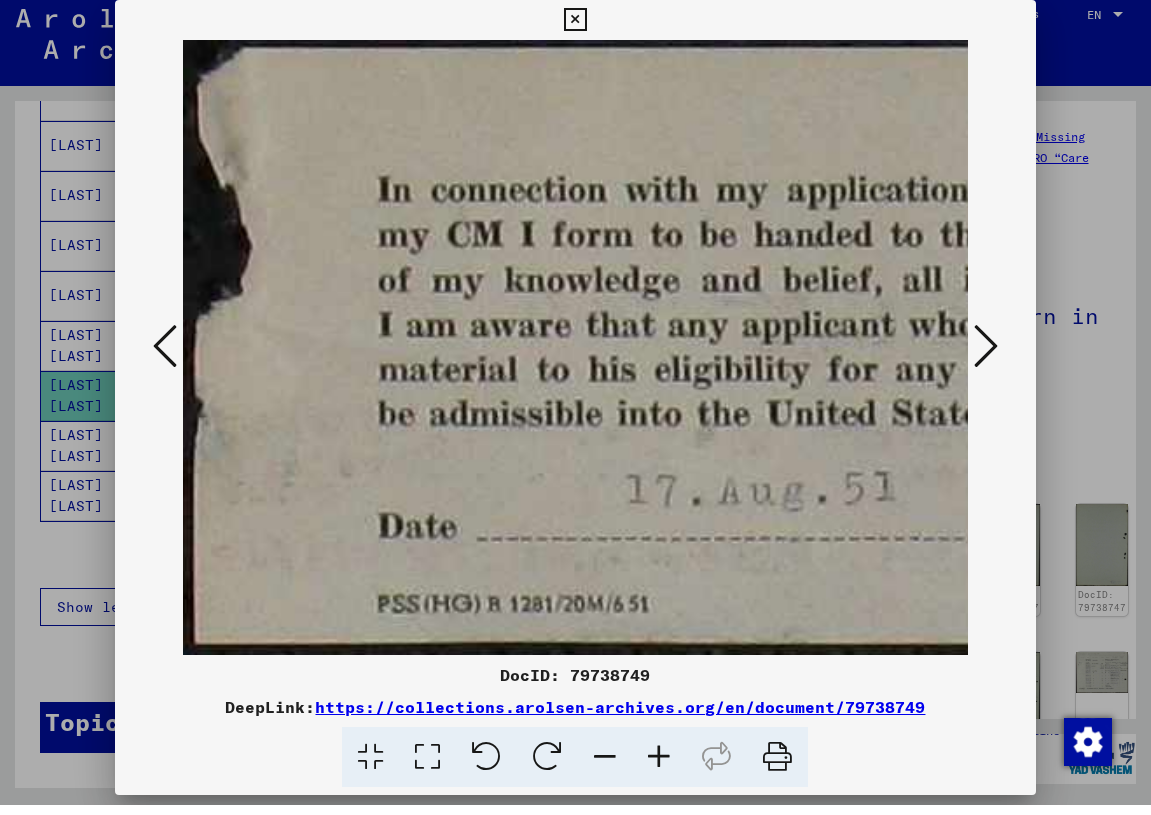click at bounding box center [605, 767] 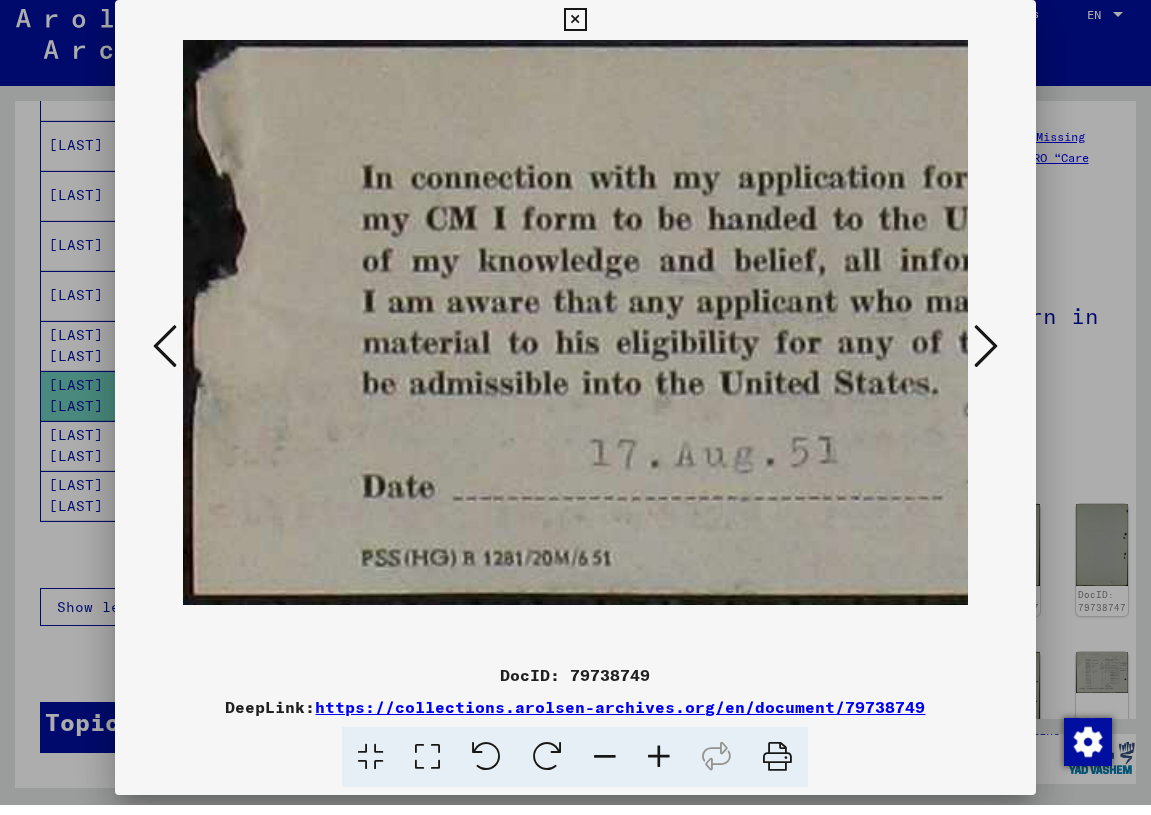 click at bounding box center [605, 767] 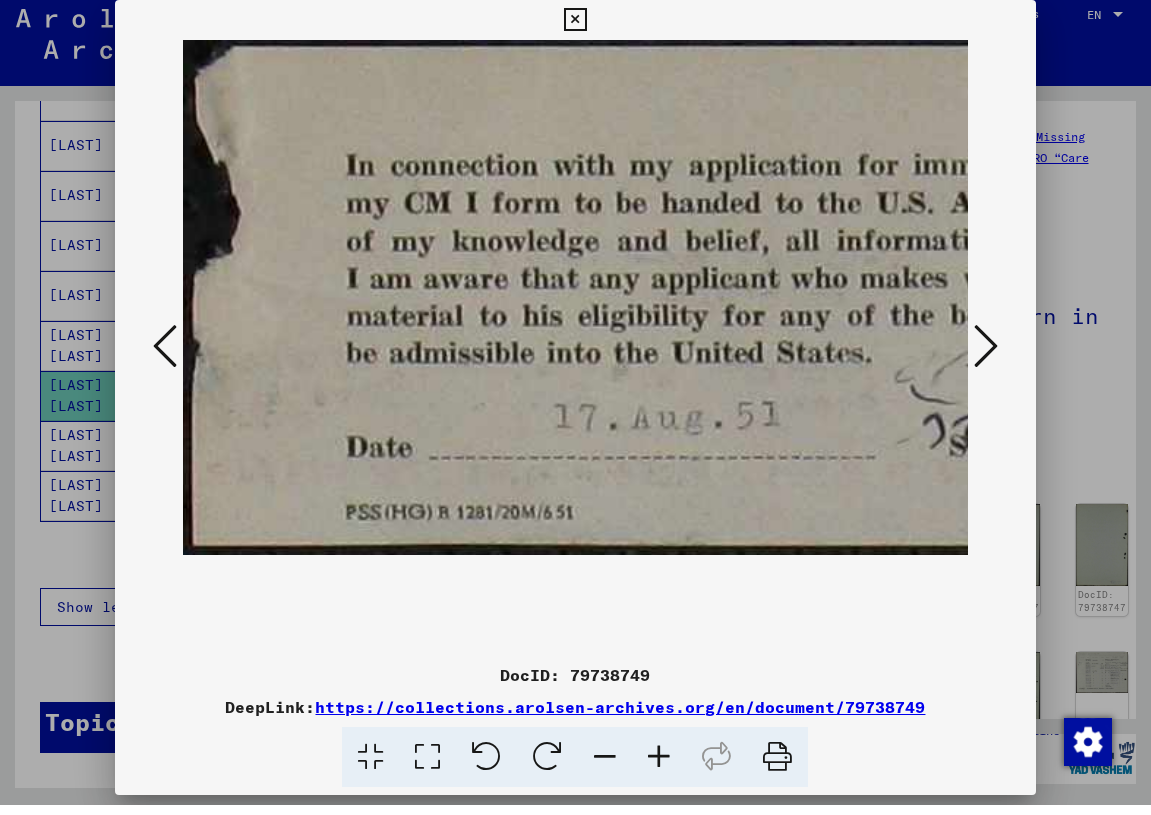 click at bounding box center (605, 767) 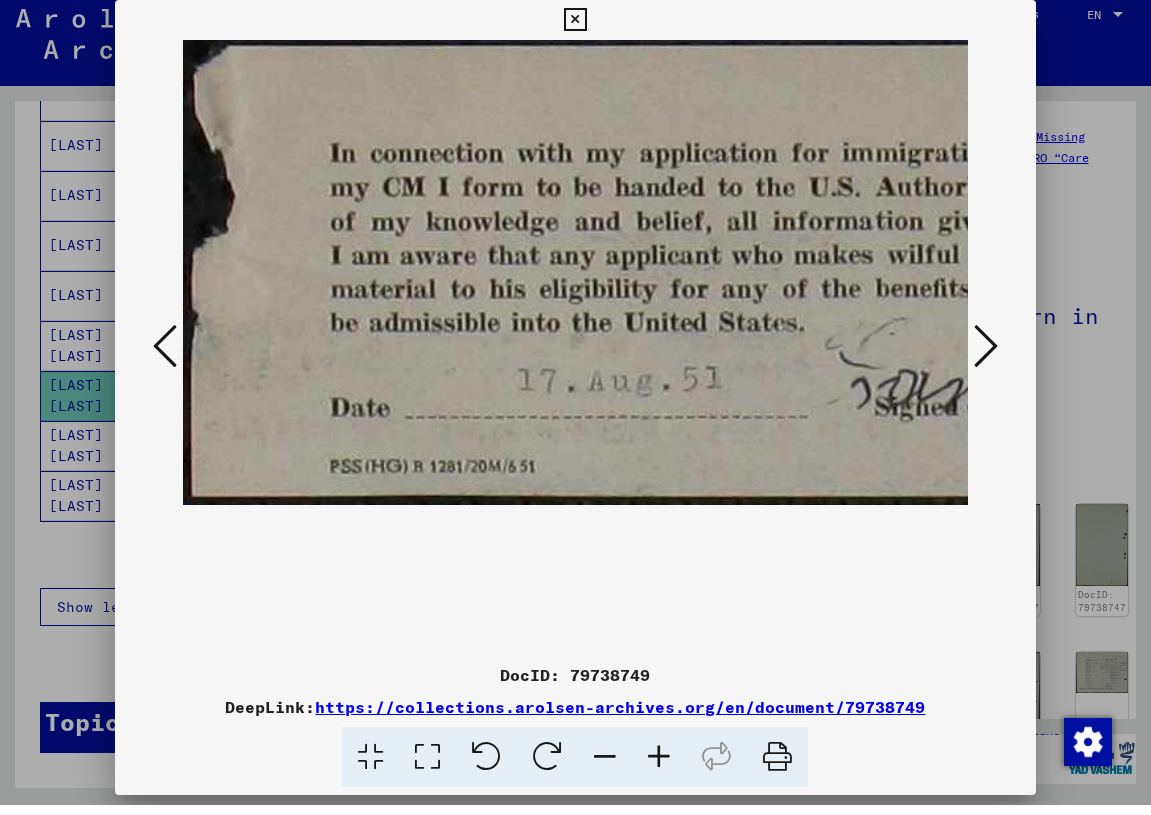 click at bounding box center [605, 767] 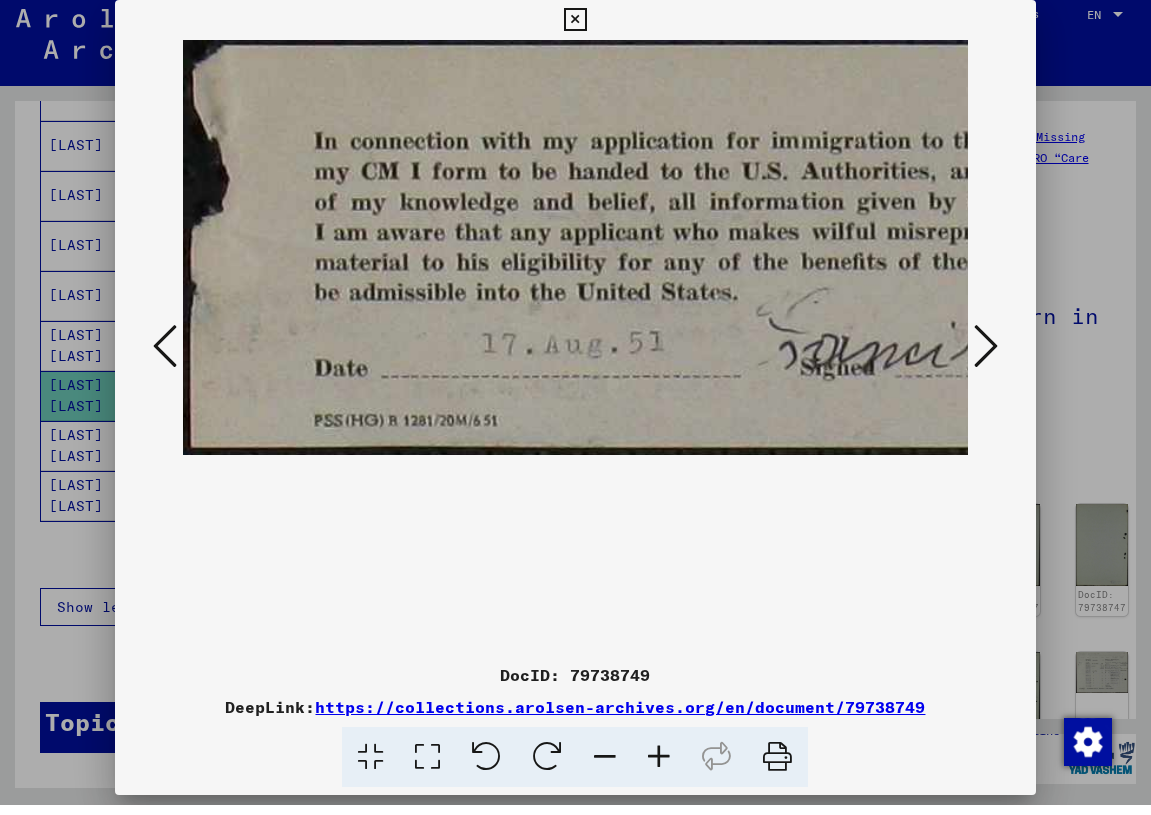 click at bounding box center (605, 767) 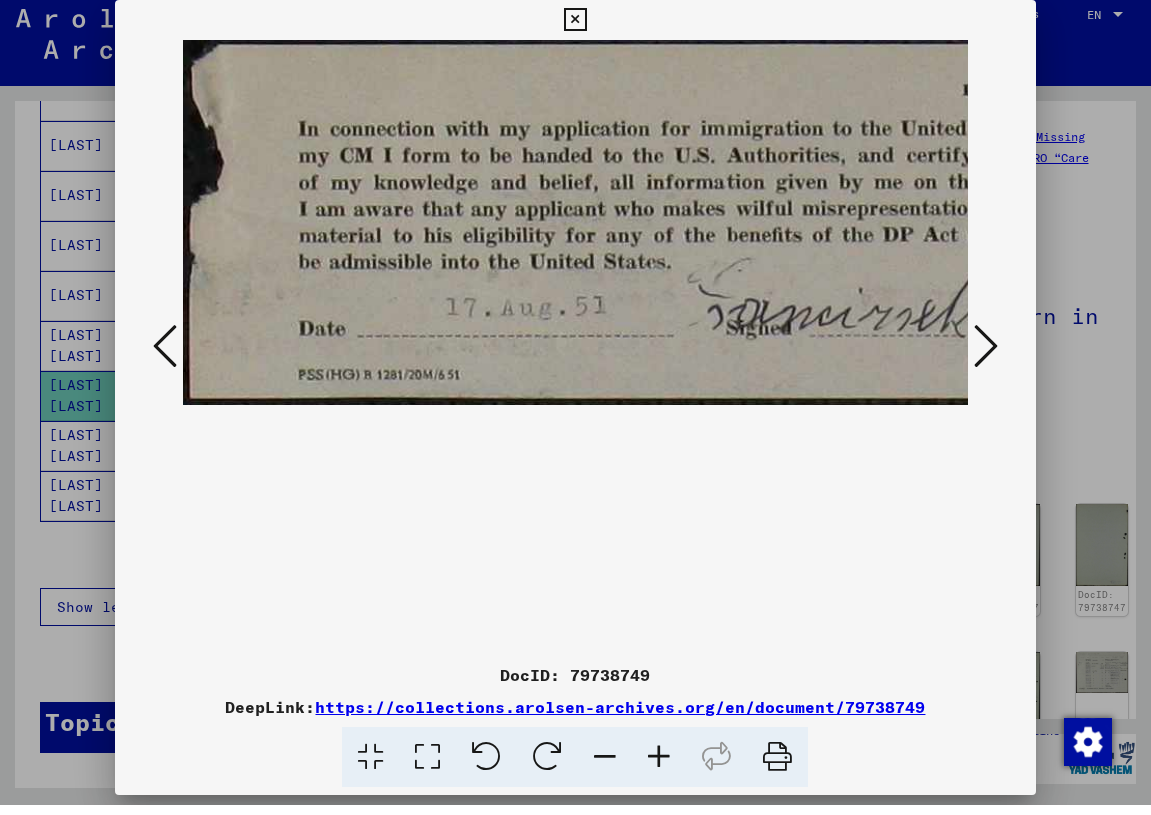 click at bounding box center (605, 767) 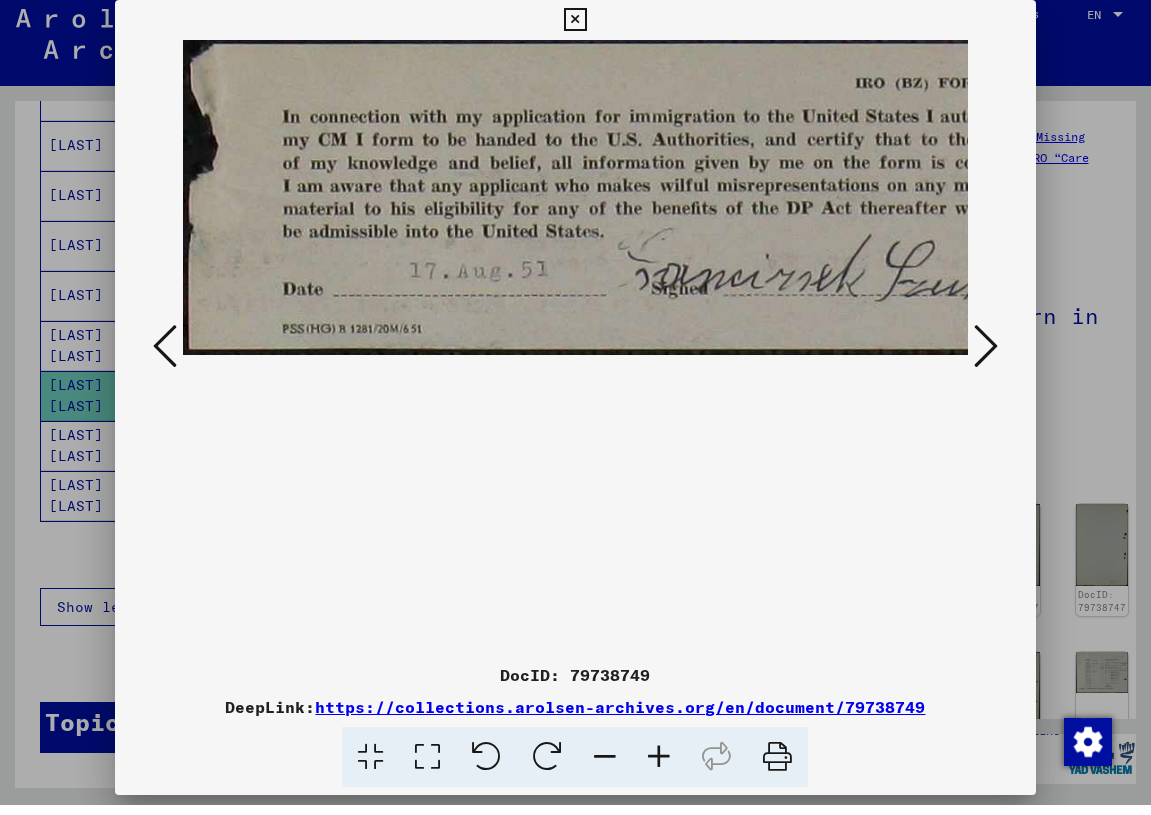 click at bounding box center (605, 767) 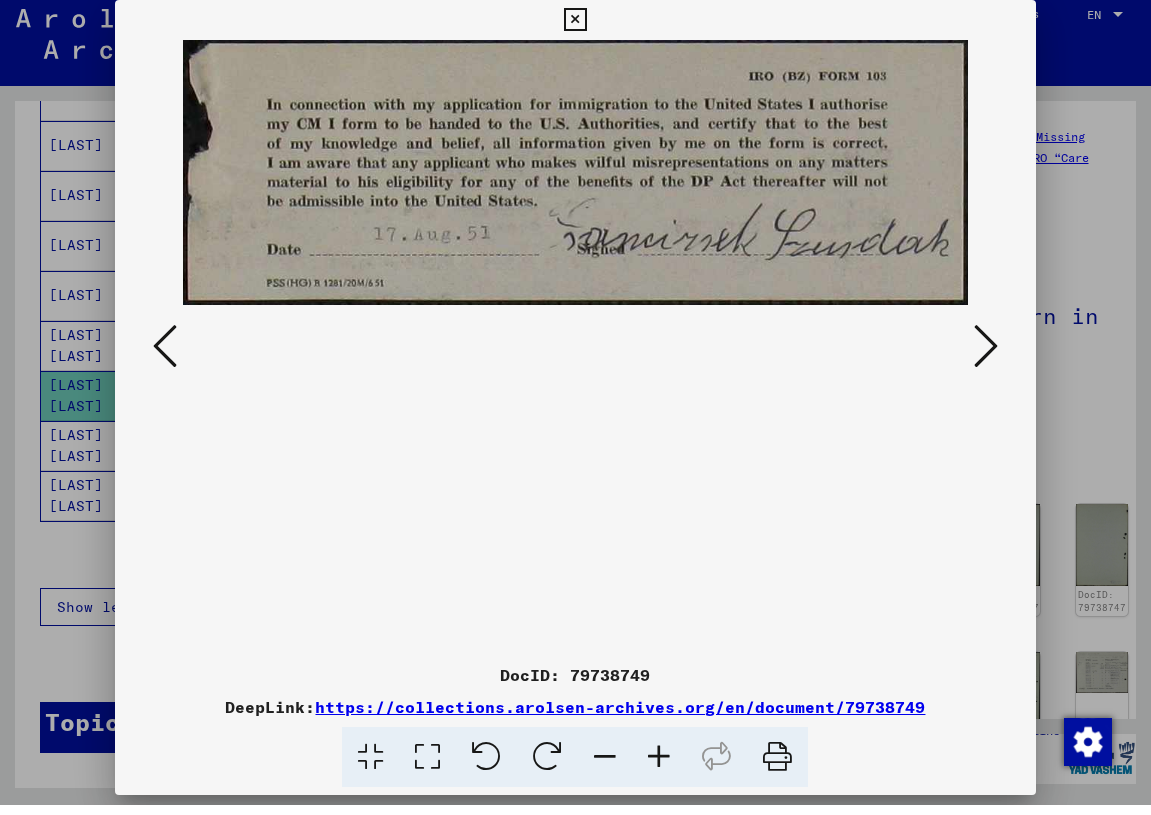click at bounding box center [575, 357] 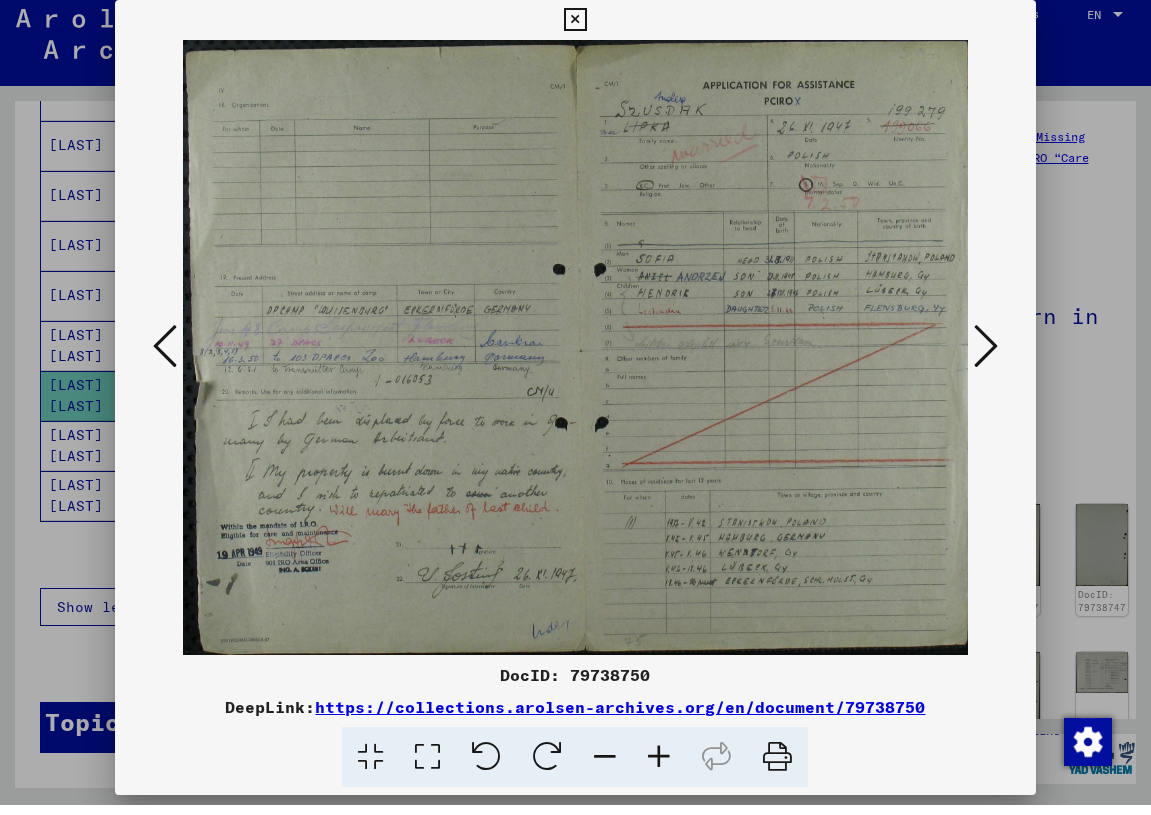 click at bounding box center [659, 767] 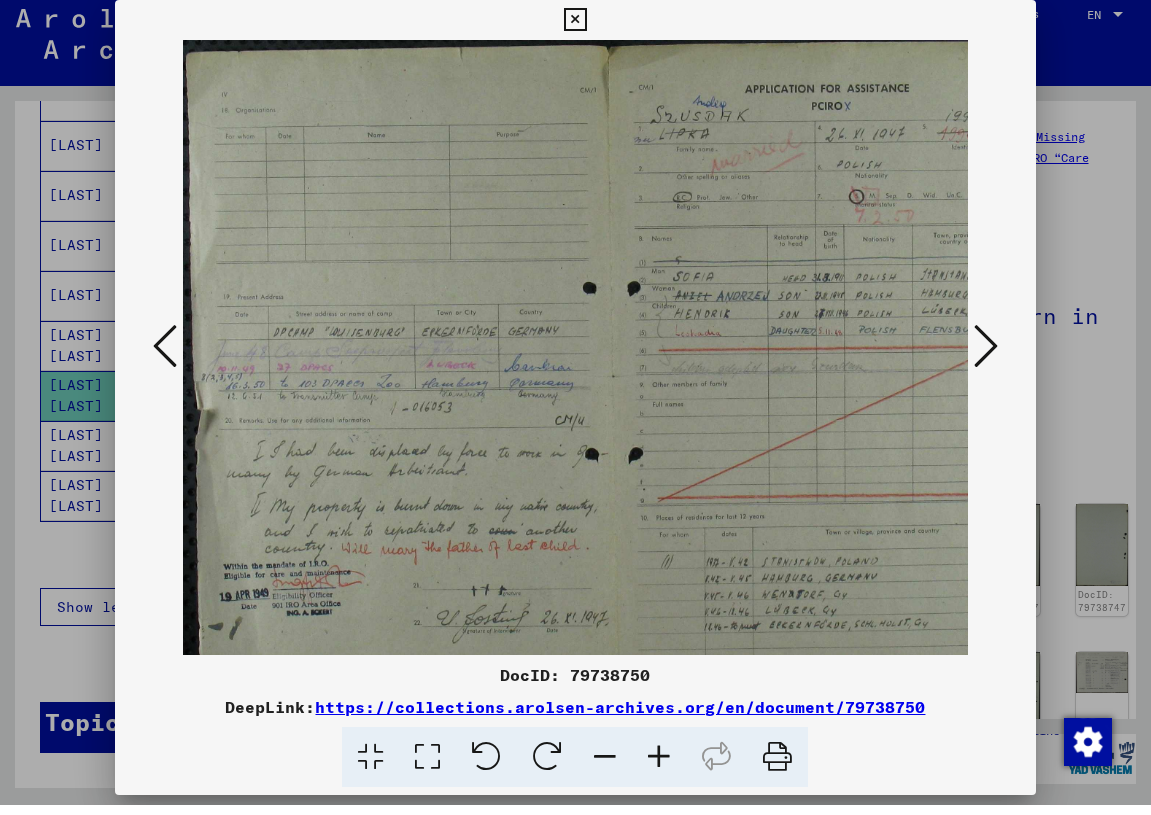 click at bounding box center [659, 767] 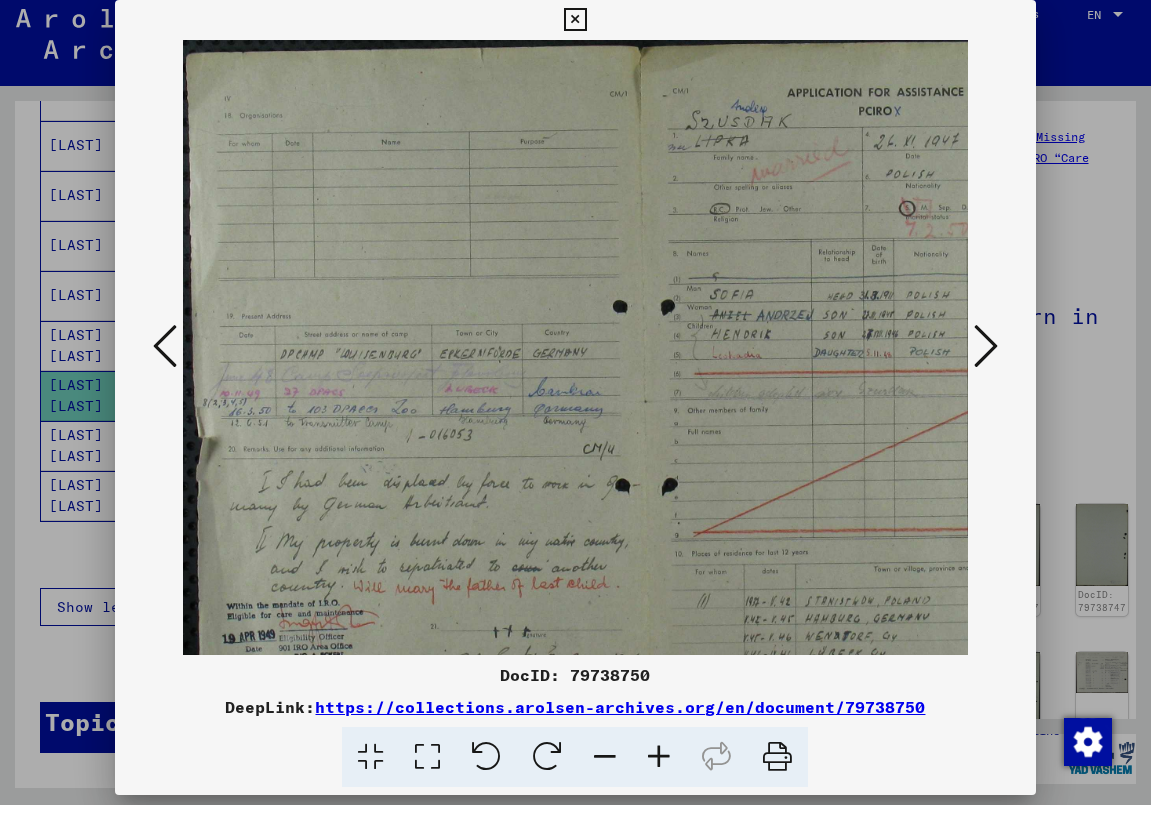 click at bounding box center [659, 767] 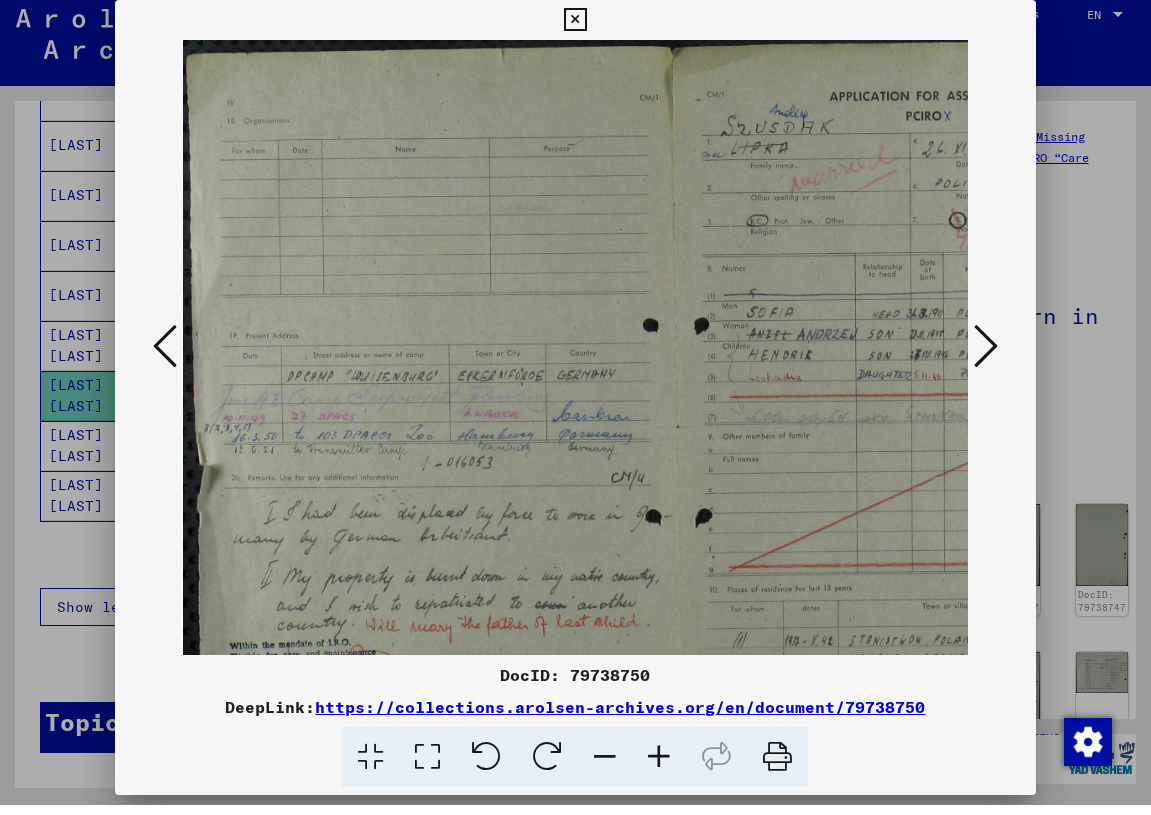 click at bounding box center (659, 767) 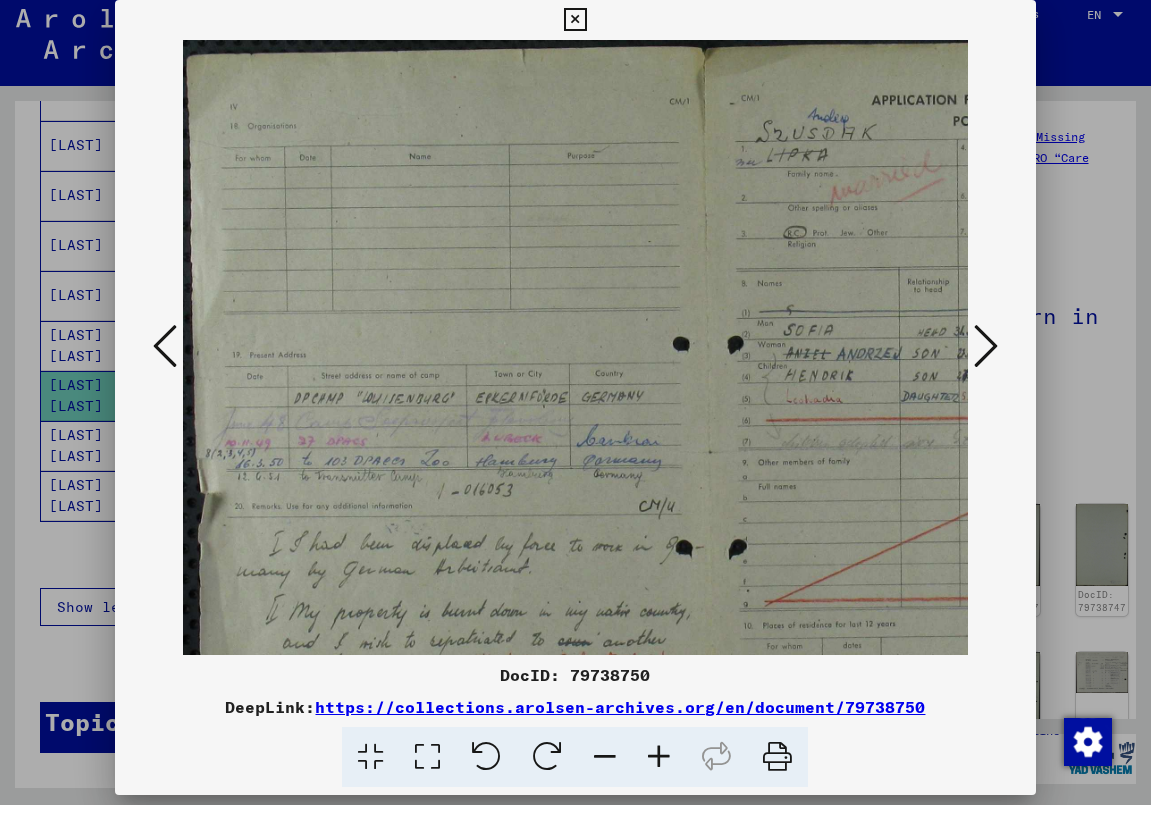 click at bounding box center (659, 767) 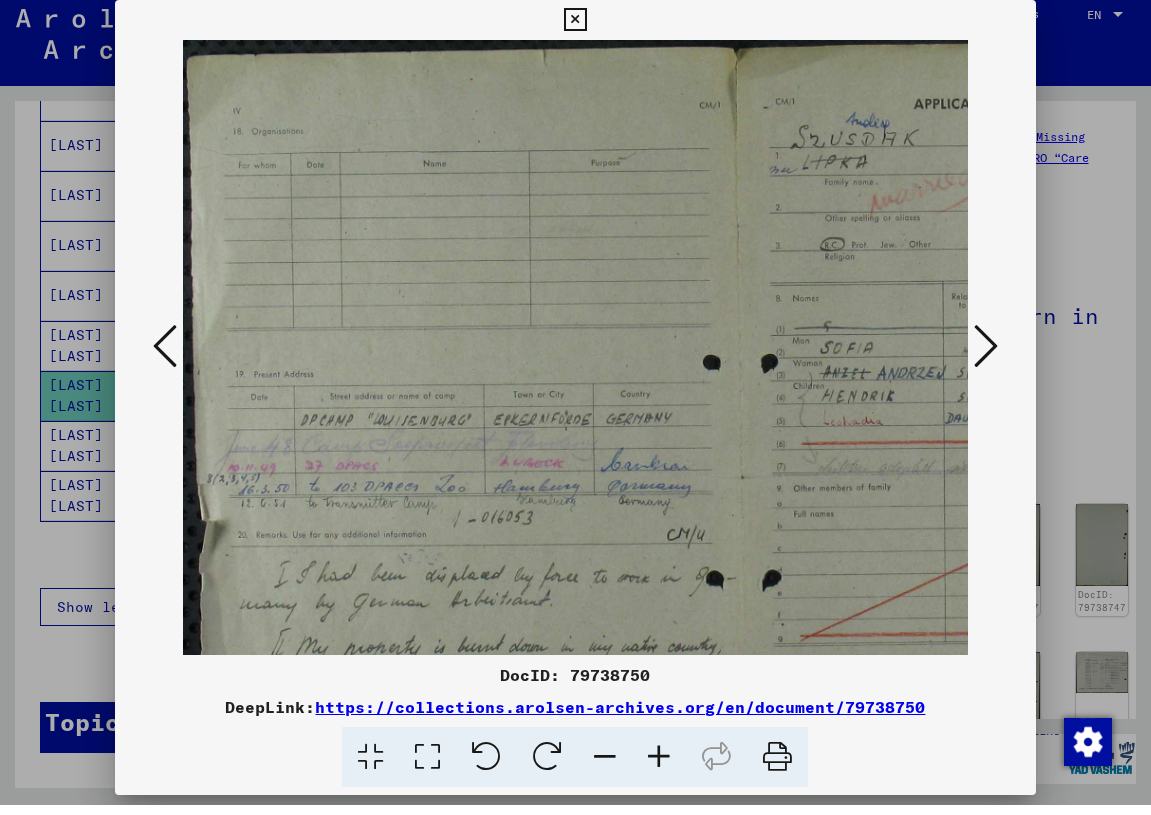 click at bounding box center [659, 767] 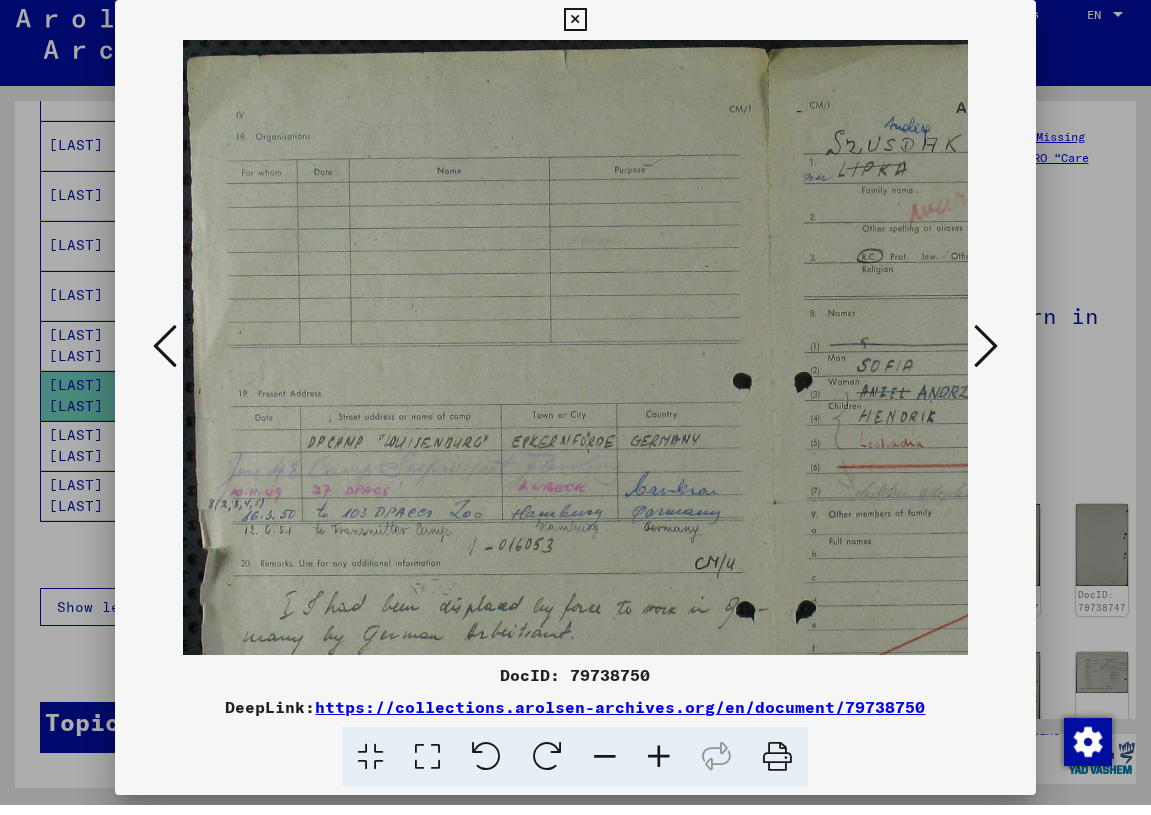 click at bounding box center [659, 767] 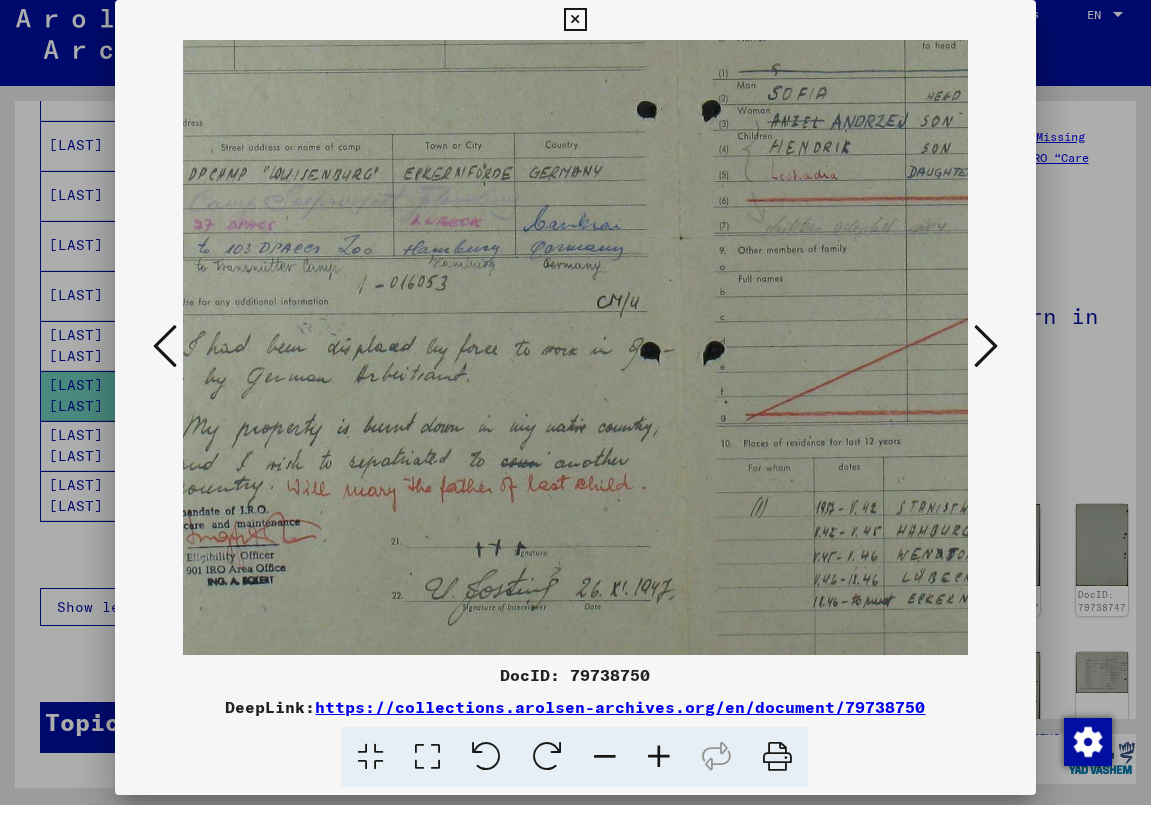 drag, startPoint x: 623, startPoint y: 617, endPoint x: 497, endPoint y: 327, distance: 316.18982 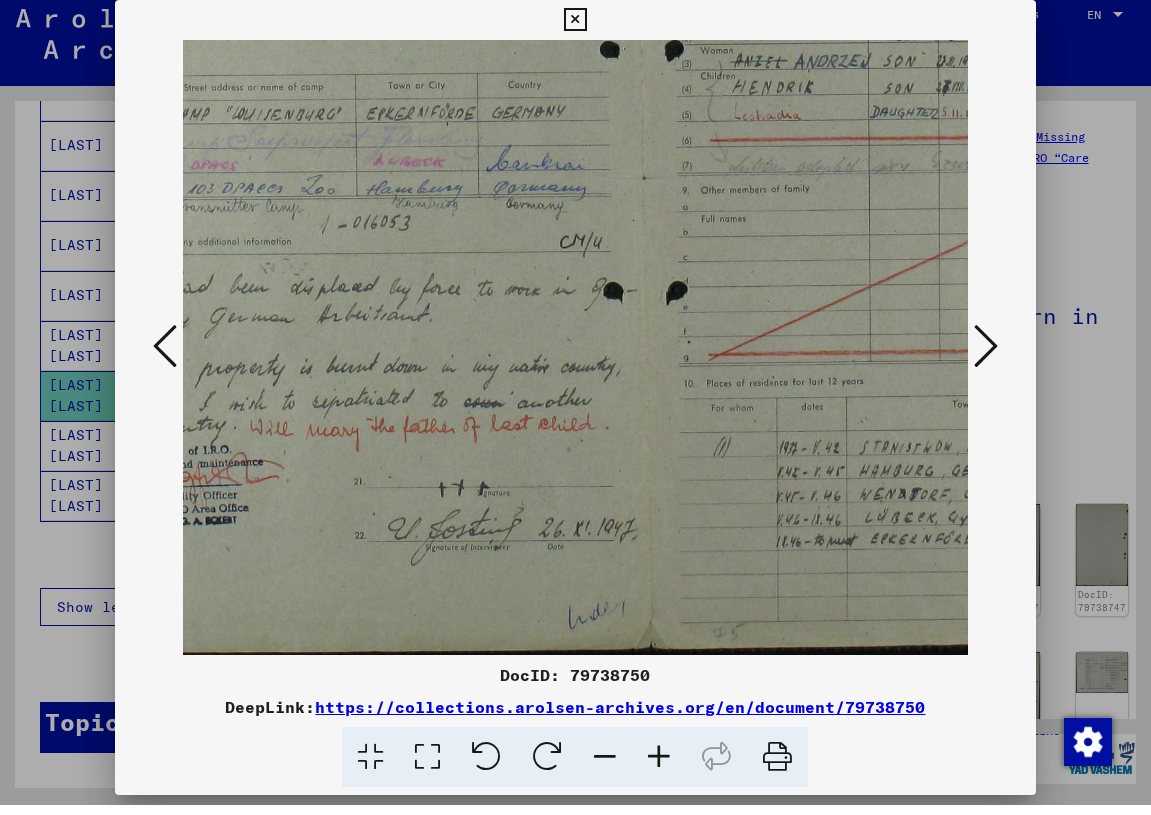 drag, startPoint x: 563, startPoint y: 530, endPoint x: 526, endPoint y: 360, distance: 173.97989 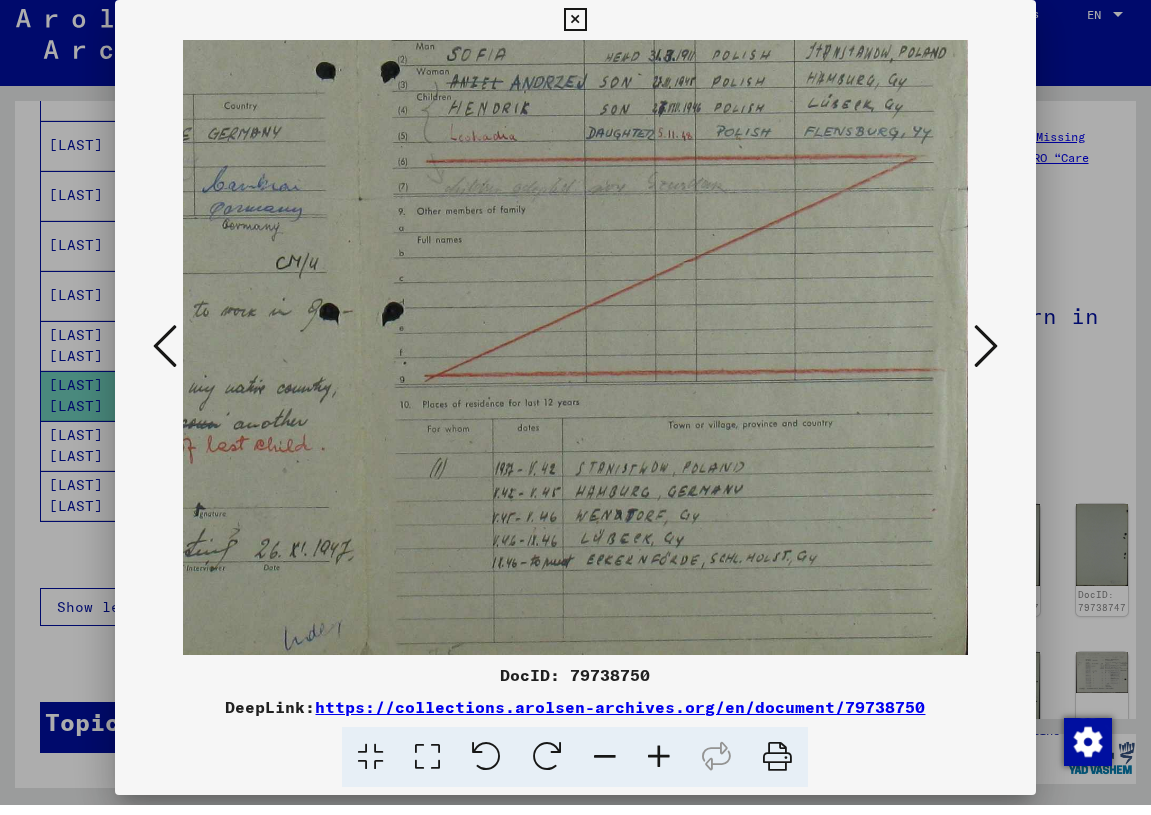 drag, startPoint x: 660, startPoint y: 370, endPoint x: 275, endPoint y: 389, distance: 385.46854 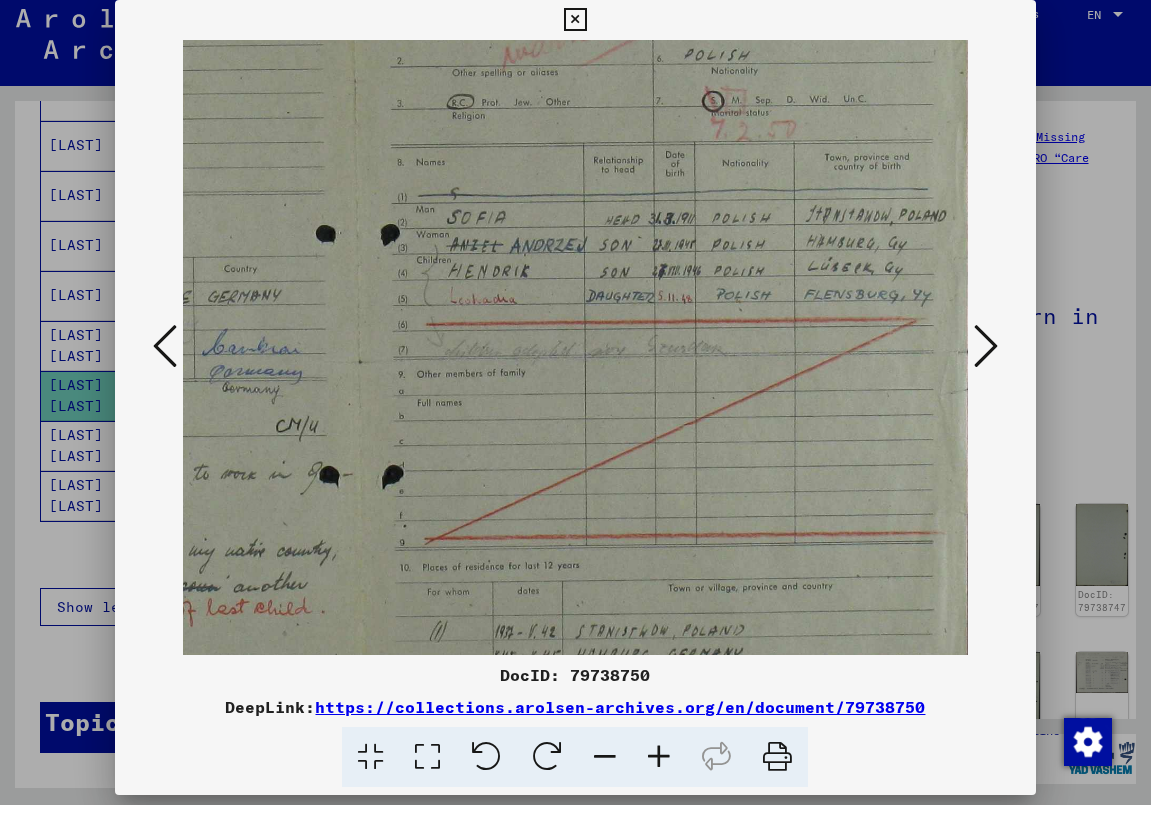 drag, startPoint x: 582, startPoint y: 372, endPoint x: 513, endPoint y: 535, distance: 177.00282 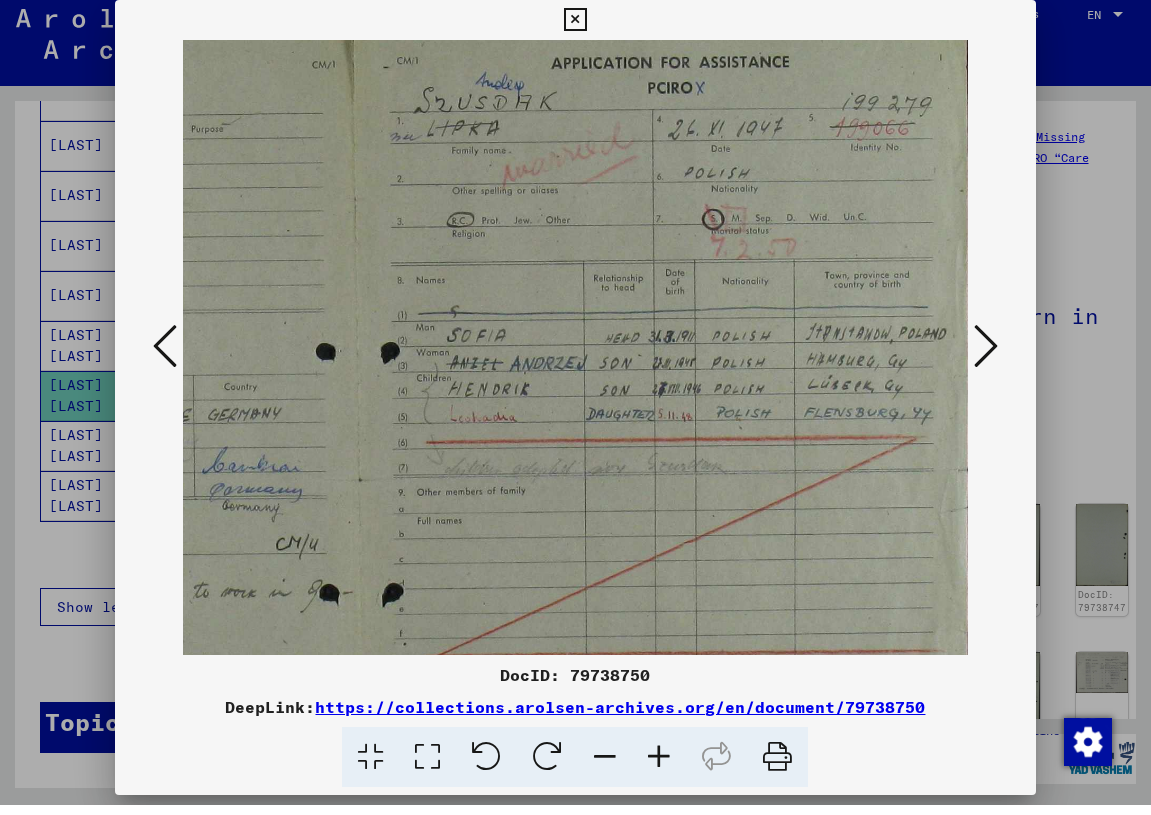 scroll, scrollTop: 0, scrollLeft: 447, axis: horizontal 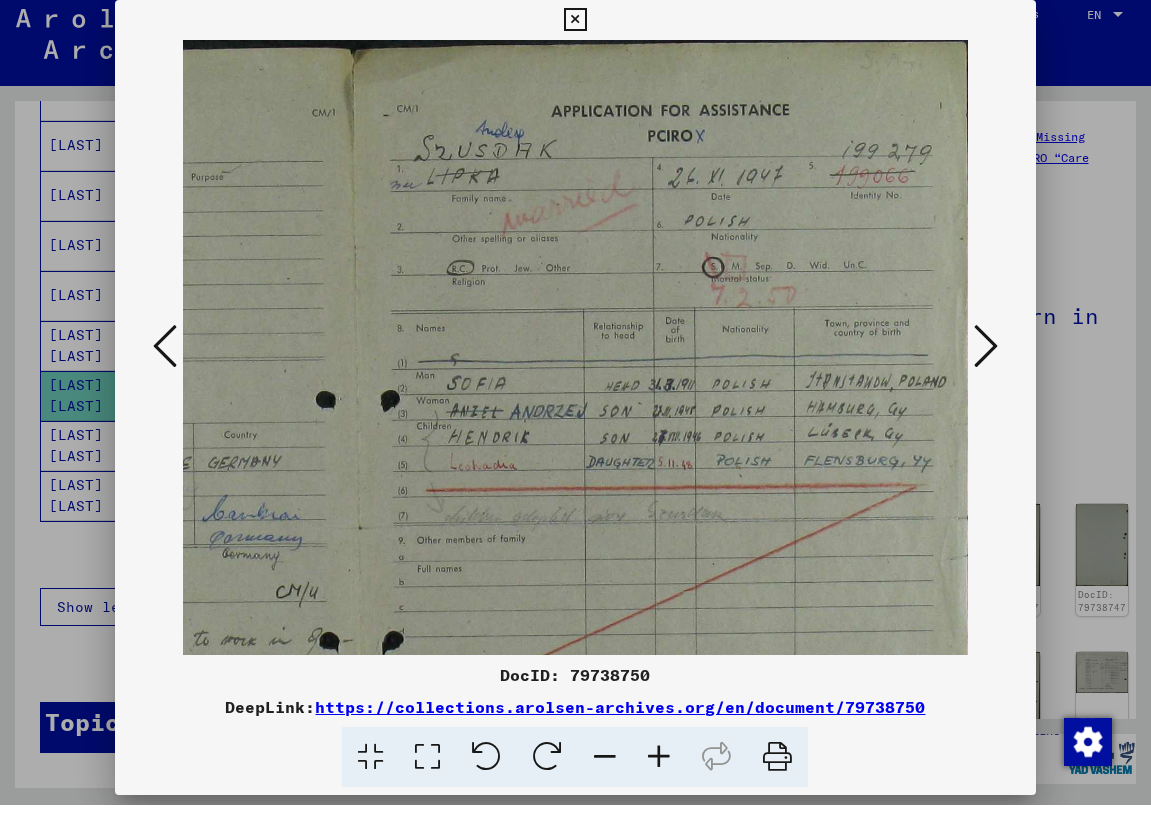 drag, startPoint x: 637, startPoint y: 377, endPoint x: 594, endPoint y: 576, distance: 203.59273 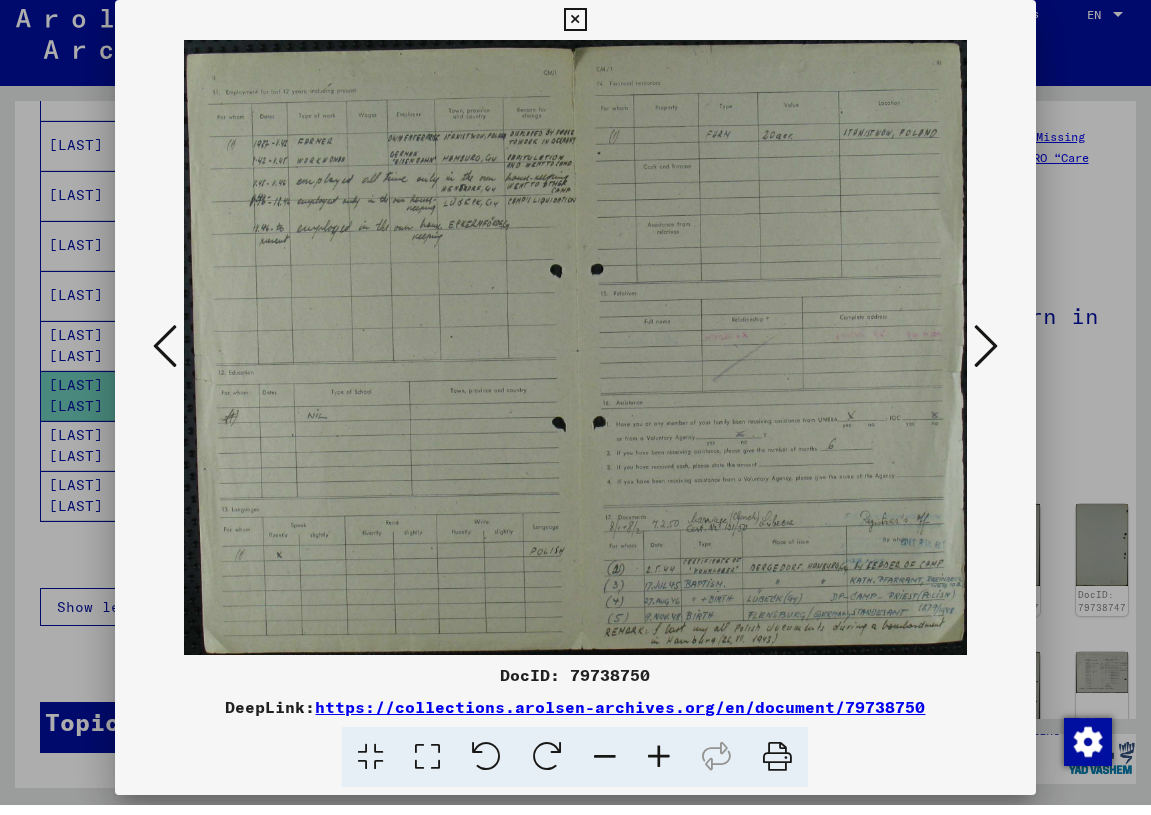 click at bounding box center [659, 767] 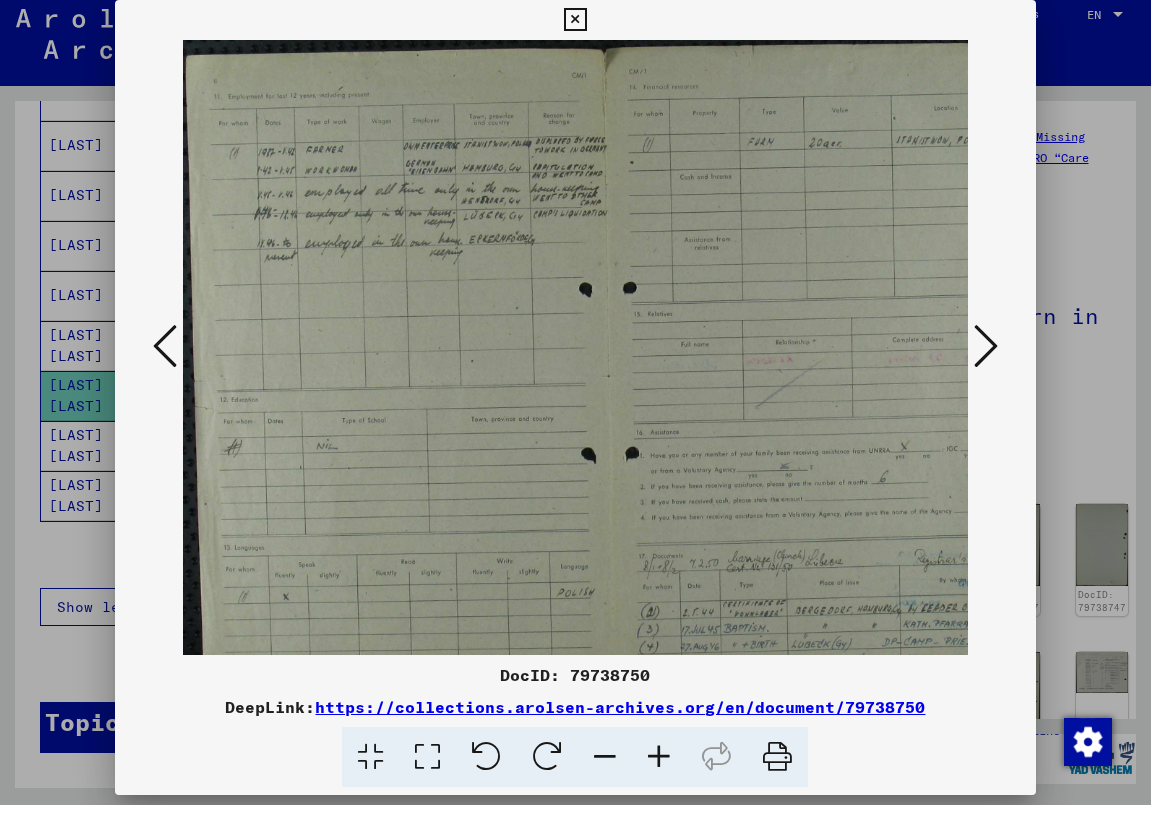 click at bounding box center [659, 767] 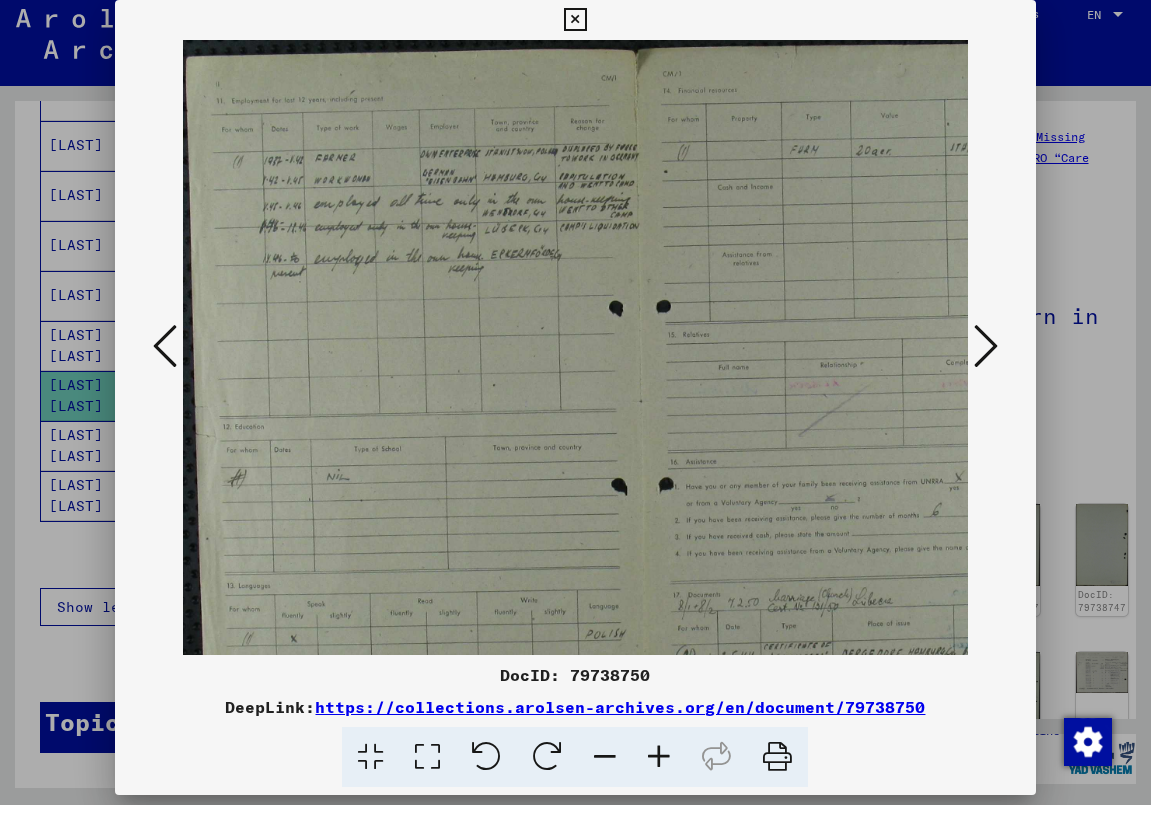 click at bounding box center (659, 767) 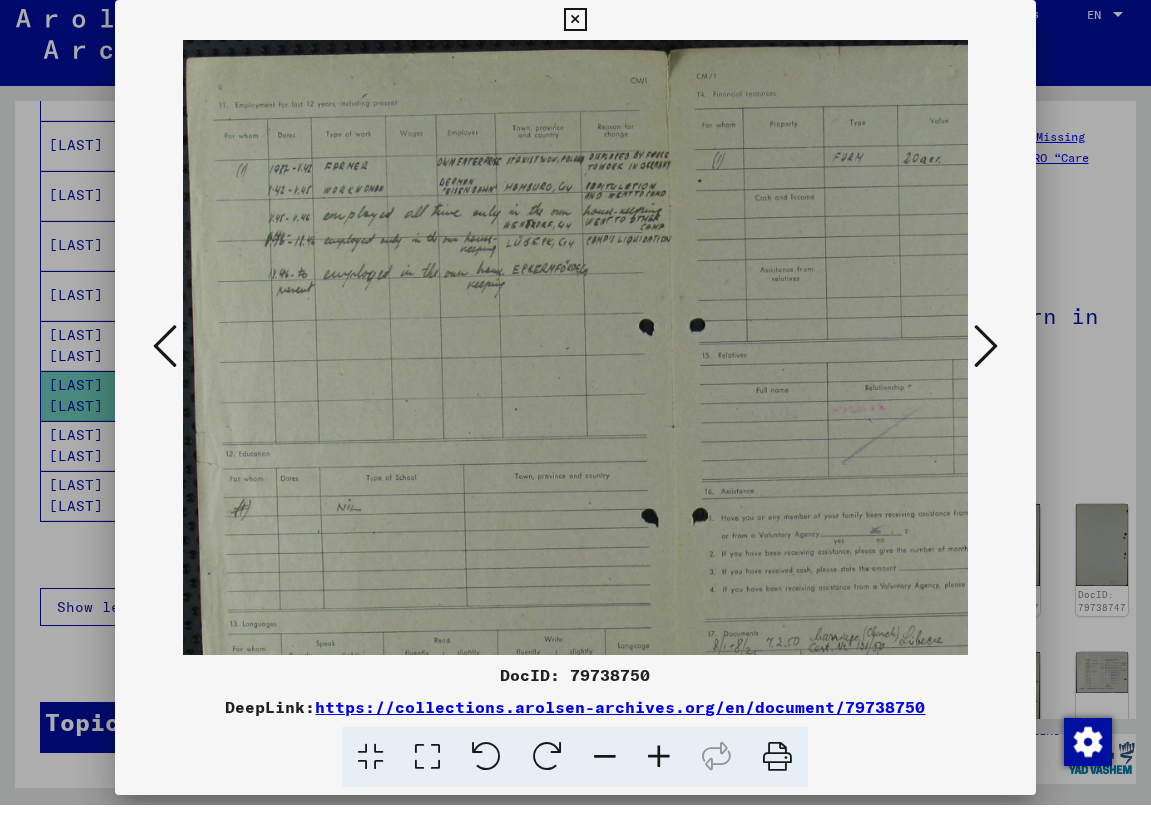click at bounding box center [659, 767] 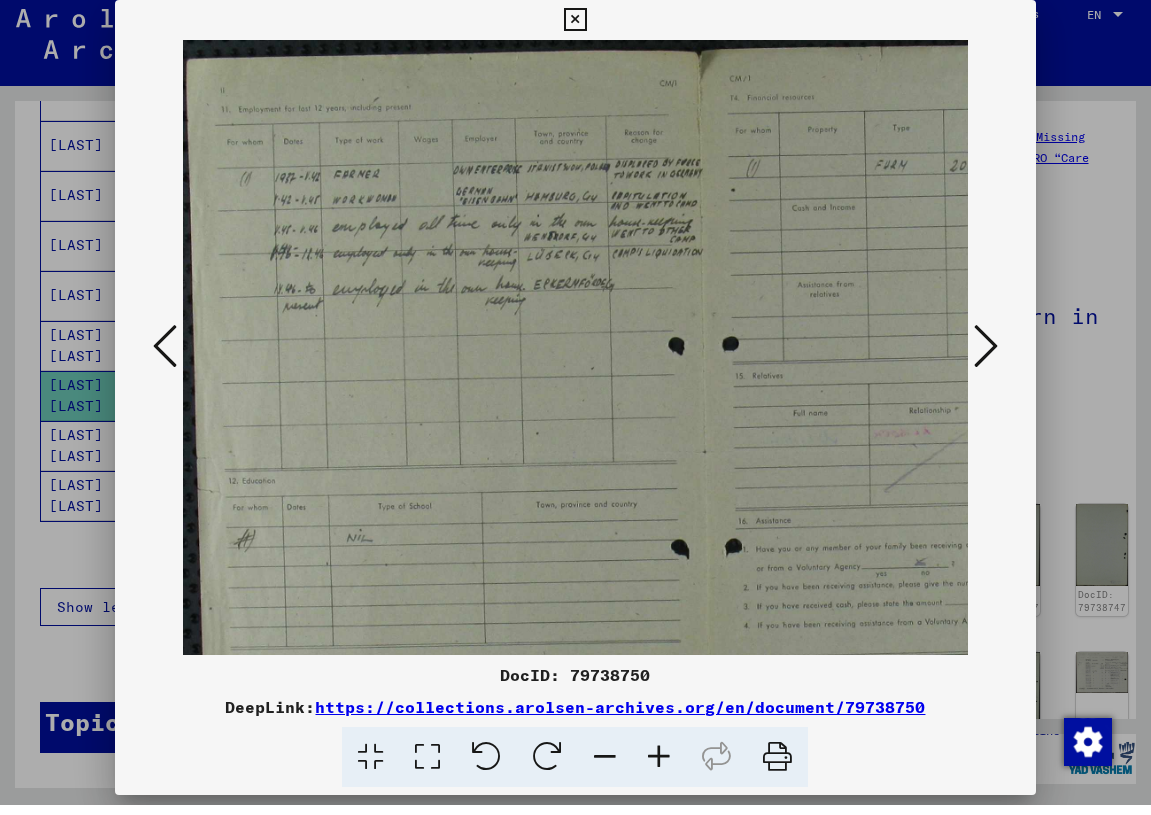 click at bounding box center [659, 767] 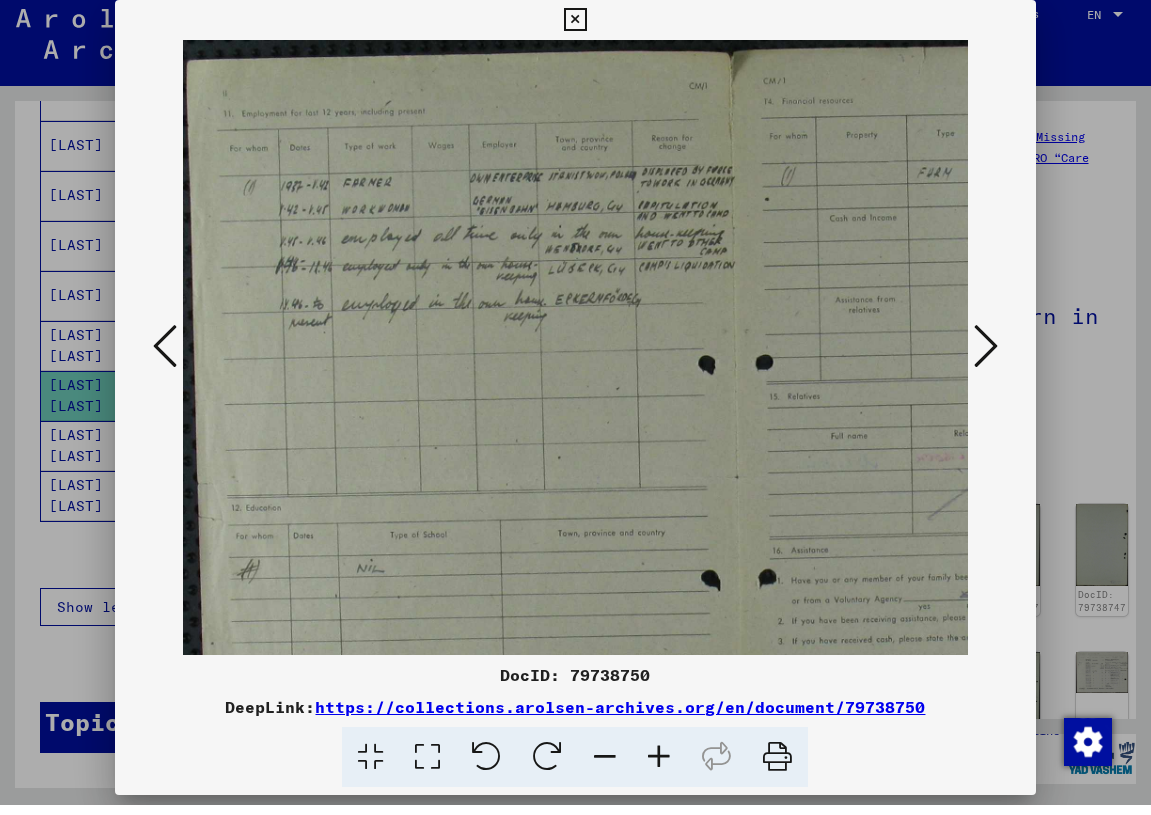 click at bounding box center [659, 767] 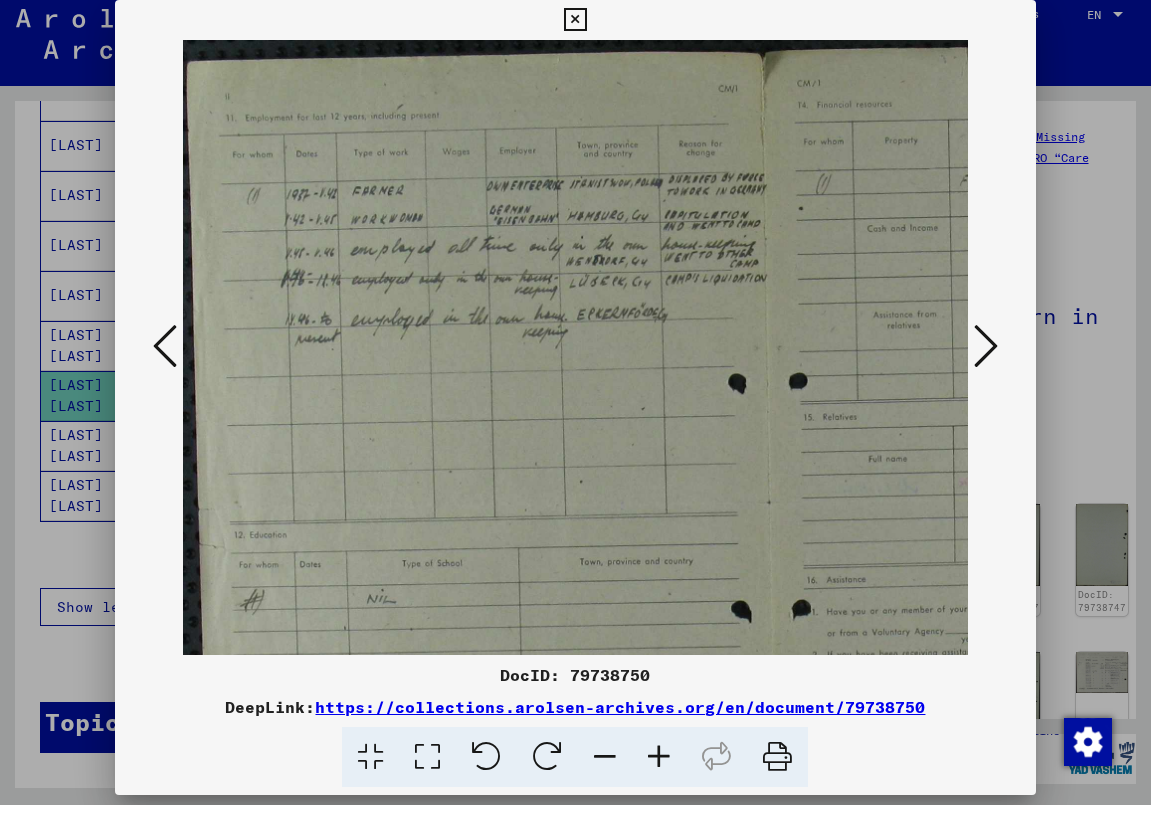click at bounding box center [659, 767] 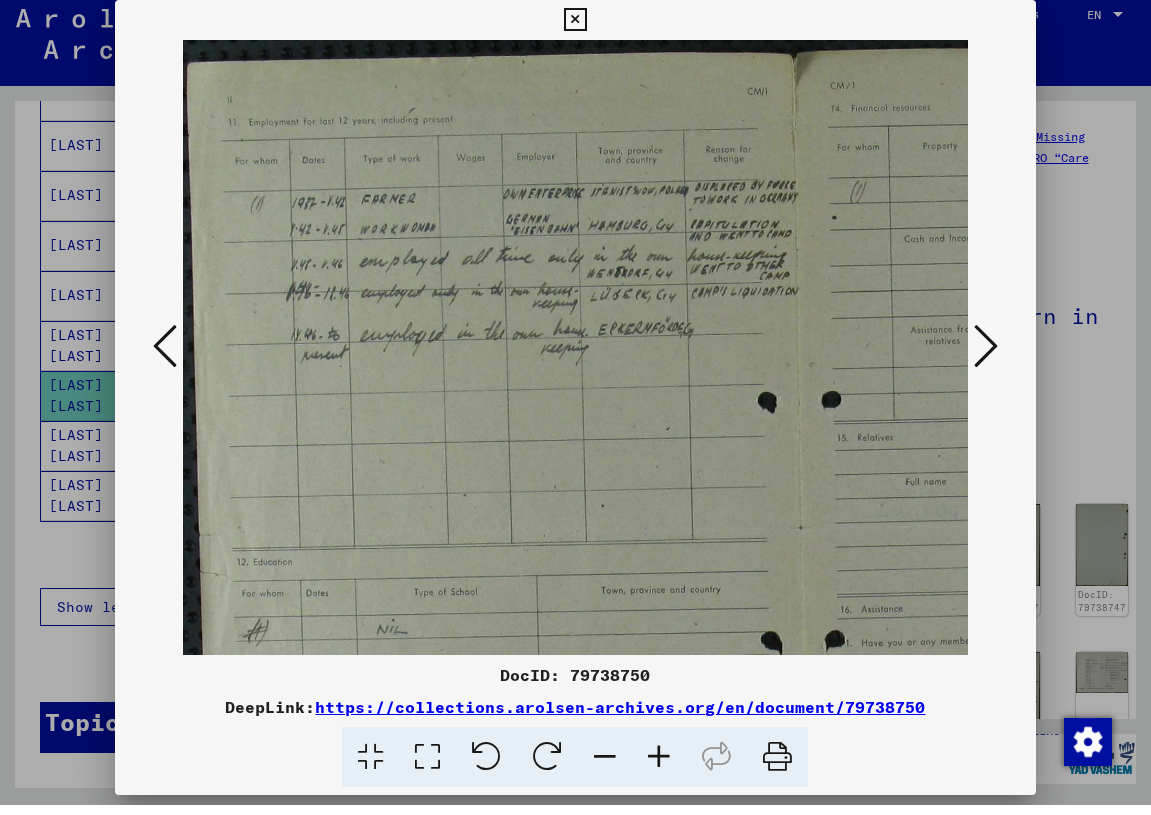 click at bounding box center (659, 767) 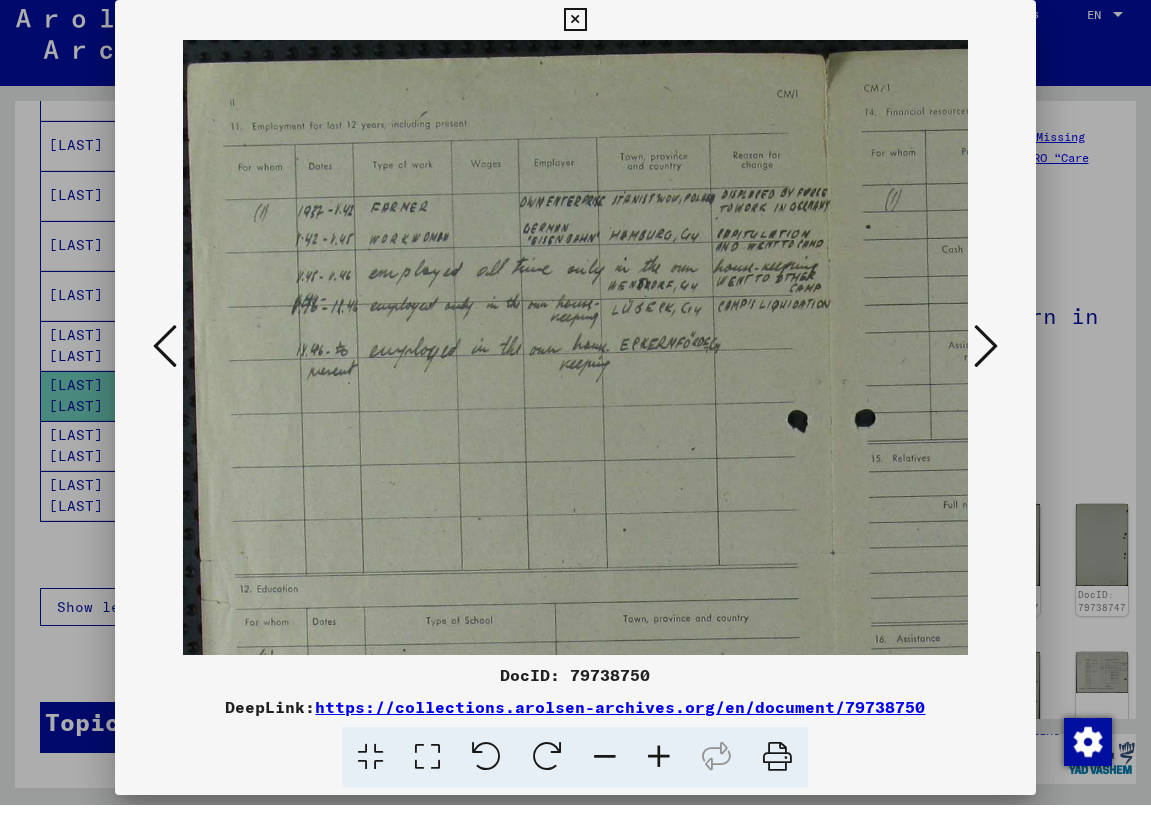 click at bounding box center (659, 767) 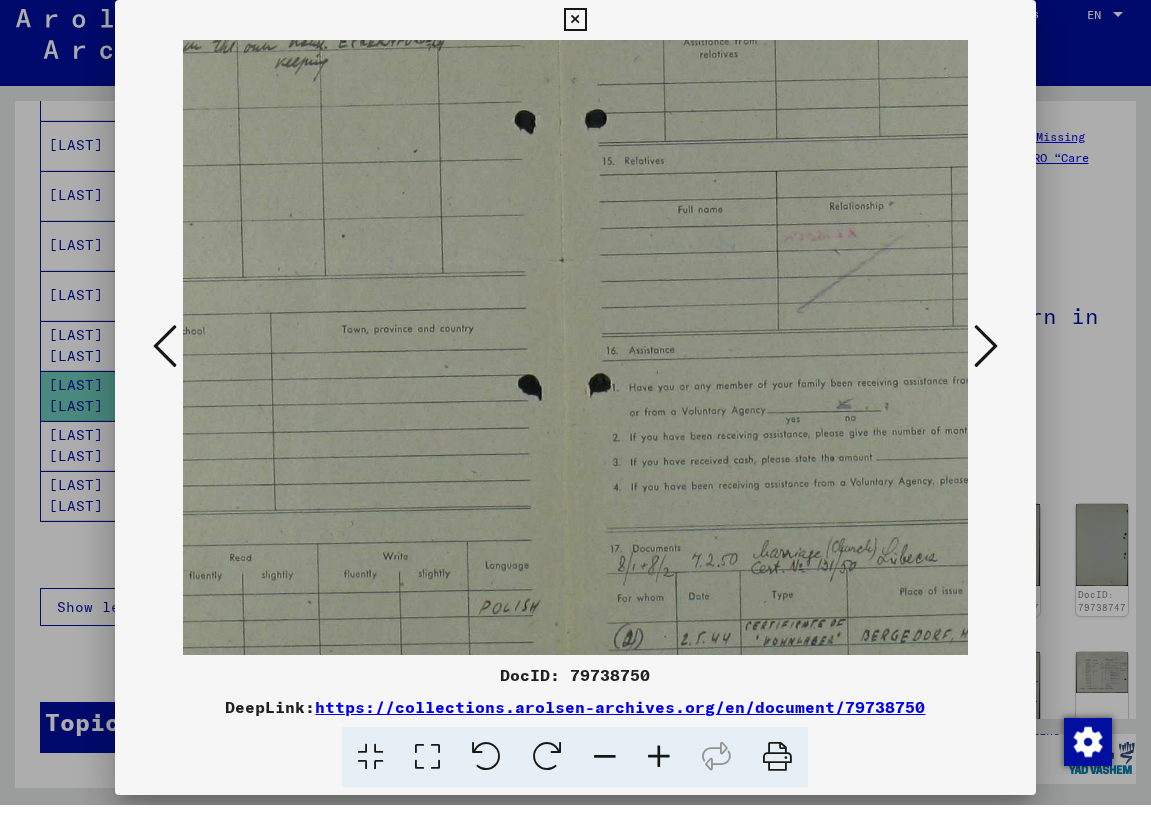 drag, startPoint x: 730, startPoint y: 570, endPoint x: 421, endPoint y: 249, distance: 445.55807 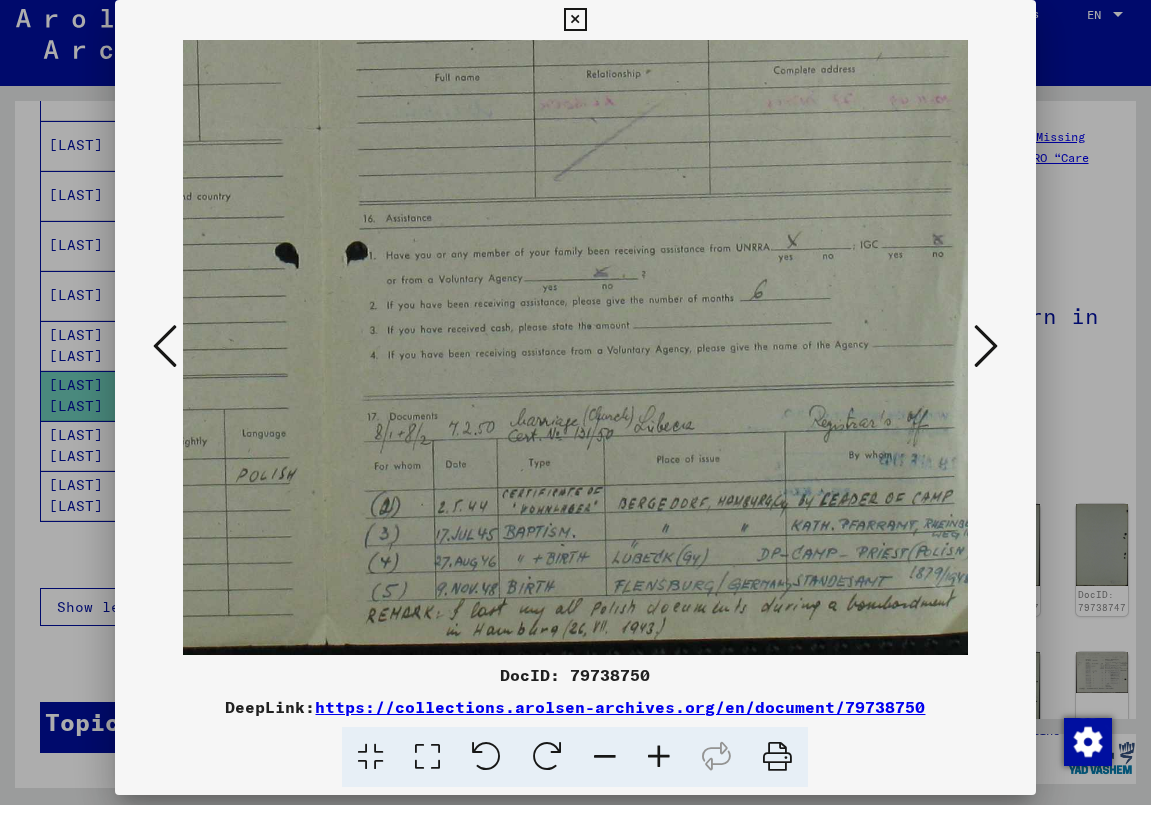 drag, startPoint x: 669, startPoint y: 420, endPoint x: 458, endPoint y: 226, distance: 286.63043 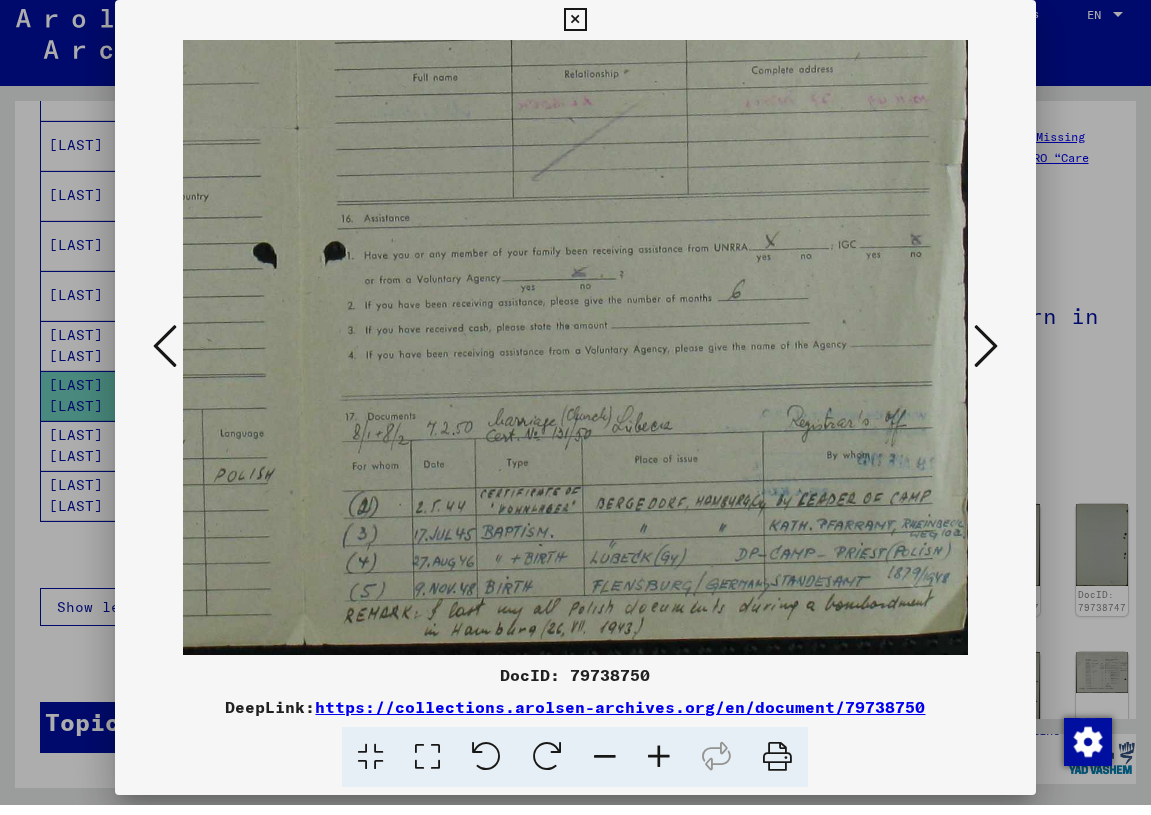 drag, startPoint x: 683, startPoint y: 381, endPoint x: 538, endPoint y: 322, distance: 156.54393 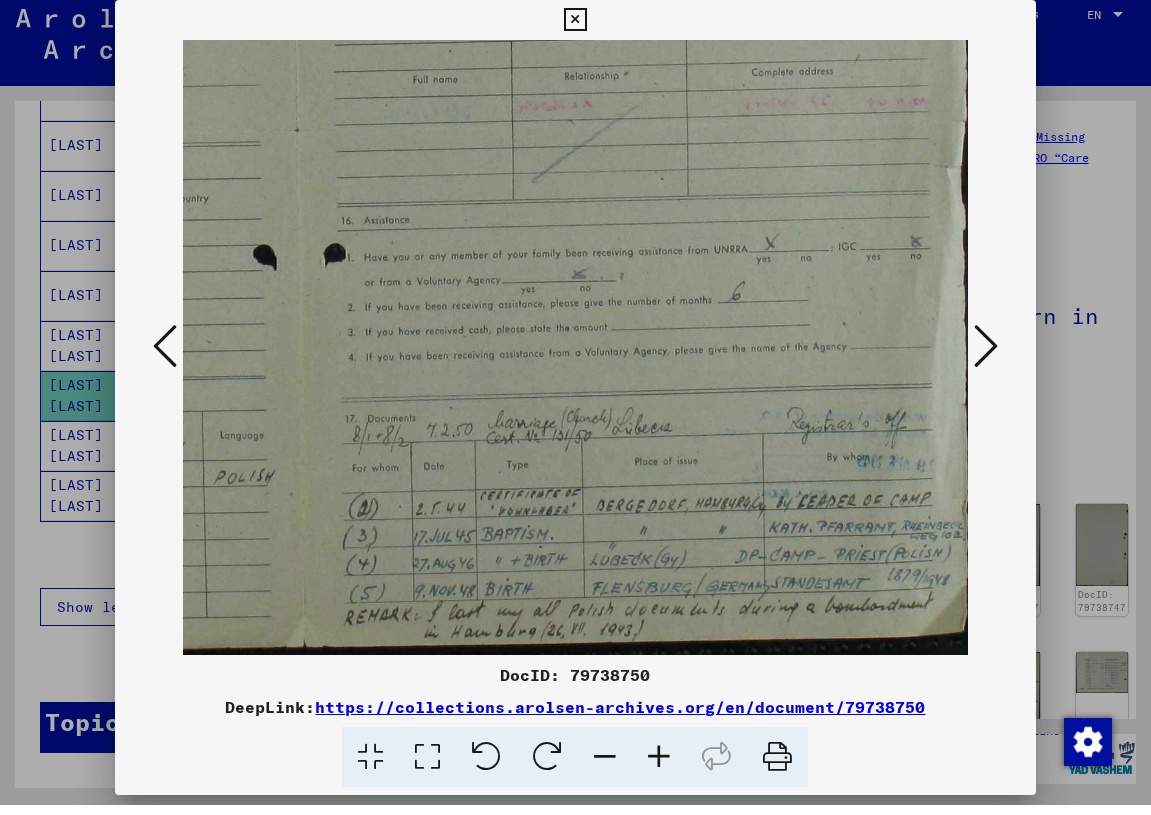drag, startPoint x: 749, startPoint y: 368, endPoint x: 653, endPoint y: 370, distance: 96.02083 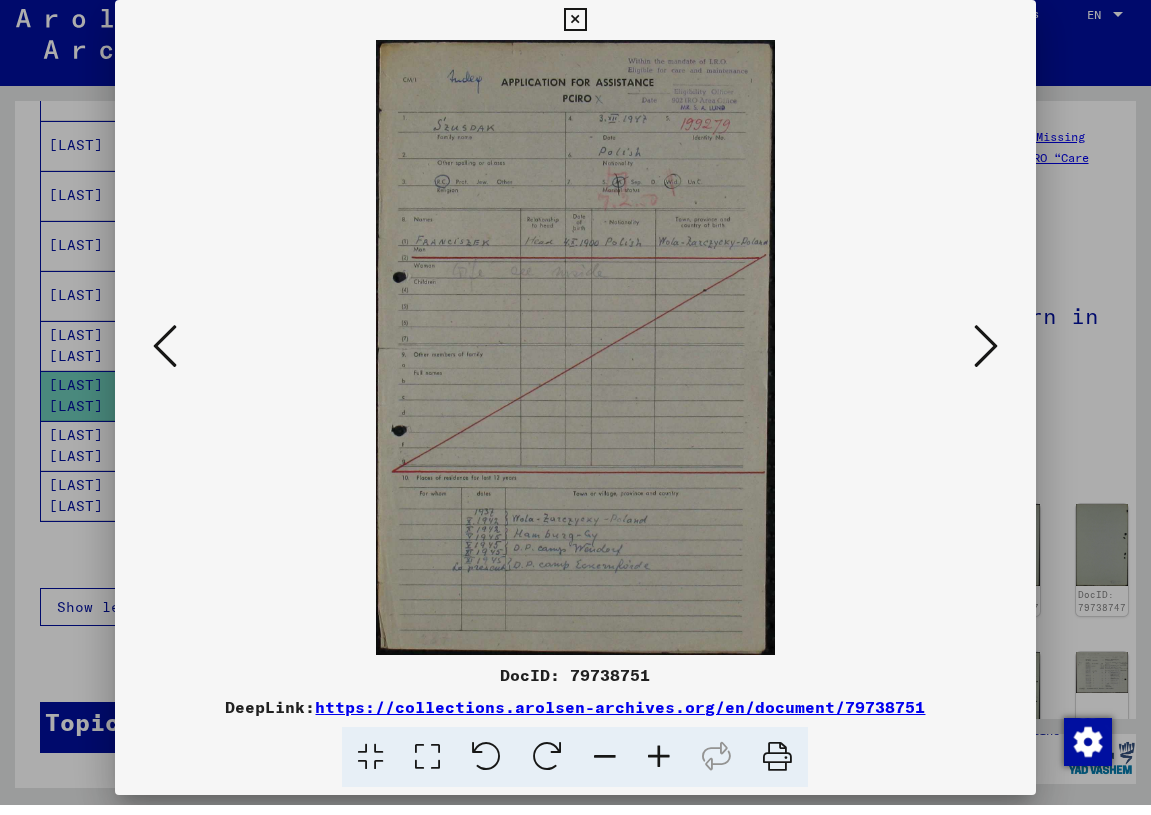 scroll, scrollTop: 0, scrollLeft: 0, axis: both 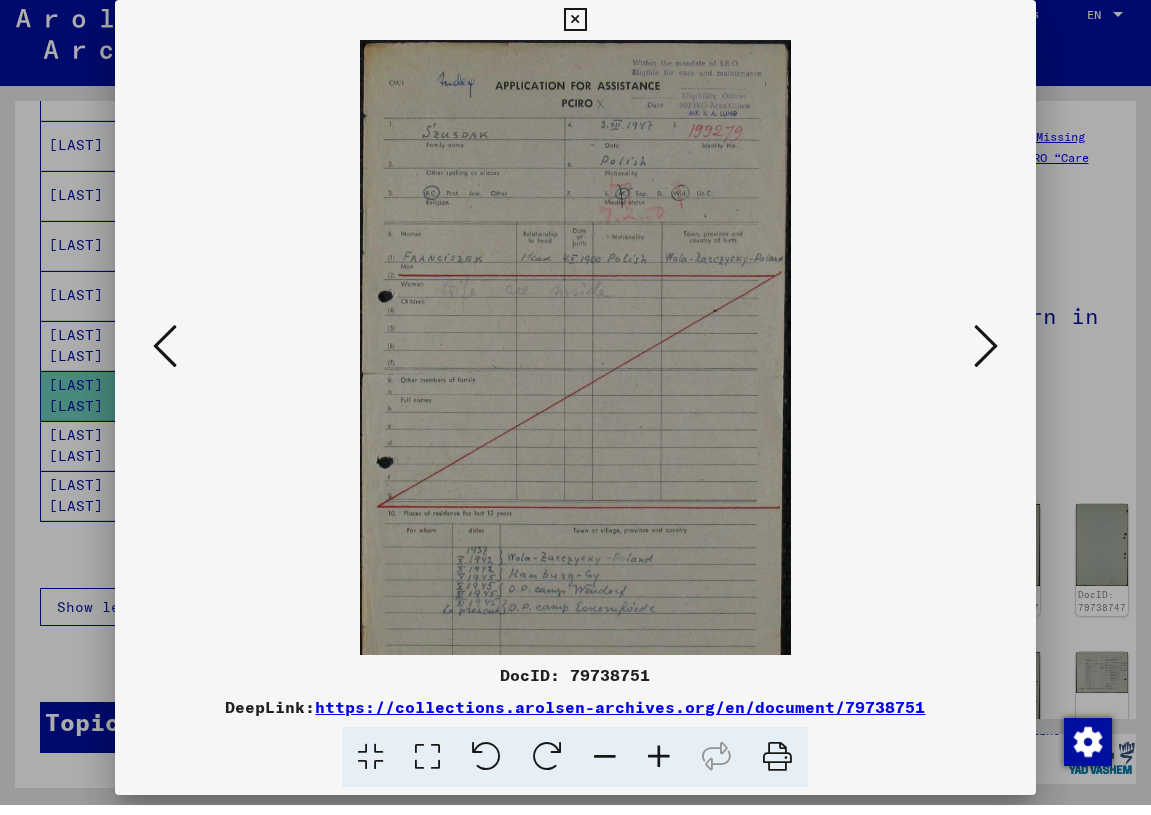 click at bounding box center [659, 767] 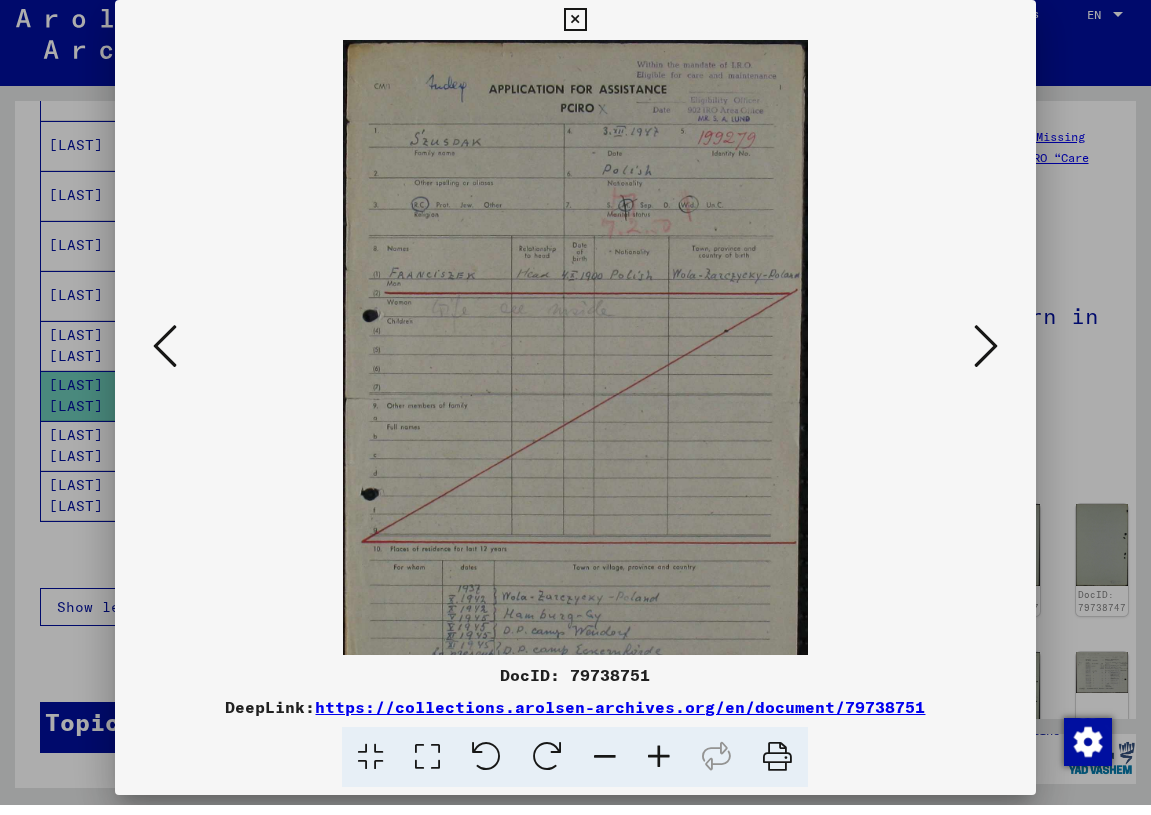 click at bounding box center (659, 767) 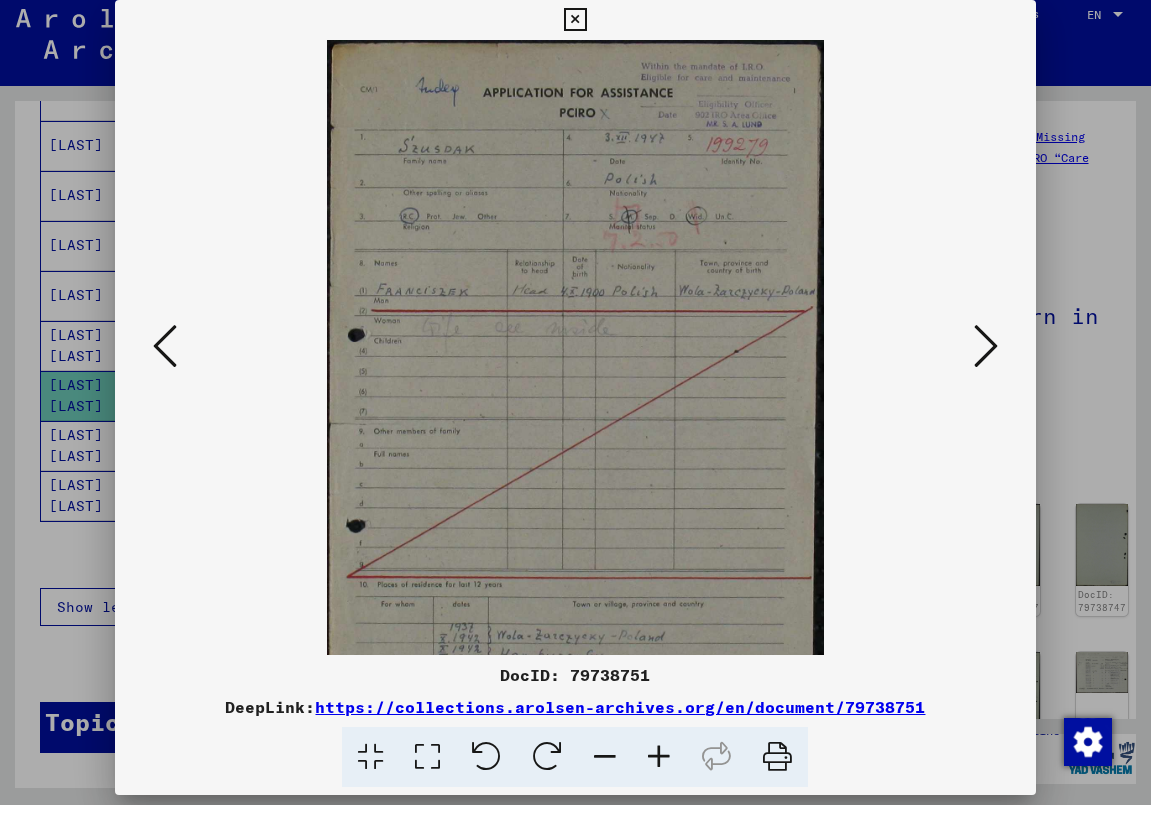 click at bounding box center (659, 767) 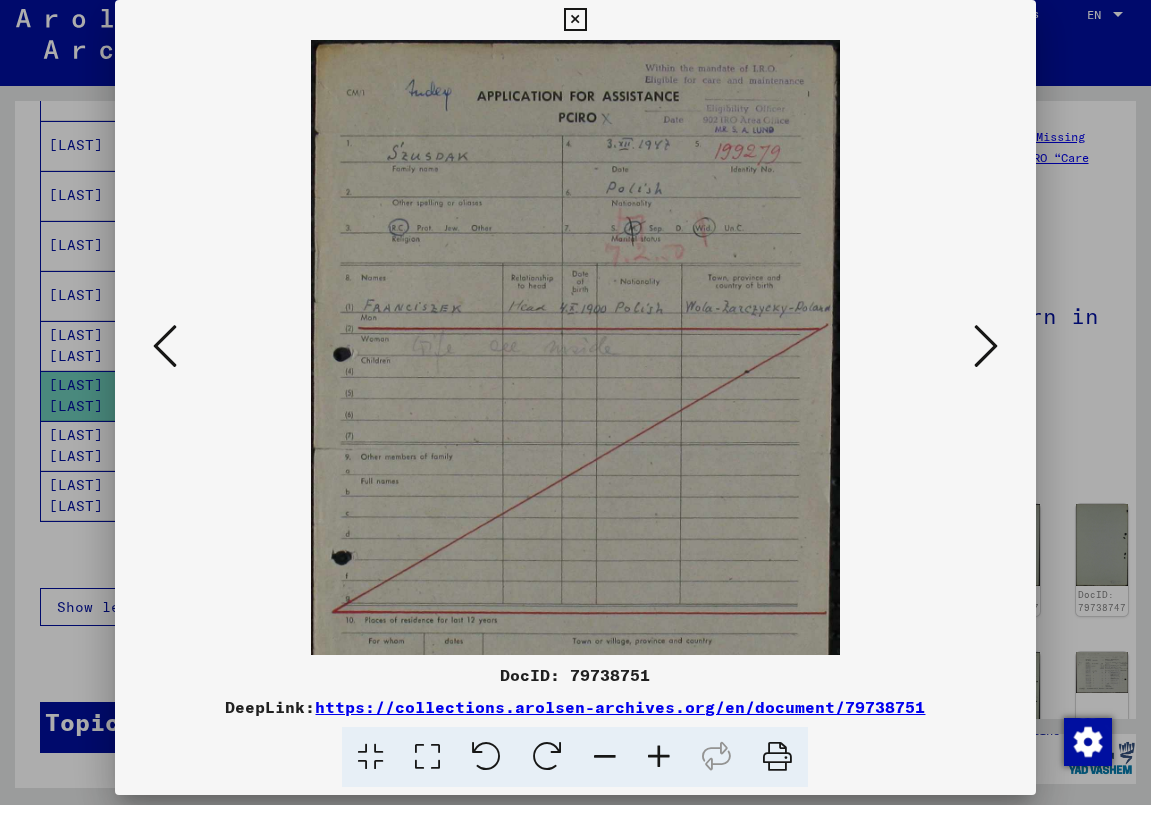 click at bounding box center [659, 767] 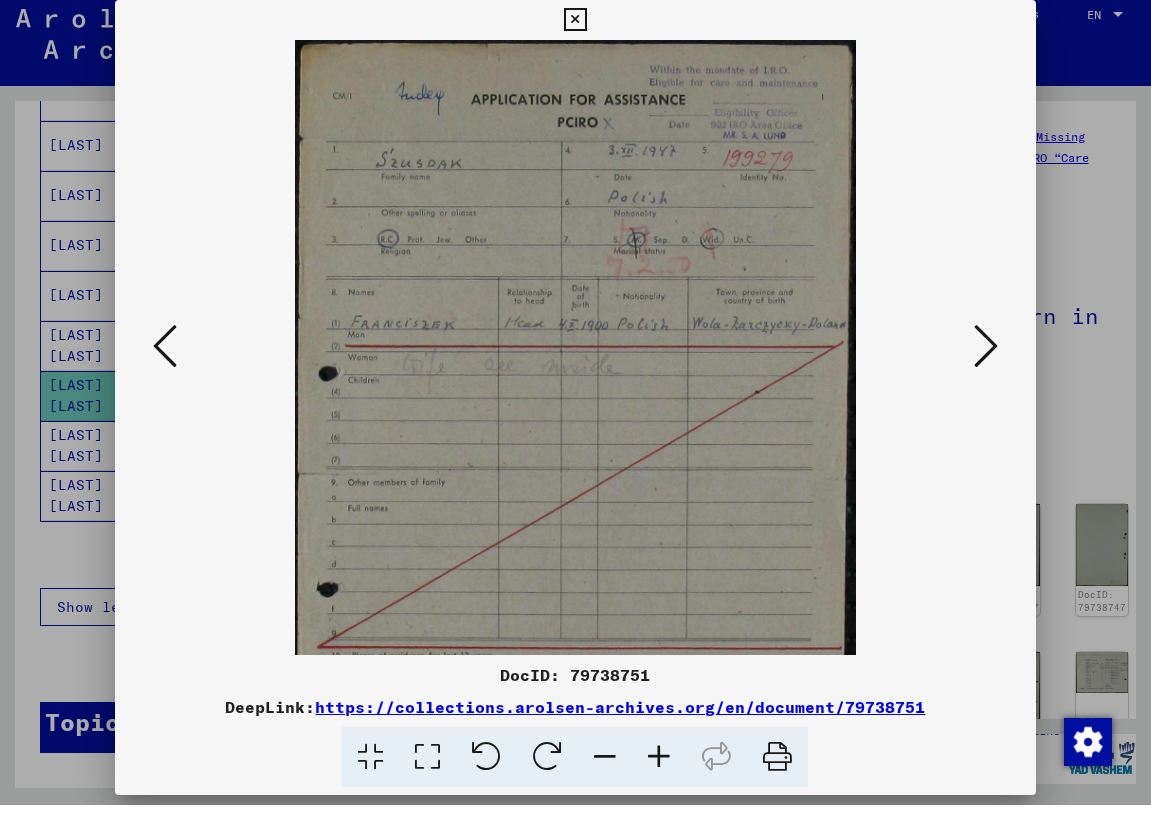 click at bounding box center (659, 767) 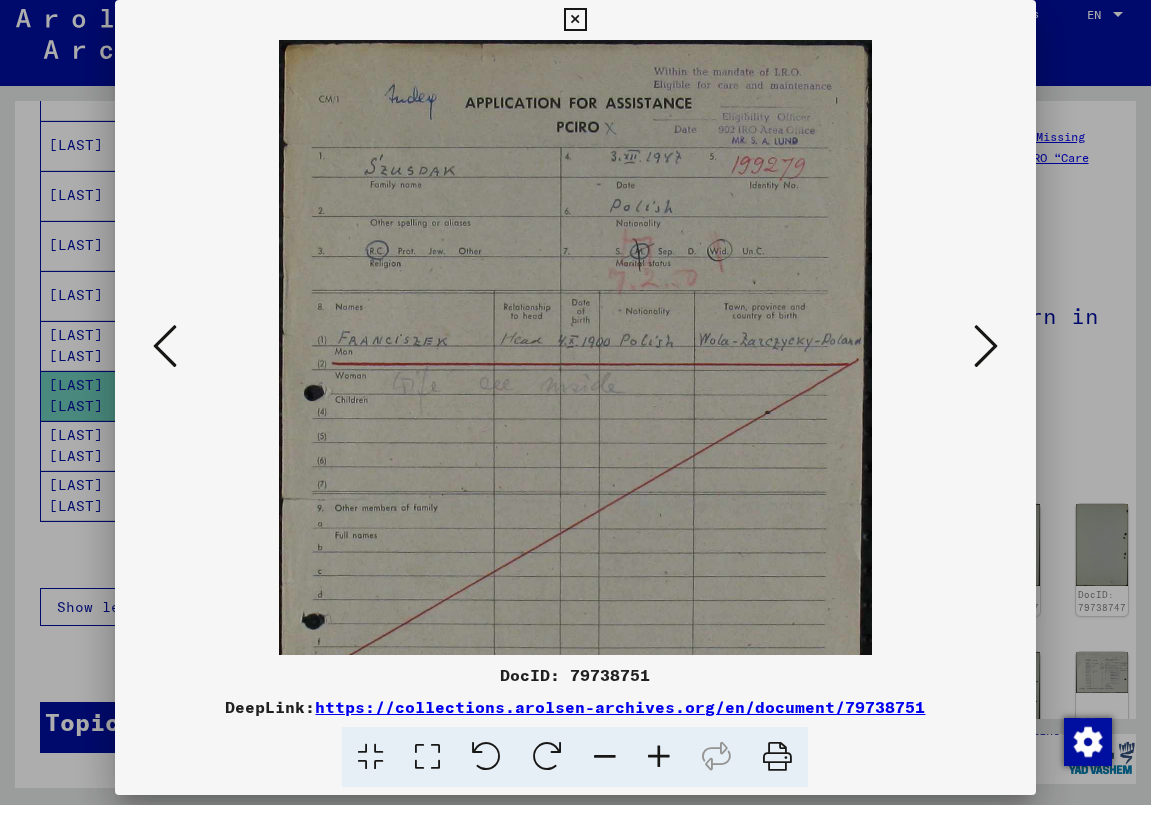 click at bounding box center [659, 767] 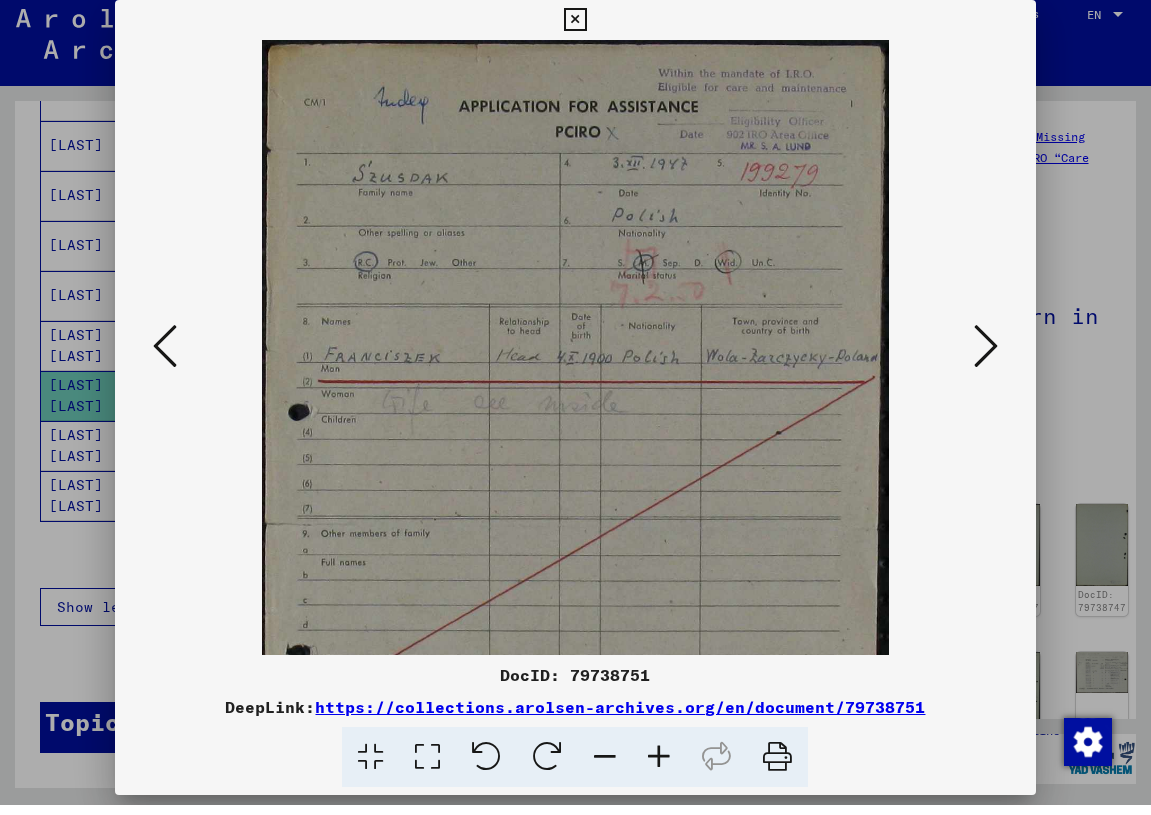 click at bounding box center (659, 767) 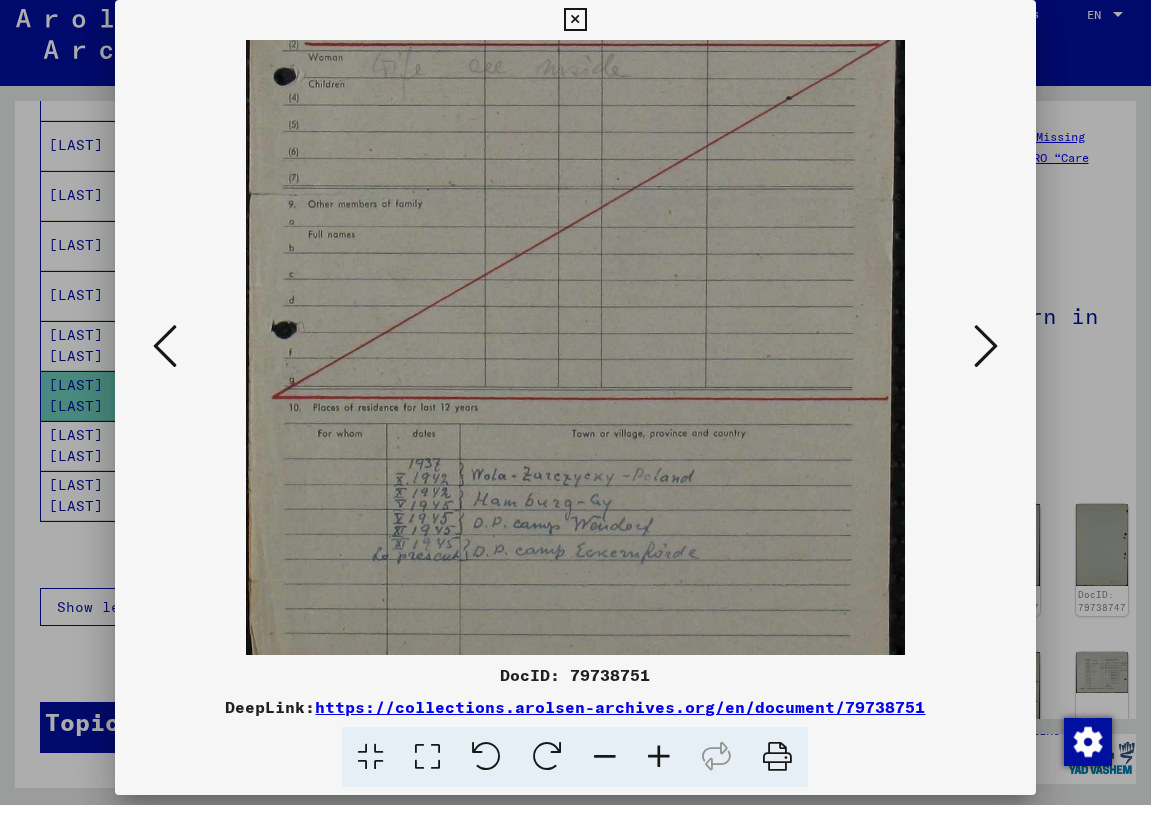 scroll, scrollTop: 373, scrollLeft: 0, axis: vertical 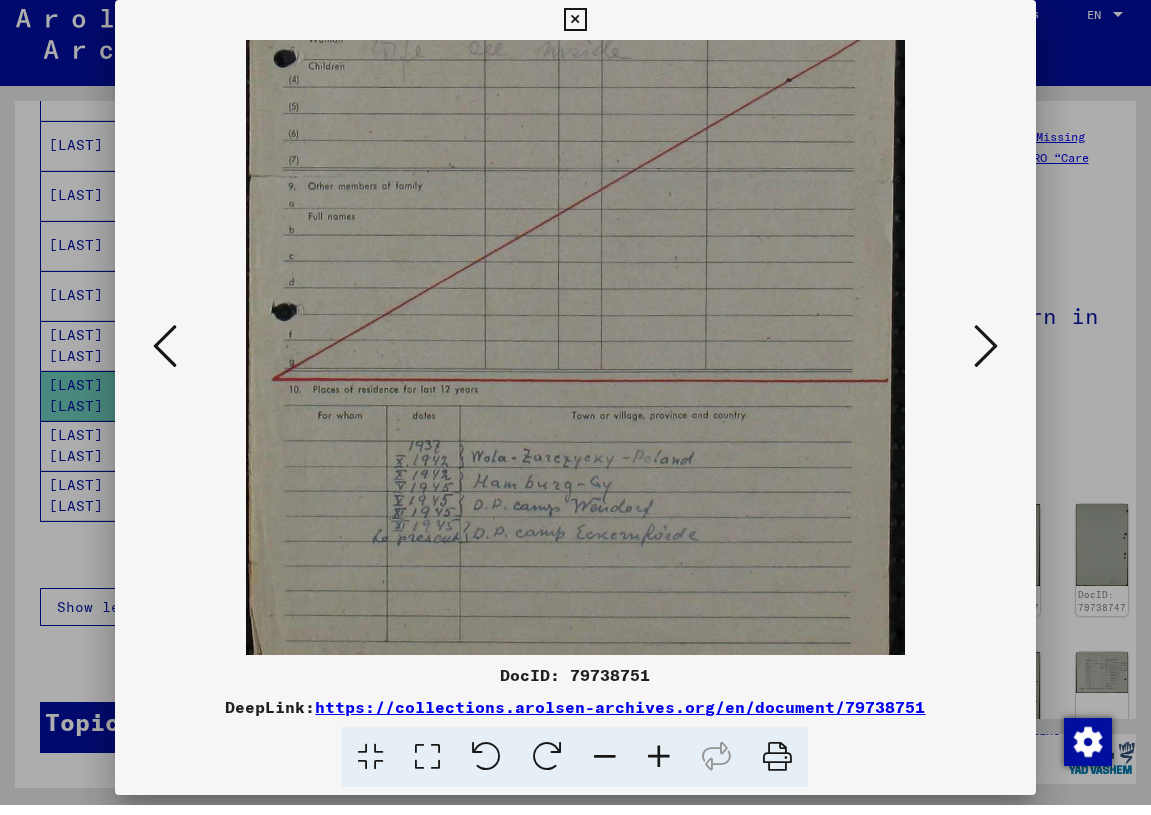 drag, startPoint x: 715, startPoint y: 576, endPoint x: 701, endPoint y: 203, distance: 373.26263 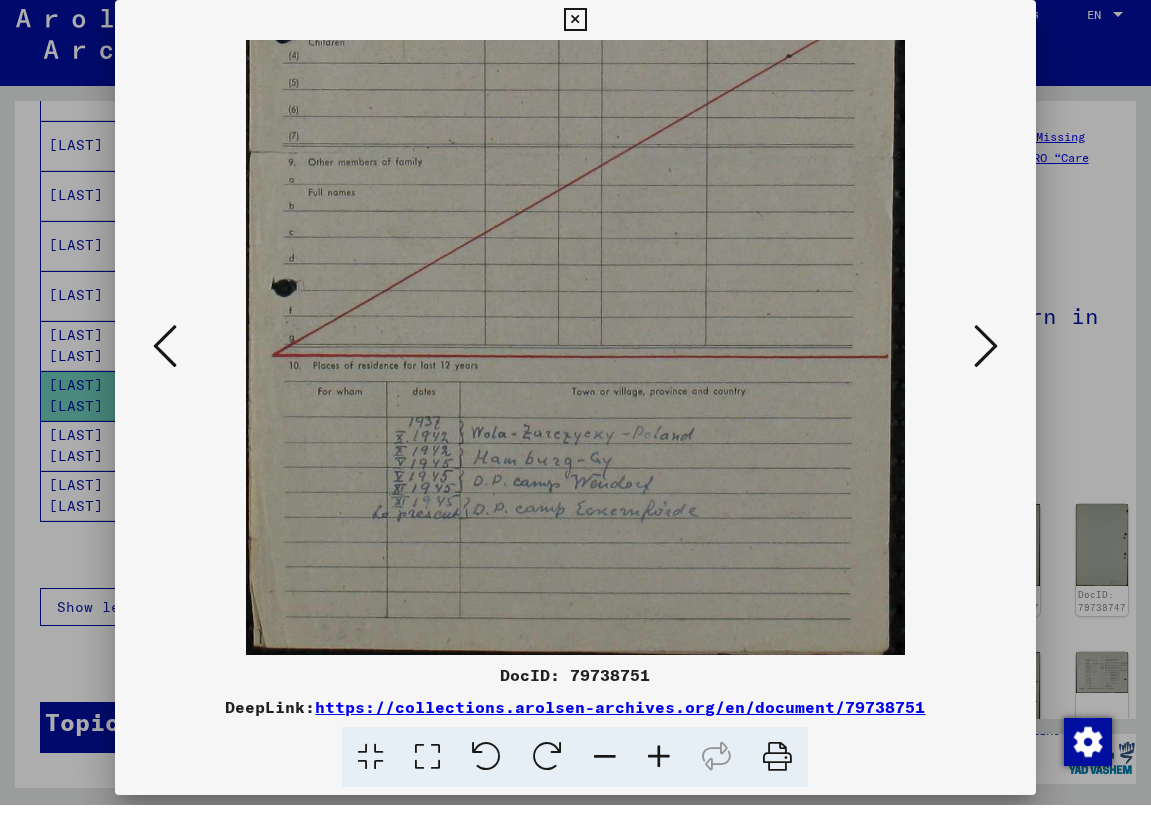 scroll, scrollTop: 400, scrollLeft: 0, axis: vertical 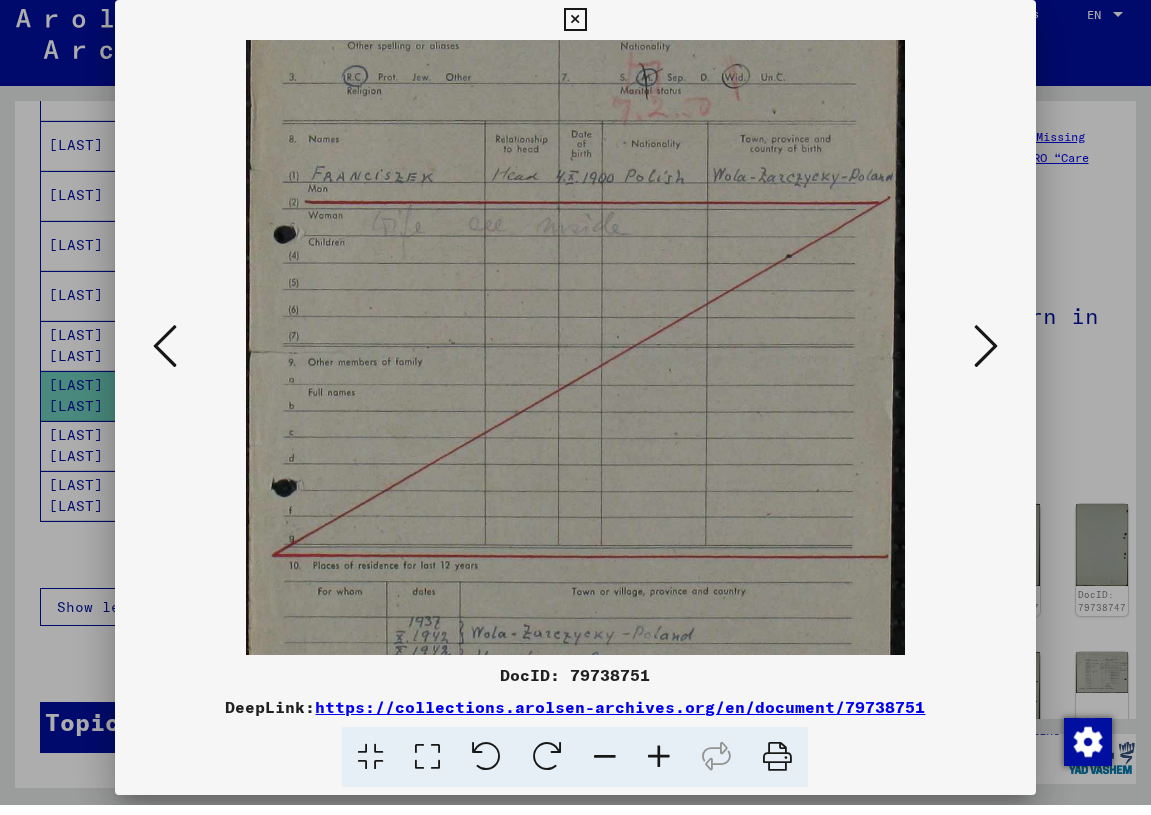 drag, startPoint x: 757, startPoint y: 582, endPoint x: 768, endPoint y: 687, distance: 105.574615 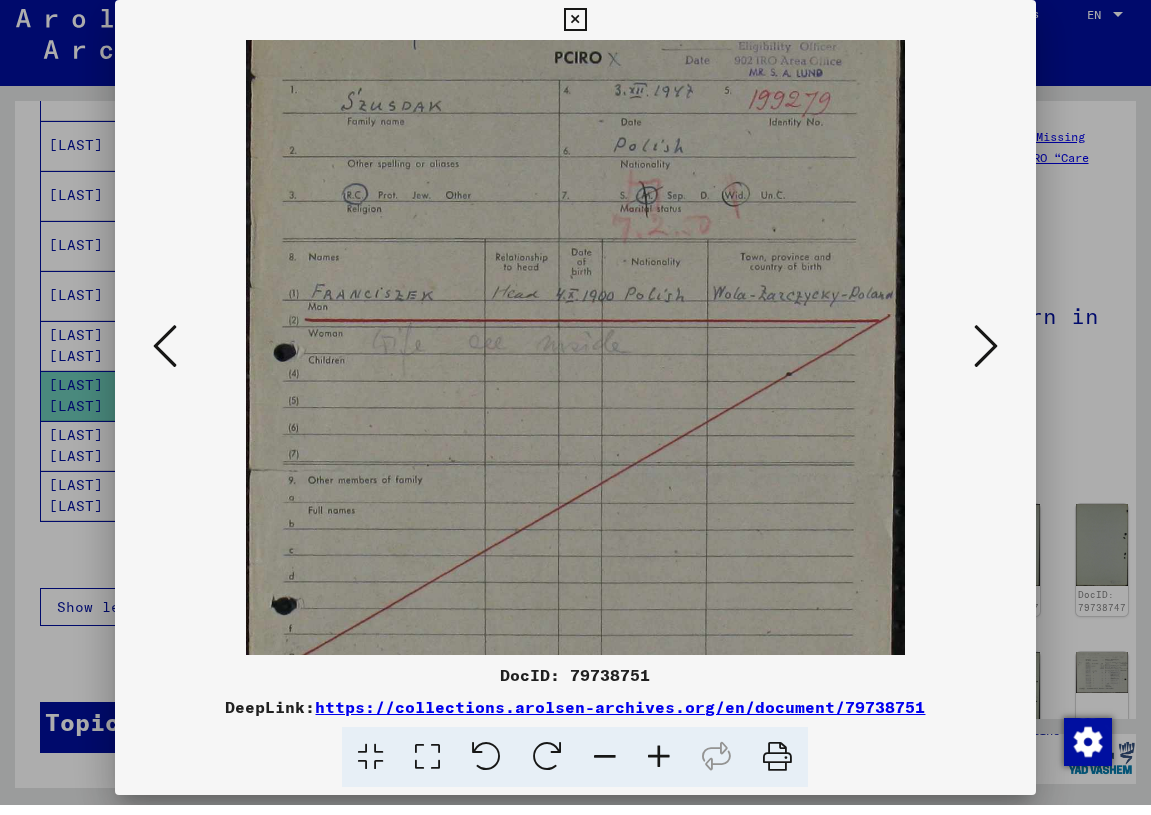 scroll, scrollTop: 0, scrollLeft: 0, axis: both 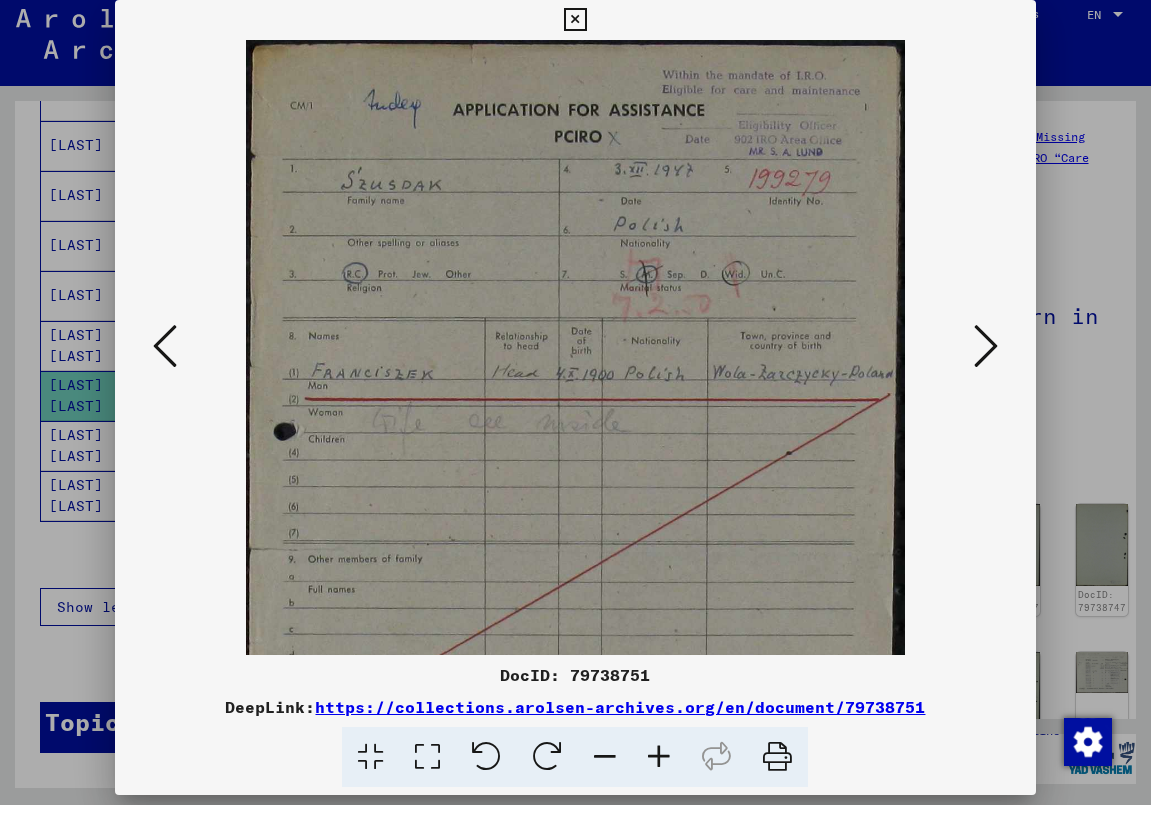 drag, startPoint x: 772, startPoint y: 383, endPoint x: 756, endPoint y: 579, distance: 196.65198 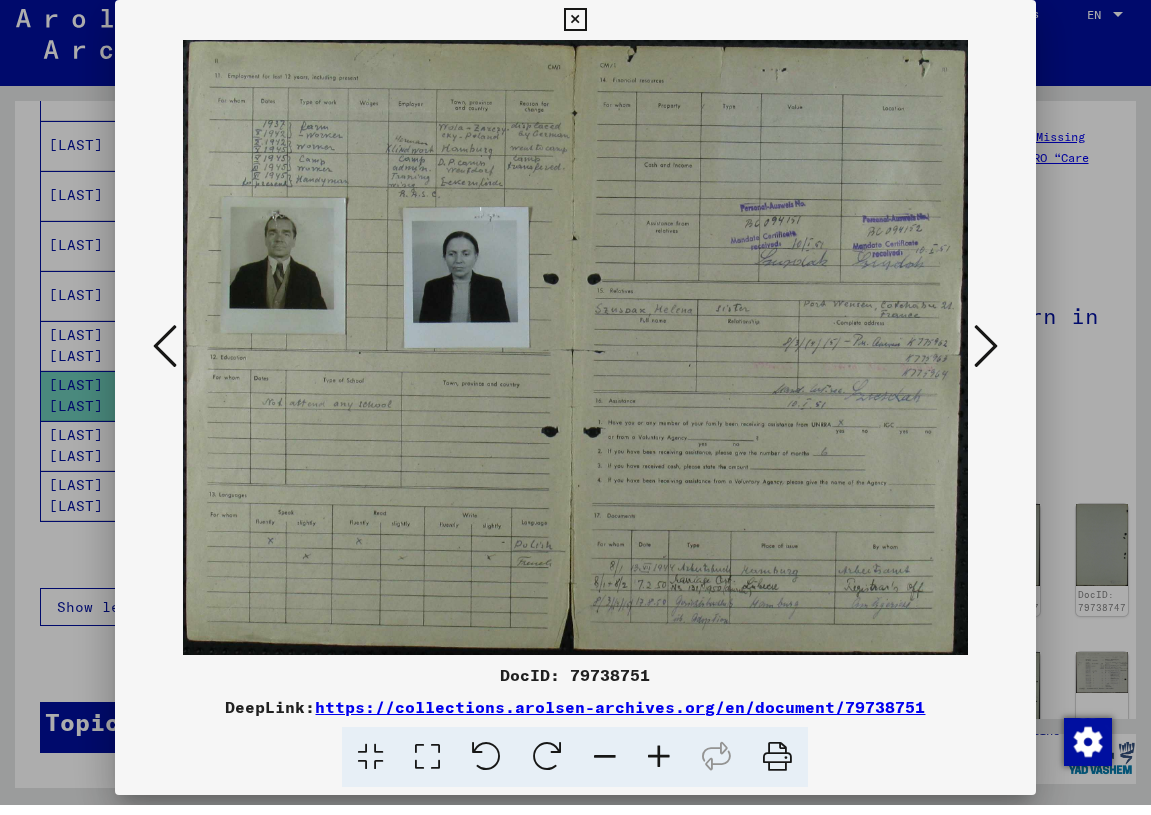 click at bounding box center (659, 767) 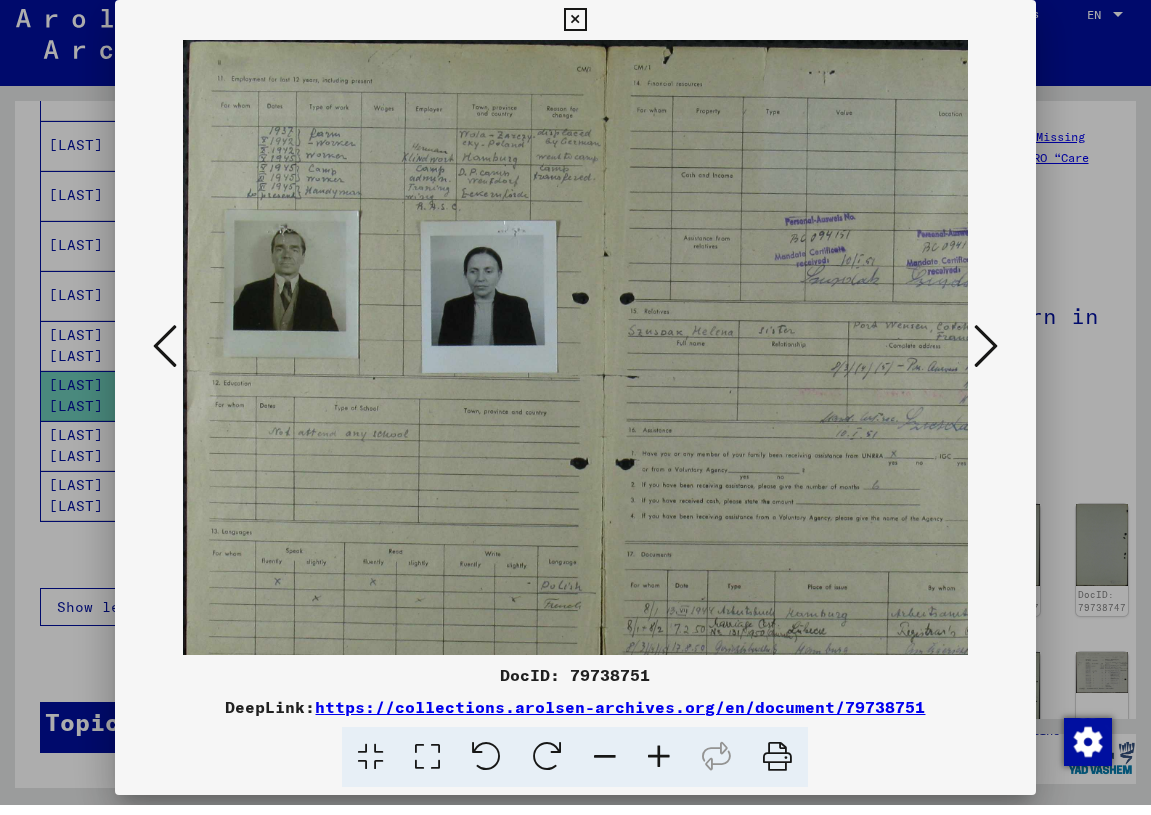 click at bounding box center (659, 767) 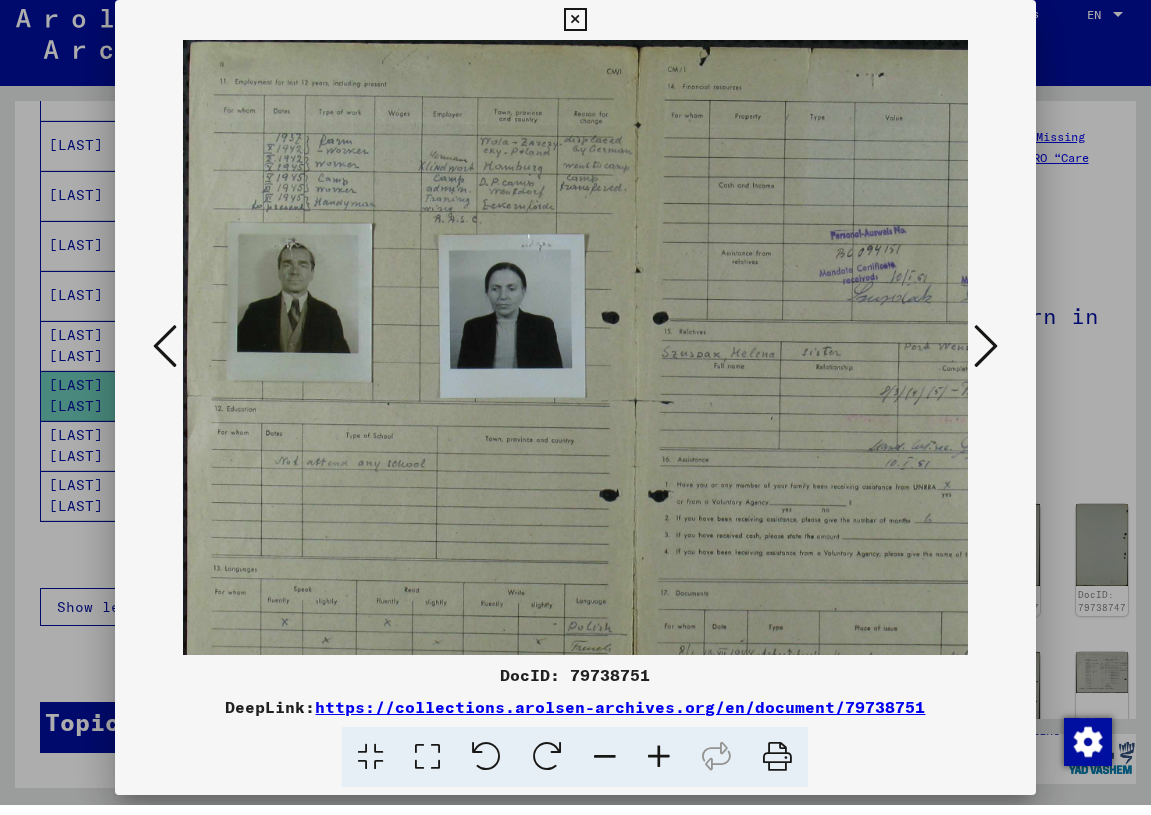 click at bounding box center [659, 767] 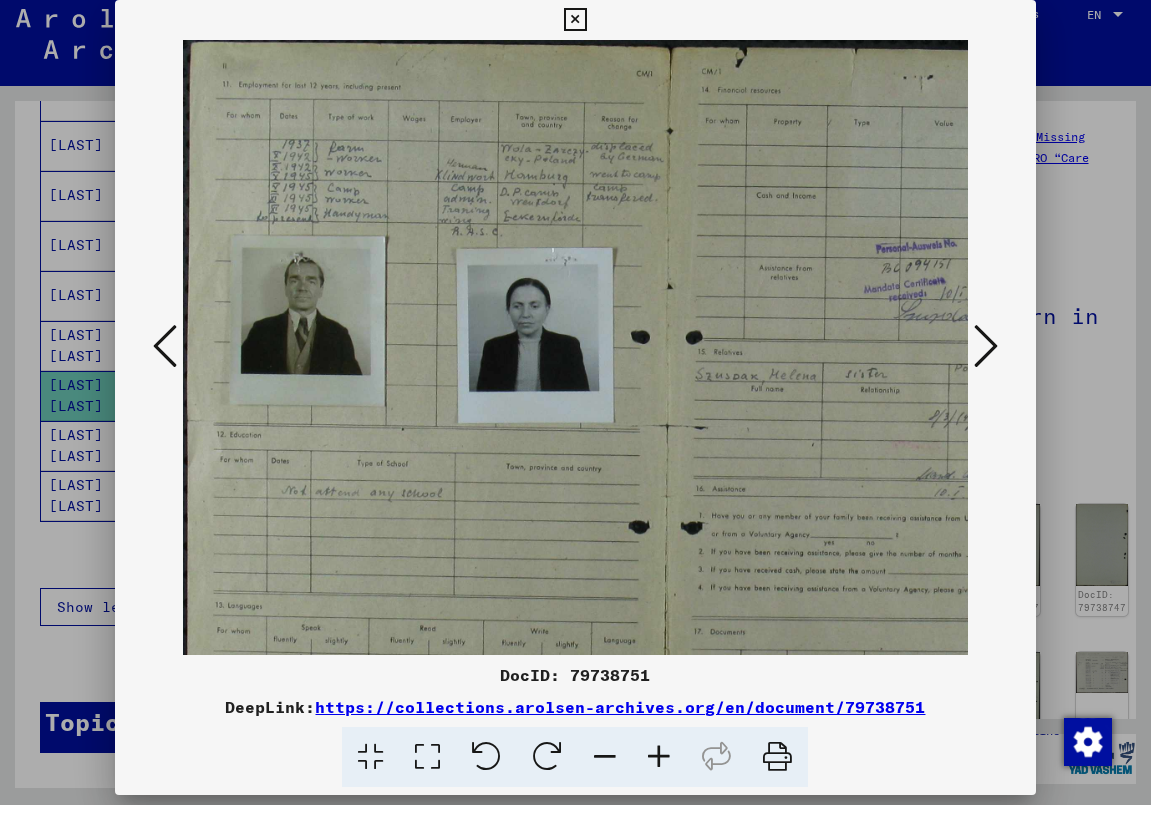 click at bounding box center (659, 767) 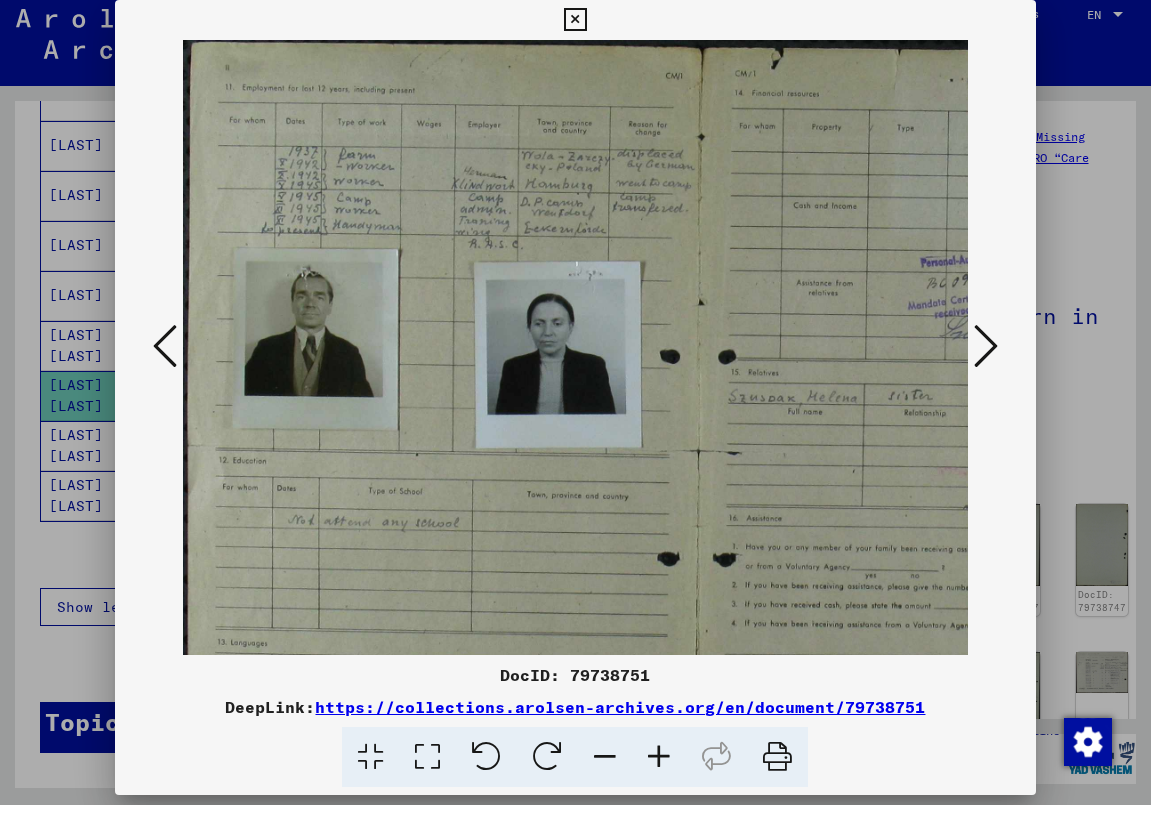 click at bounding box center (659, 767) 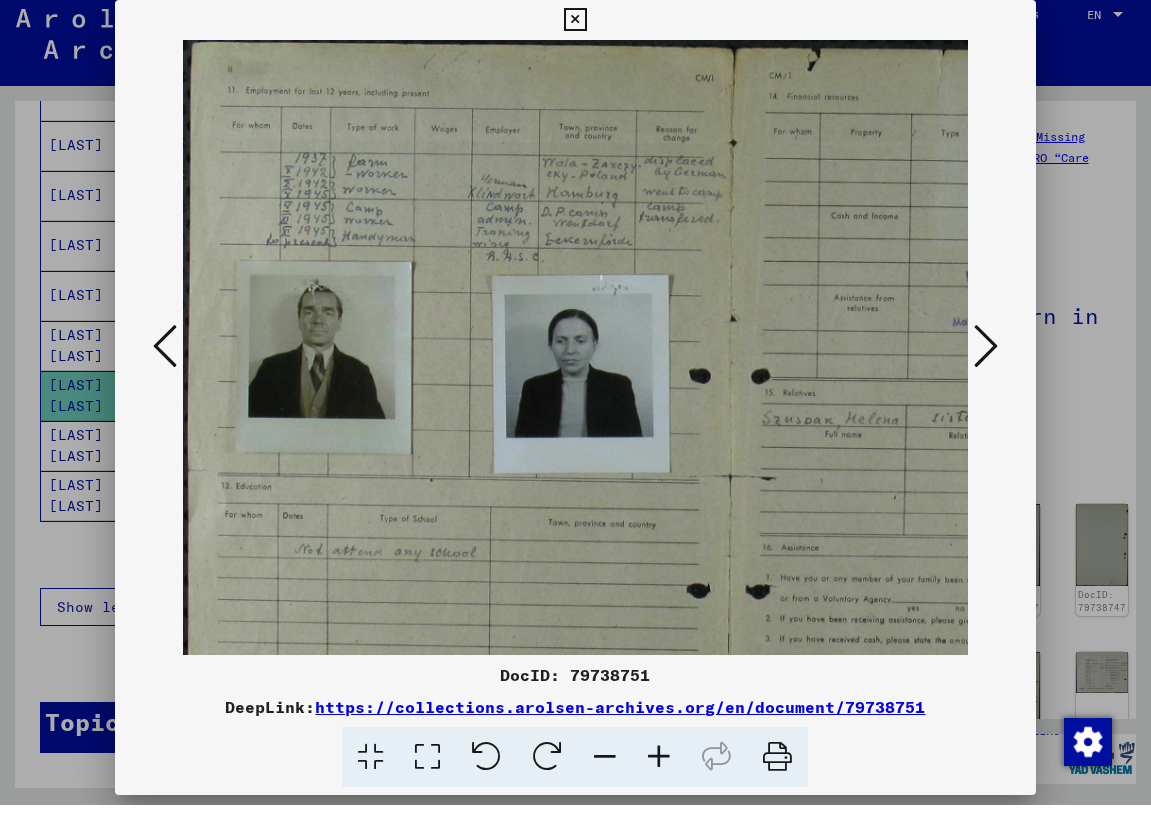 click at bounding box center [659, 767] 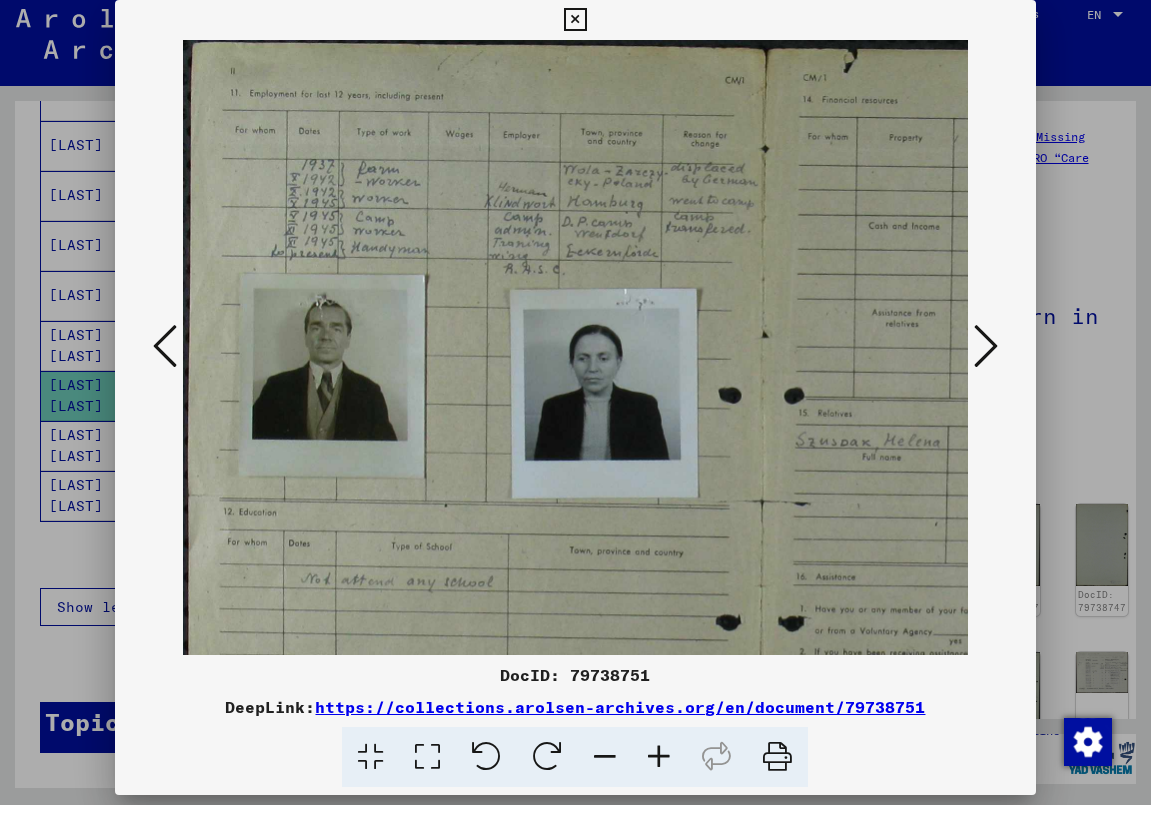 click at bounding box center (659, 767) 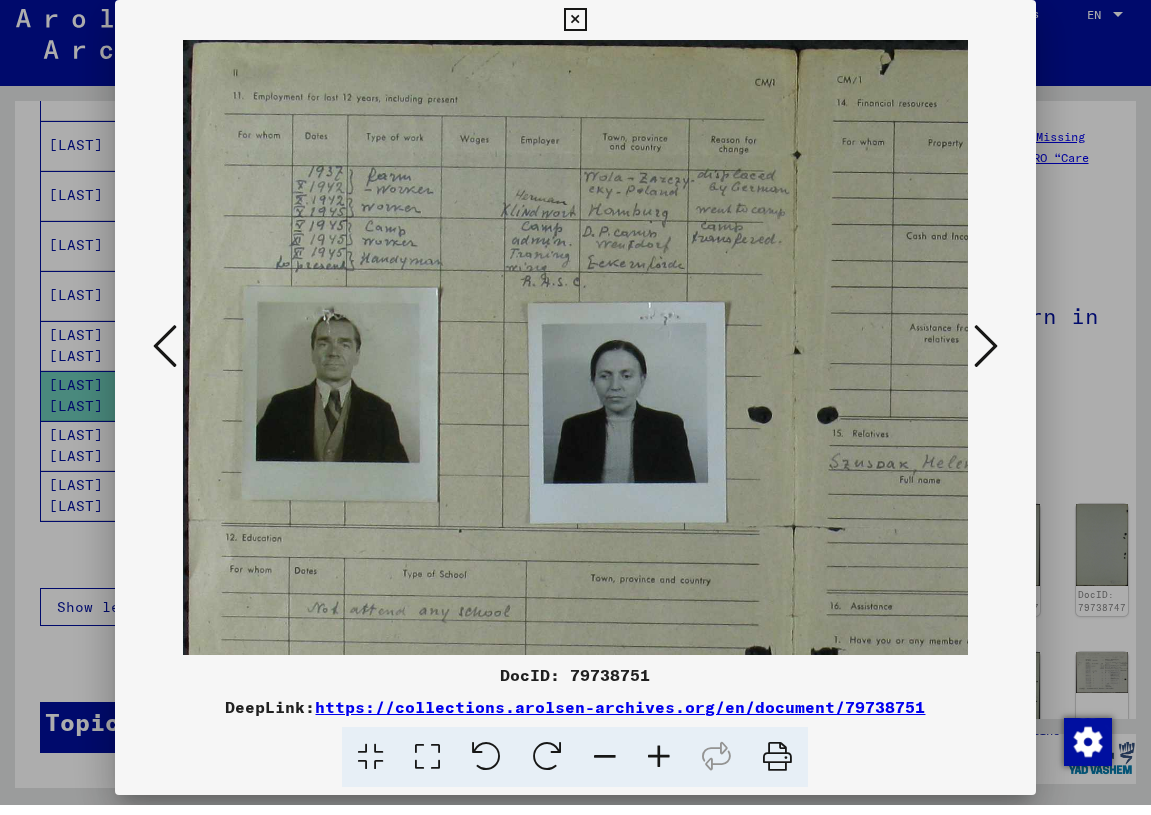 click at bounding box center (659, 767) 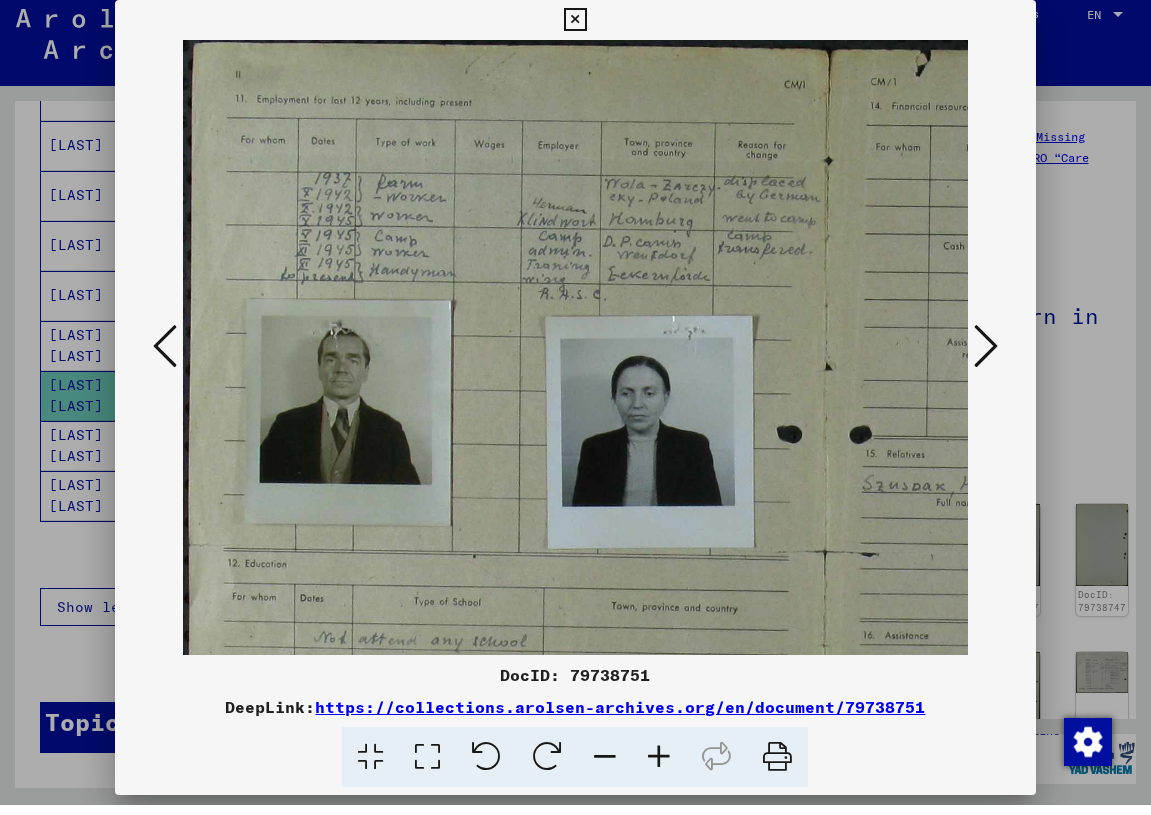 click at bounding box center [659, 767] 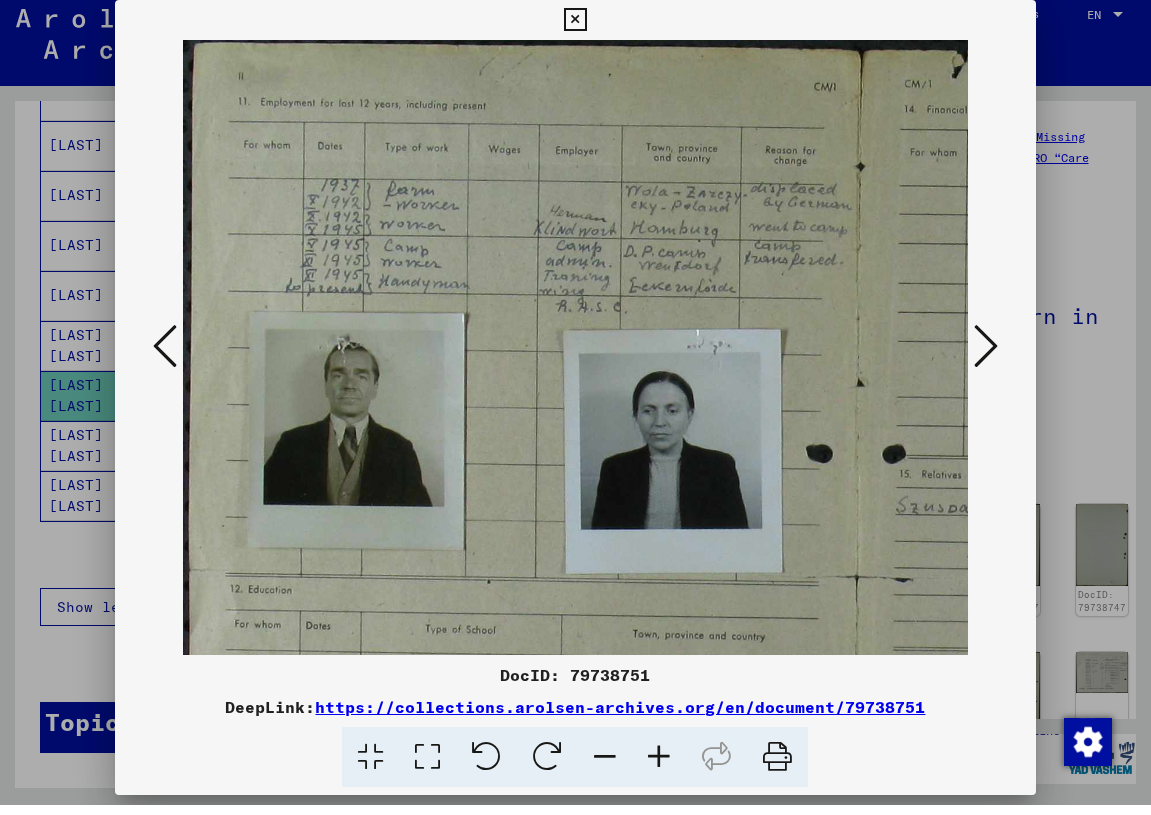 click at bounding box center (659, 767) 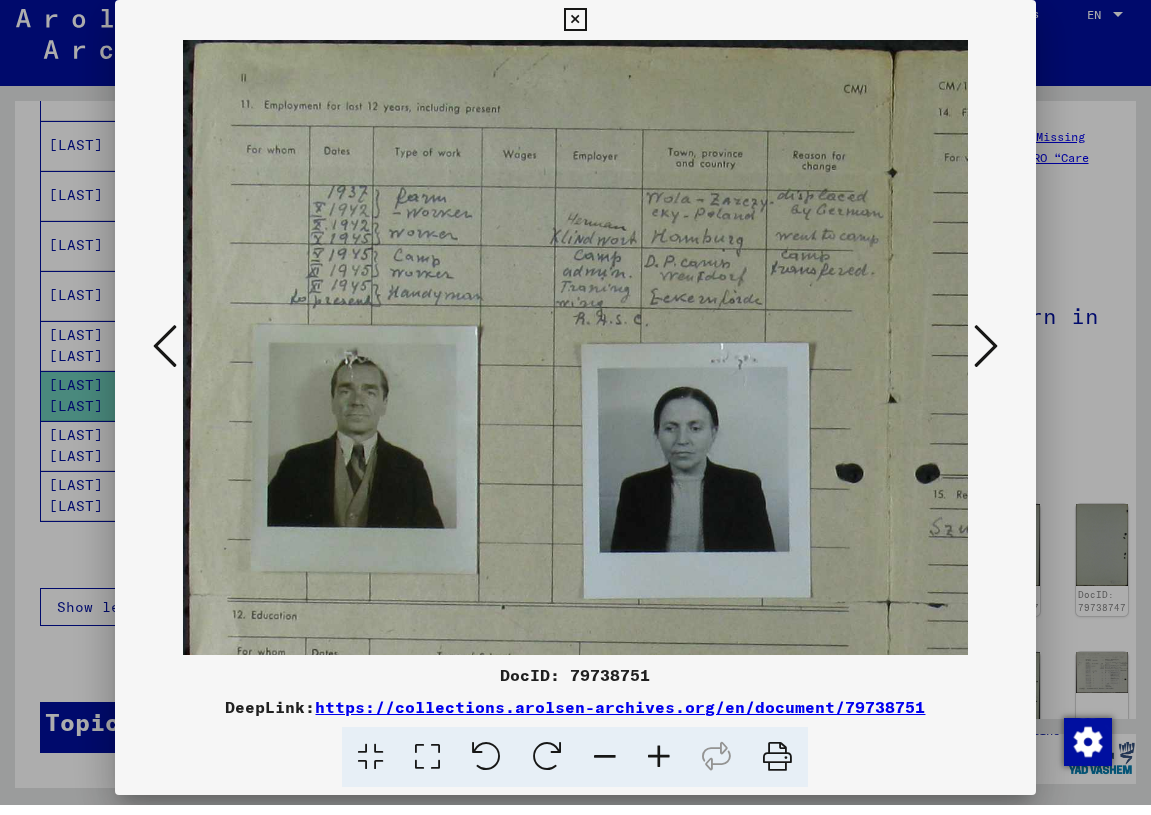 click at bounding box center [659, 767] 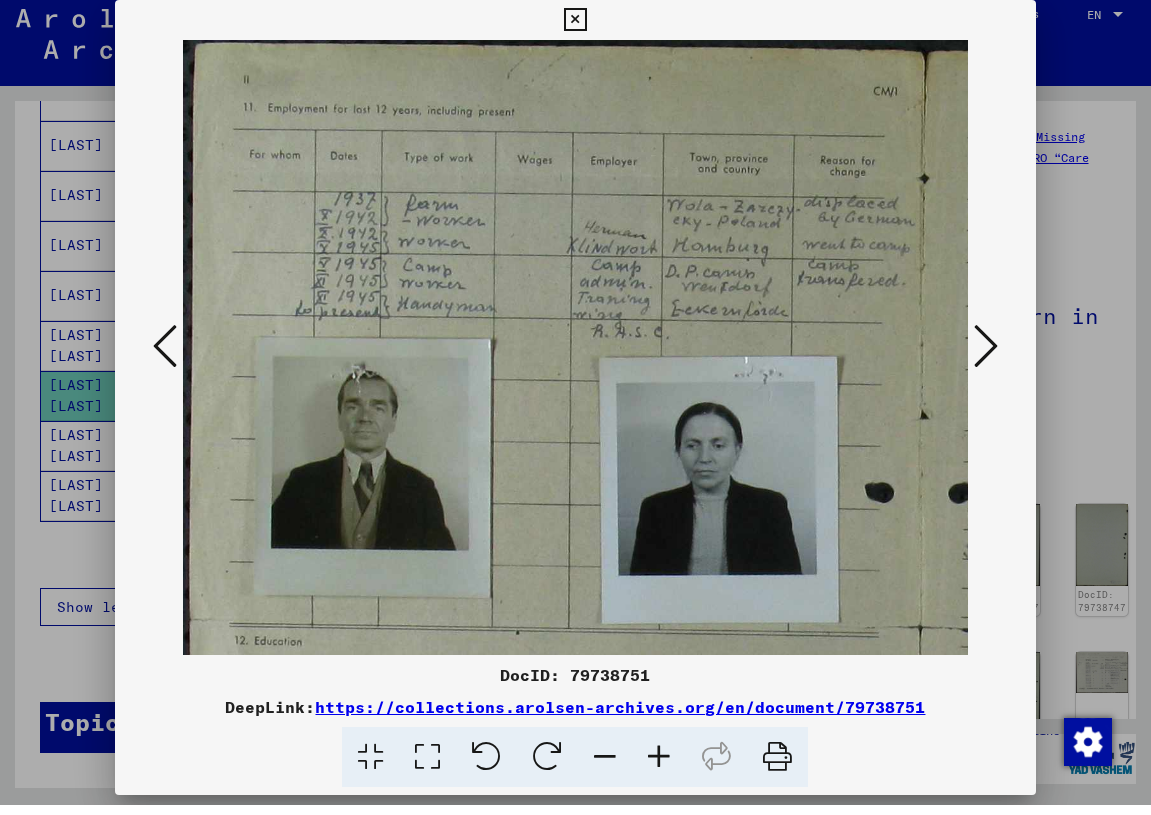 click at bounding box center (659, 767) 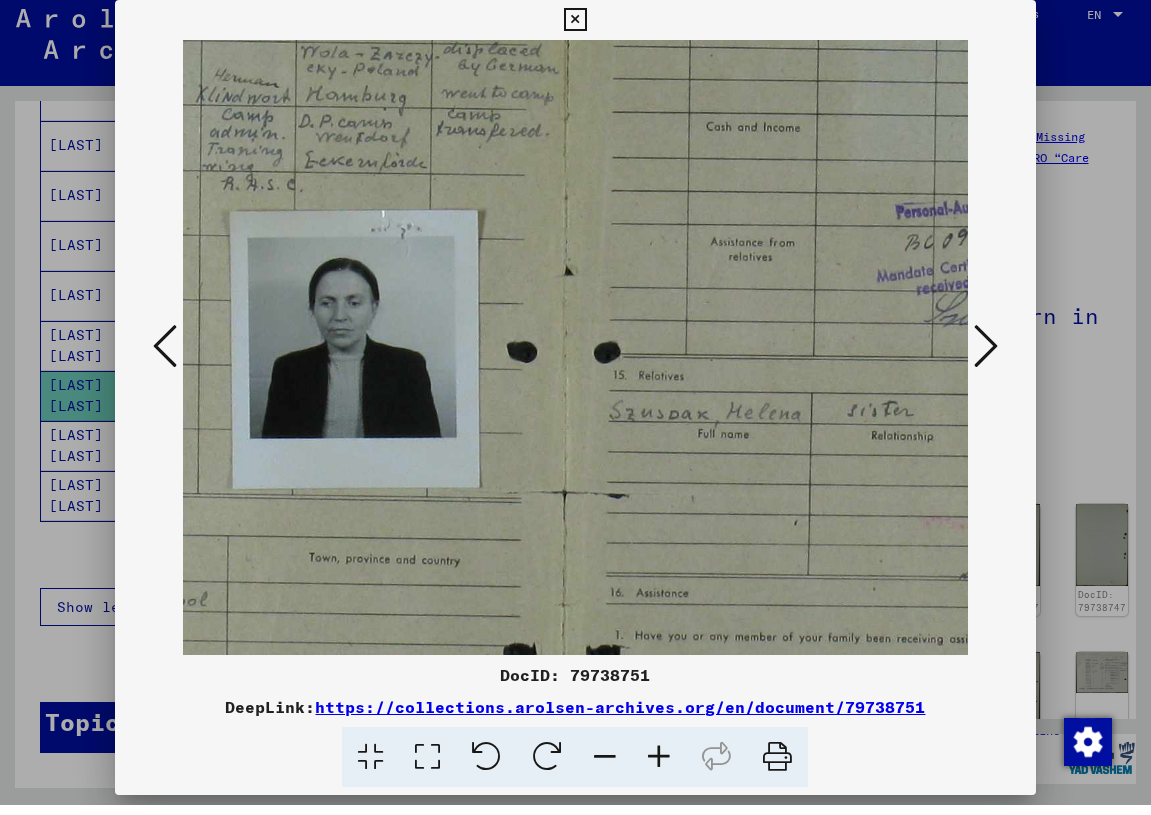 scroll, scrollTop: 159, scrollLeft: 425, axis: both 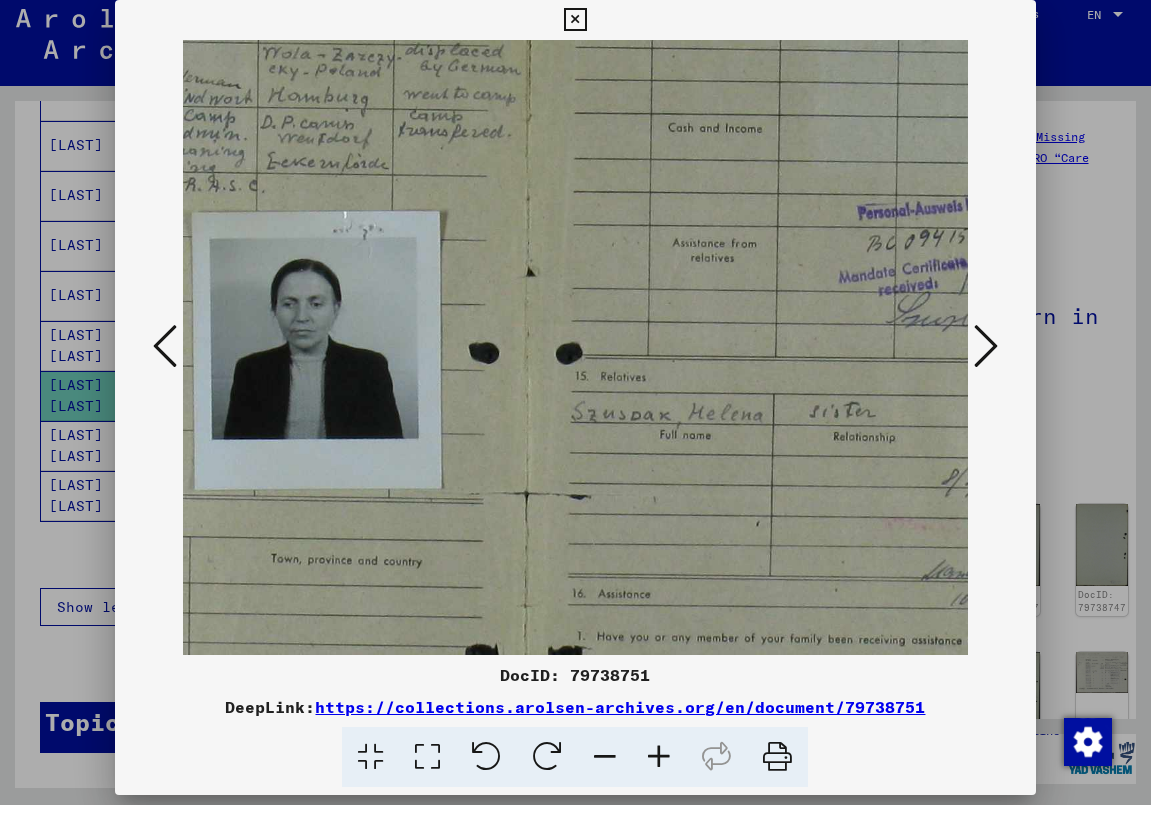 drag, startPoint x: 865, startPoint y: 328, endPoint x: 440, endPoint y: 169, distance: 453.76868 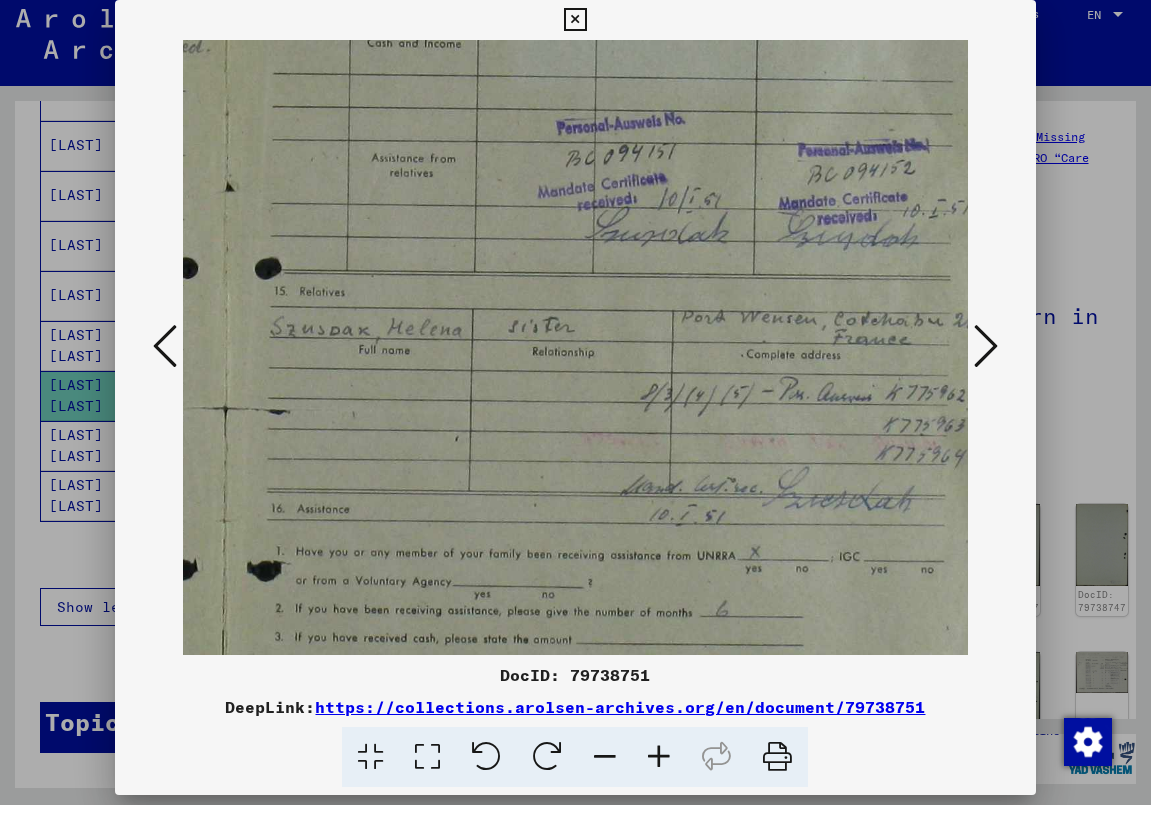 scroll, scrollTop: 244, scrollLeft: 727, axis: both 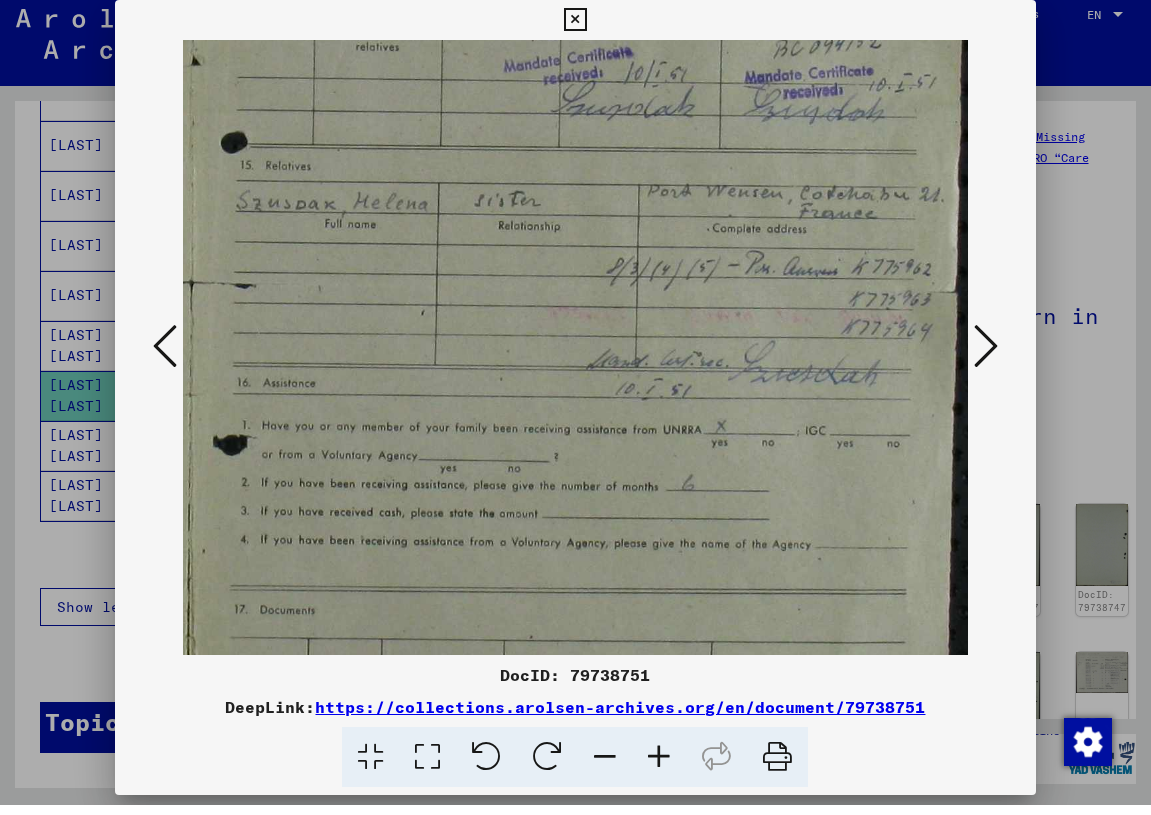 drag, startPoint x: 800, startPoint y: 588, endPoint x: 677, endPoint y: 462, distance: 176.08237 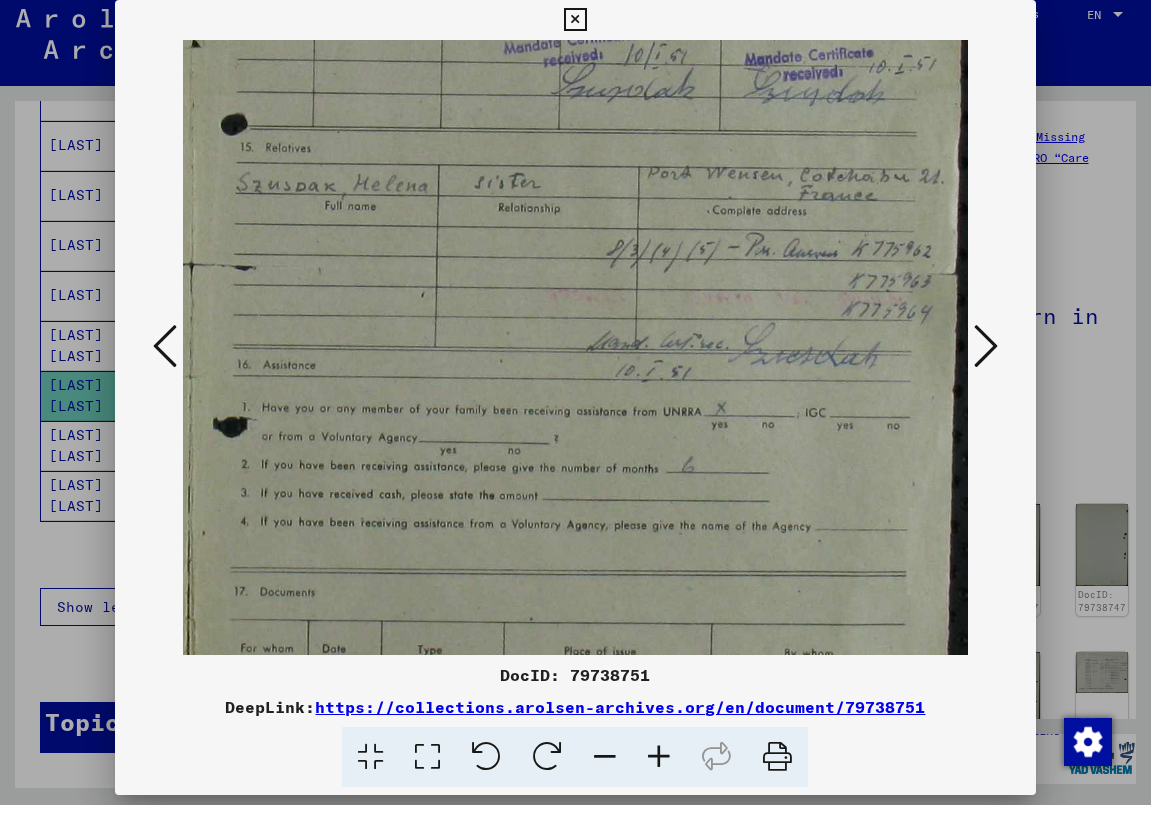 scroll, scrollTop: 401, scrollLeft: 760, axis: both 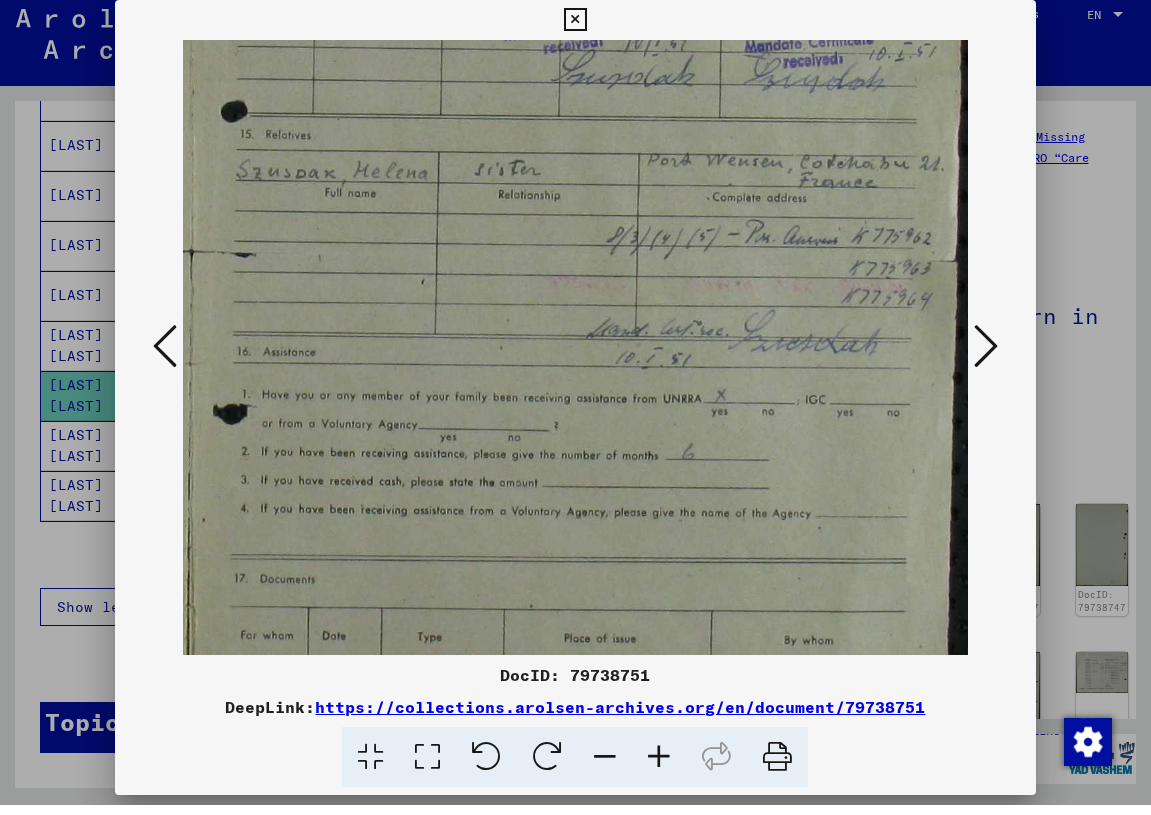 drag, startPoint x: 739, startPoint y: 590, endPoint x: 735, endPoint y: 559, distance: 31.257 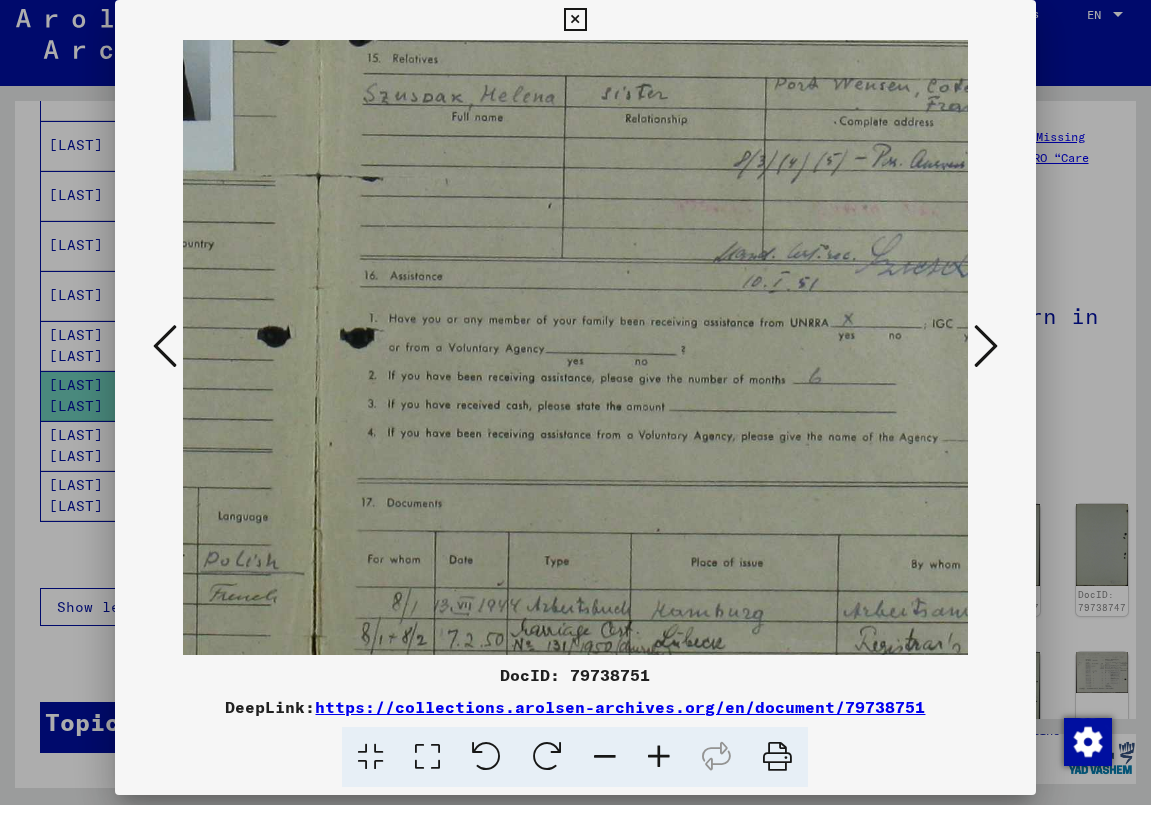 drag, startPoint x: 724, startPoint y: 580, endPoint x: 851, endPoint y: 504, distance: 148.00337 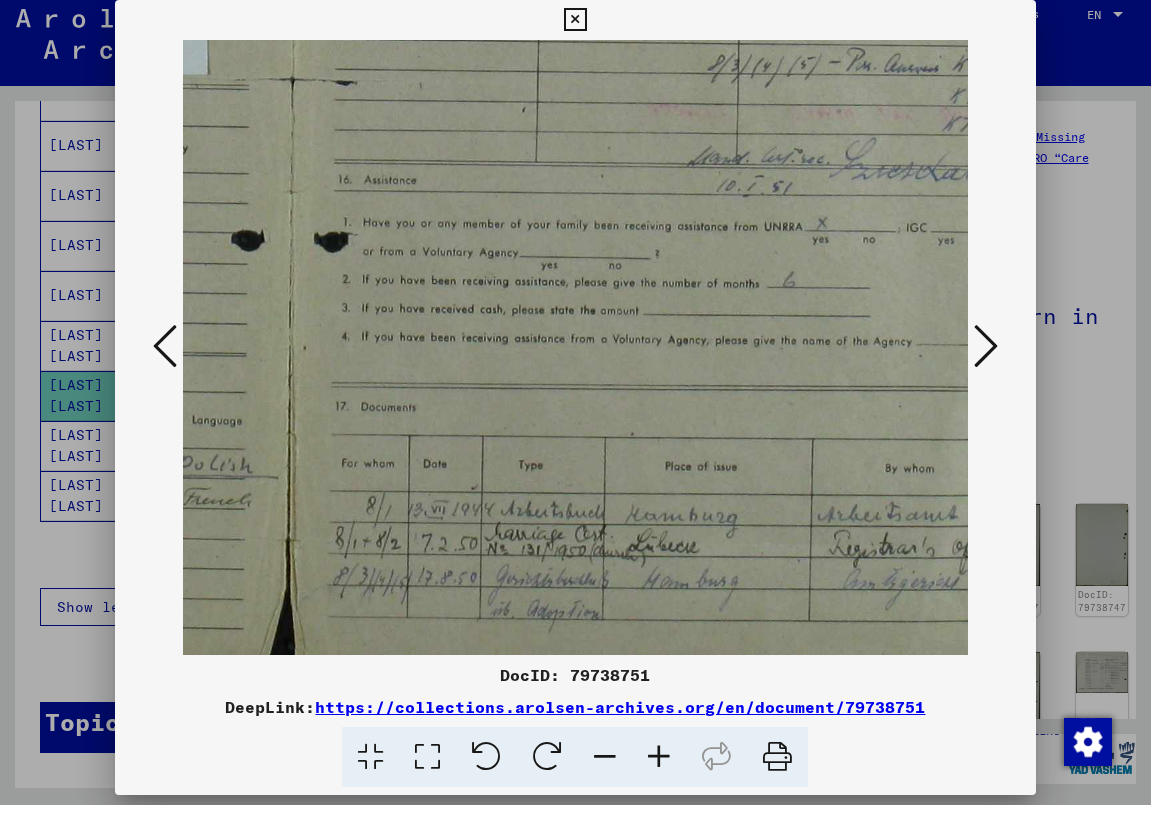 scroll, scrollTop: 600, scrollLeft: 662, axis: both 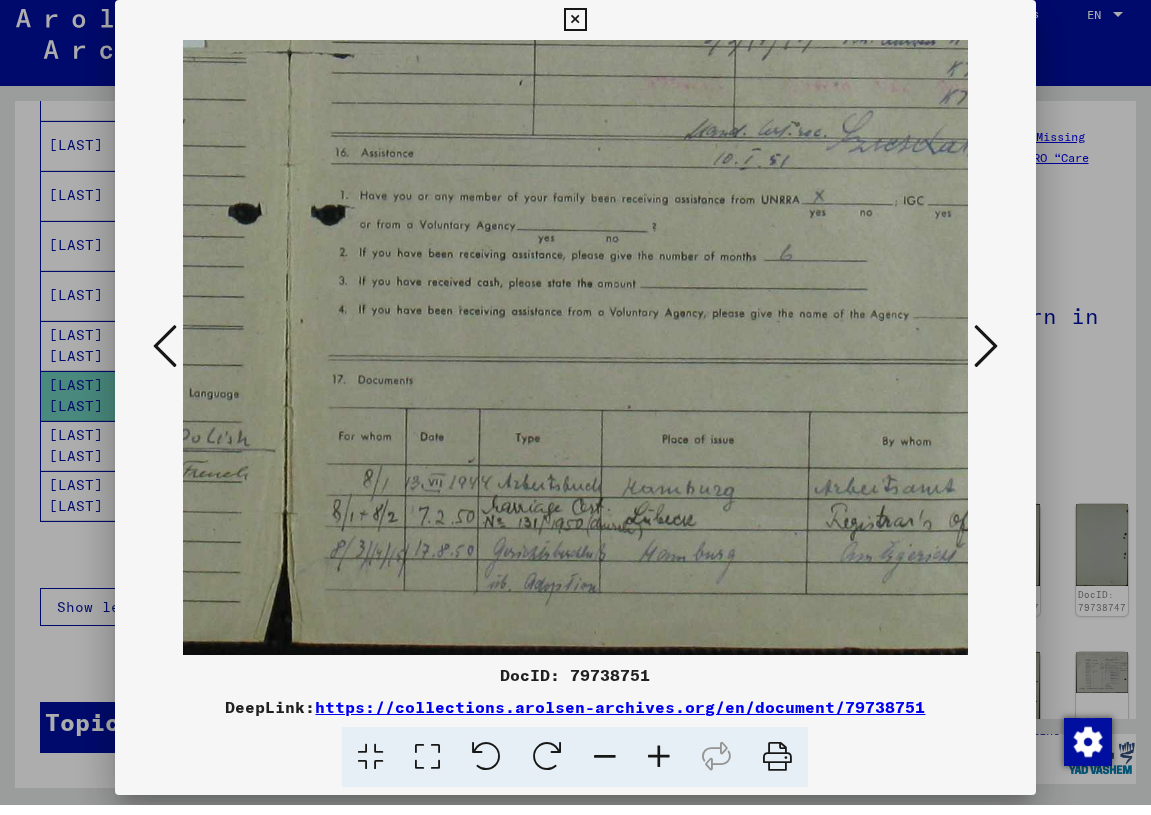 drag, startPoint x: 800, startPoint y: 570, endPoint x: 771, endPoint y: 417, distance: 155.72412 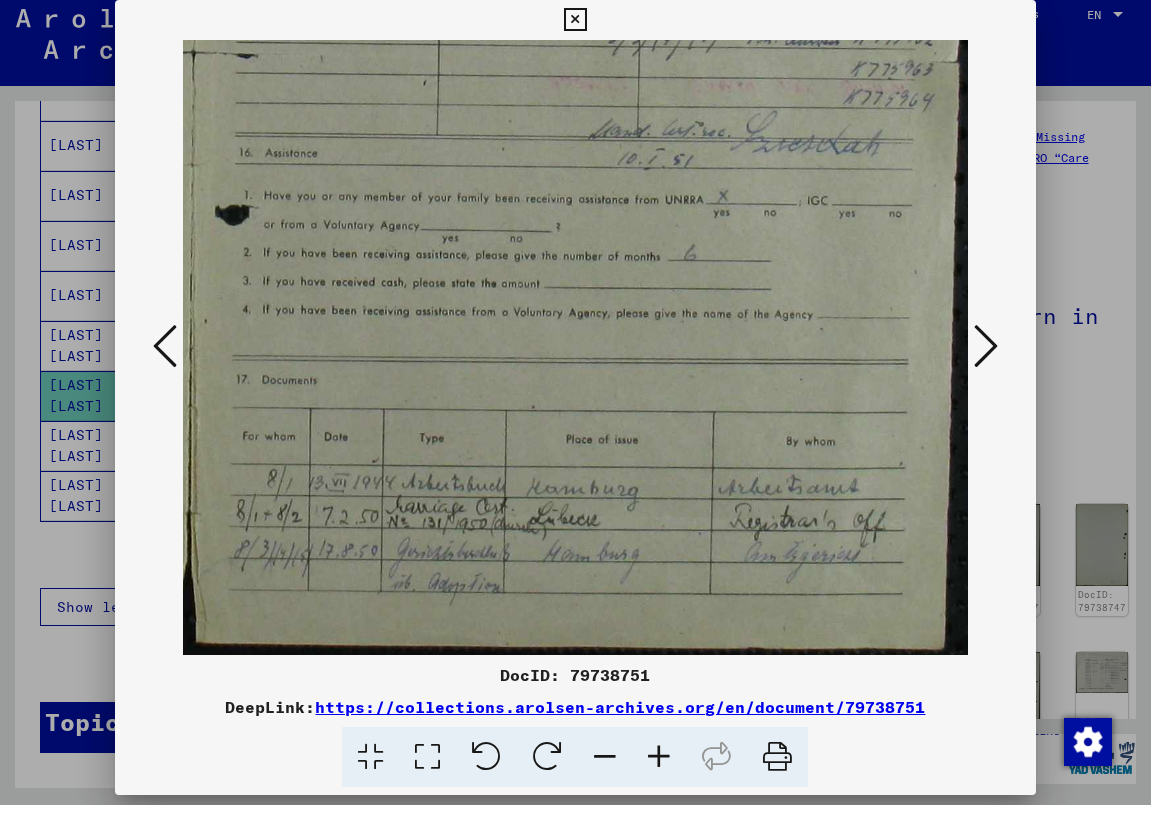 scroll, scrollTop: 600, scrollLeft: 760, axis: both 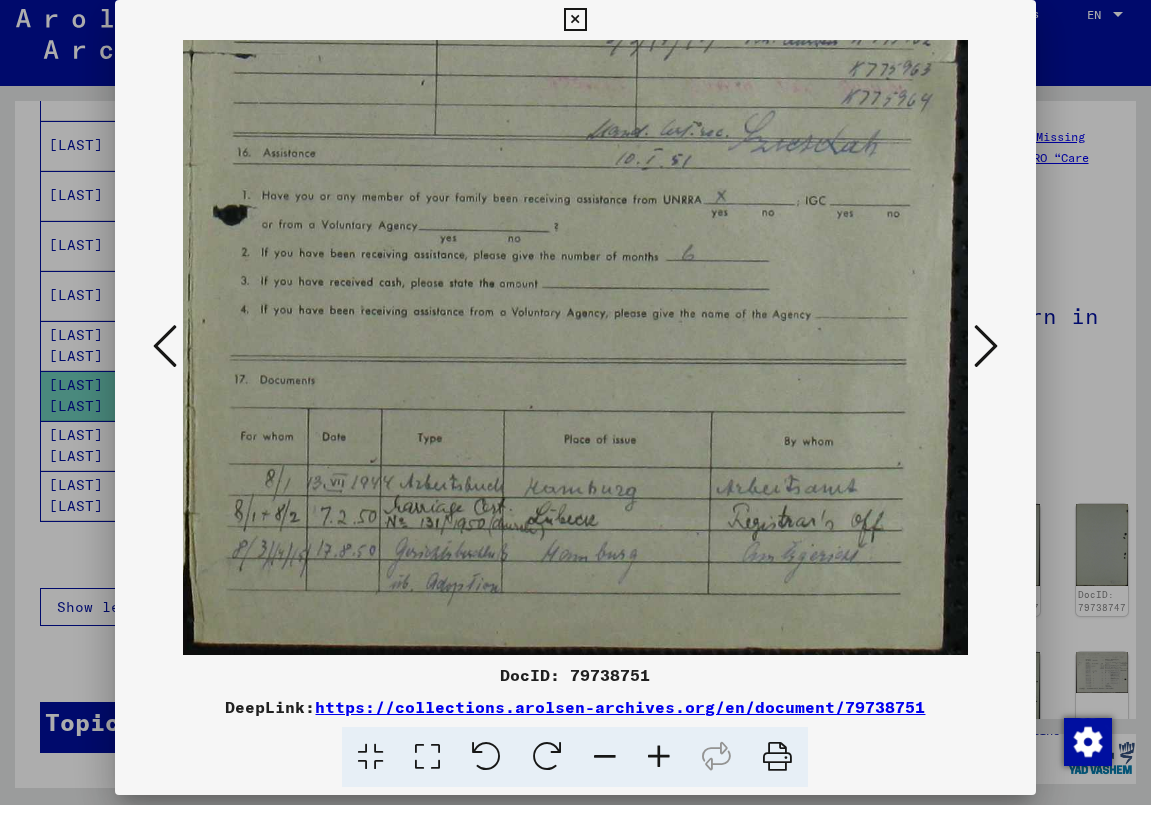 drag, startPoint x: 804, startPoint y: 586, endPoint x: 668, endPoint y: 550, distance: 140.68404 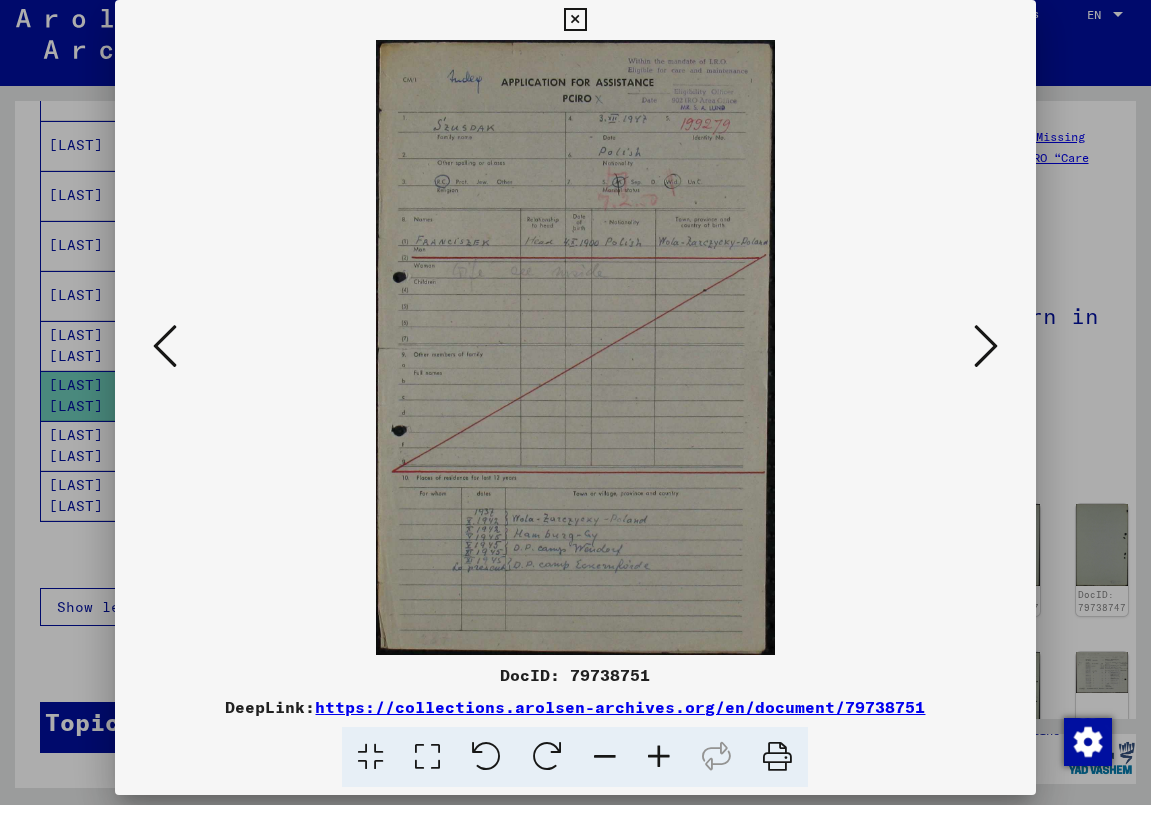 click at bounding box center (986, 356) 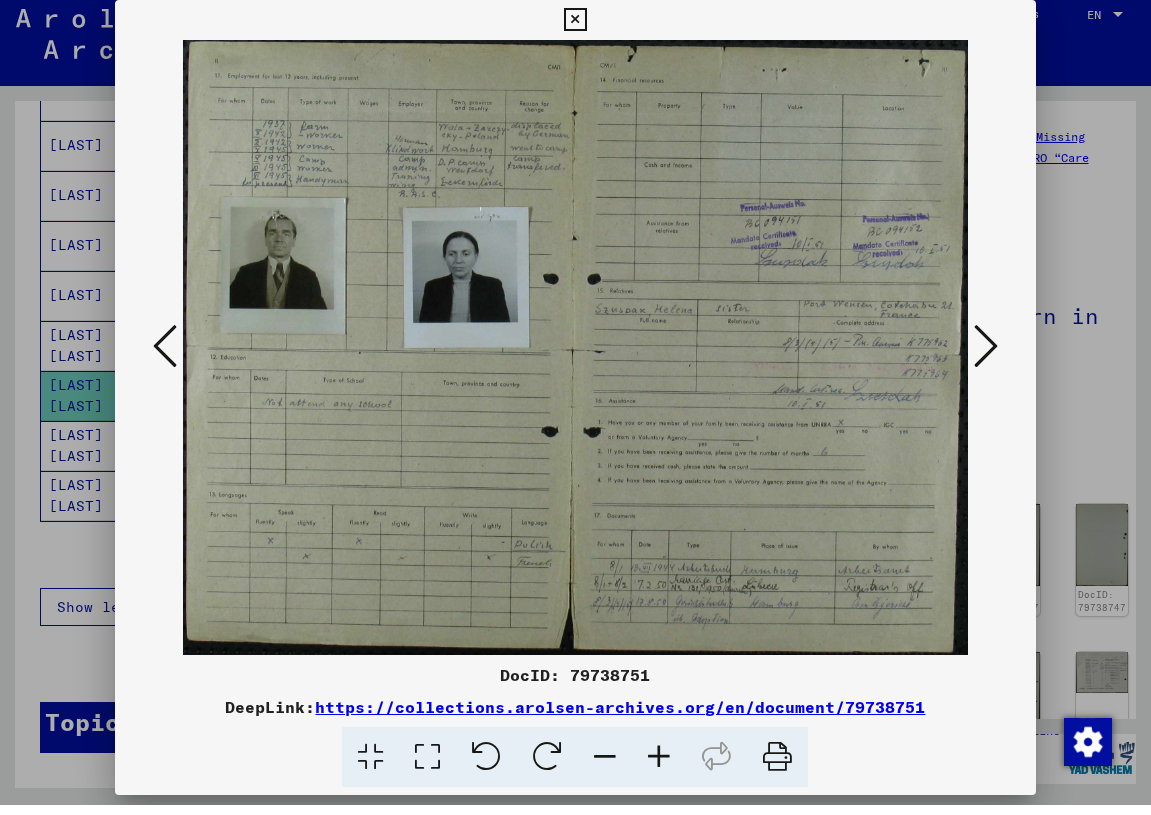click at bounding box center (659, 767) 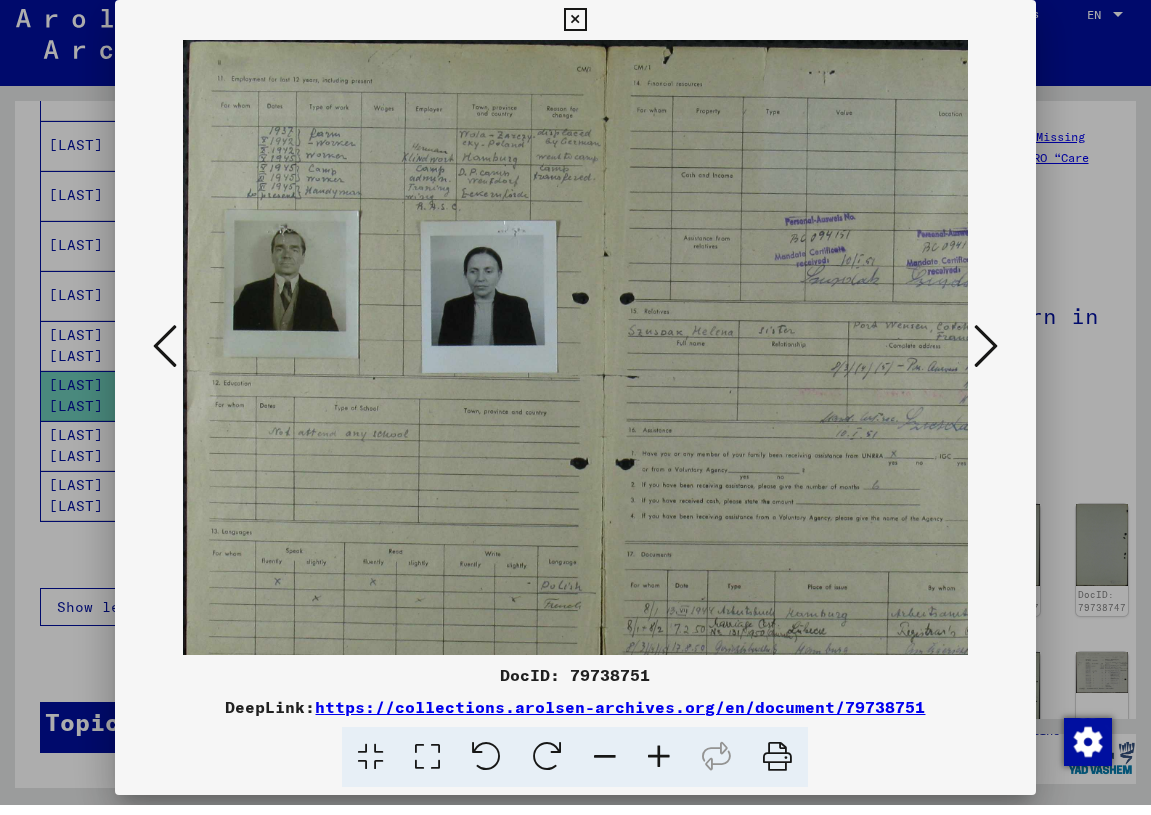 click at bounding box center [659, 767] 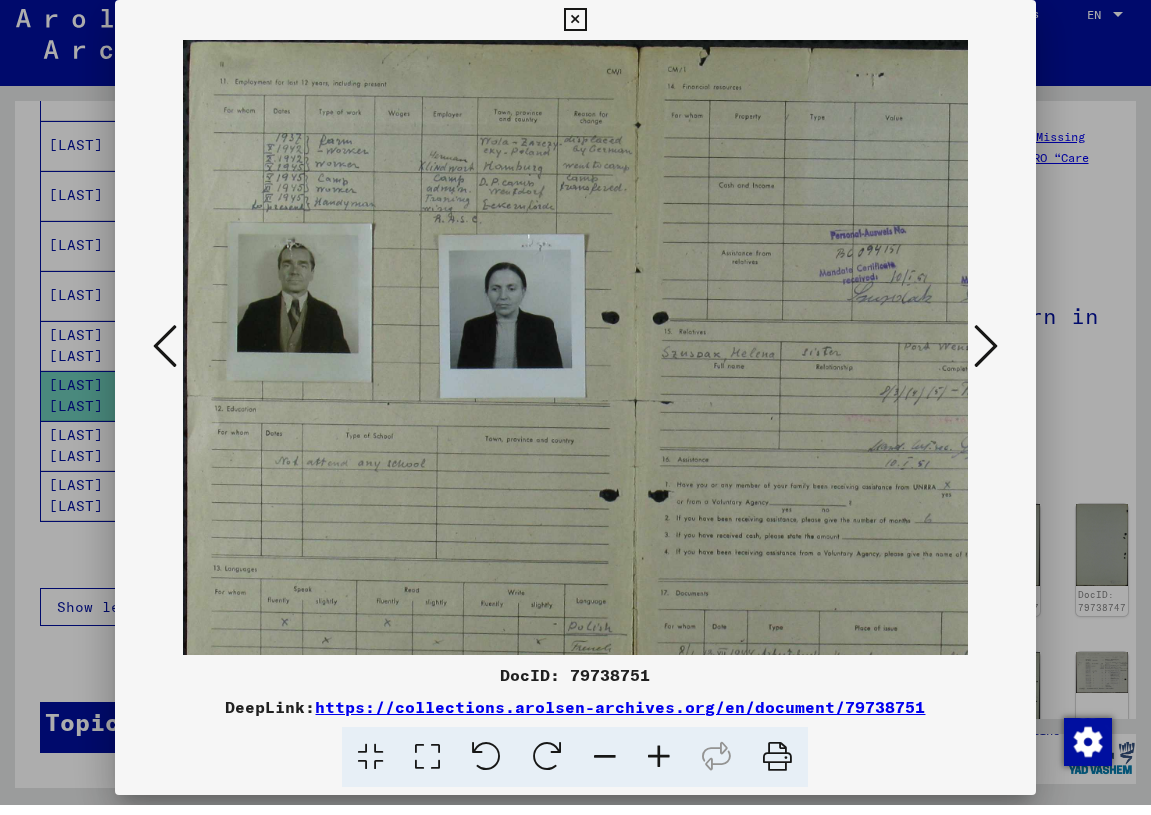 click at bounding box center (659, 767) 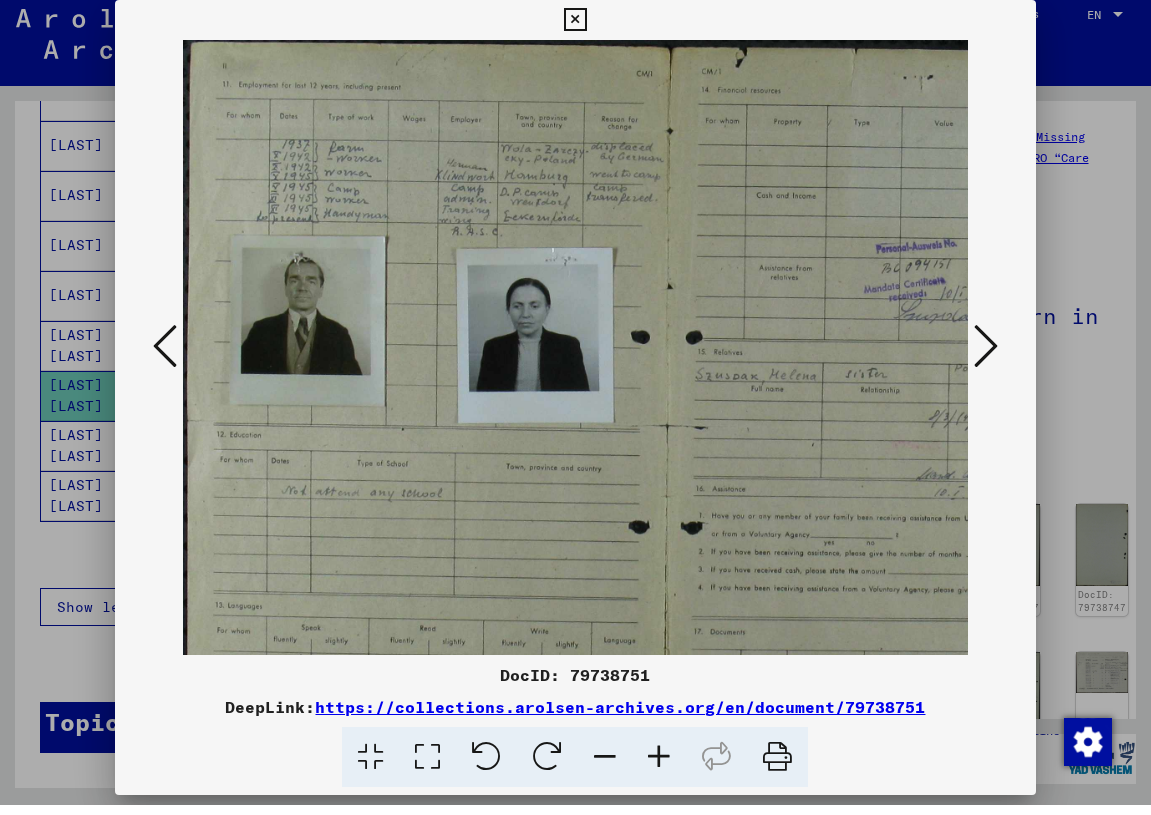 click at bounding box center [659, 767] 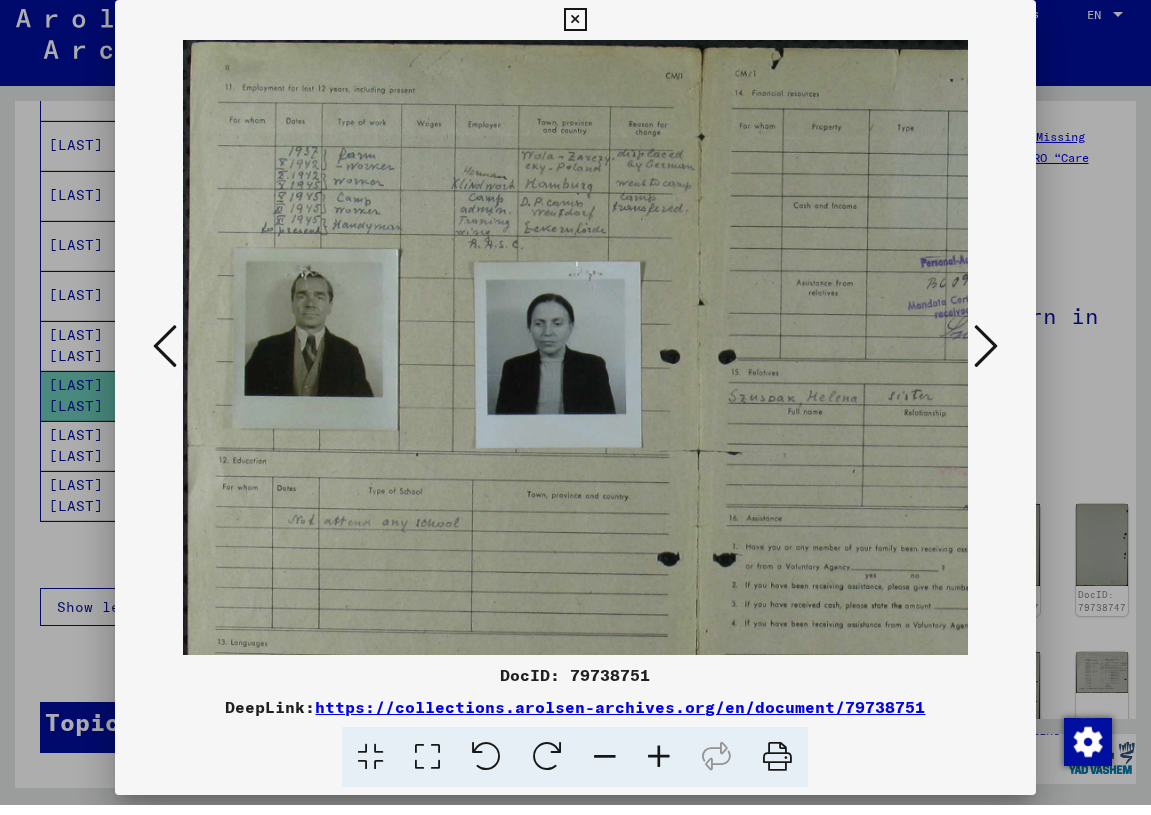 click at bounding box center [659, 767] 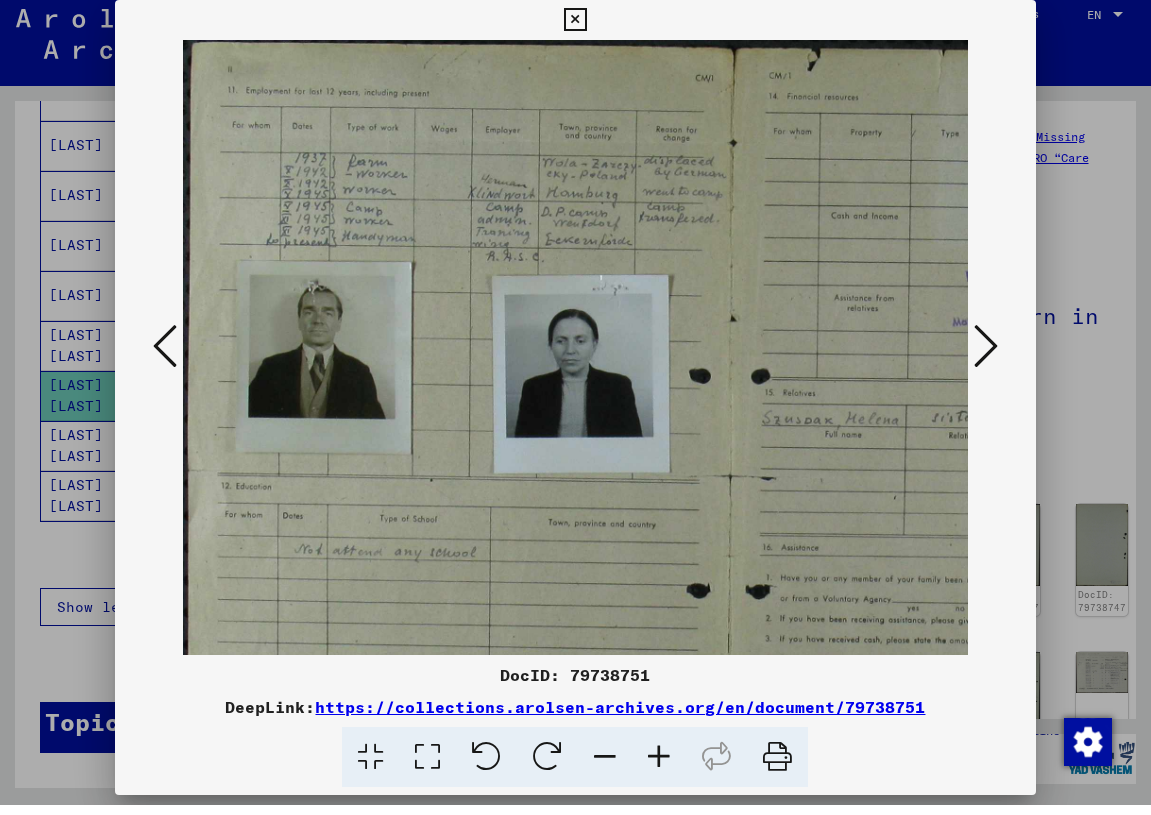 click at bounding box center (659, 767) 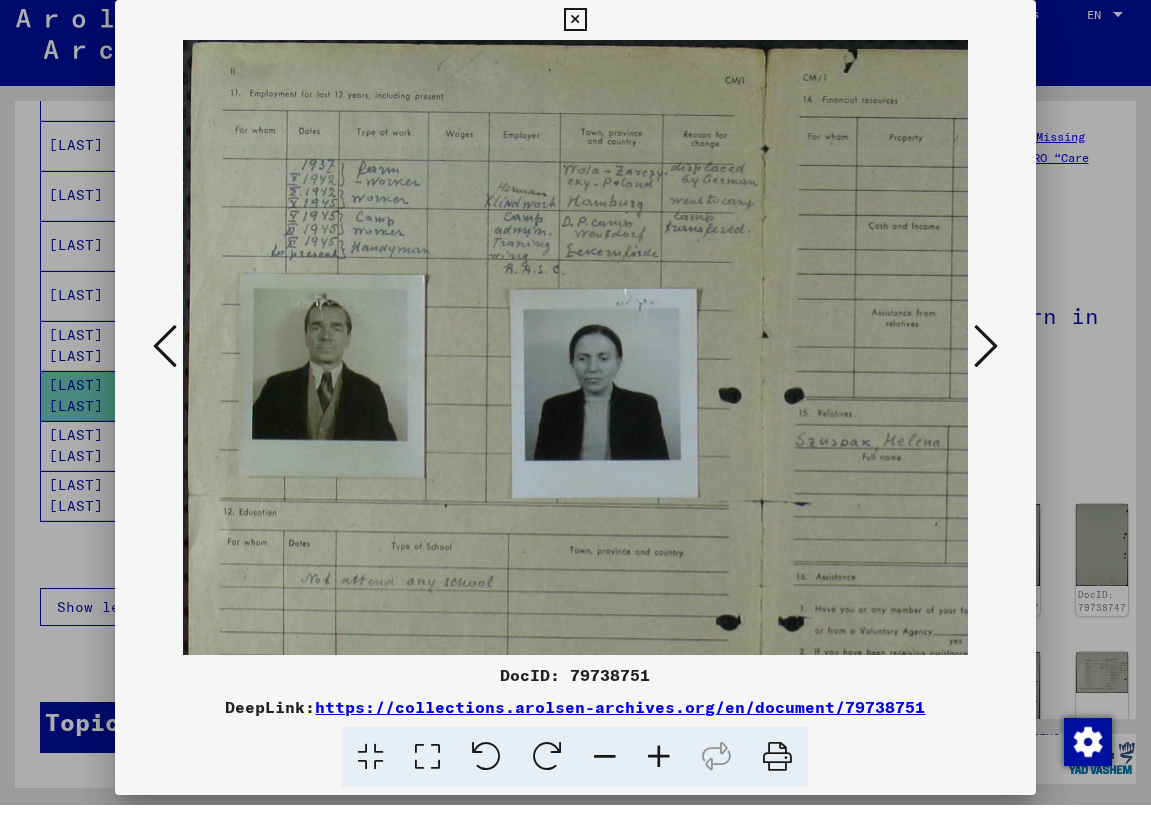click at bounding box center (659, 767) 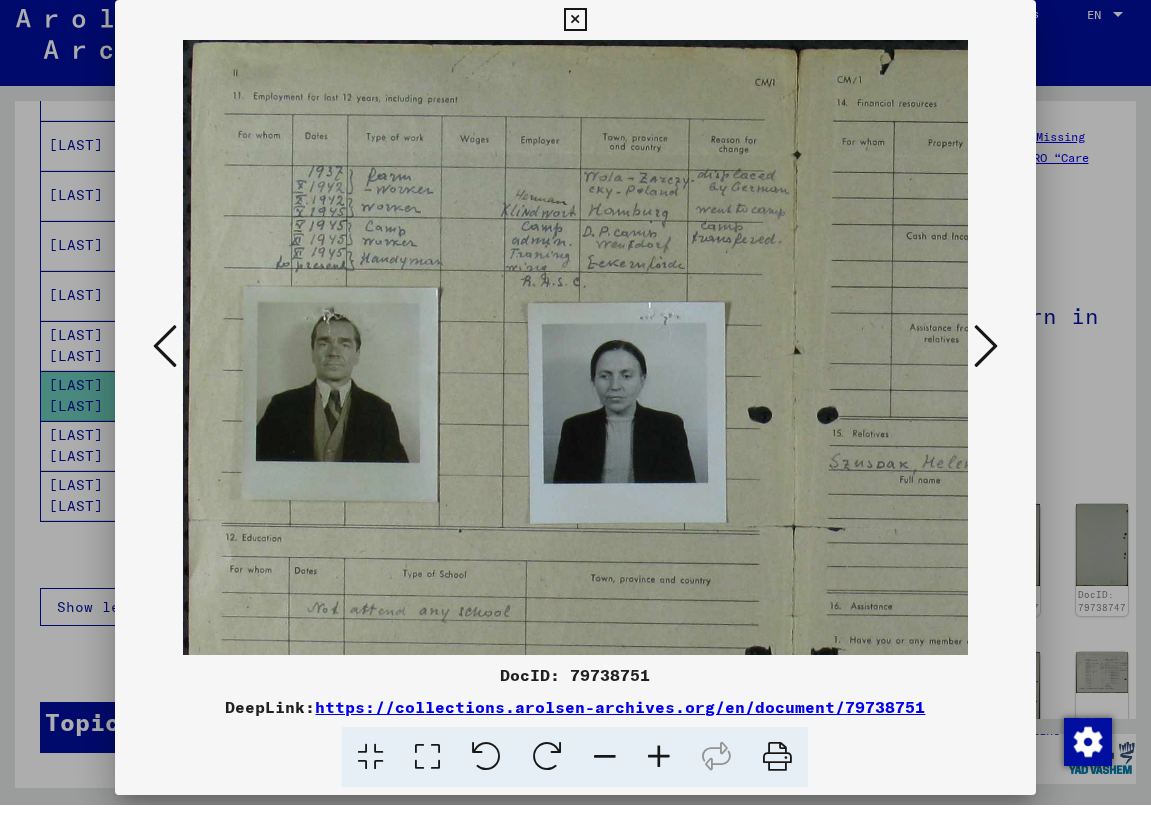 click at bounding box center (659, 767) 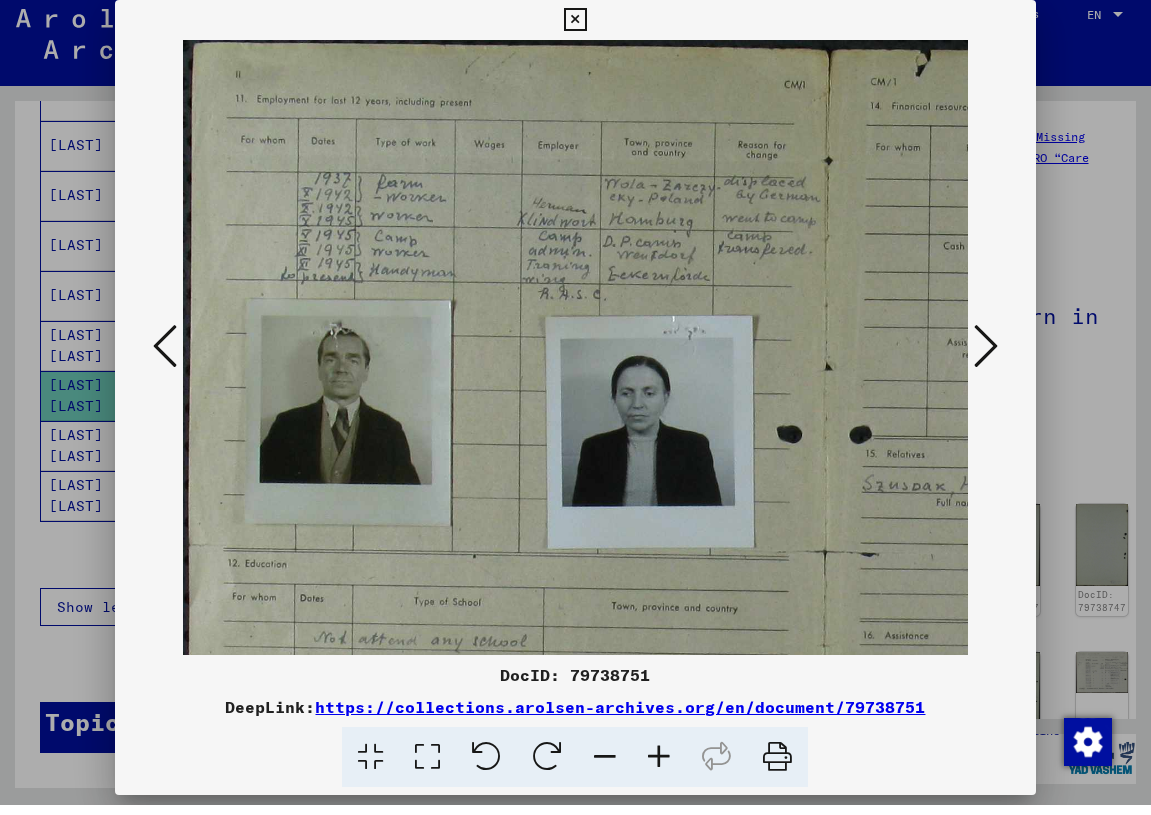 click at bounding box center [659, 767] 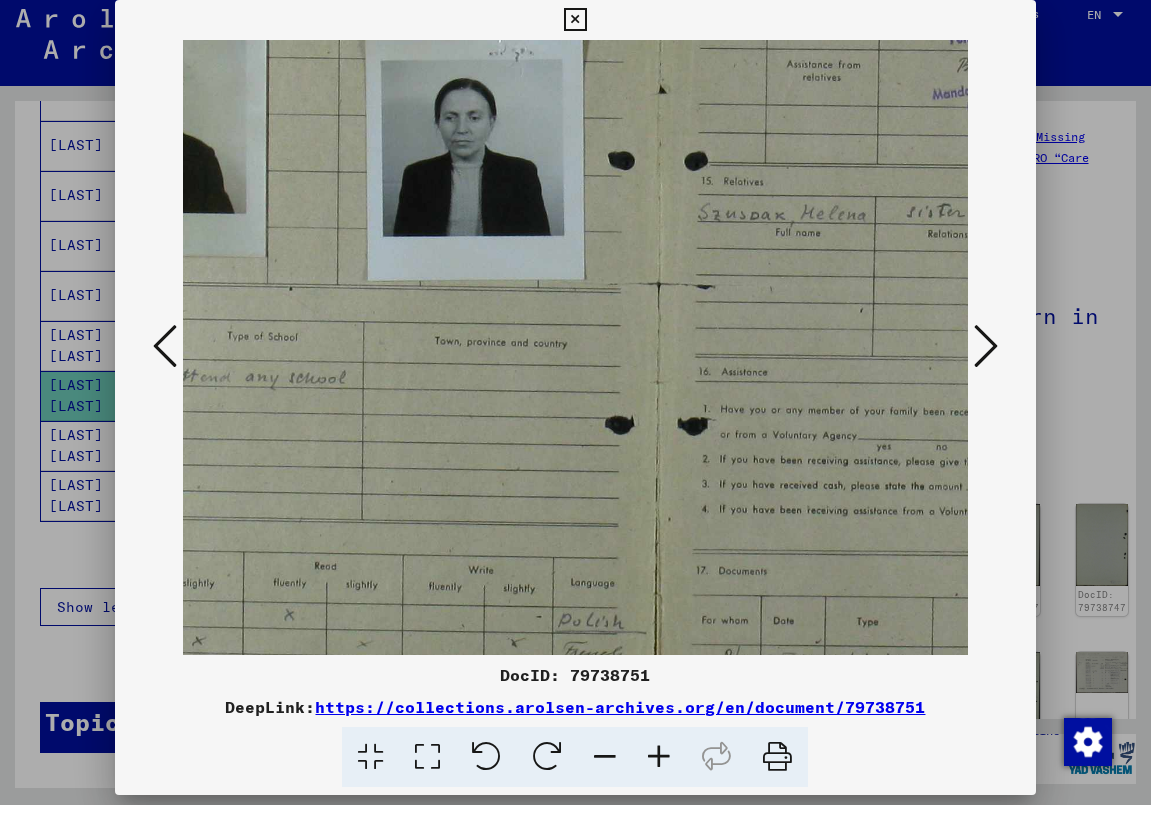 drag, startPoint x: 553, startPoint y: 562, endPoint x: 355, endPoint y: 269, distance: 353.62833 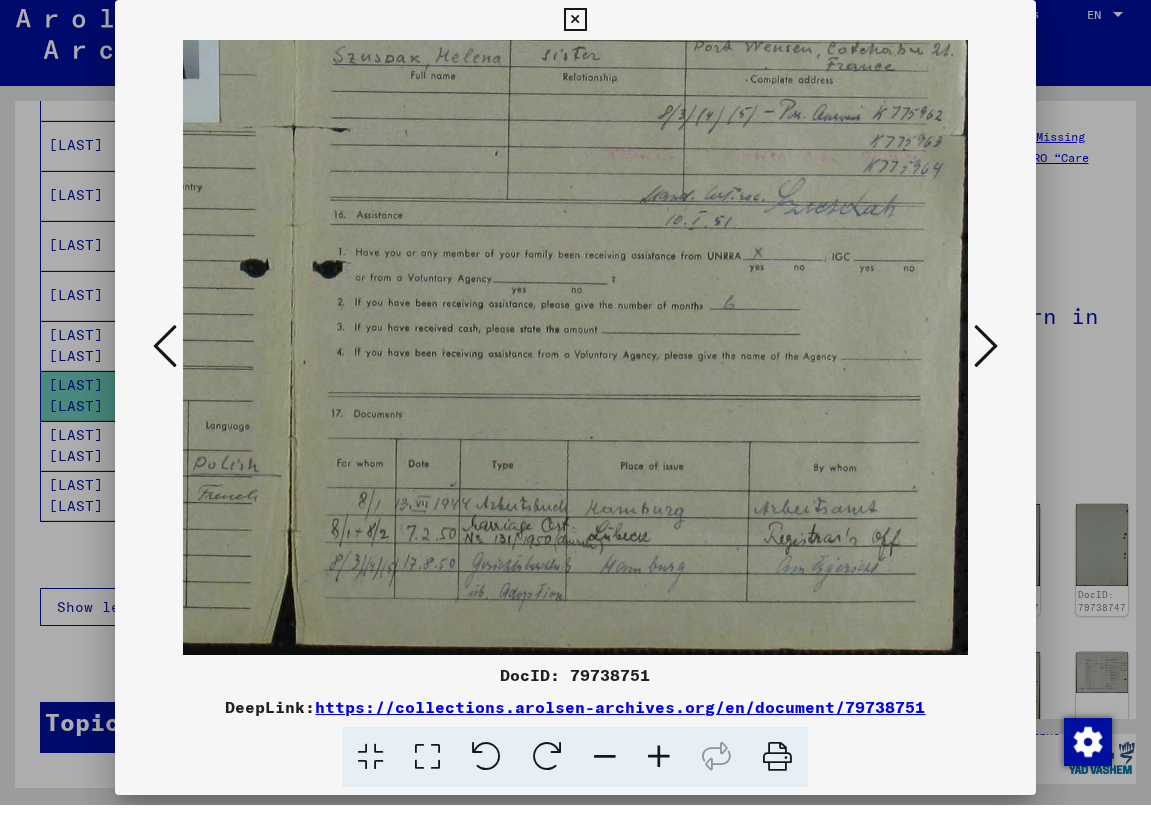 drag, startPoint x: 749, startPoint y: 491, endPoint x: 384, endPoint y: 318, distance: 403.92325 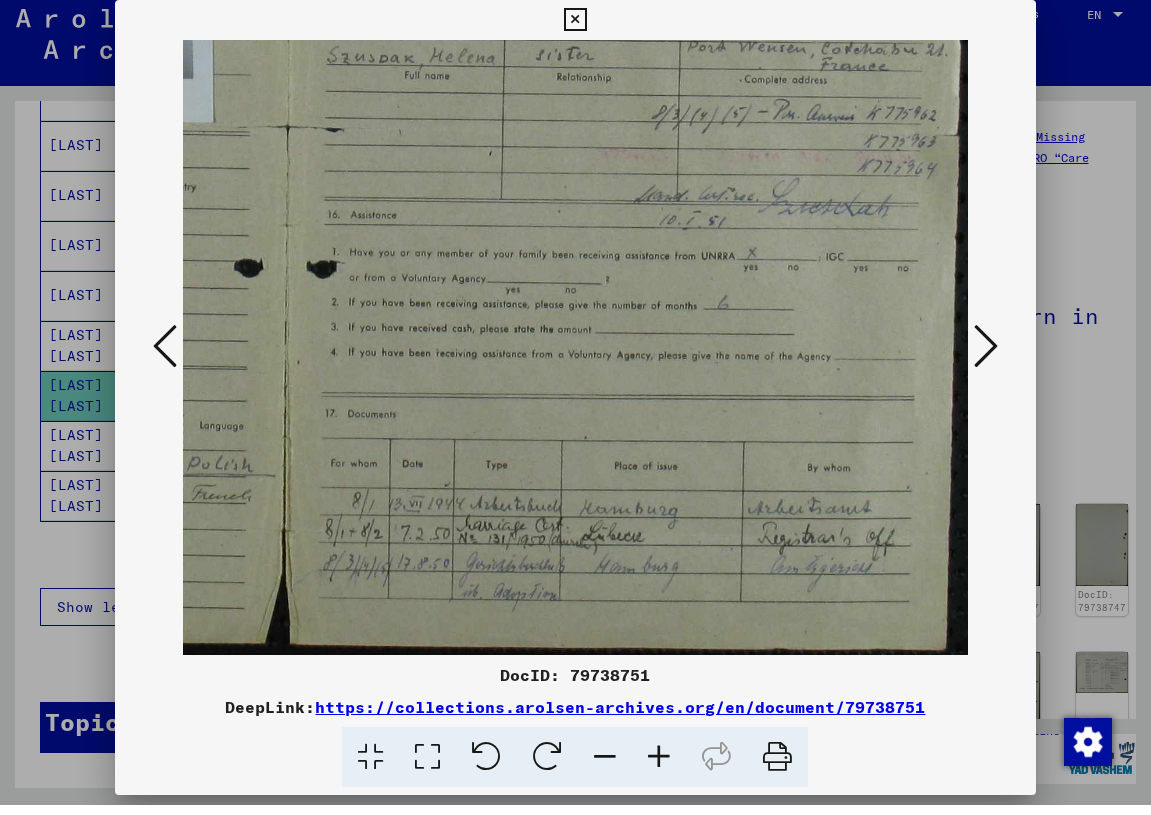 drag, startPoint x: 695, startPoint y: 448, endPoint x: 524, endPoint y: 279, distance: 240.42047 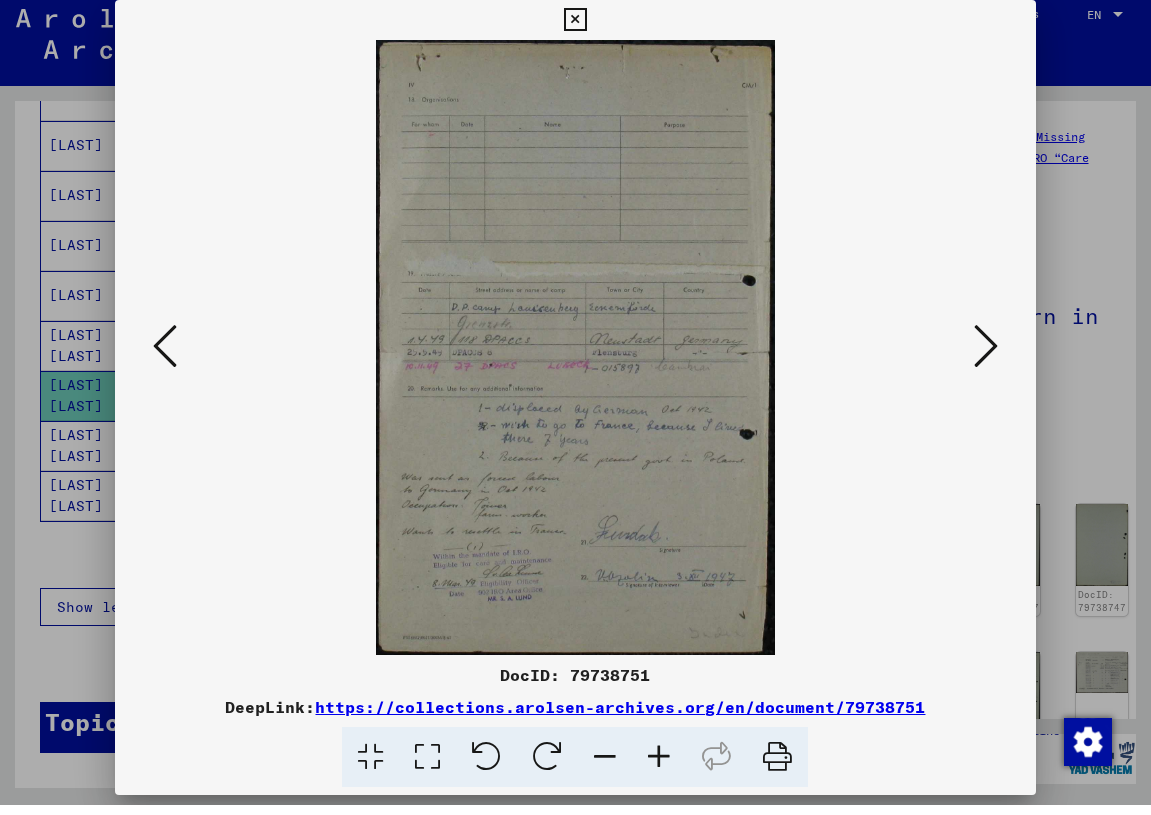scroll, scrollTop: 0, scrollLeft: 0, axis: both 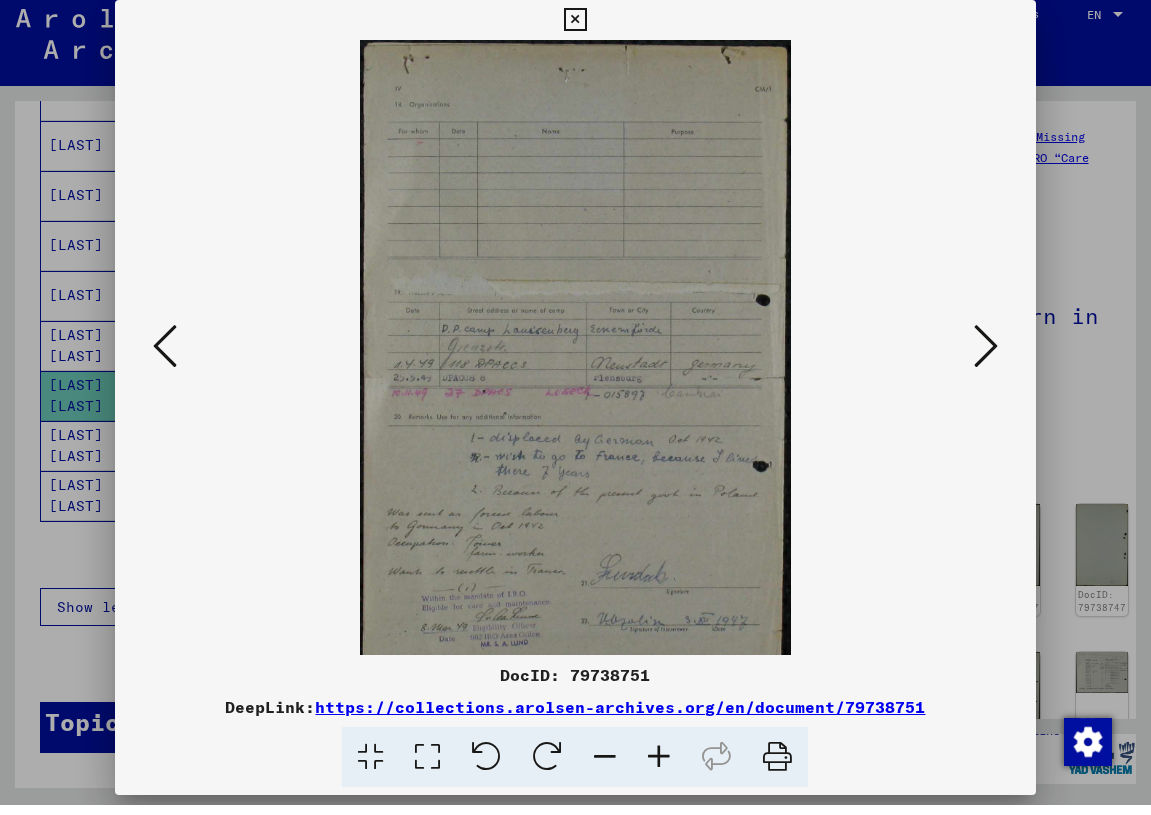 click at bounding box center (659, 767) 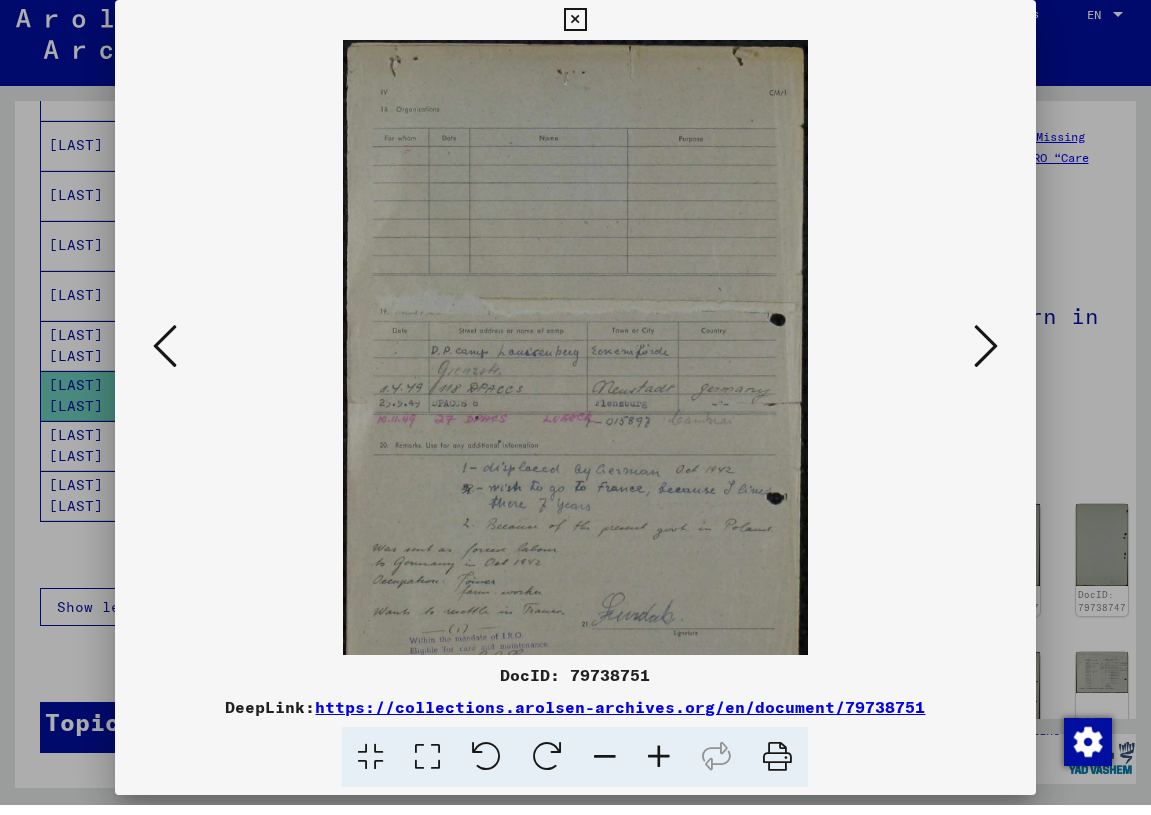 click at bounding box center (659, 767) 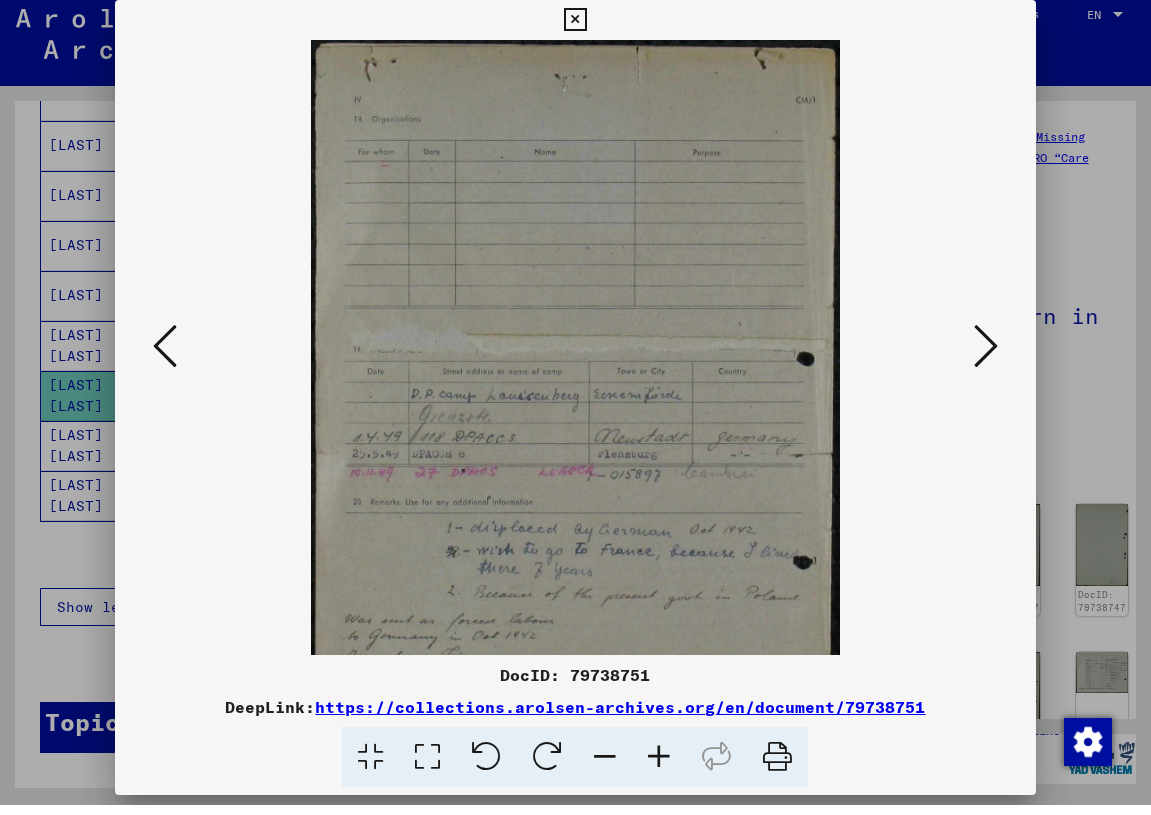 click at bounding box center (659, 767) 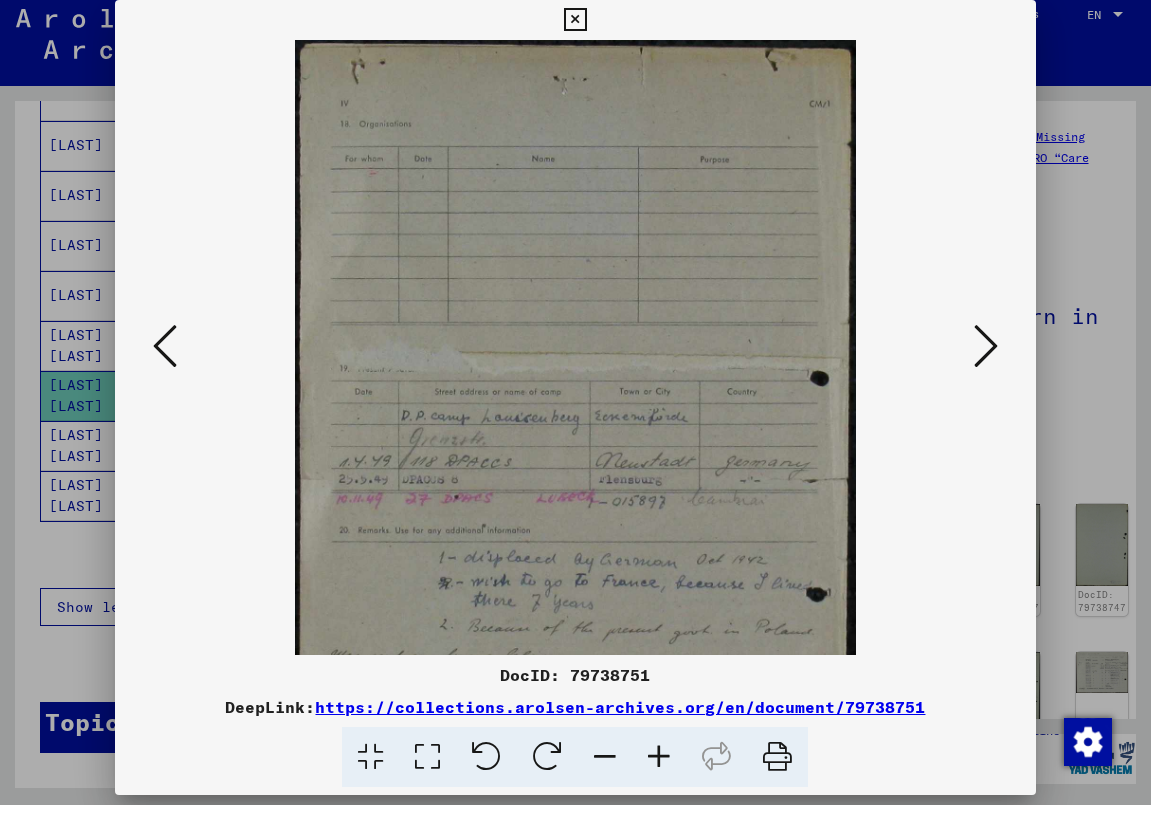click at bounding box center [659, 767] 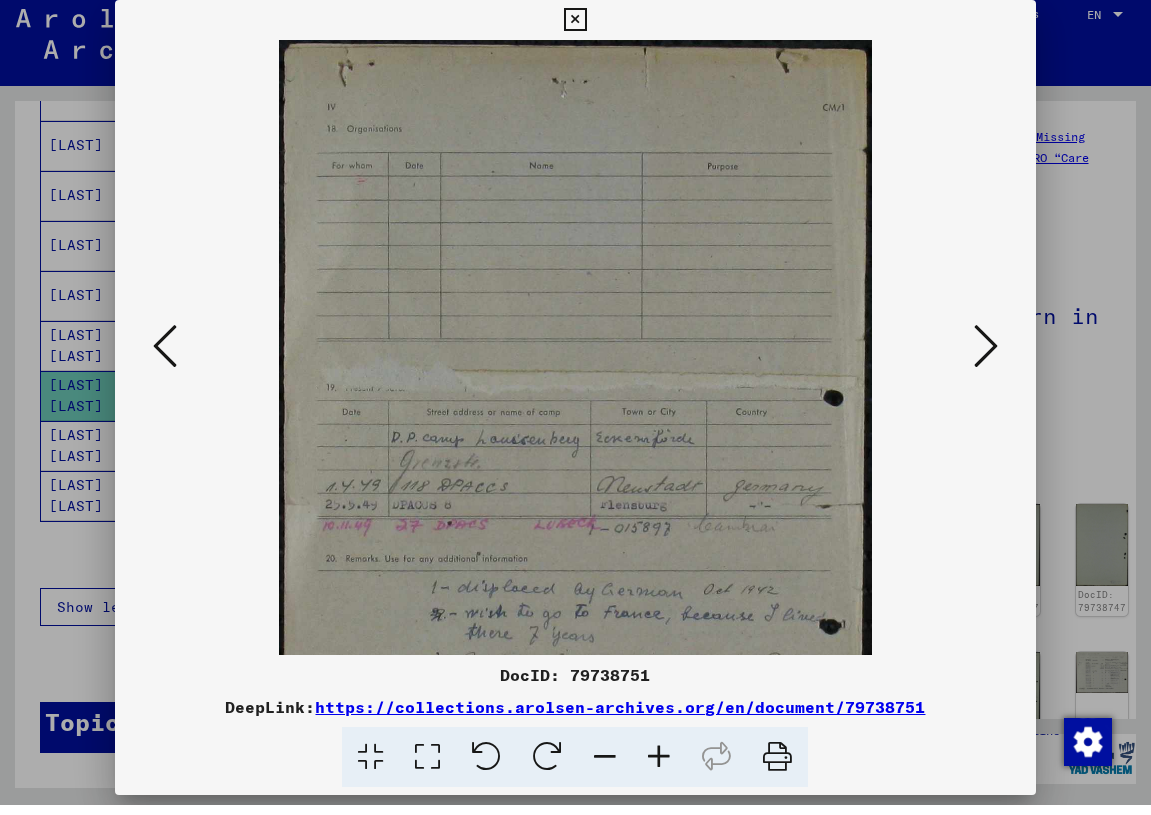 click at bounding box center (659, 767) 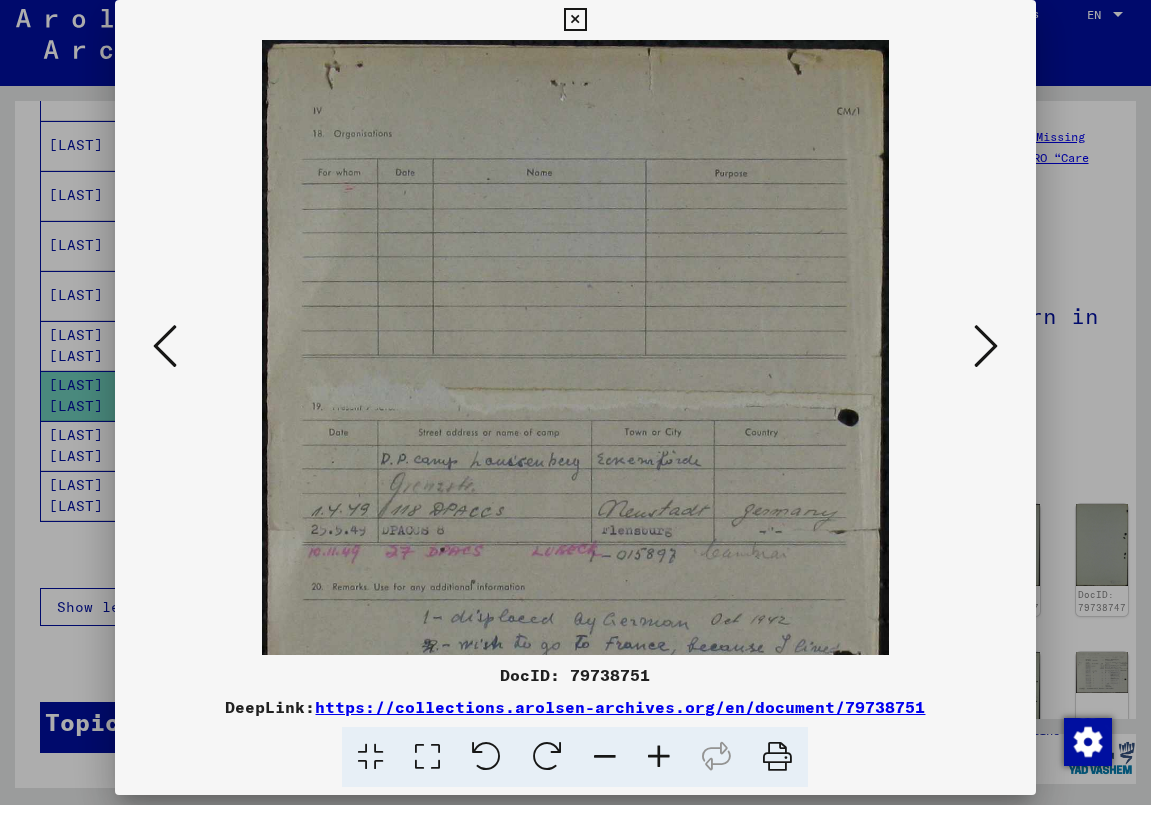 click at bounding box center (659, 767) 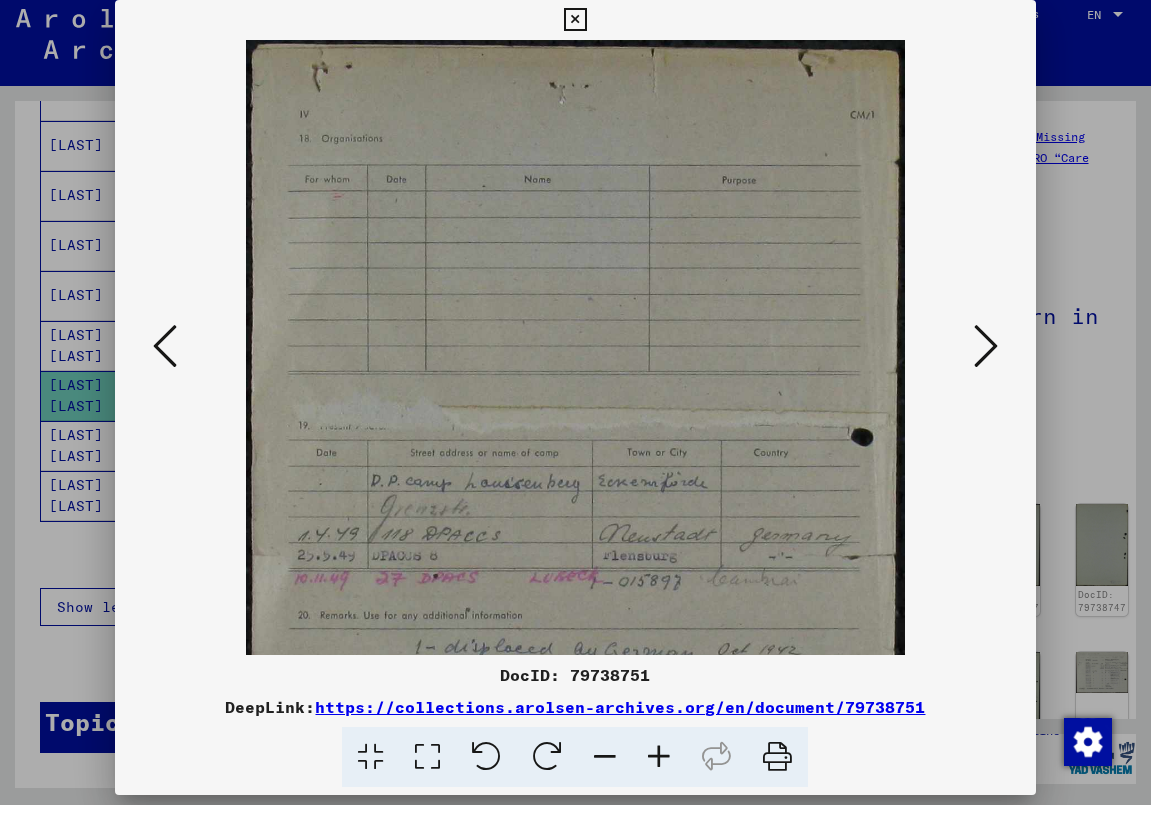 click at bounding box center [659, 767] 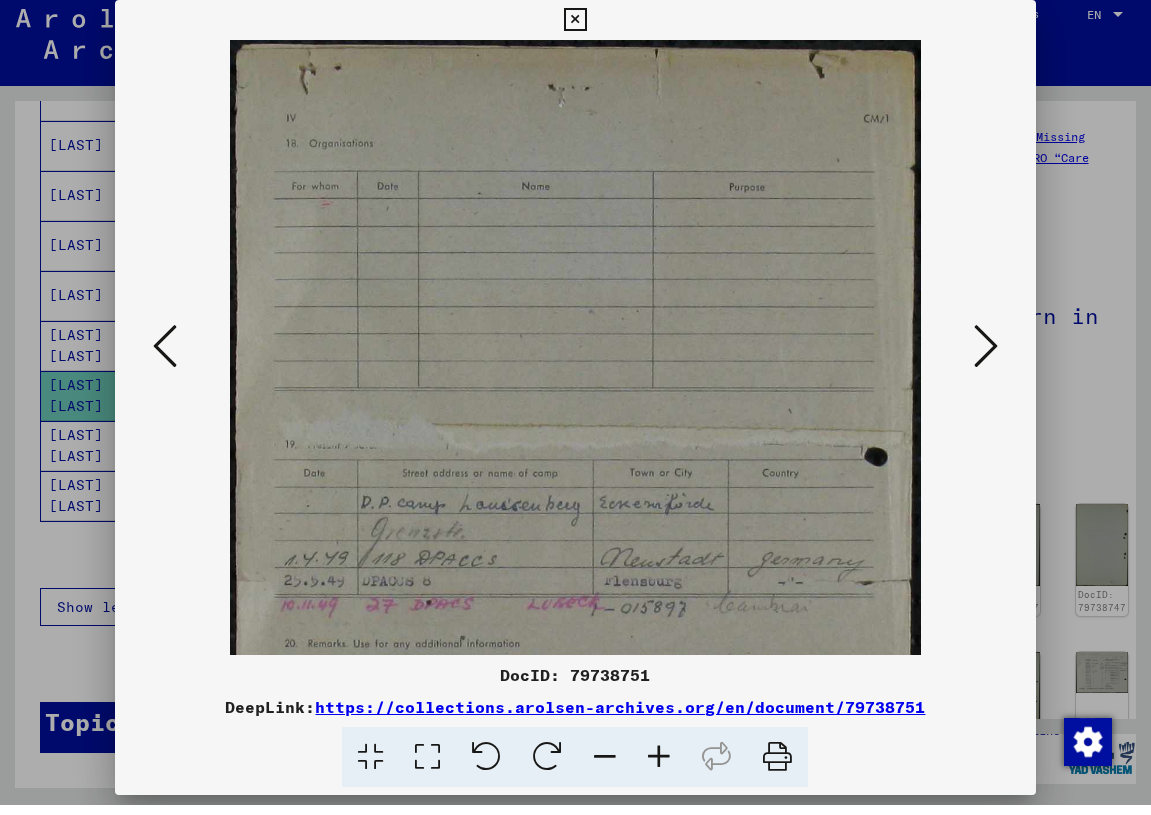 click at bounding box center [659, 767] 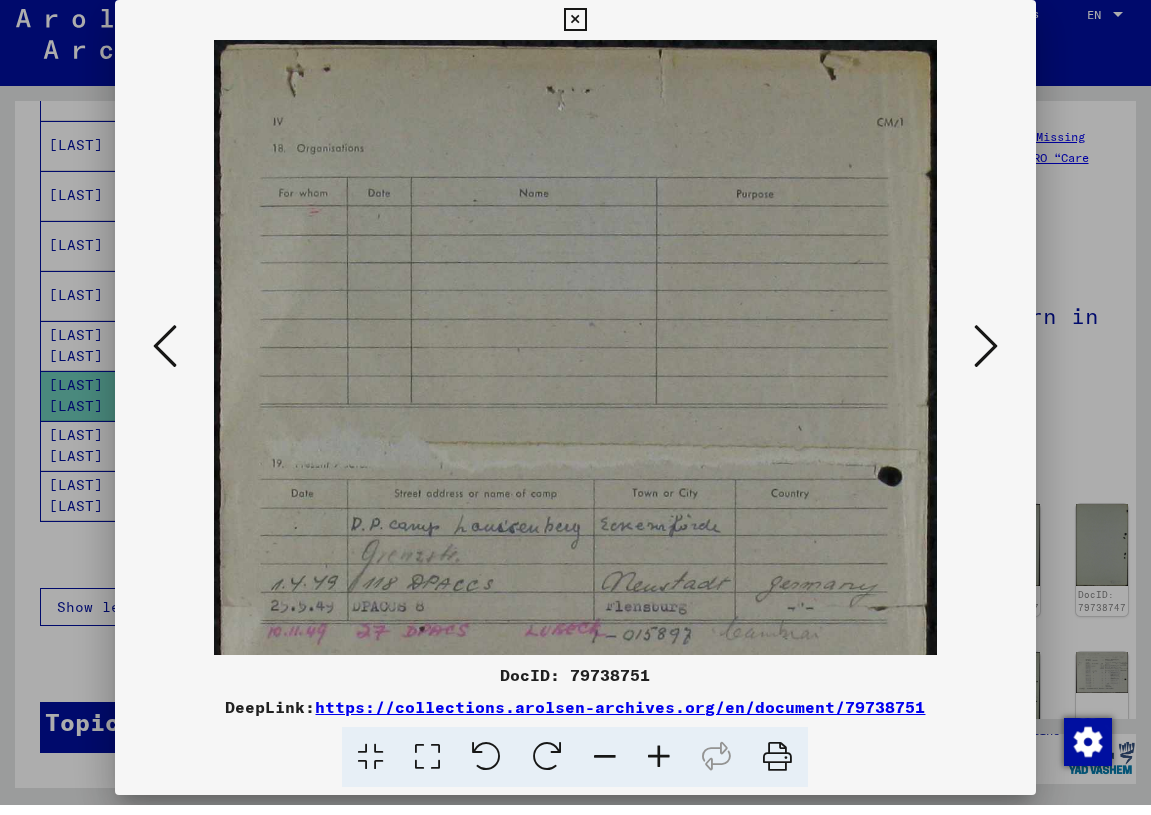 click at bounding box center (659, 767) 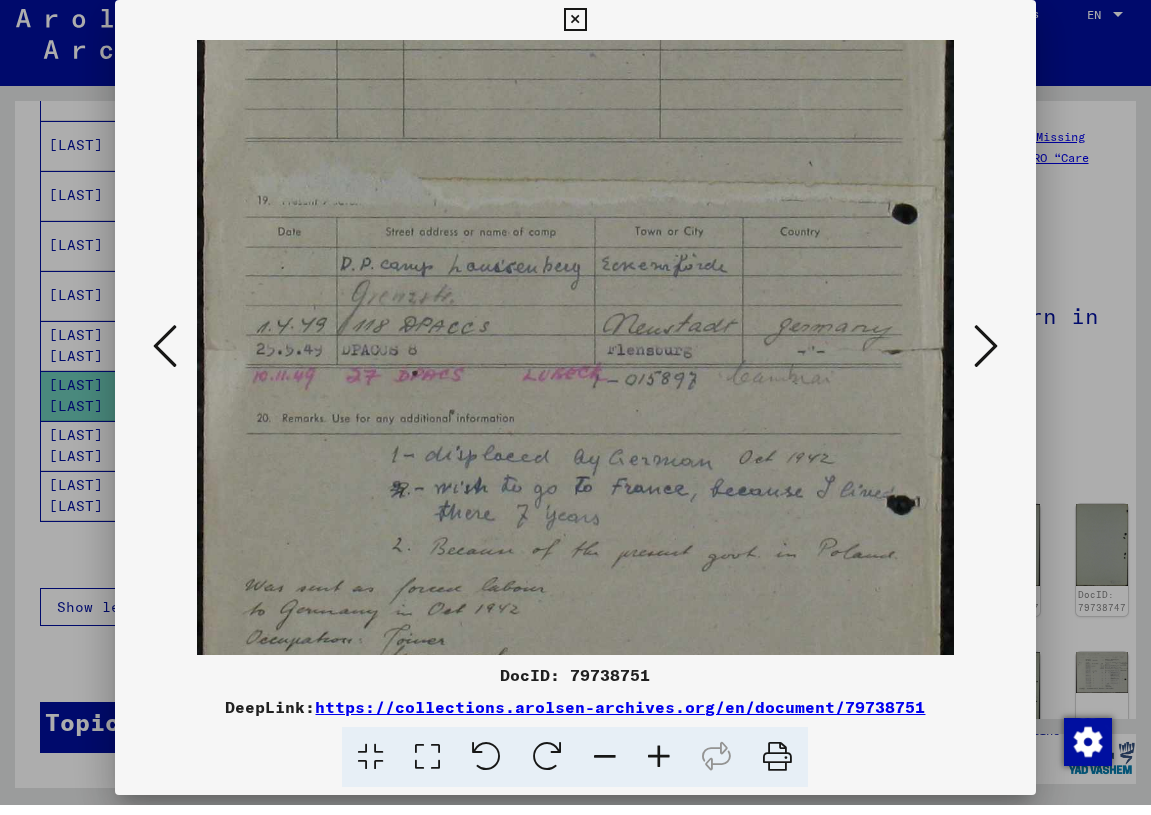 scroll, scrollTop: 294, scrollLeft: 0, axis: vertical 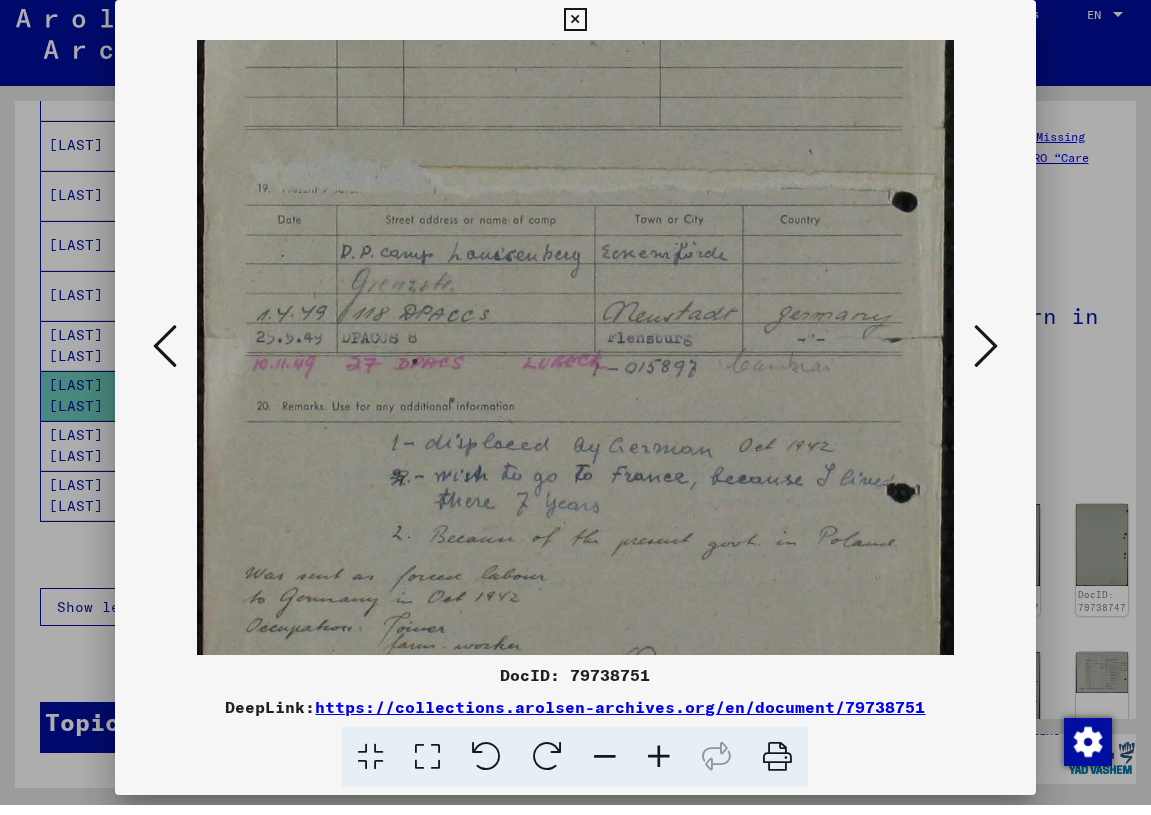 drag, startPoint x: 708, startPoint y: 597, endPoint x: 640, endPoint y: 310, distance: 294.94577 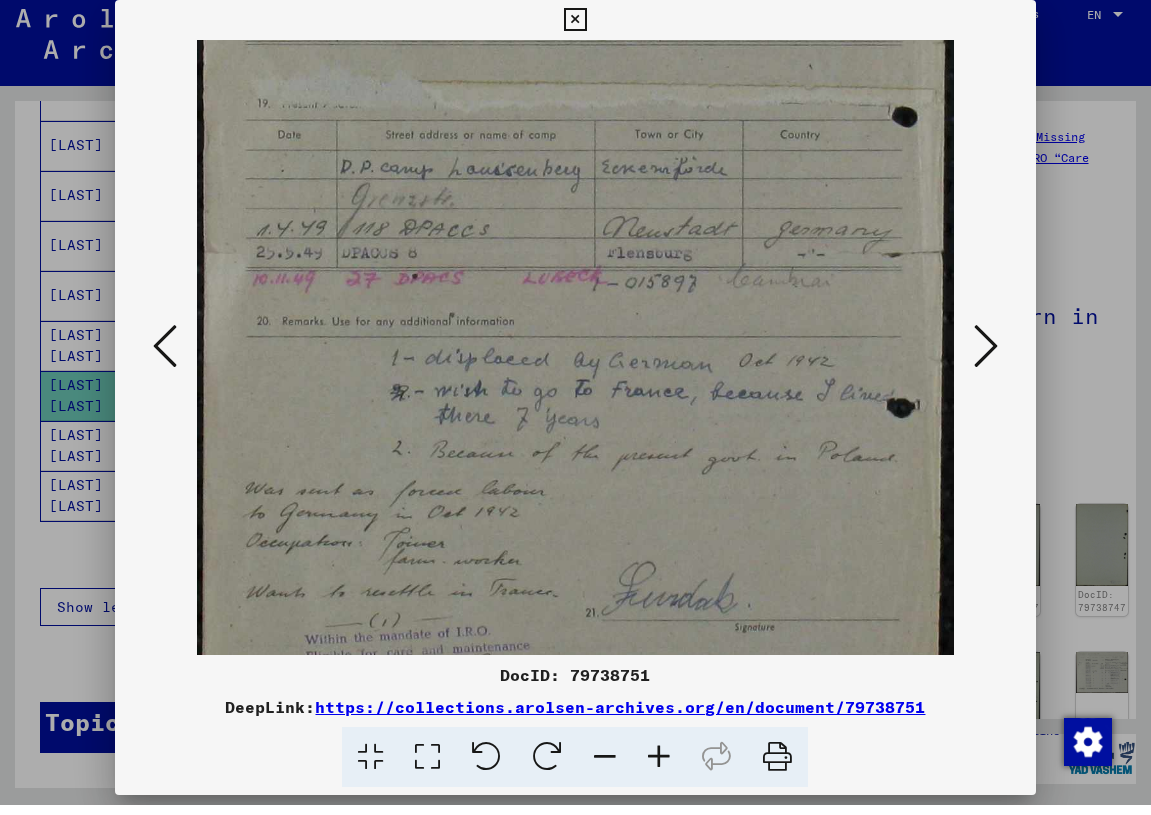 scroll, scrollTop: 386, scrollLeft: 0, axis: vertical 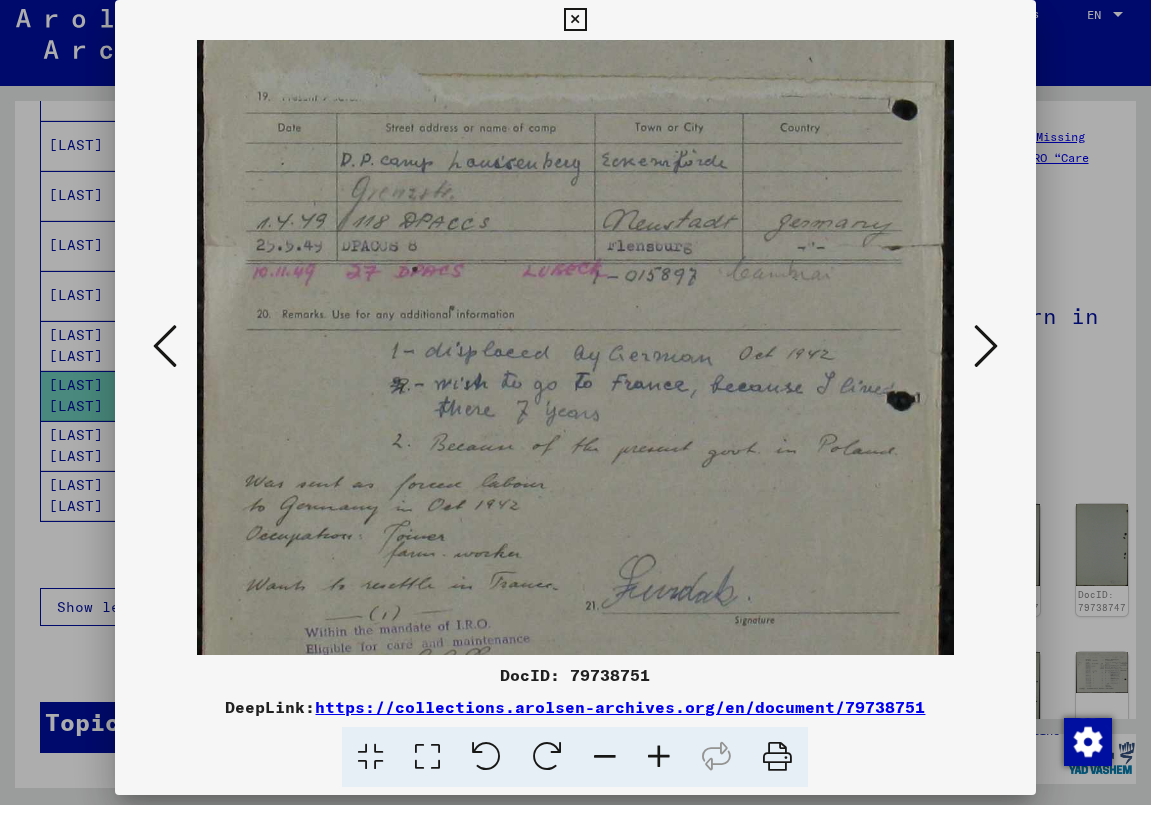 drag, startPoint x: 701, startPoint y: 524, endPoint x: 641, endPoint y: 432, distance: 109.83624 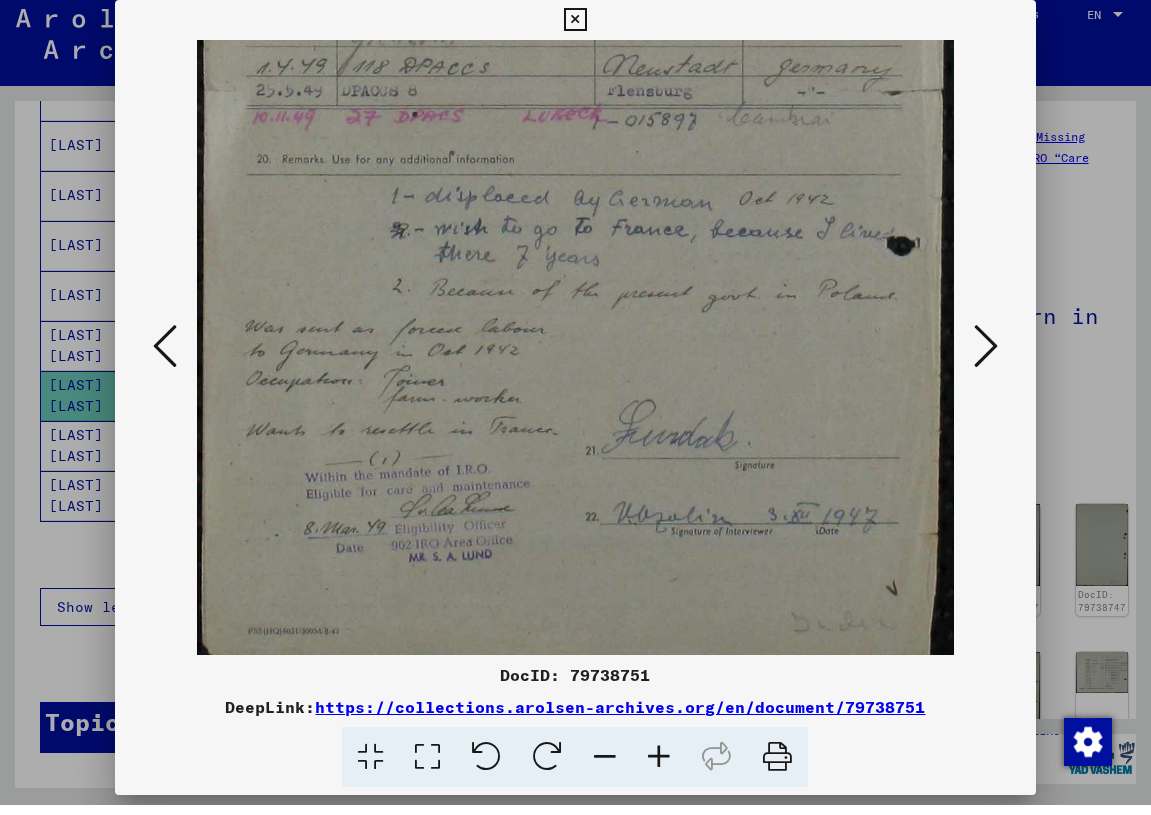 scroll, scrollTop: 549, scrollLeft: 0, axis: vertical 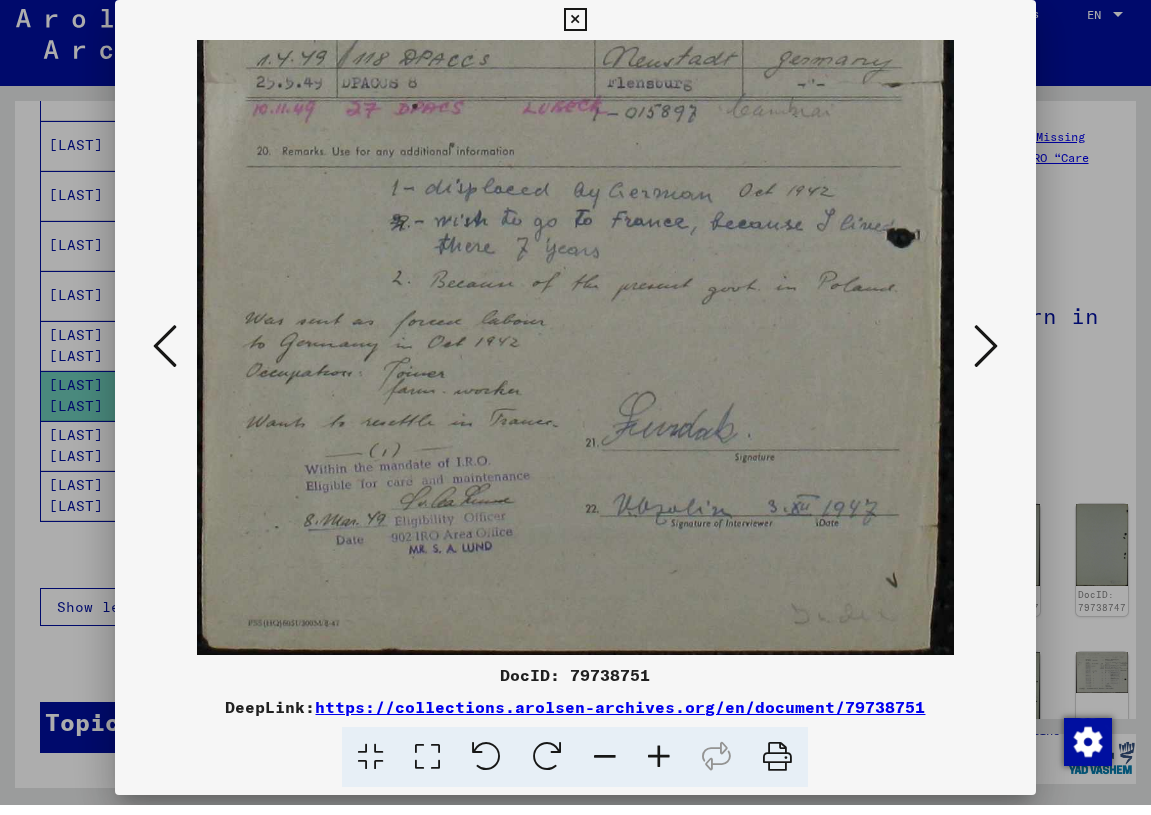 drag, startPoint x: 906, startPoint y: 484, endPoint x: 902, endPoint y: 321, distance: 163.04907 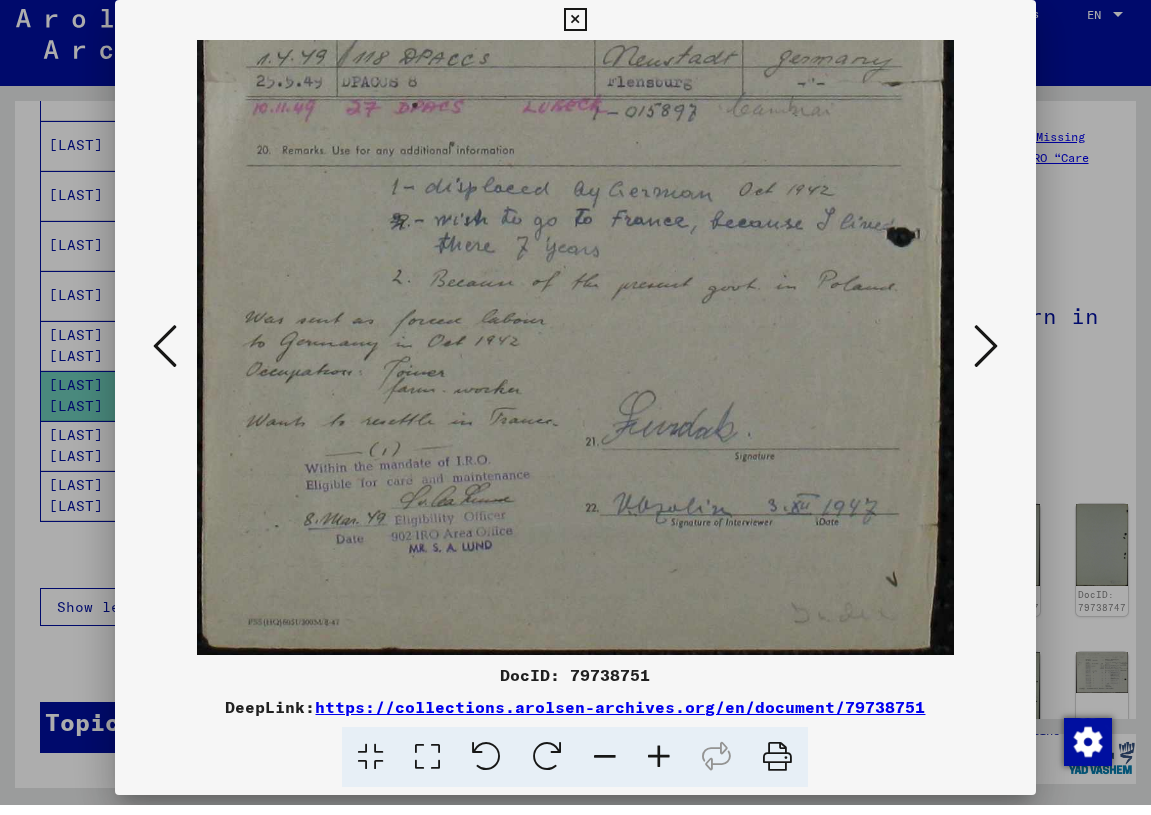 drag, startPoint x: 892, startPoint y: 456, endPoint x: 892, endPoint y: 414, distance: 42 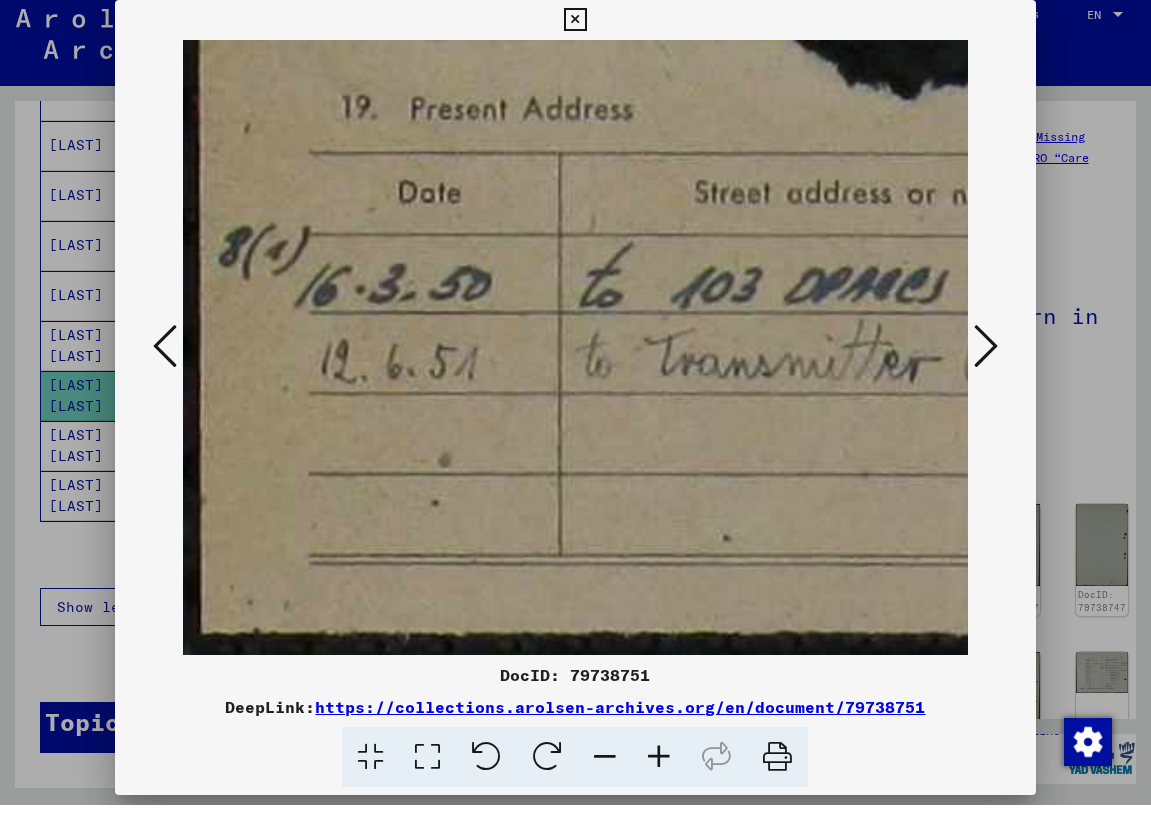 scroll, scrollTop: 0, scrollLeft: 0, axis: both 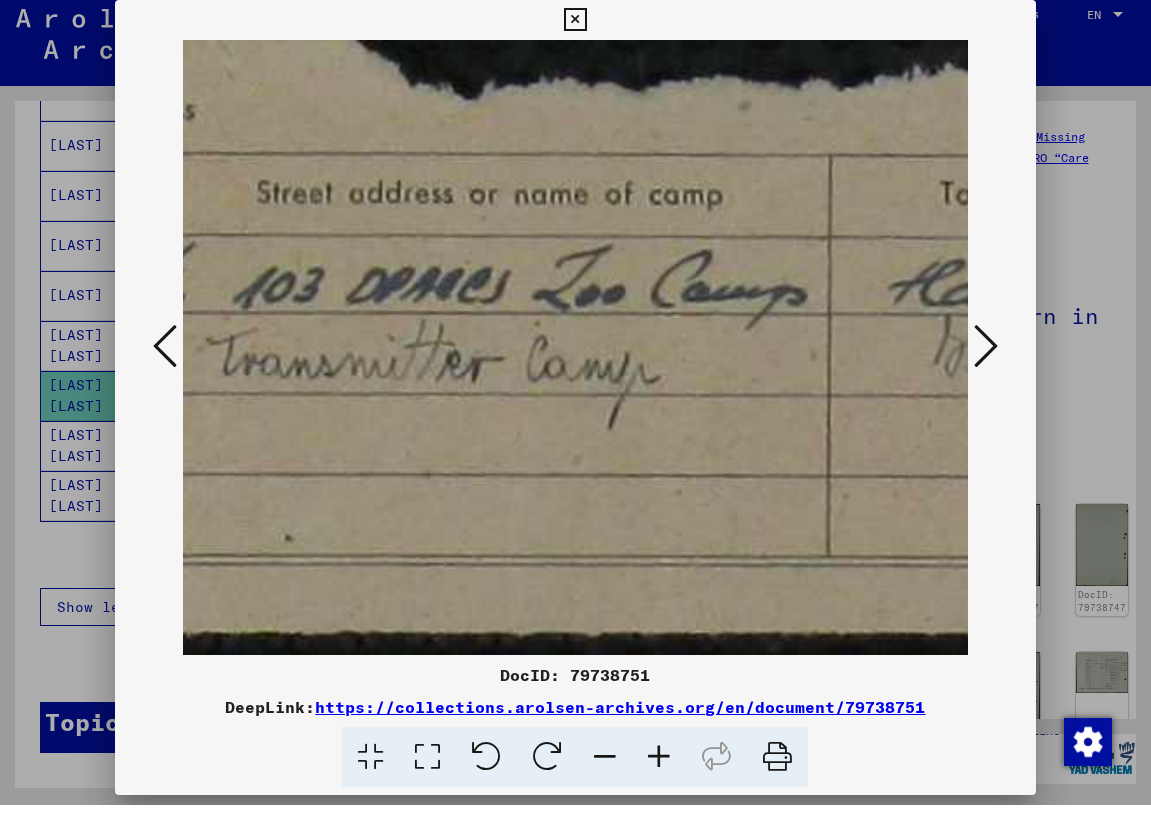 drag, startPoint x: 808, startPoint y: 527, endPoint x: 370, endPoint y: 516, distance: 438.1381 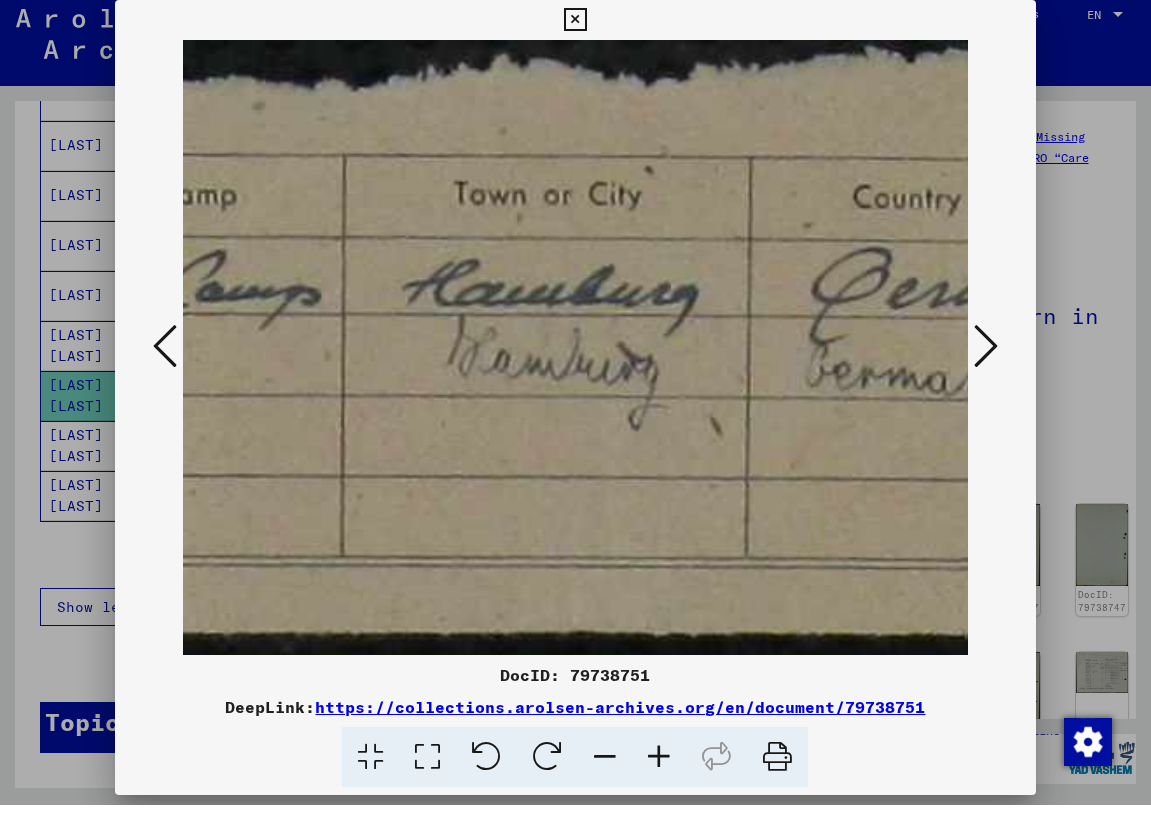 drag, startPoint x: 654, startPoint y: 510, endPoint x: 168, endPoint y: 495, distance: 486.2314 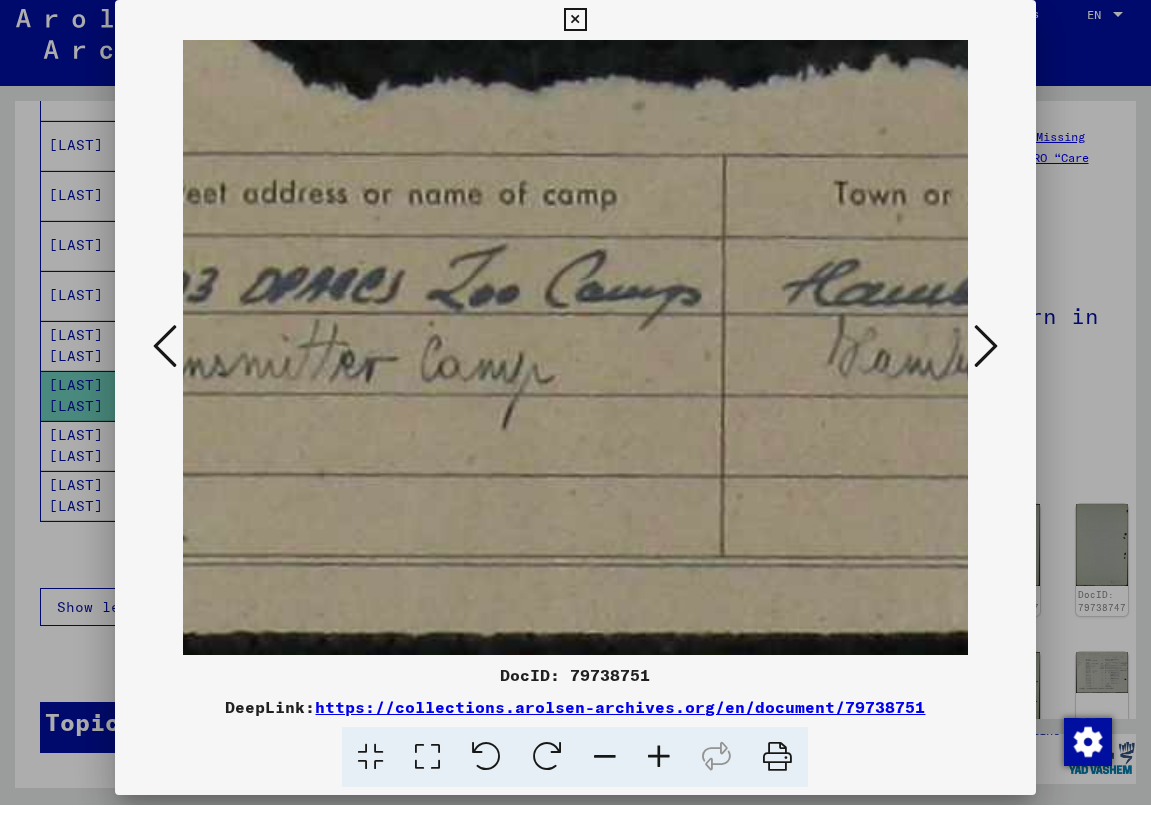 drag, startPoint x: 595, startPoint y: 503, endPoint x: 975, endPoint y: 529, distance: 380.88843 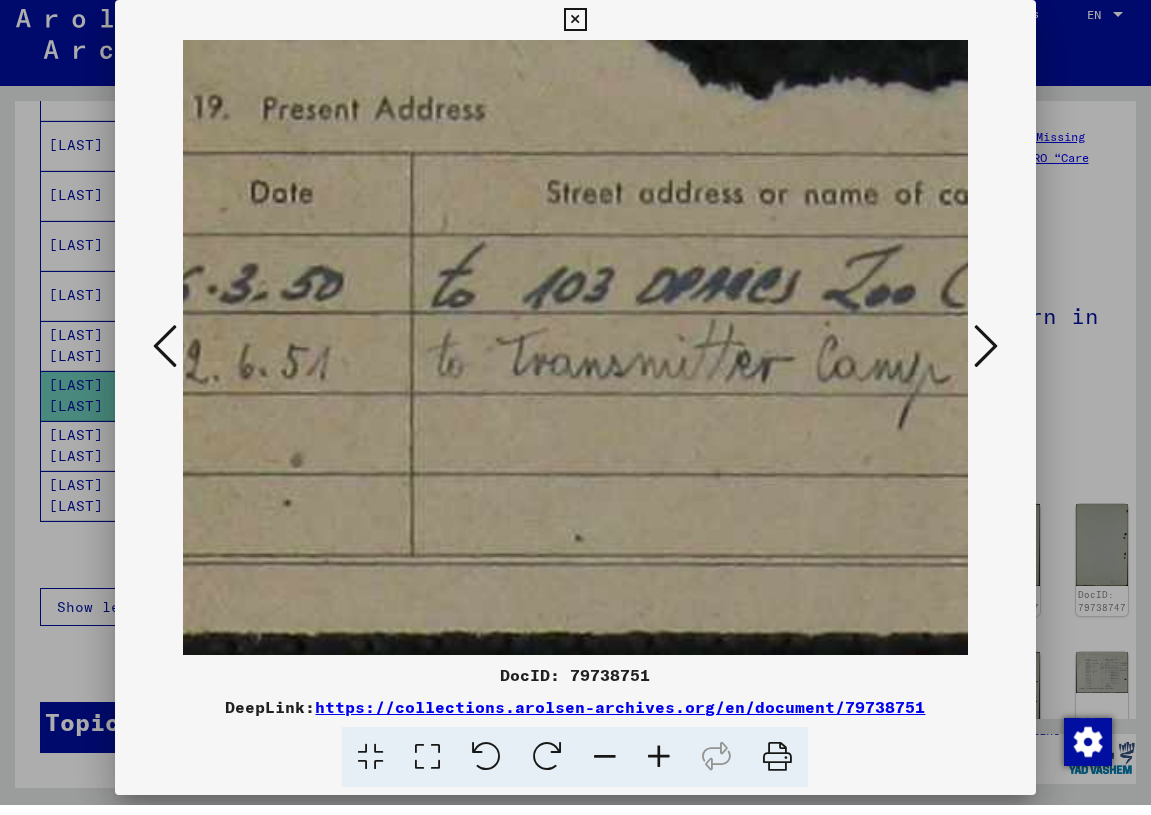 drag, startPoint x: 565, startPoint y: 520, endPoint x: 961, endPoint y: 536, distance: 396.3231 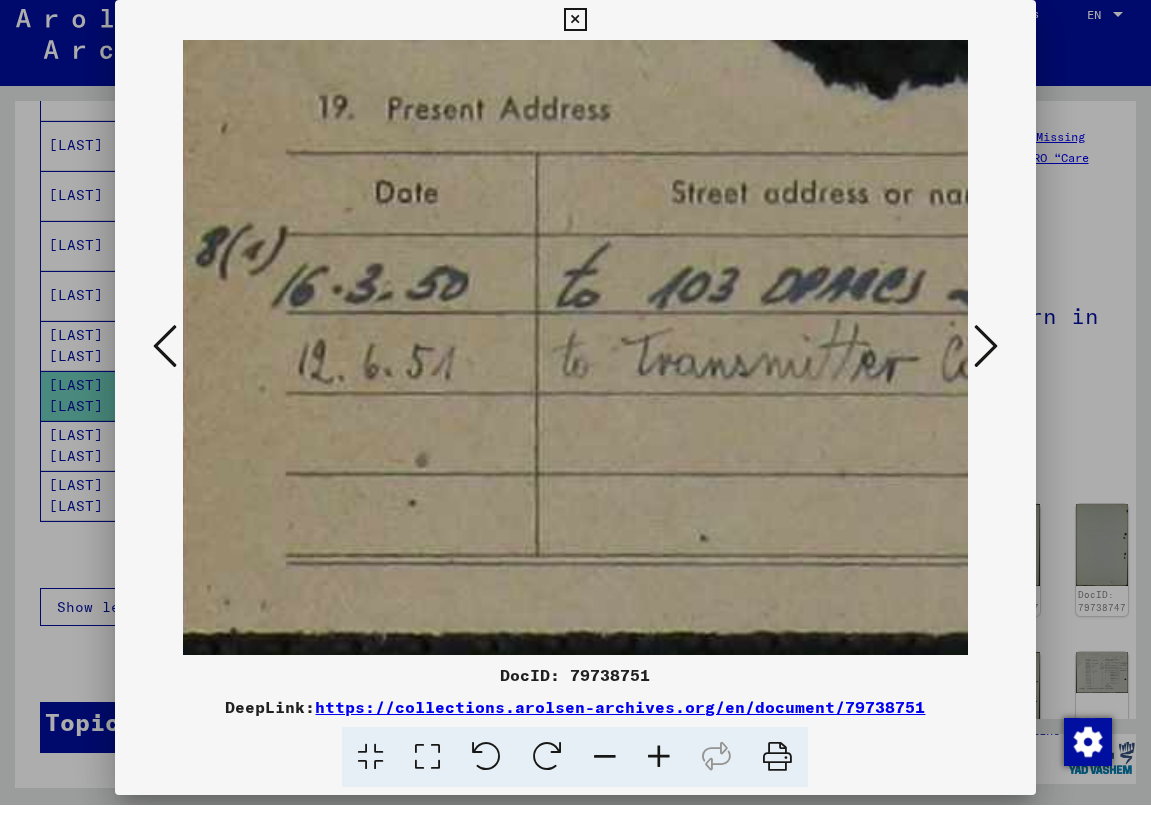 scroll, scrollTop: 0, scrollLeft: 0, axis: both 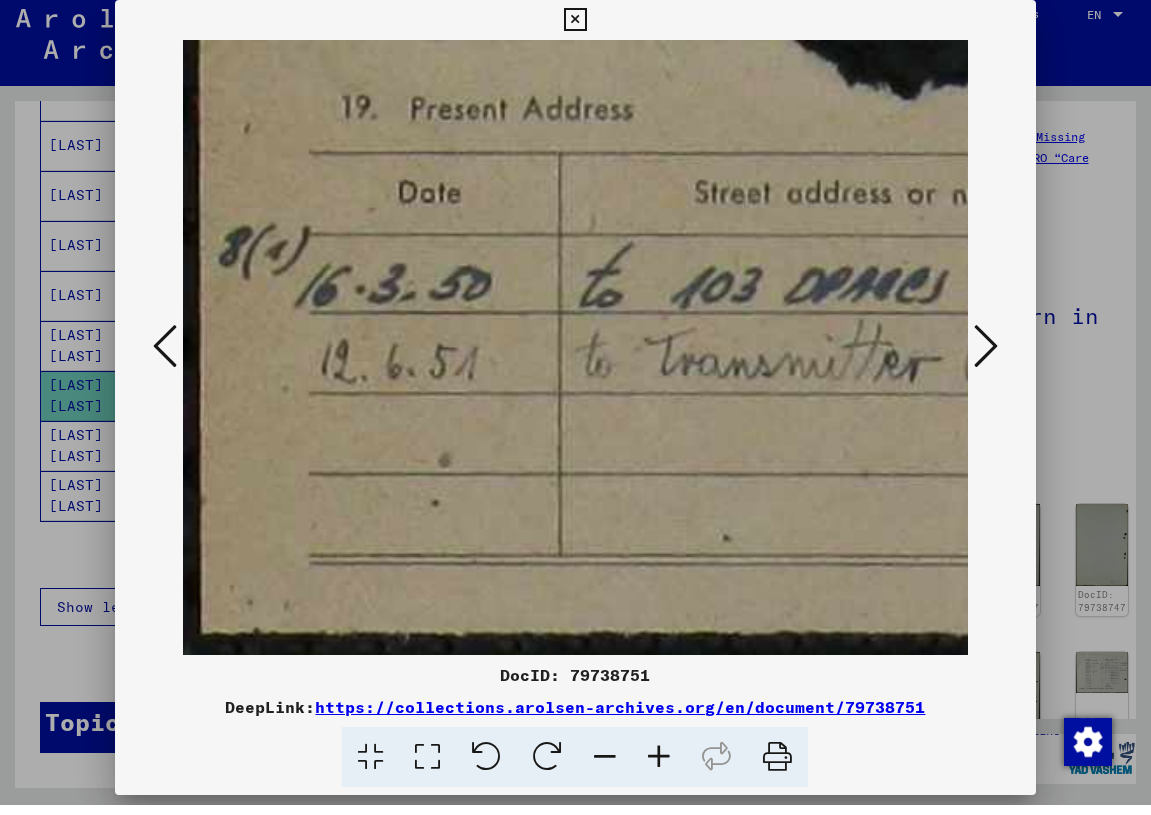 drag, startPoint x: 577, startPoint y: 543, endPoint x: 798, endPoint y: 534, distance: 221.18318 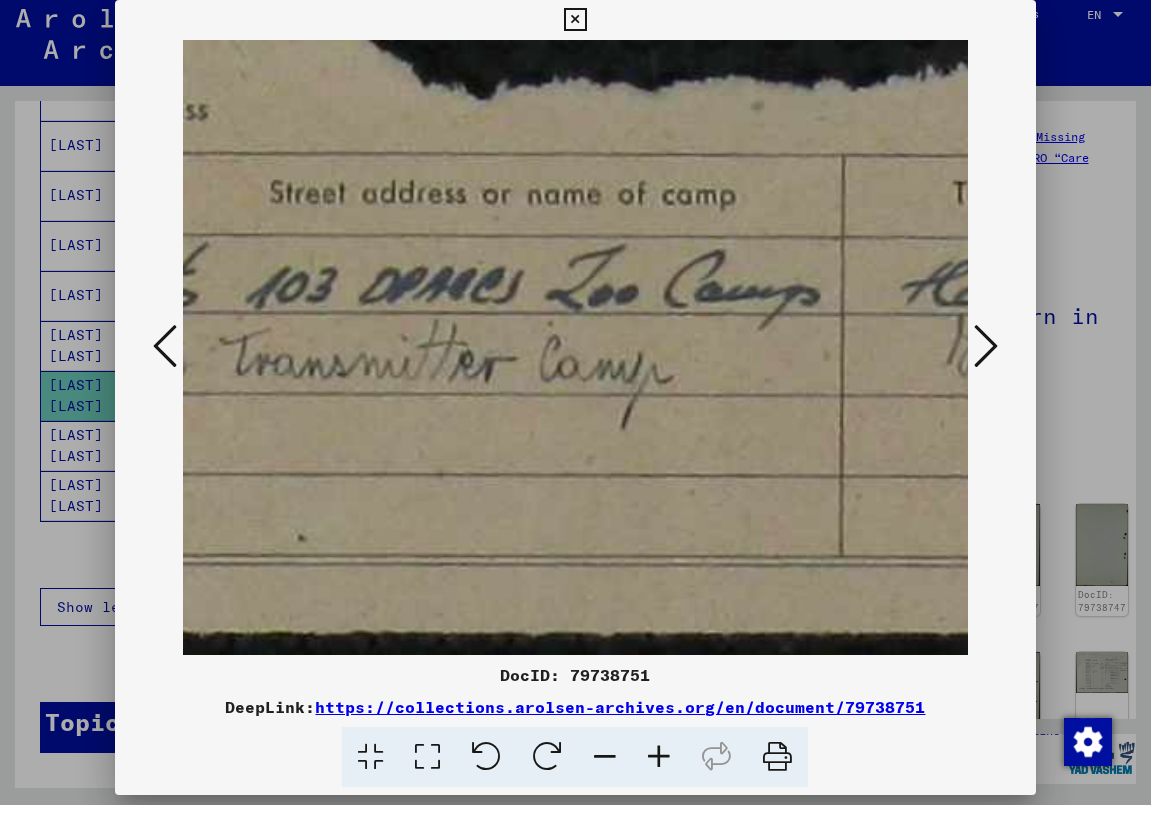 drag, startPoint x: 913, startPoint y: 508, endPoint x: 488, endPoint y: 406, distance: 437.06863 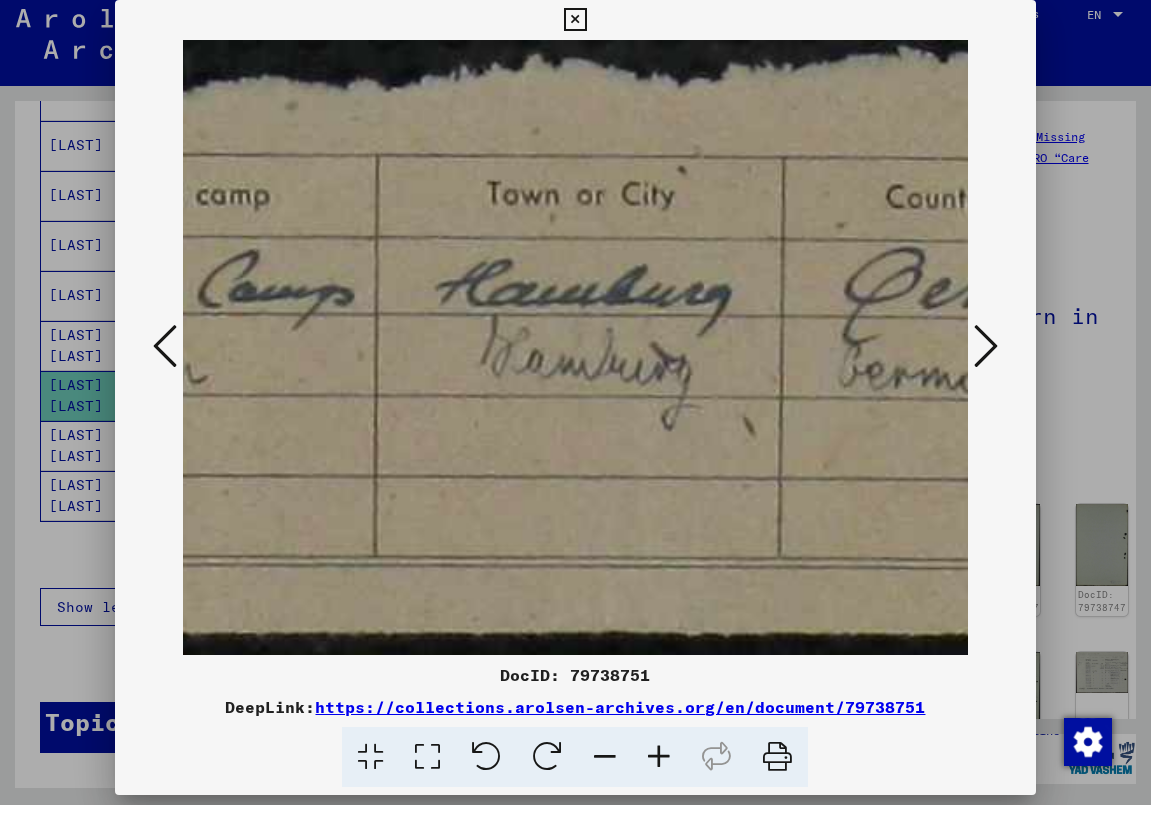 drag, startPoint x: 871, startPoint y: 492, endPoint x: 405, endPoint y: 475, distance: 466.31 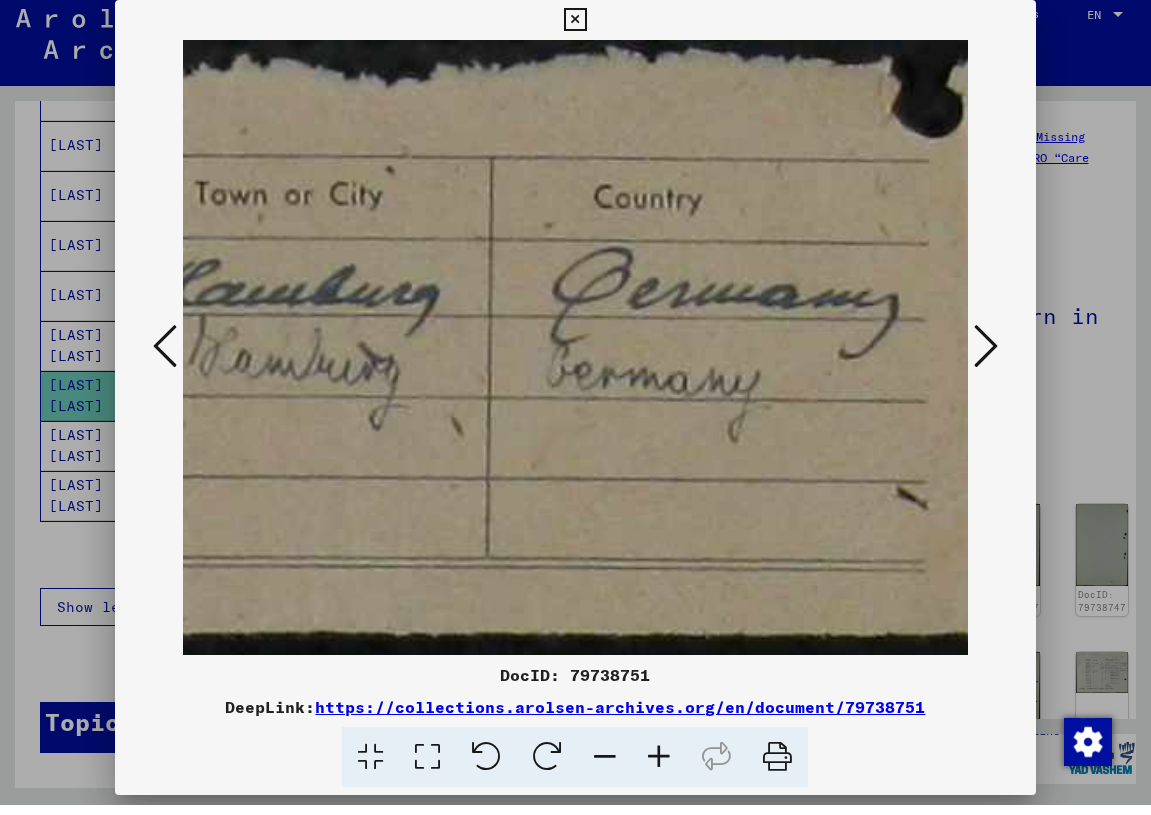 scroll, scrollTop: 0, scrollLeft: 1266, axis: horizontal 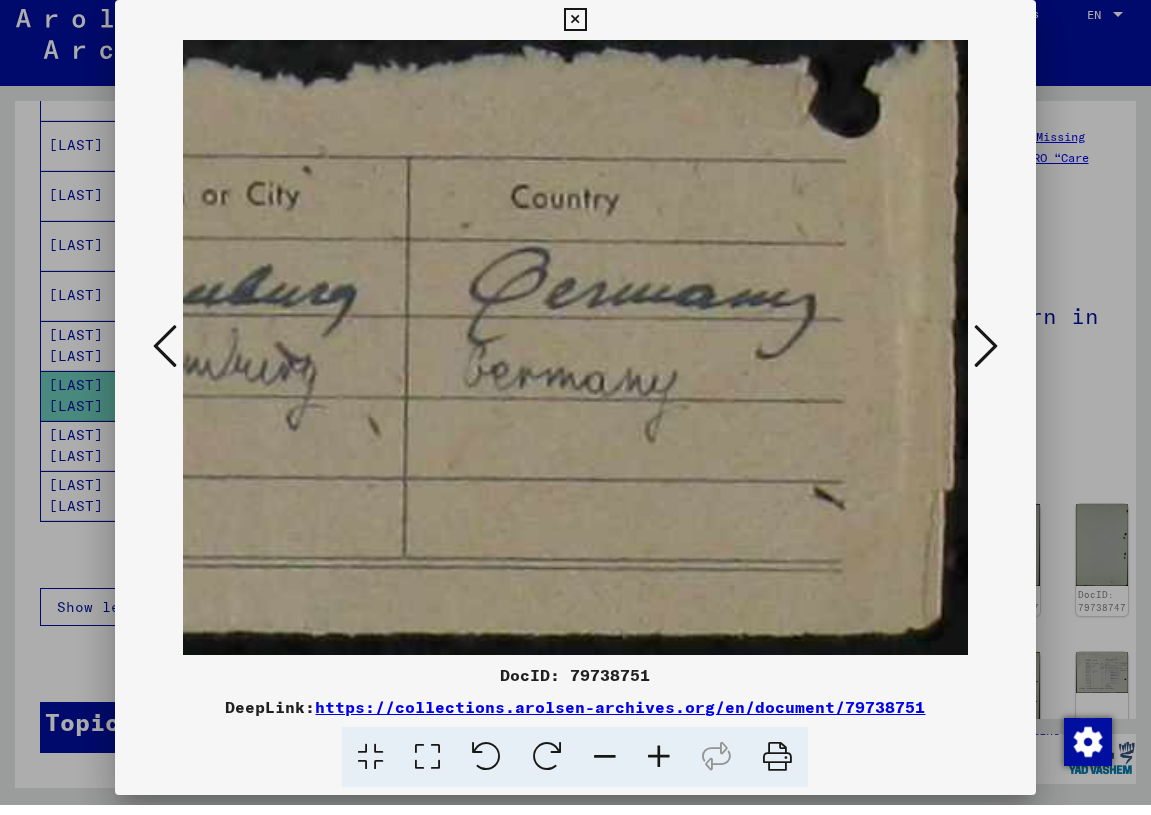 drag, startPoint x: 829, startPoint y: 517, endPoint x: 379, endPoint y: 491, distance: 450.7505 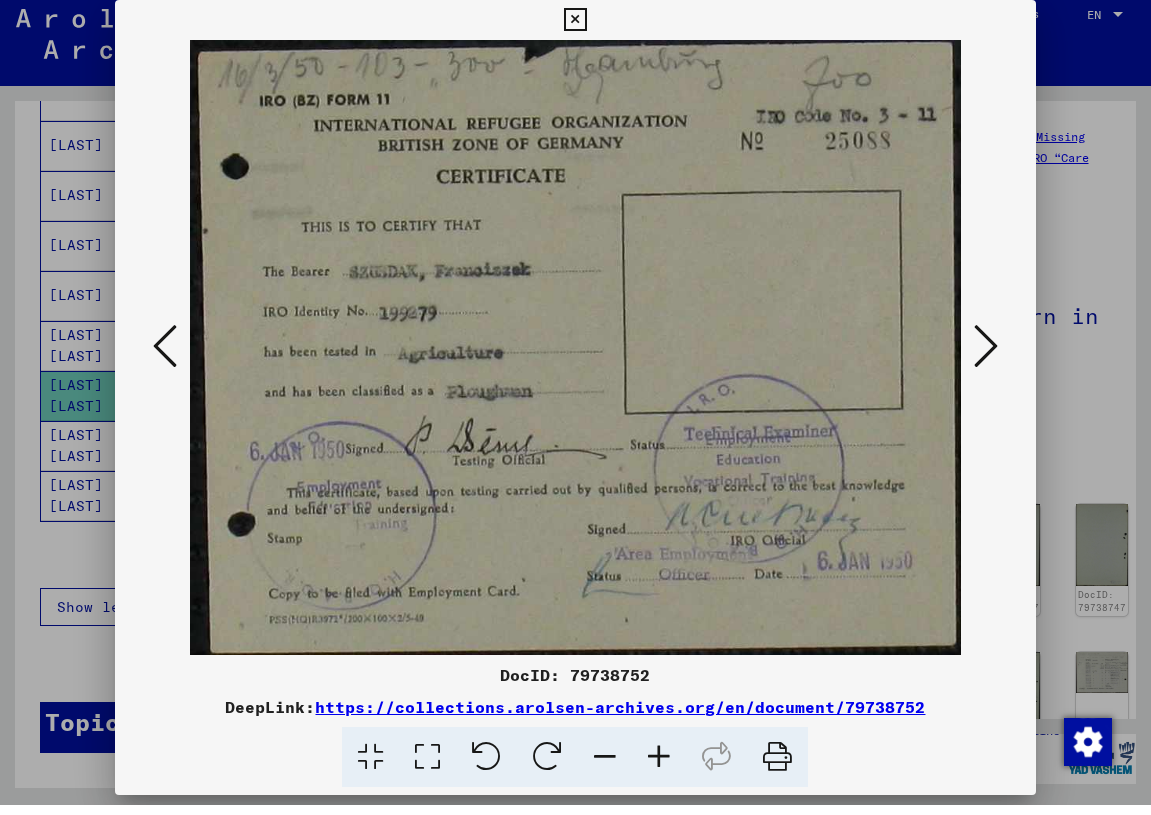 drag, startPoint x: 920, startPoint y: 544, endPoint x: 919, endPoint y: 534, distance: 10.049875 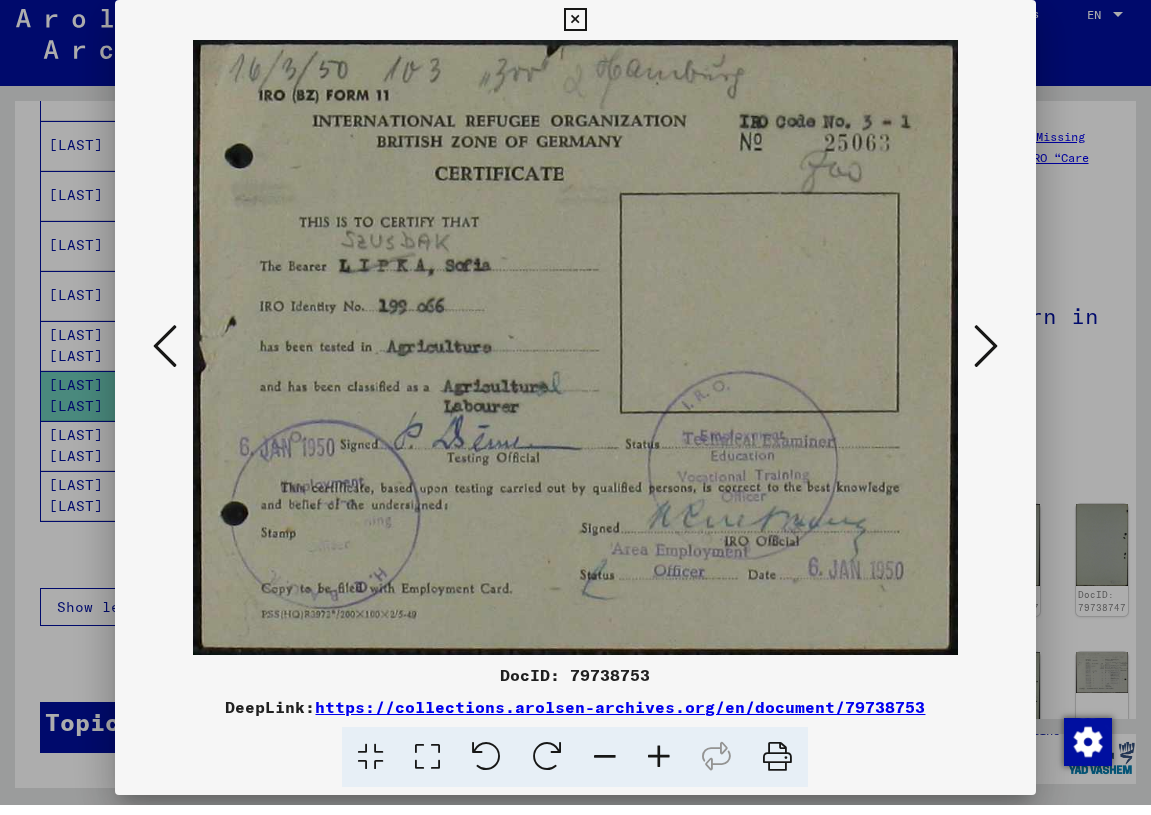 click at bounding box center [986, 356] 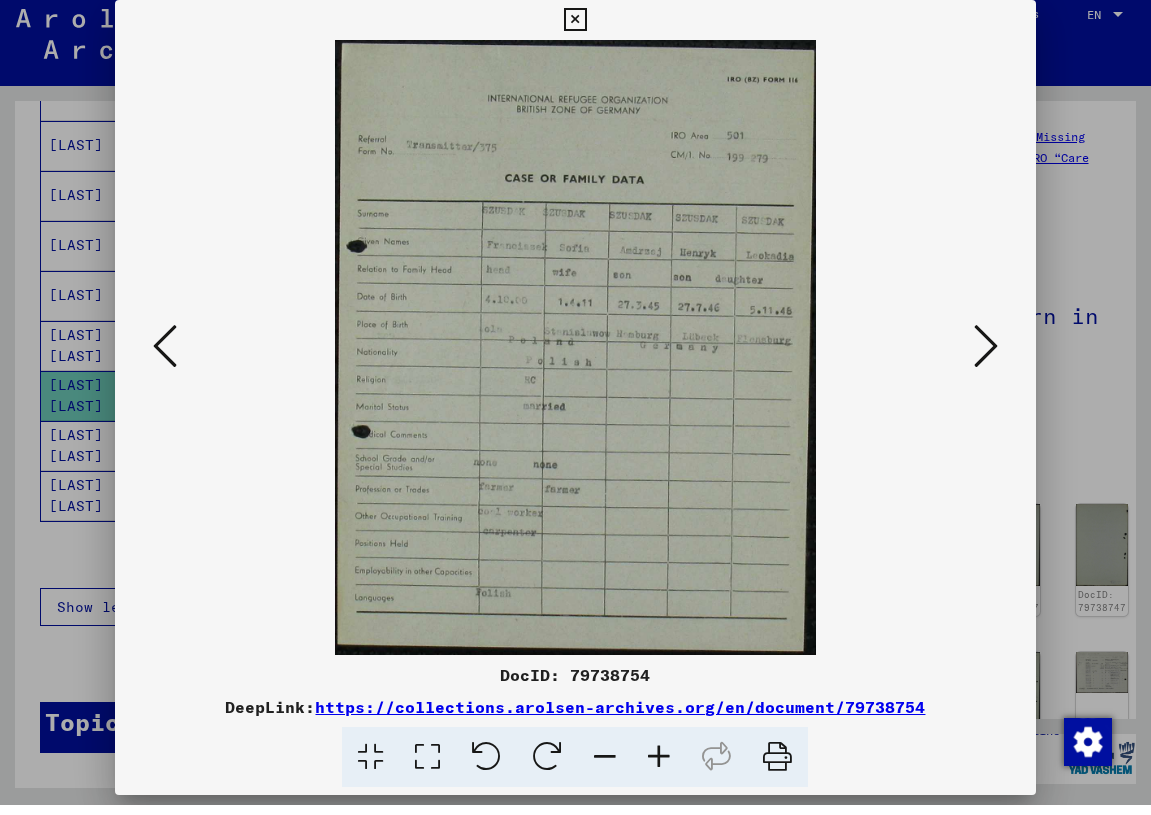 click at bounding box center [659, 767] 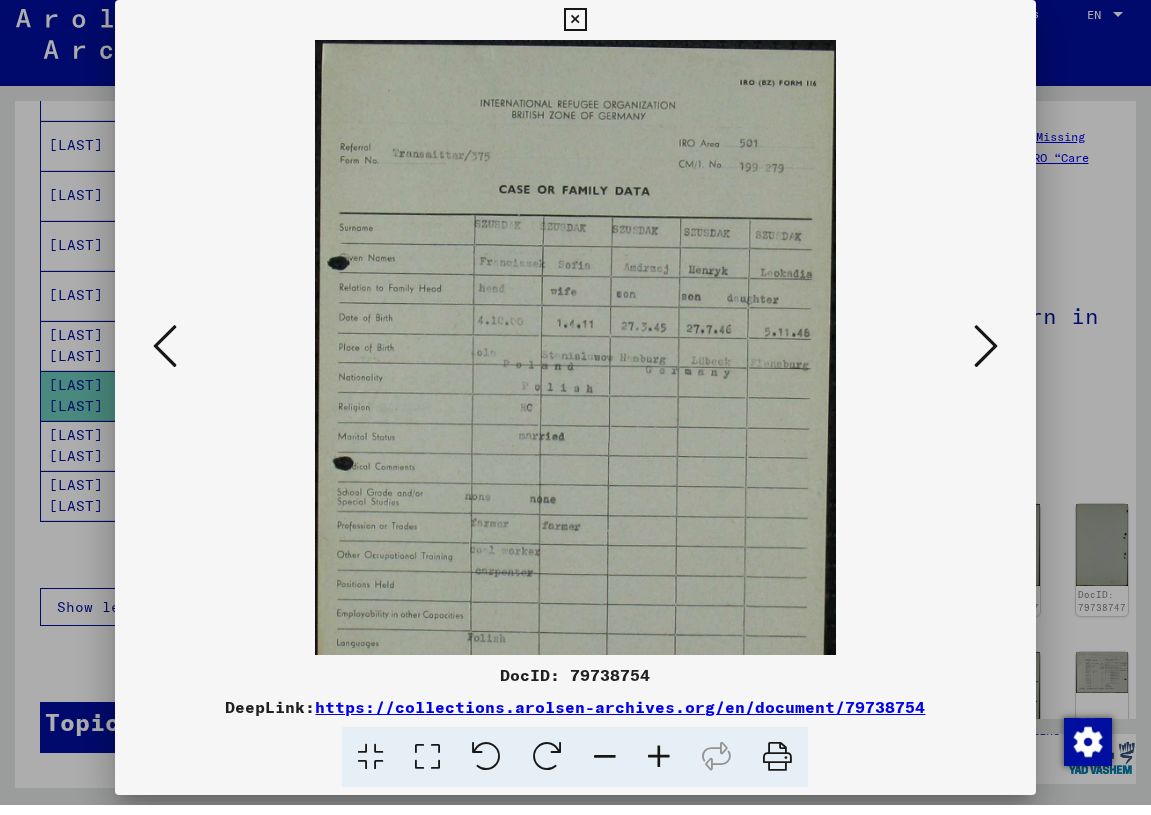 click at bounding box center (659, 767) 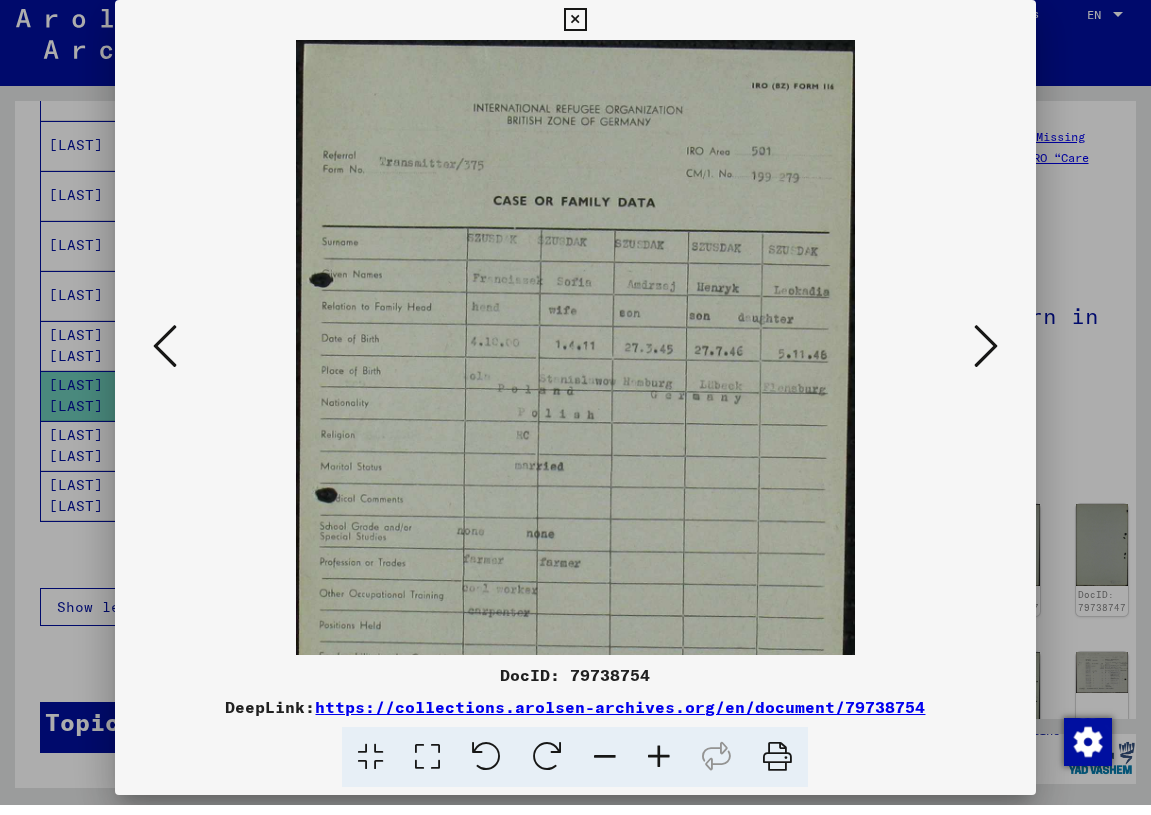 click at bounding box center (659, 767) 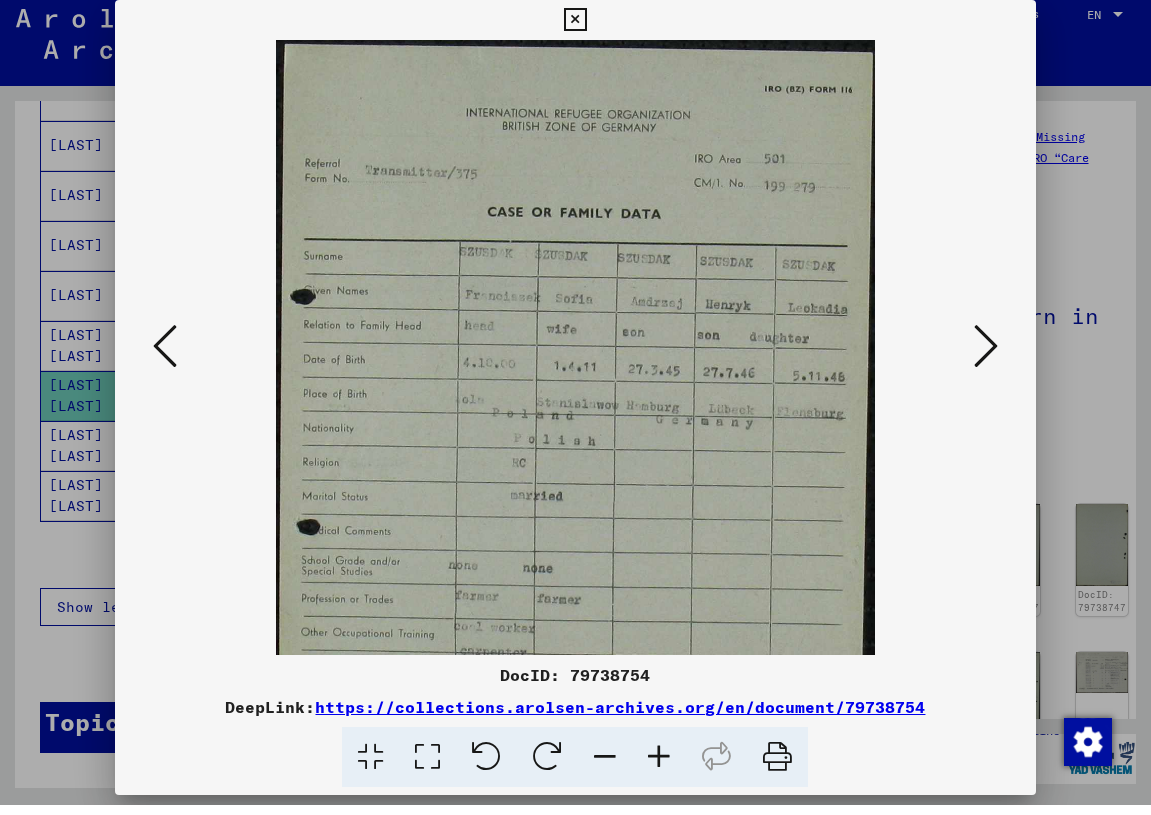 click at bounding box center [659, 767] 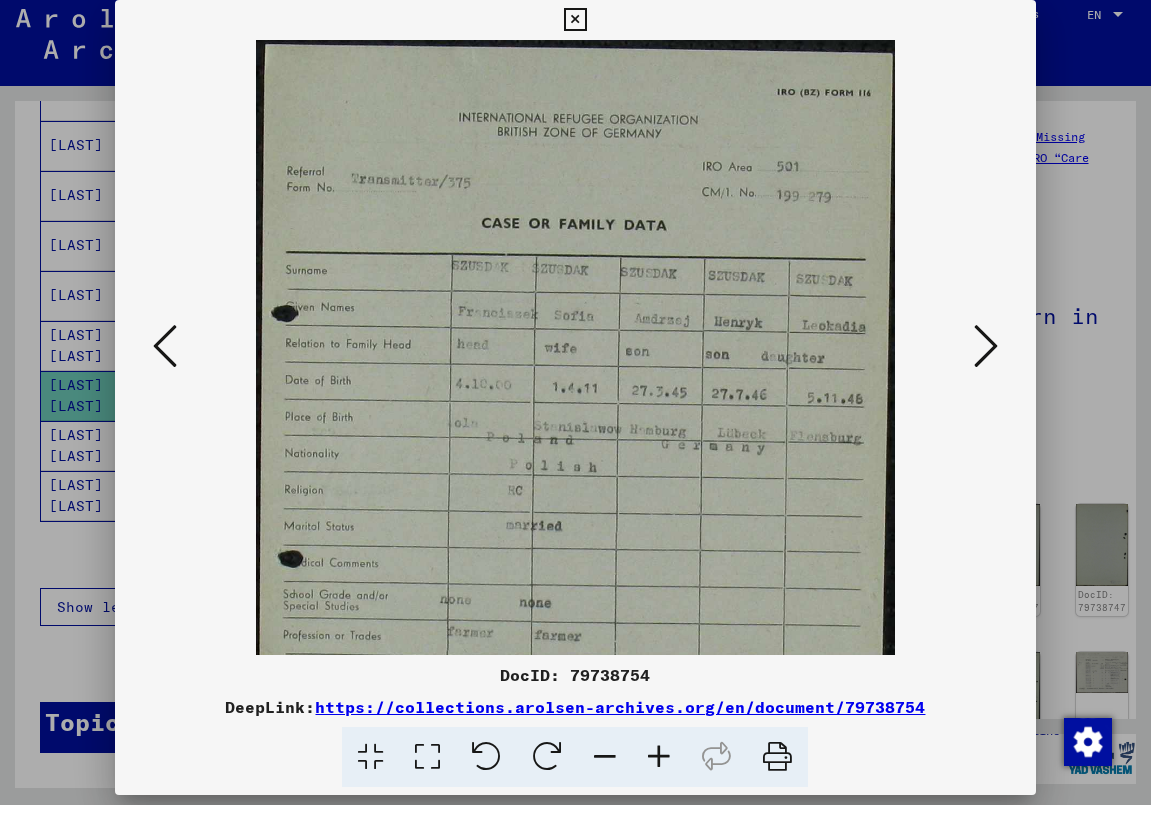 click at bounding box center (659, 767) 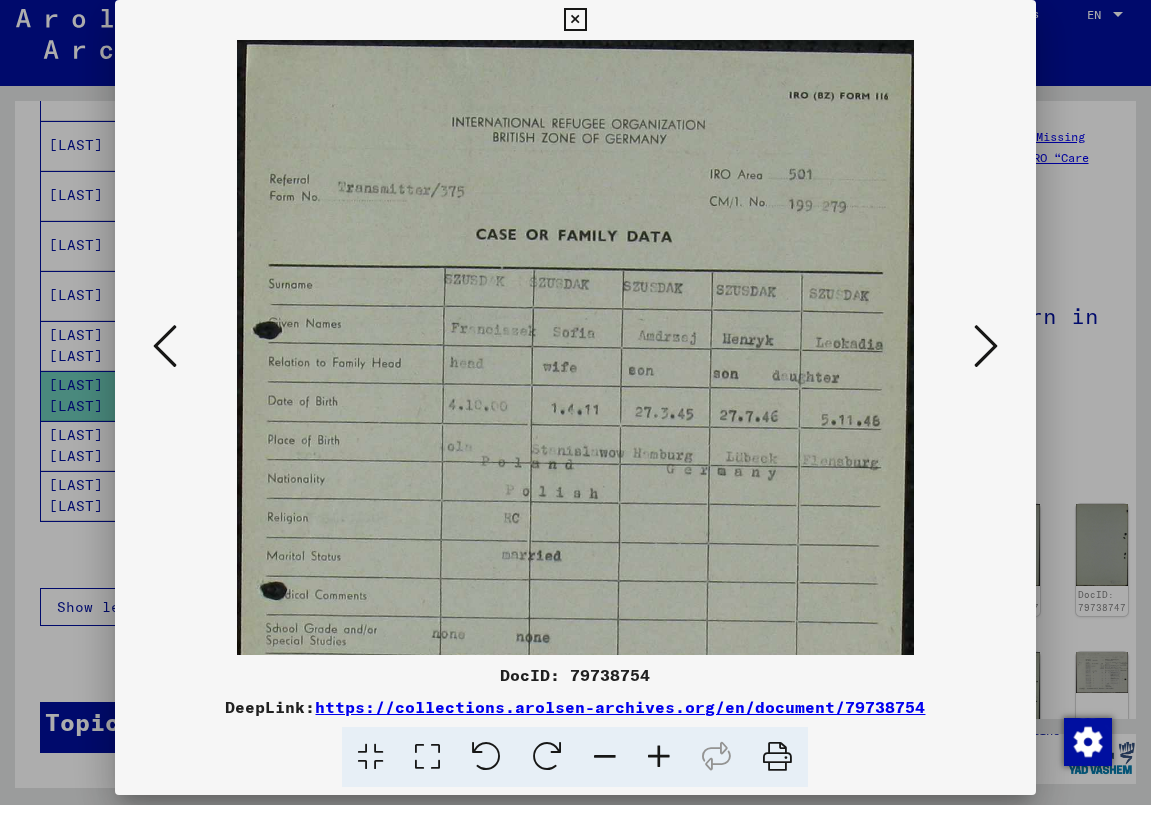 click at bounding box center (659, 767) 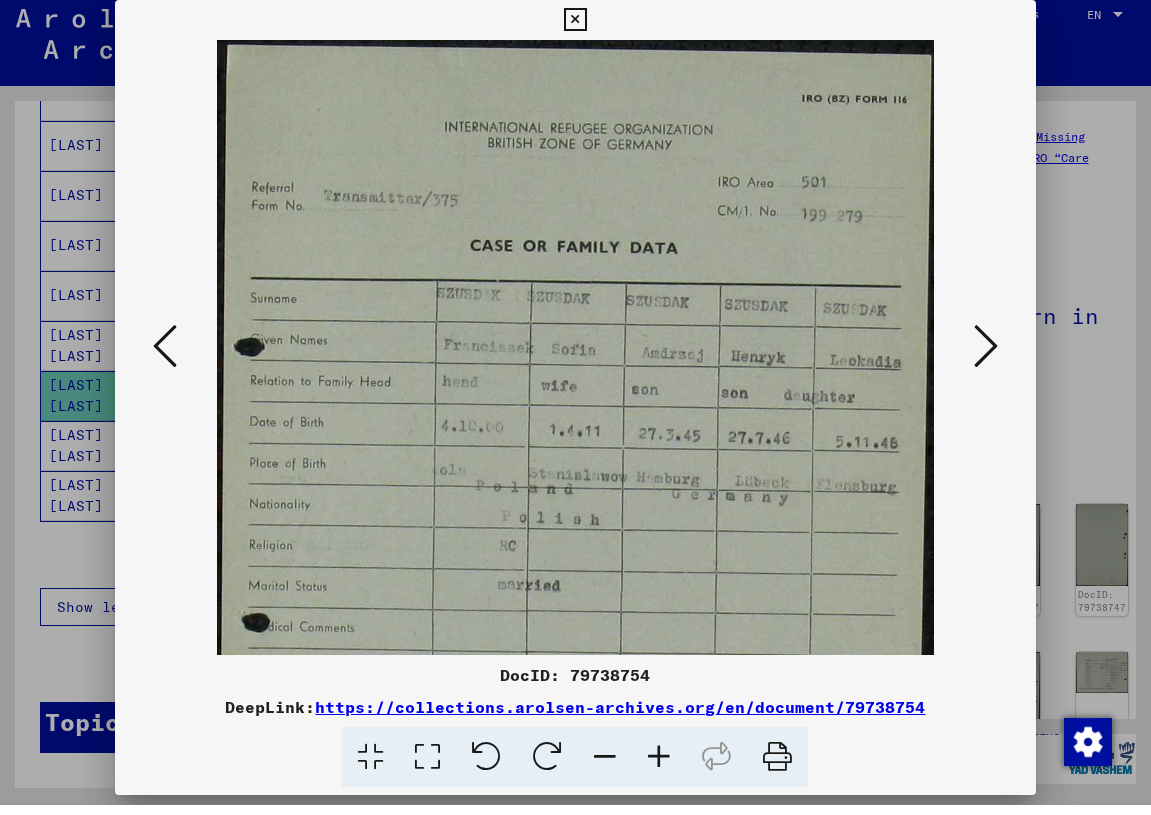 click at bounding box center [659, 767] 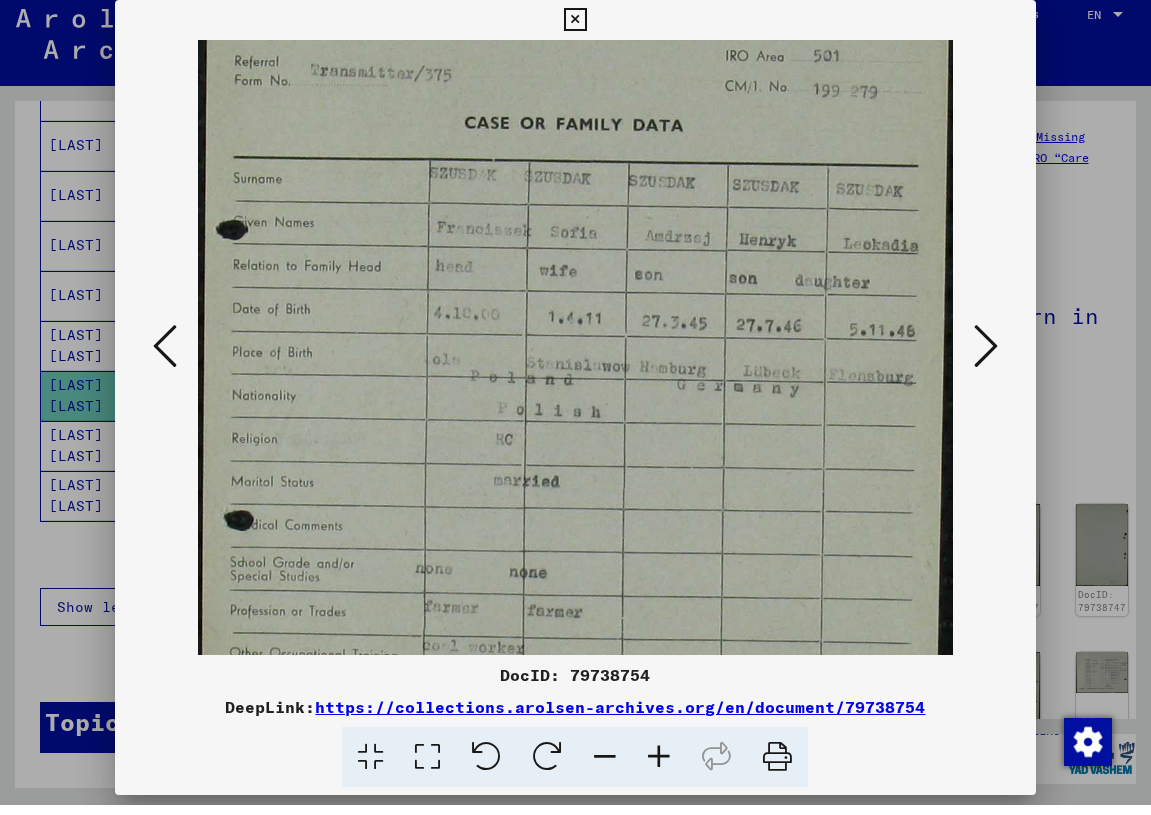 scroll, scrollTop: 260, scrollLeft: 0, axis: vertical 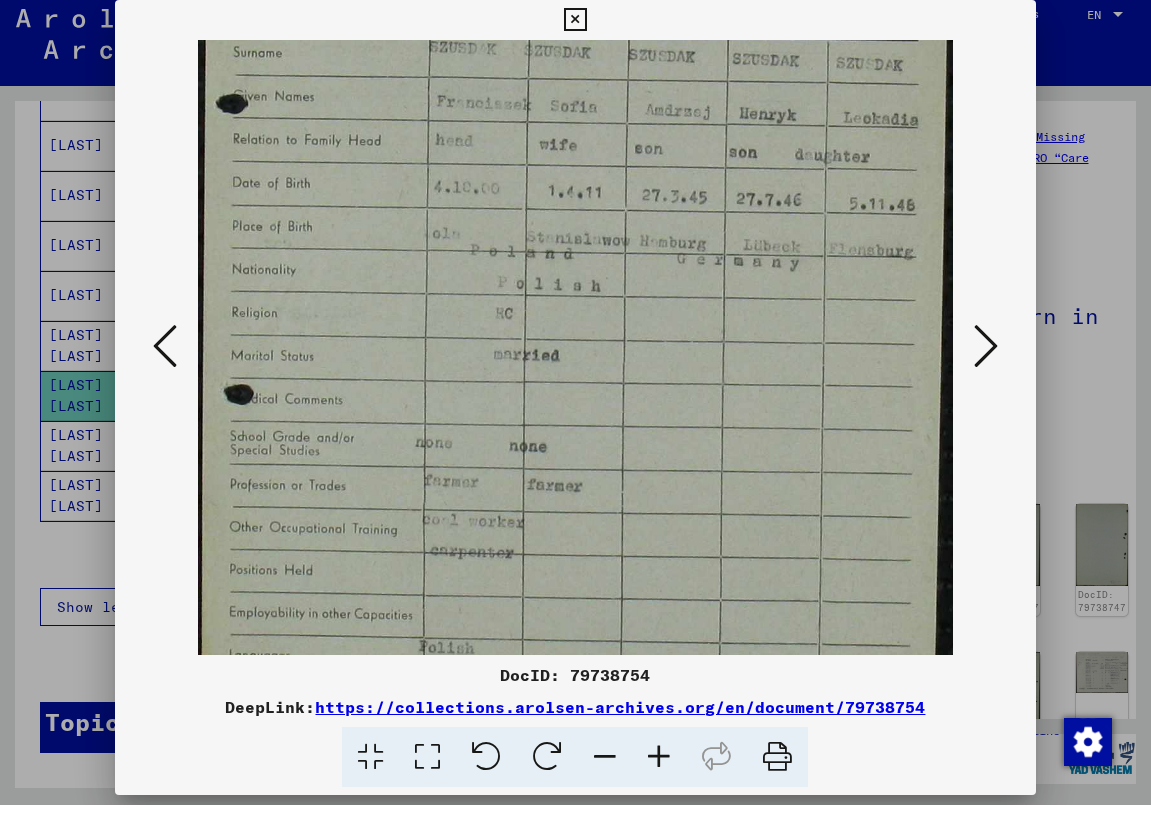 drag, startPoint x: 760, startPoint y: 574, endPoint x: 772, endPoint y: 314, distance: 260.27676 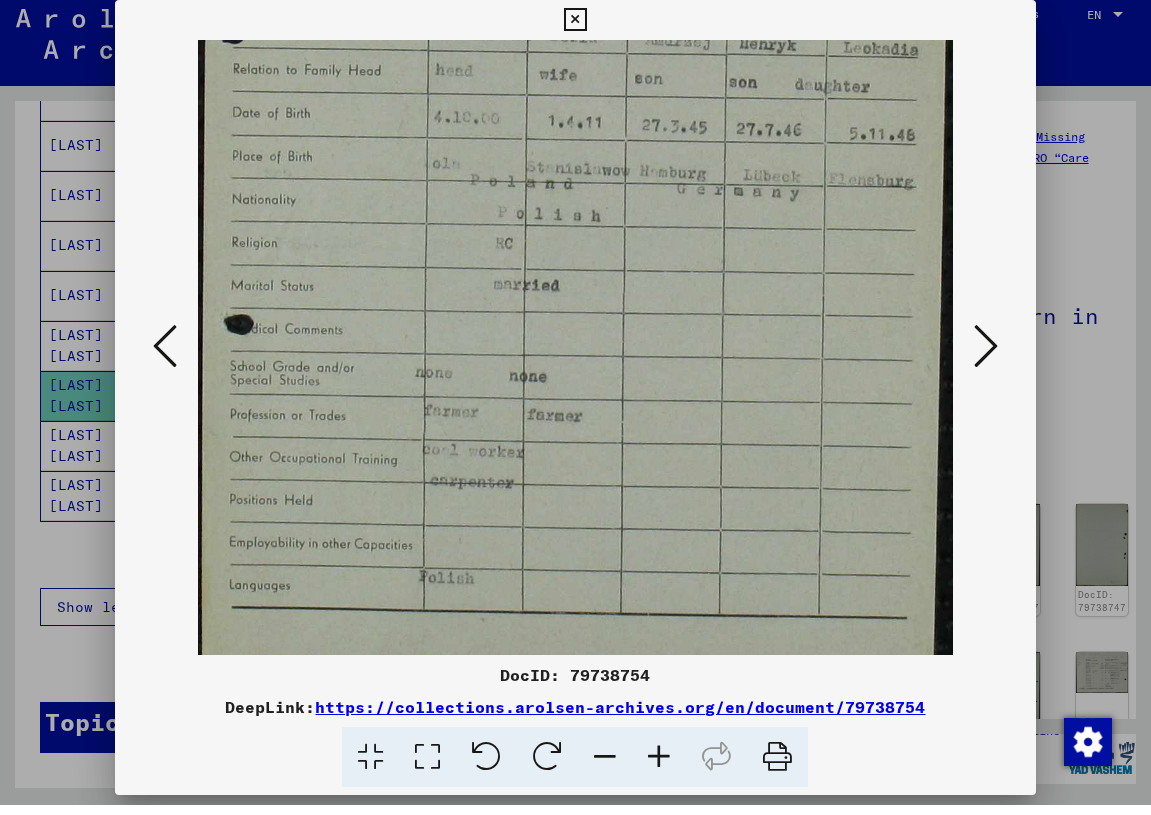 scroll, scrollTop: 350, scrollLeft: 0, axis: vertical 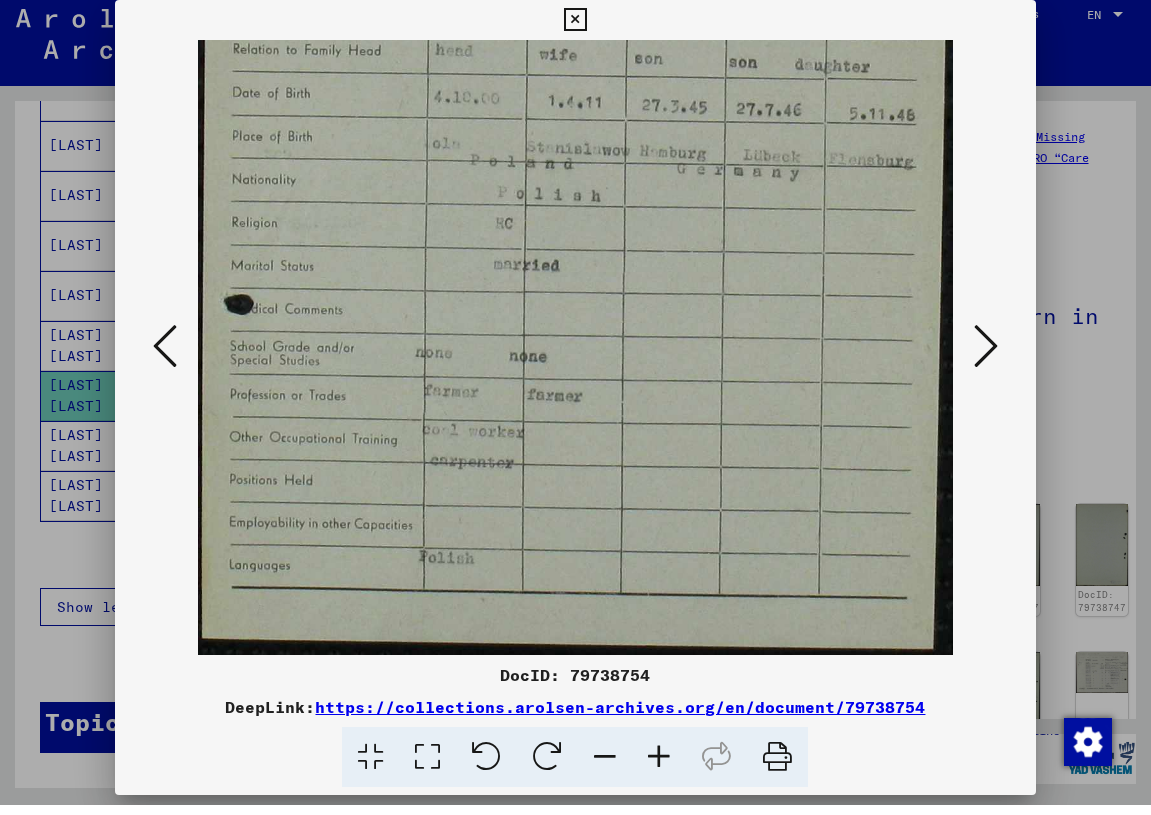 drag, startPoint x: 778, startPoint y: 513, endPoint x: 765, endPoint y: 399, distance: 114.73883 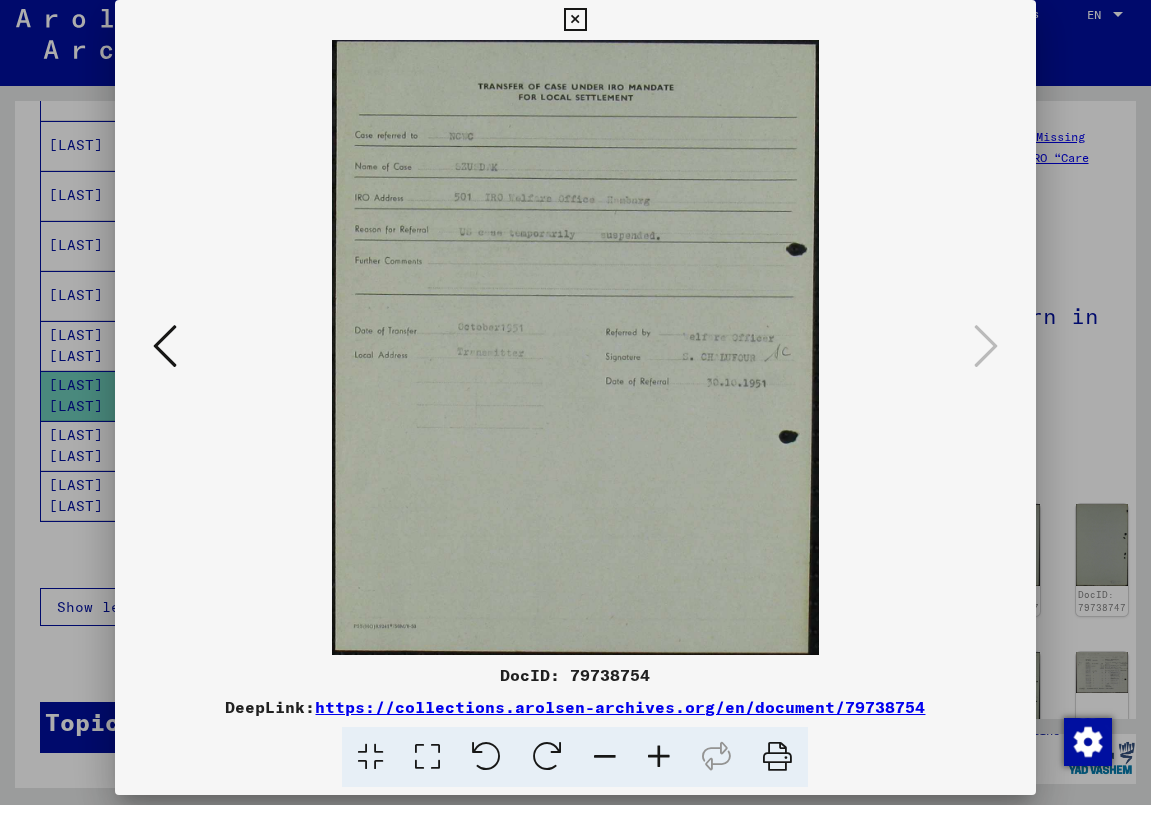 scroll, scrollTop: 0, scrollLeft: 0, axis: both 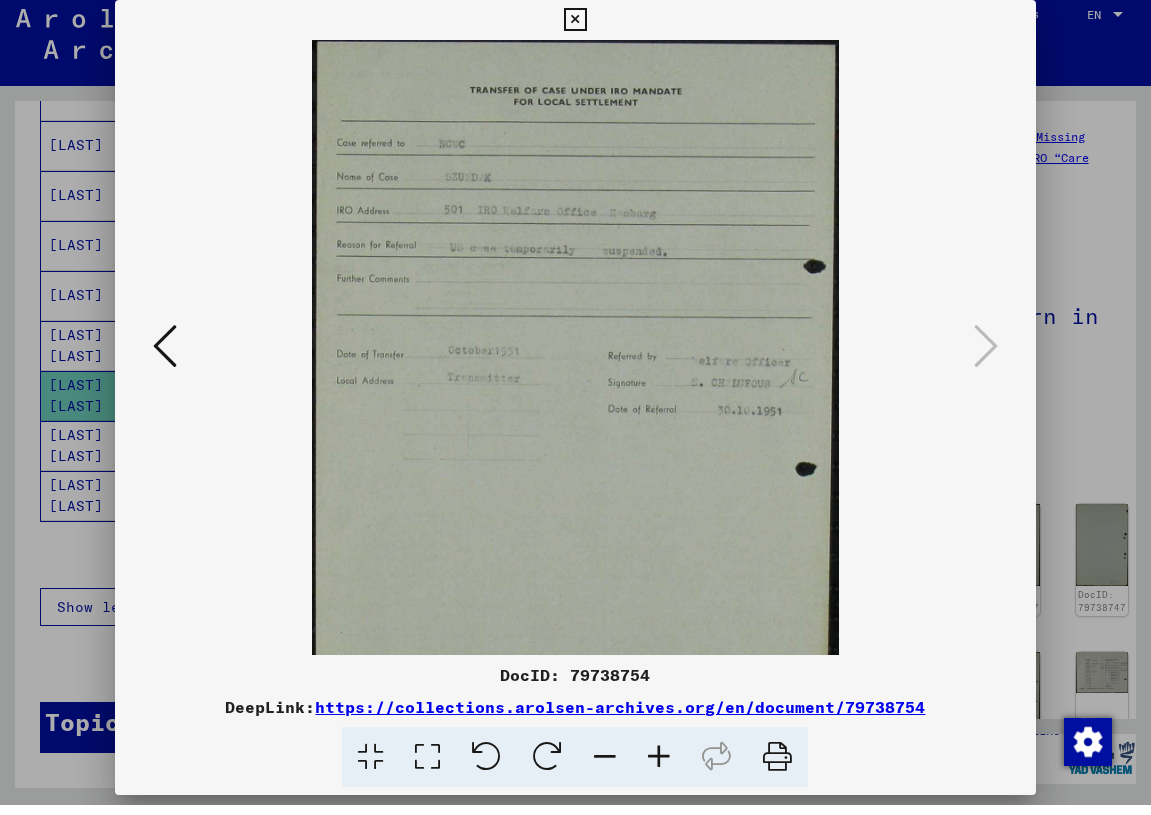 click at bounding box center (659, 767) 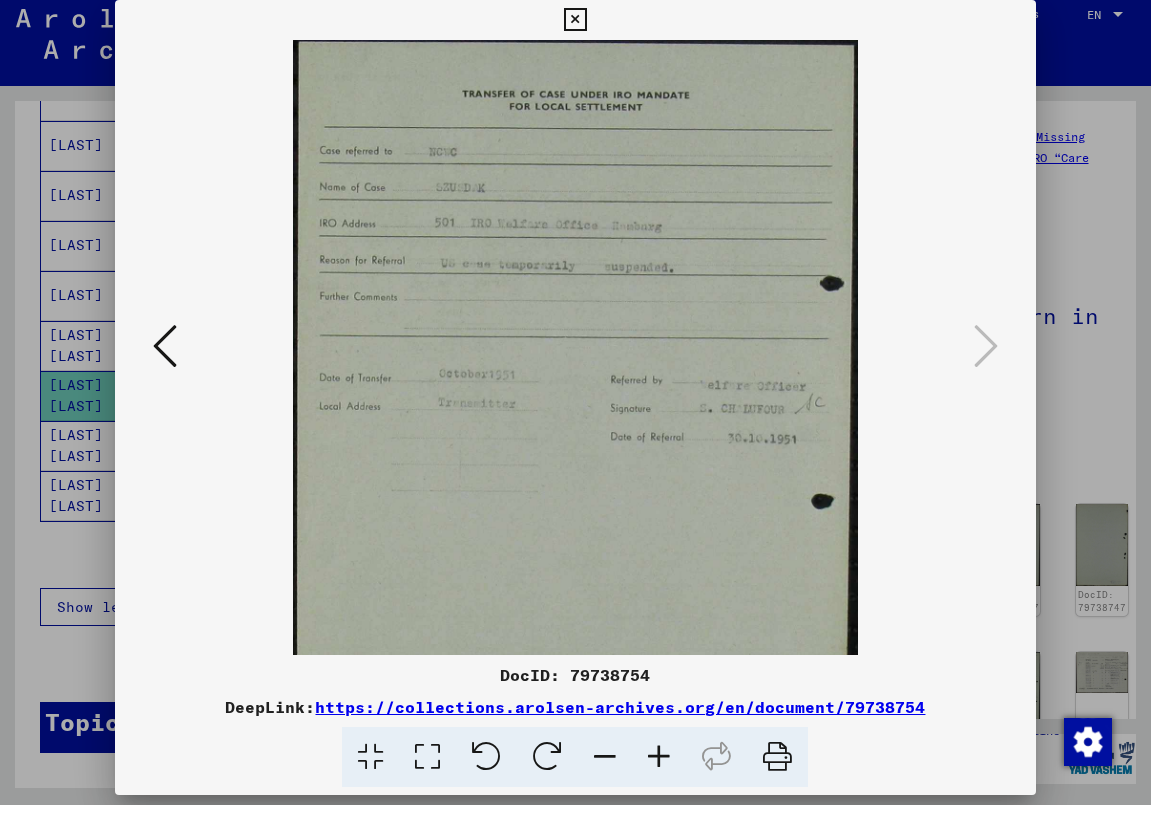 click at bounding box center [659, 767] 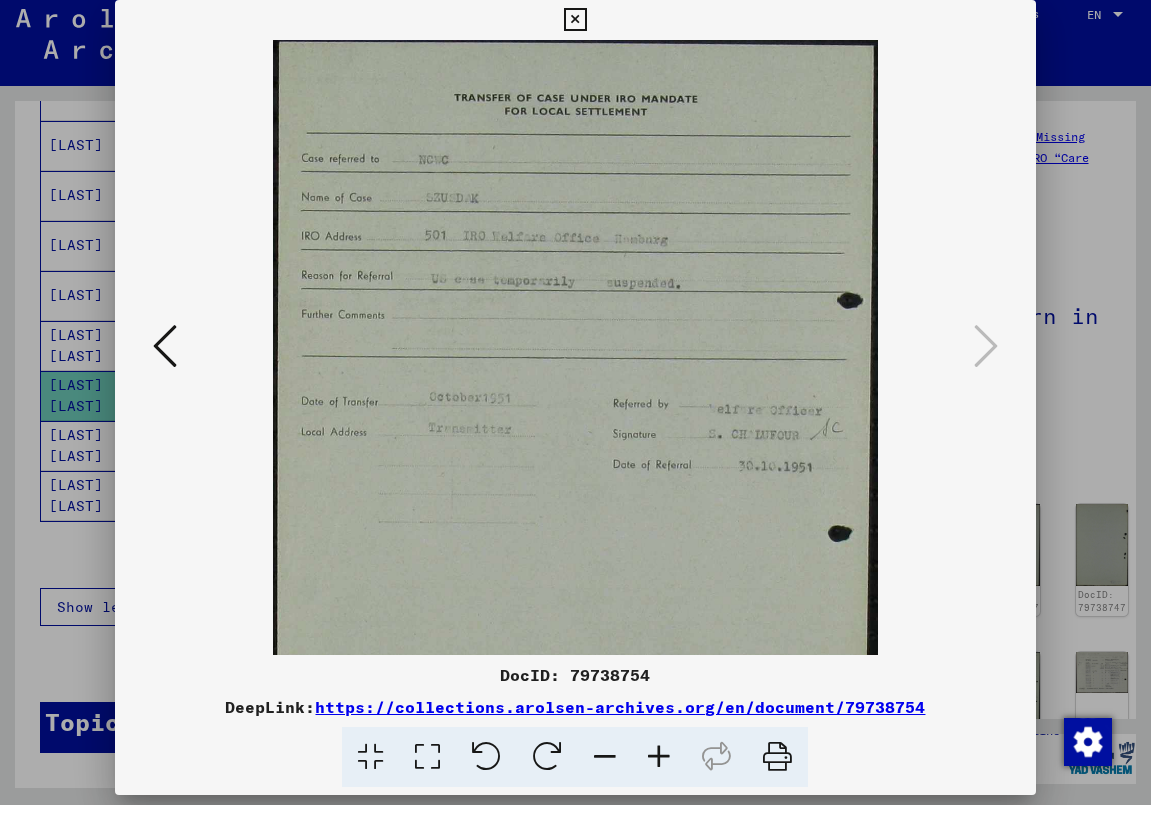 click at bounding box center [659, 767] 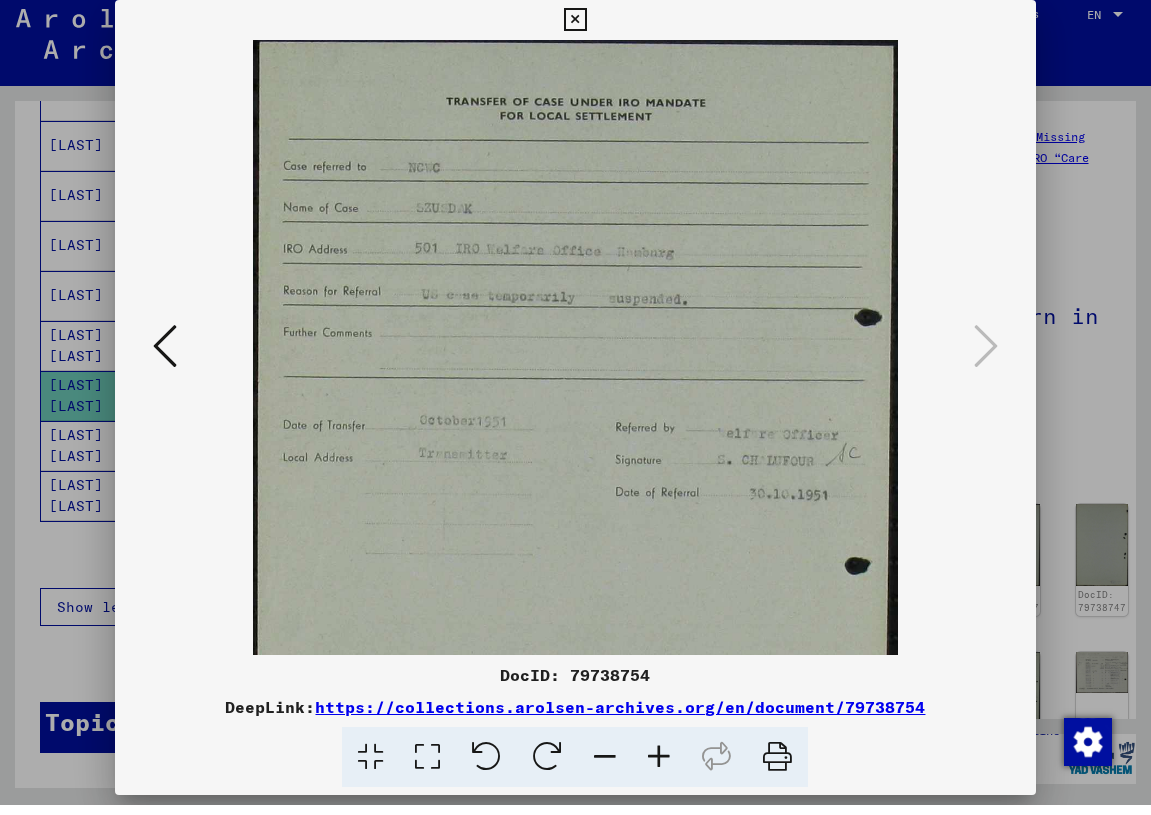 click at bounding box center [659, 767] 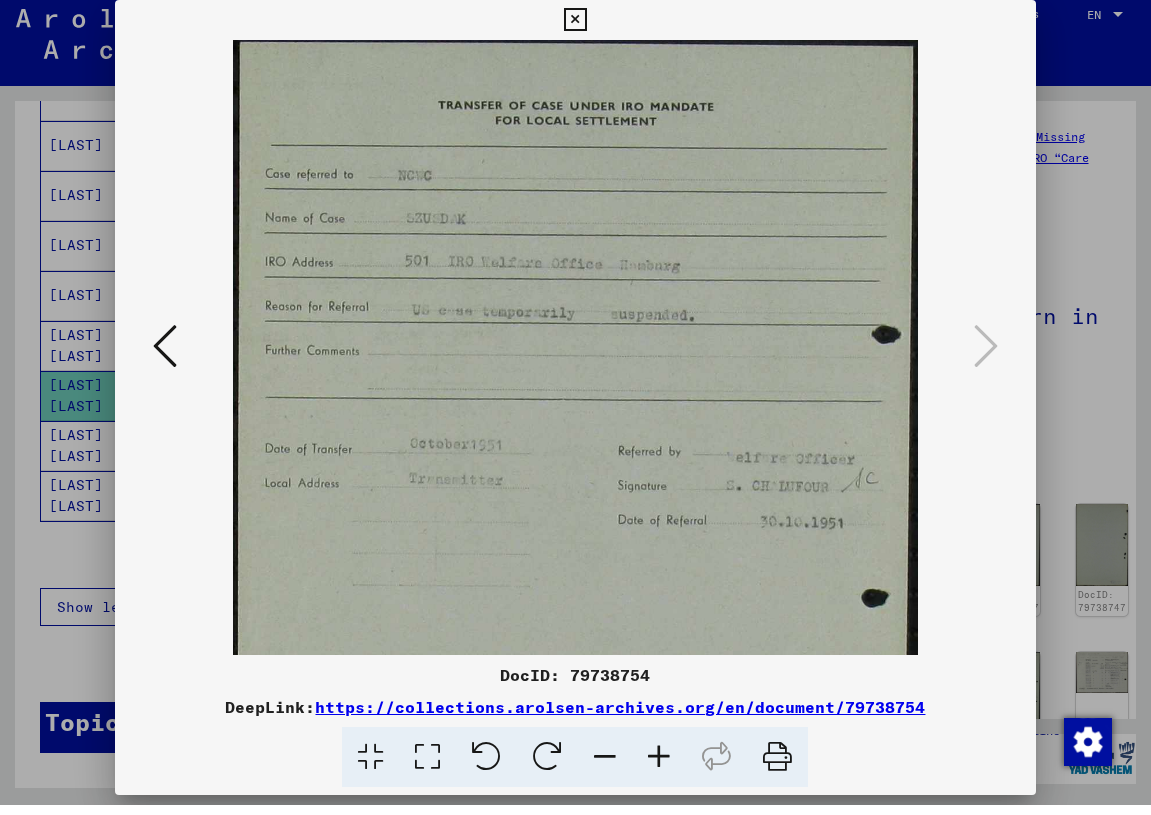 click at bounding box center (659, 767) 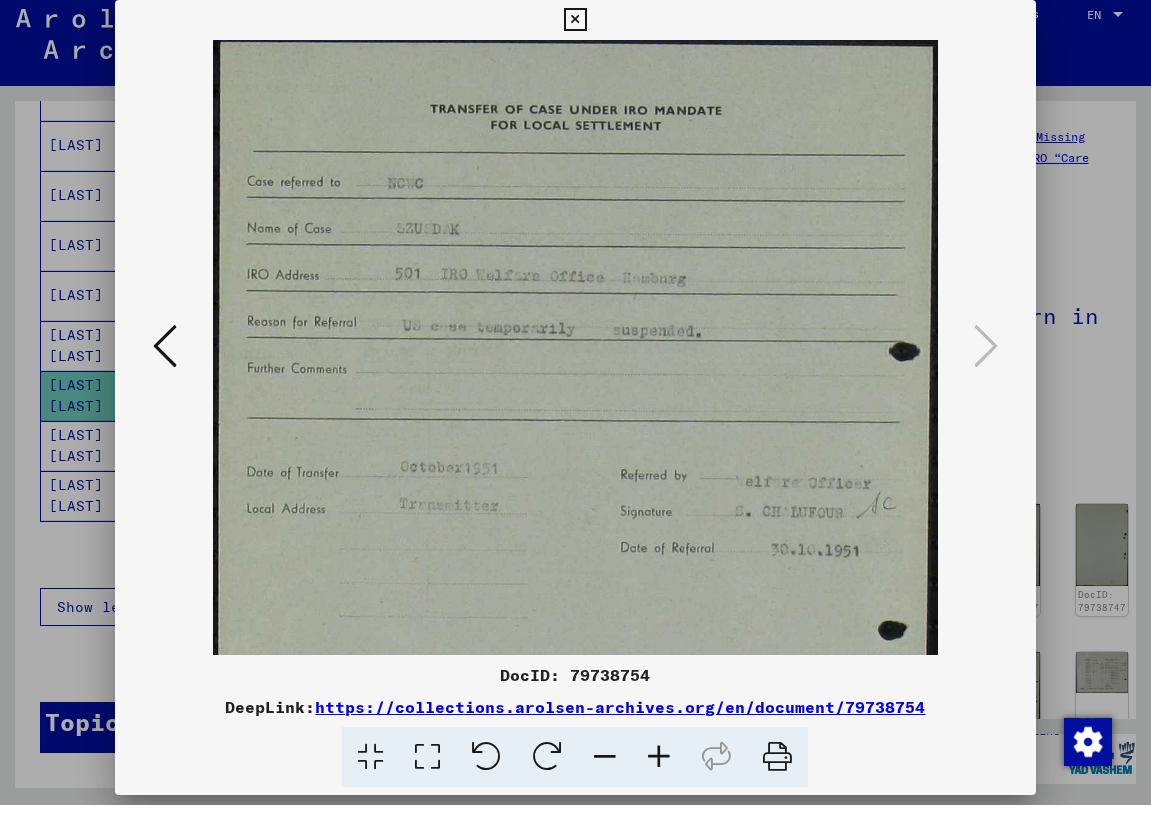 click at bounding box center [659, 767] 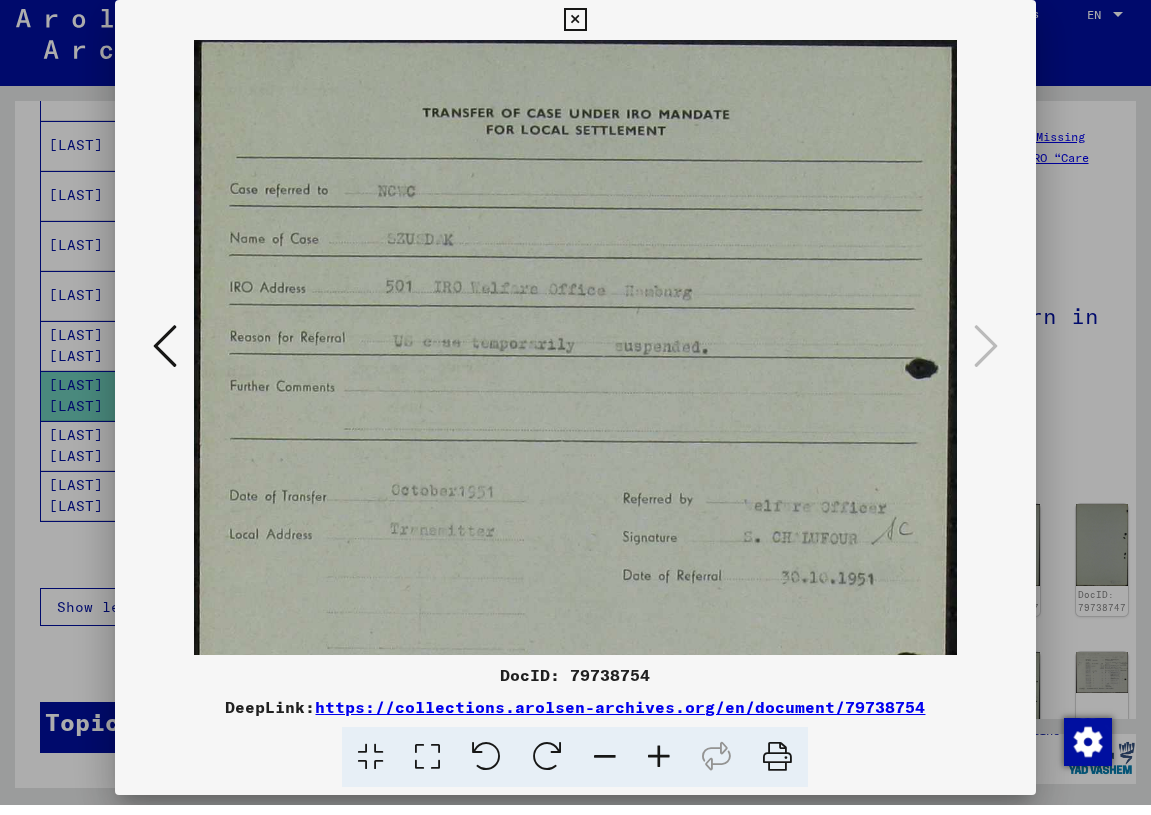 click at bounding box center (659, 767) 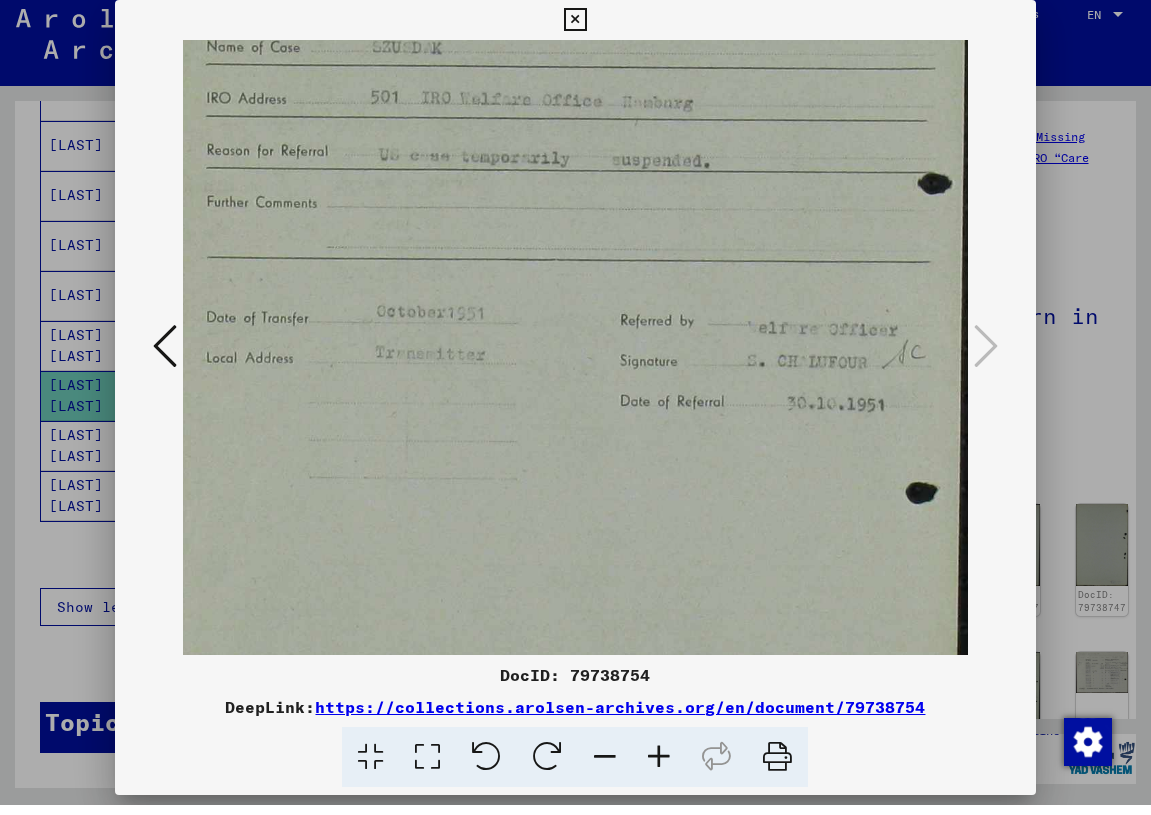drag, startPoint x: 604, startPoint y: 583, endPoint x: 543, endPoint y: 378, distance: 213.88315 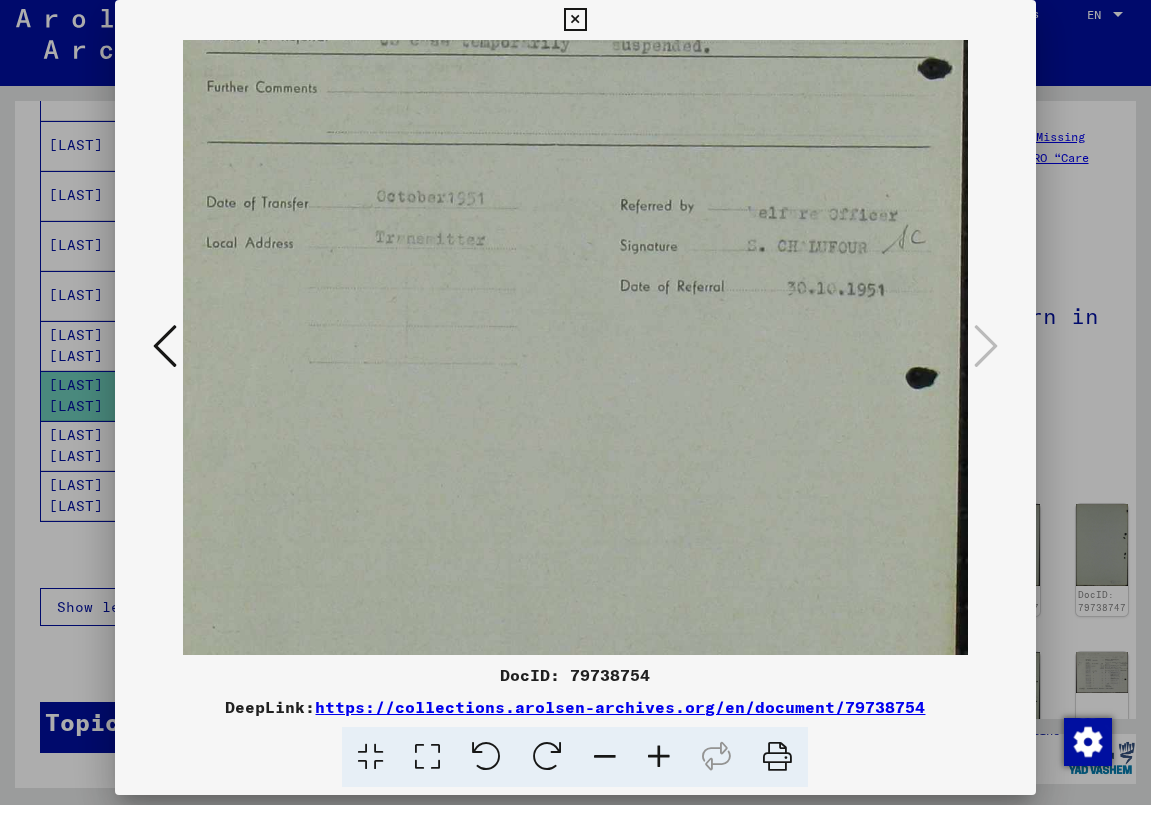 scroll, scrollTop: 320, scrollLeft: 14, axis: both 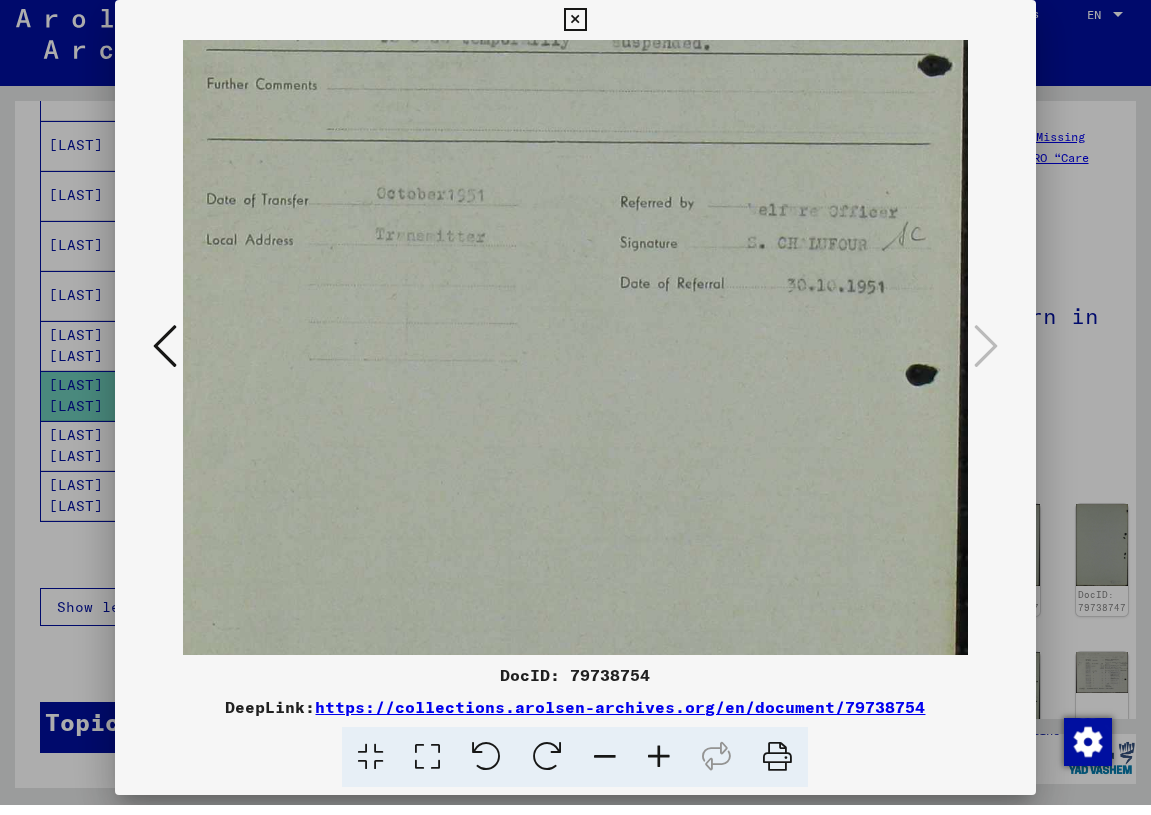 drag, startPoint x: 582, startPoint y: 546, endPoint x: 578, endPoint y: 431, distance: 115.06954 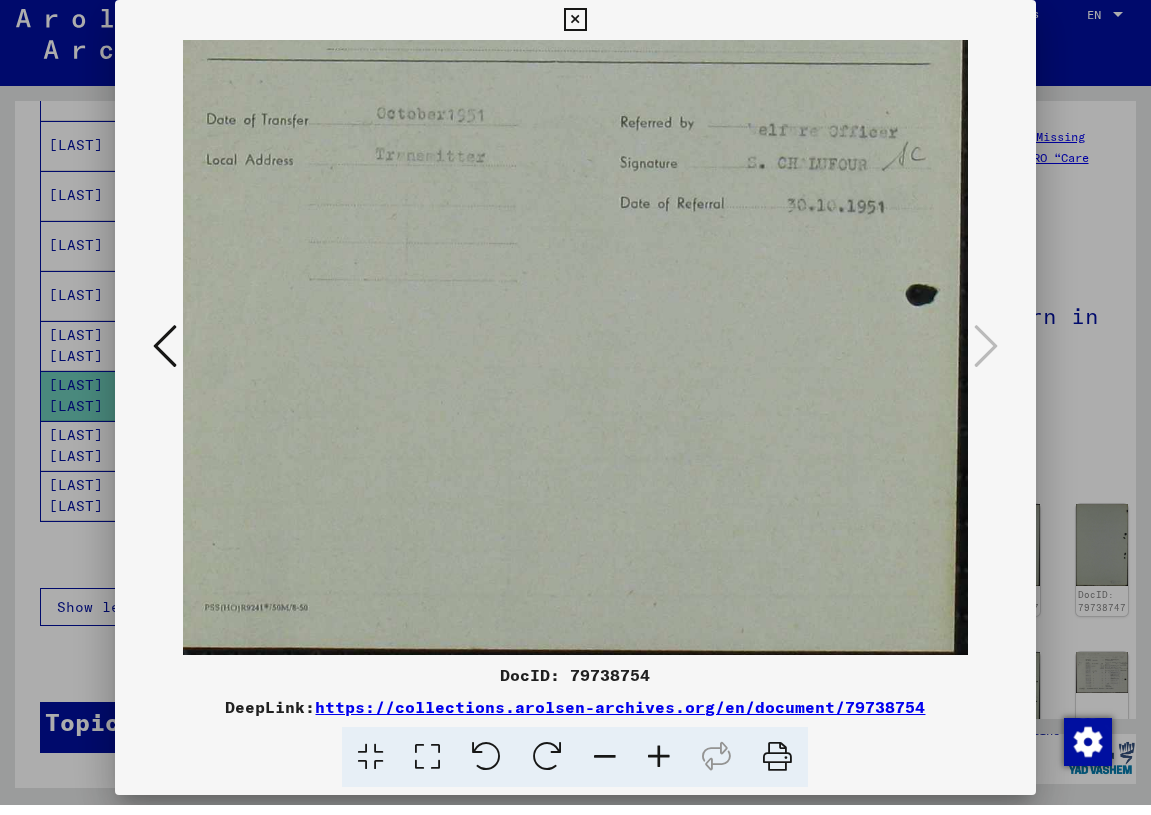 scroll, scrollTop: 400, scrollLeft: 13, axis: both 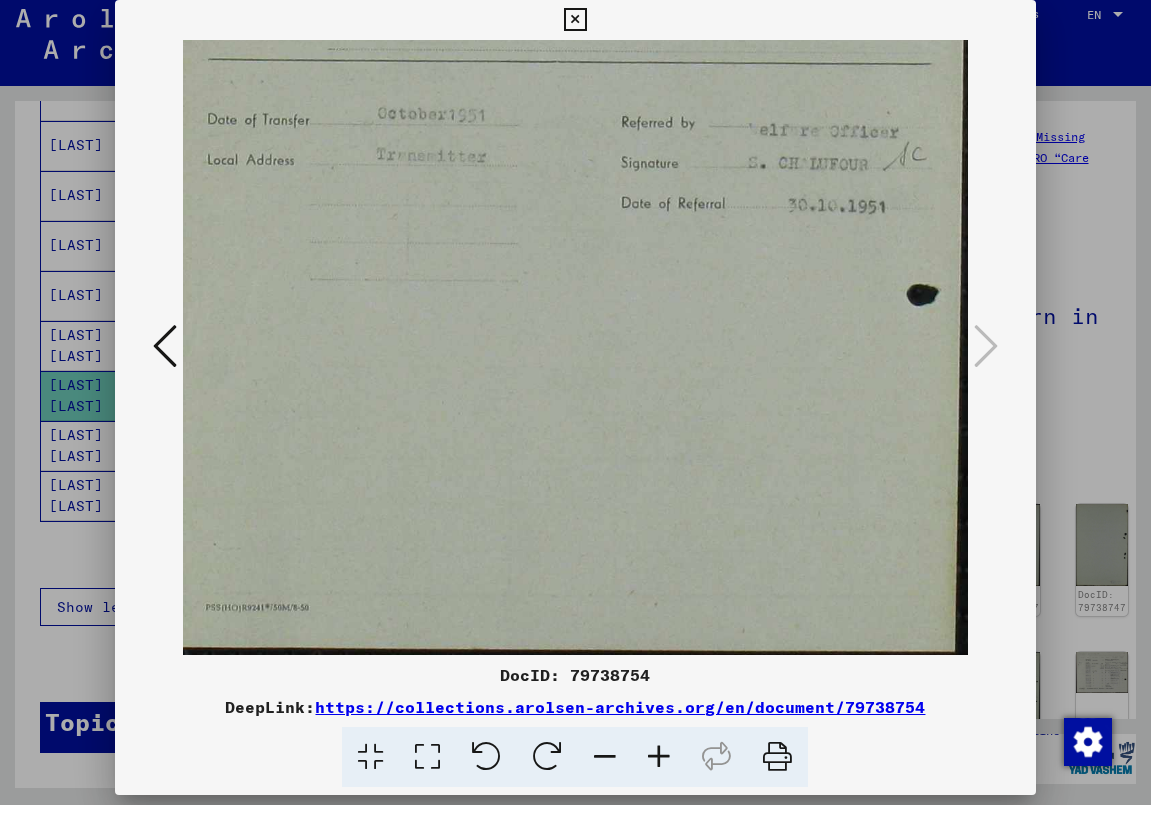 drag, startPoint x: 826, startPoint y: 530, endPoint x: 823, endPoint y: 384, distance: 146.03082 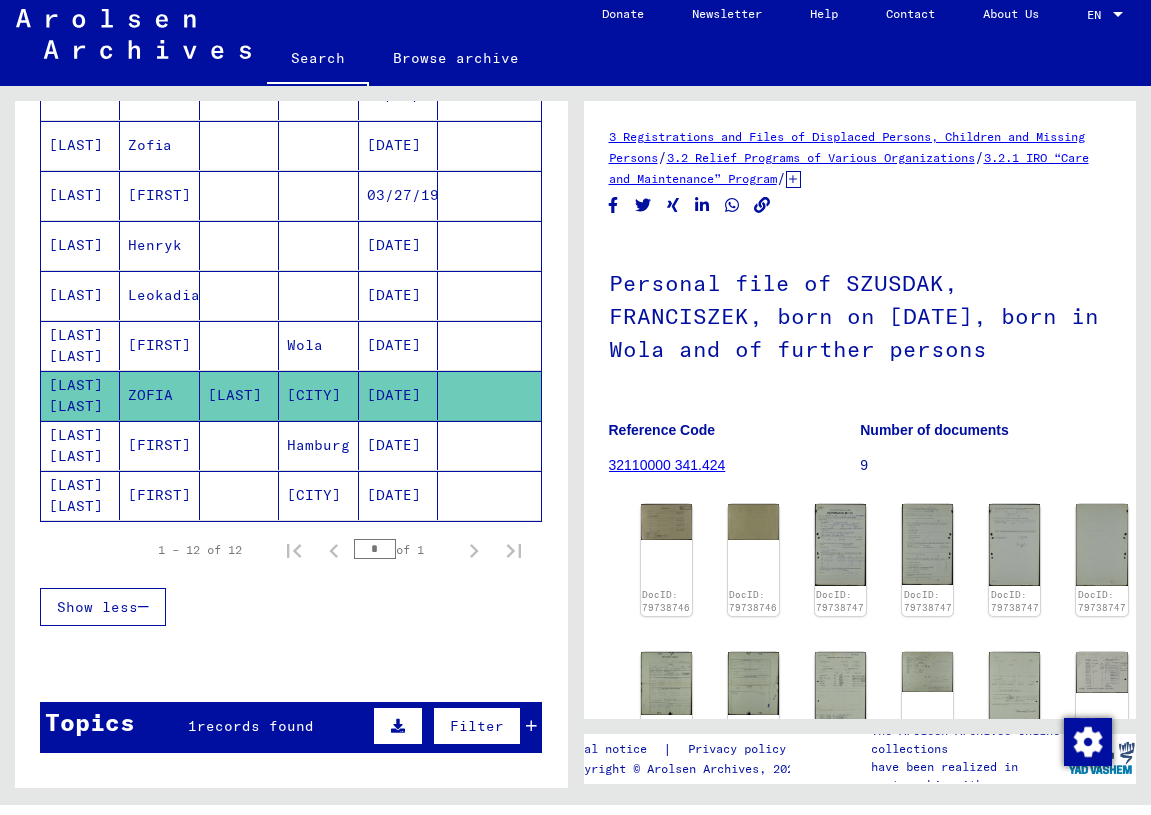 click on "Hamburg" at bounding box center [318, 505] 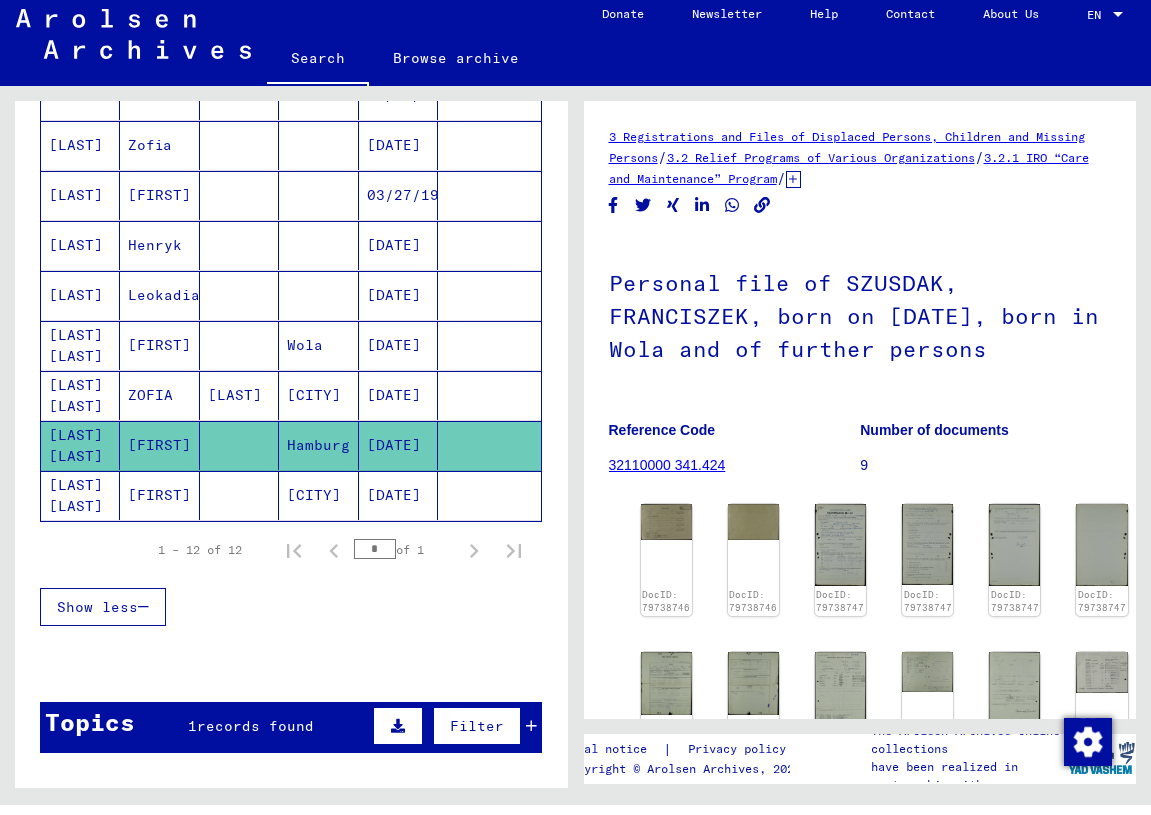 click on "[DATE]" at bounding box center (398, 405) 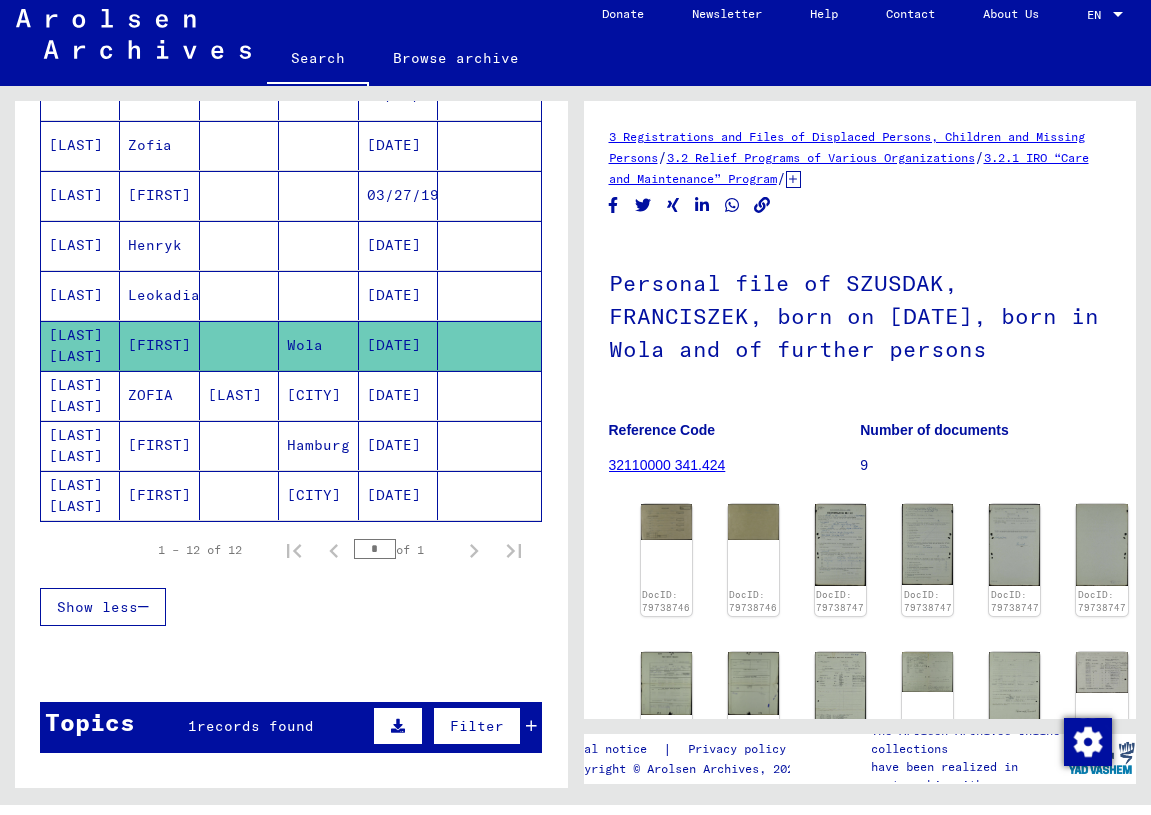 click on "03/27/1945" at bounding box center (398, 255) 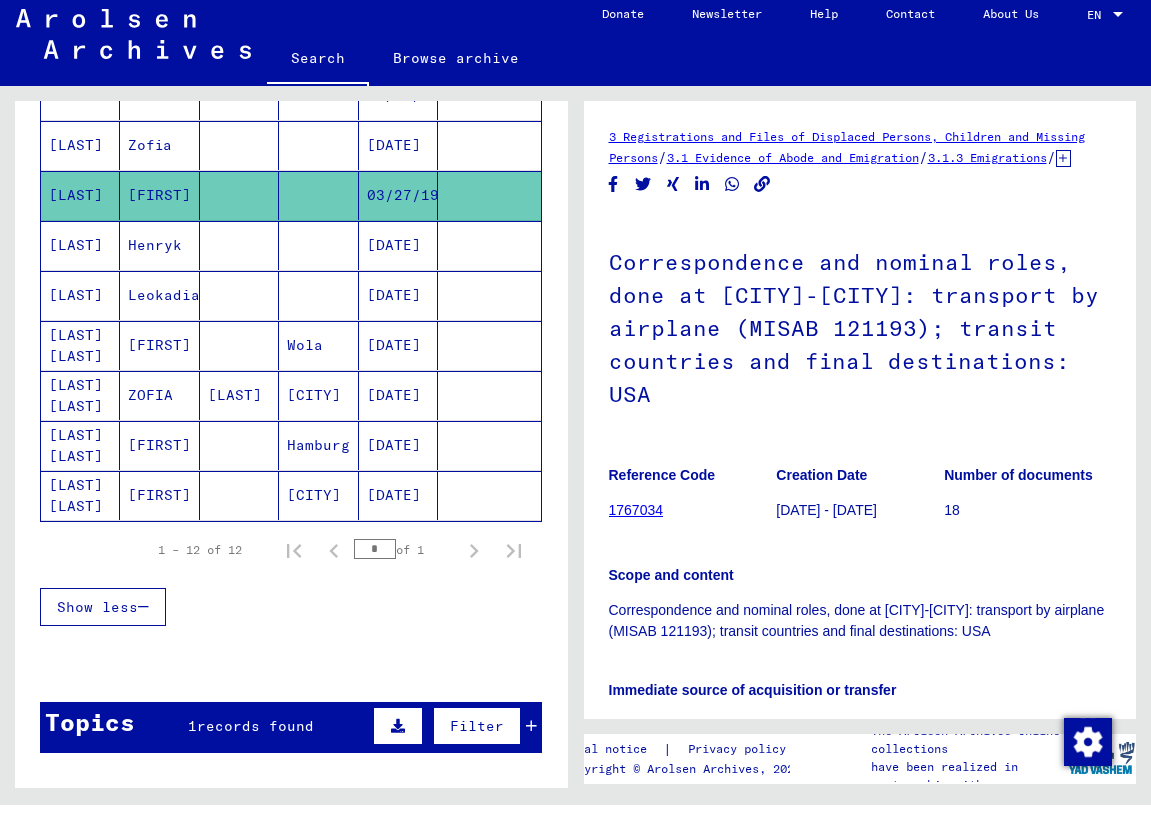 click on "[DATE]" at bounding box center (398, 205) 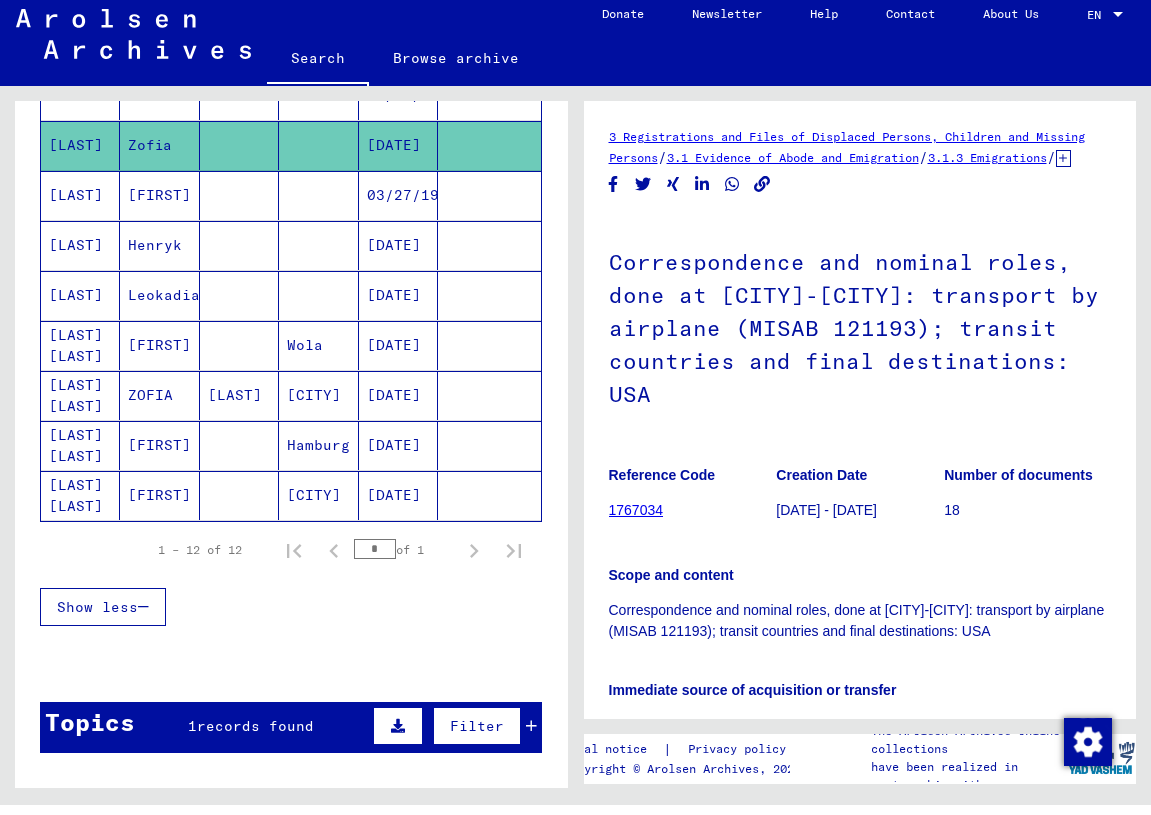 scroll, scrollTop: 0, scrollLeft: 0, axis: both 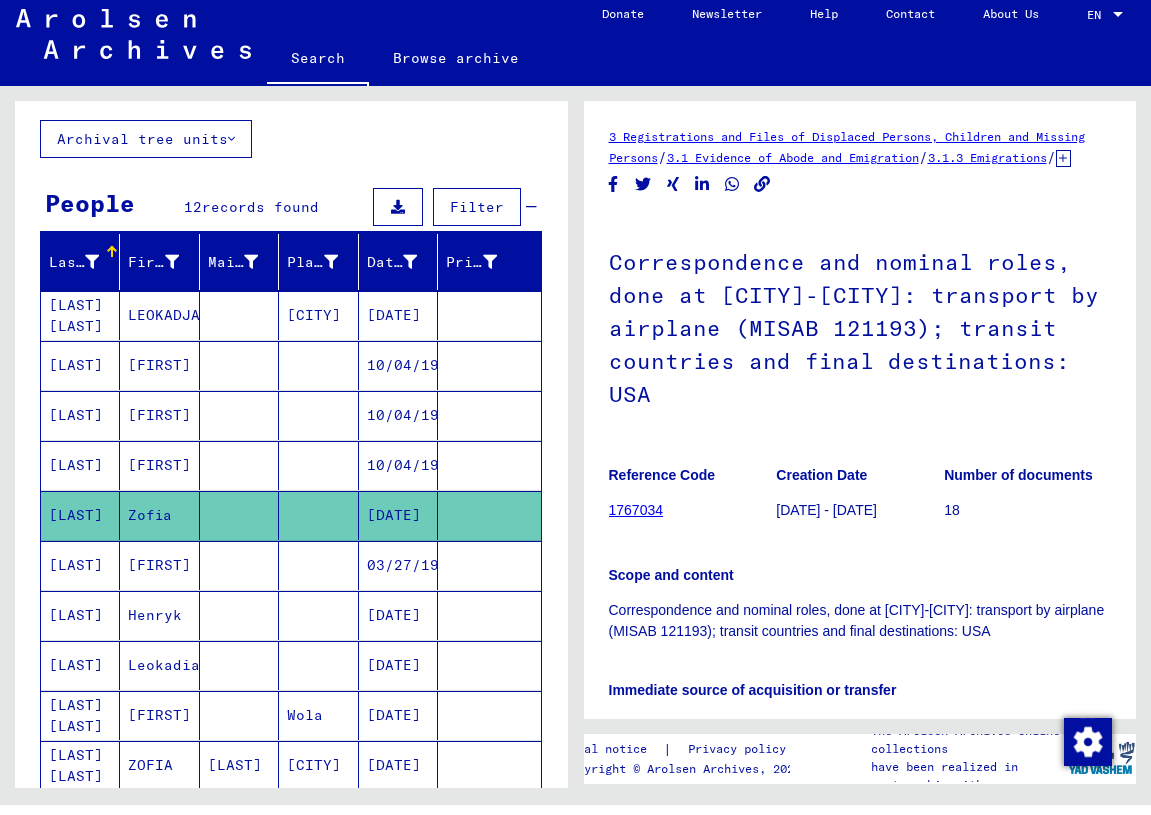 click on "[DATE]" at bounding box center (398, 375) 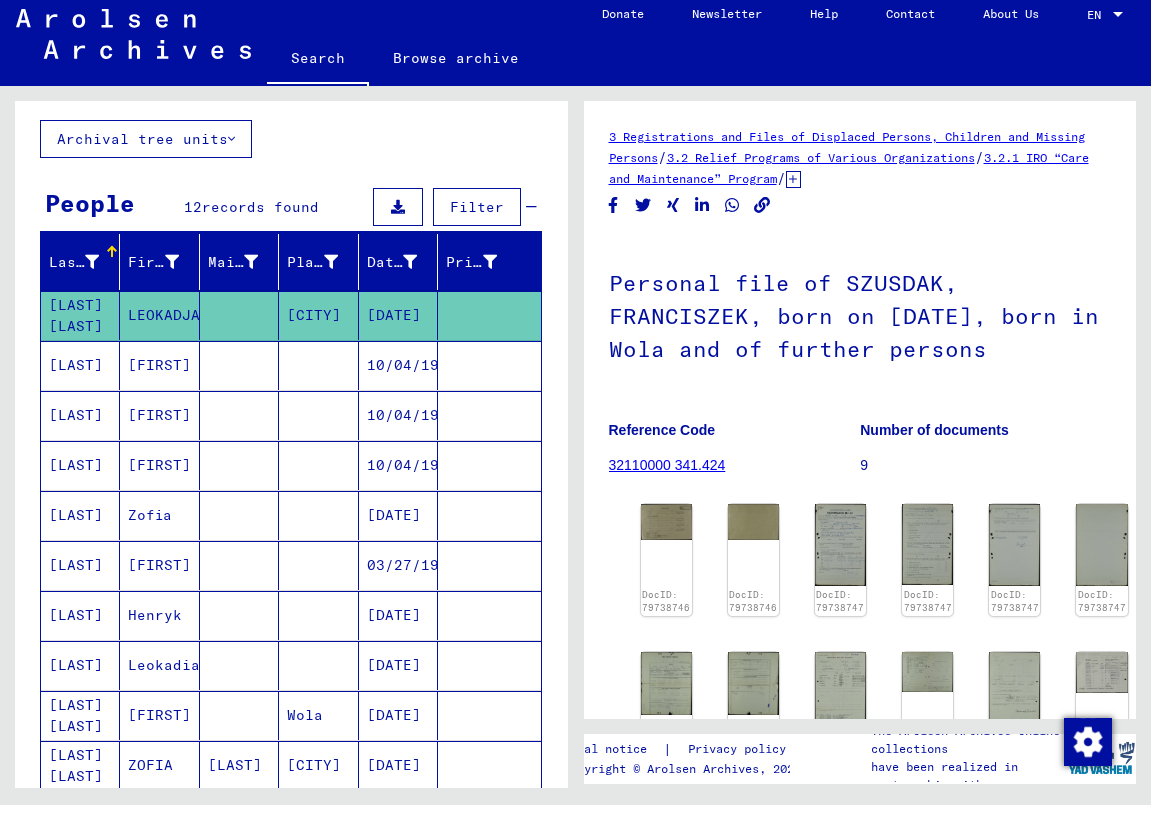 scroll, scrollTop: 0, scrollLeft: 0, axis: both 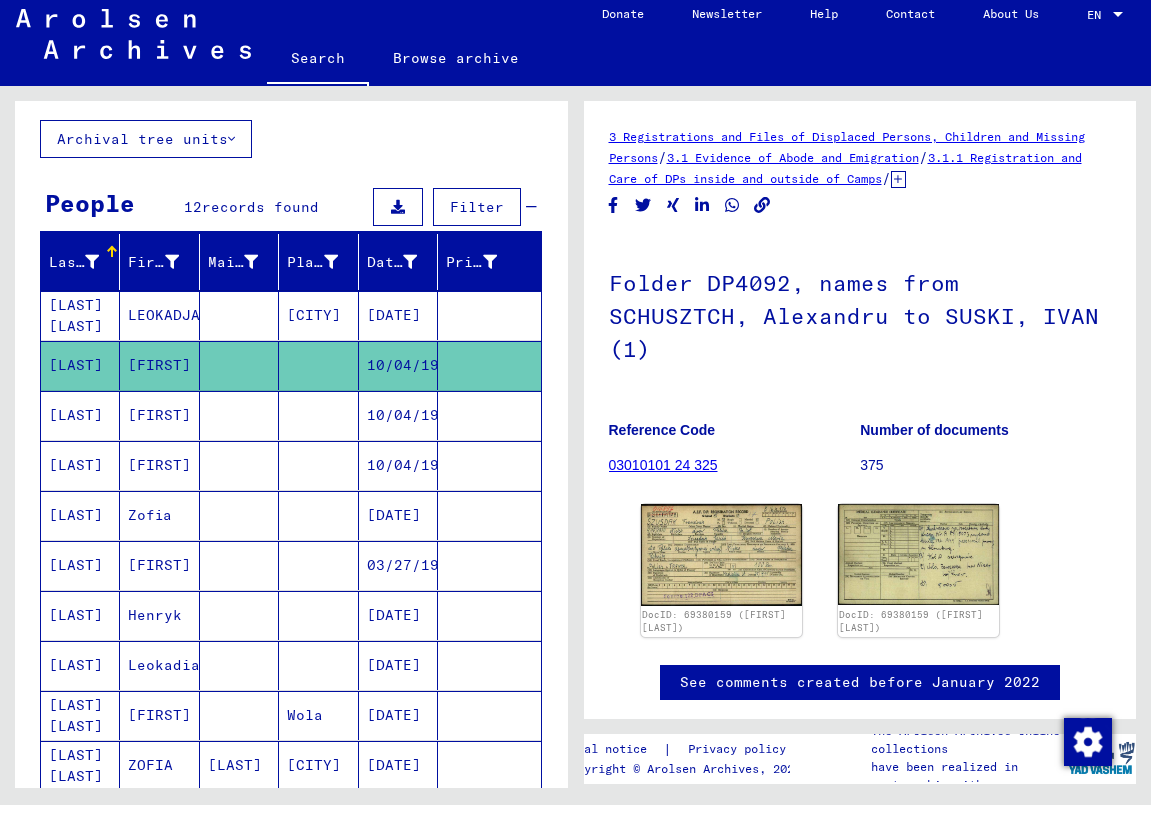 click at bounding box center [489, 475] 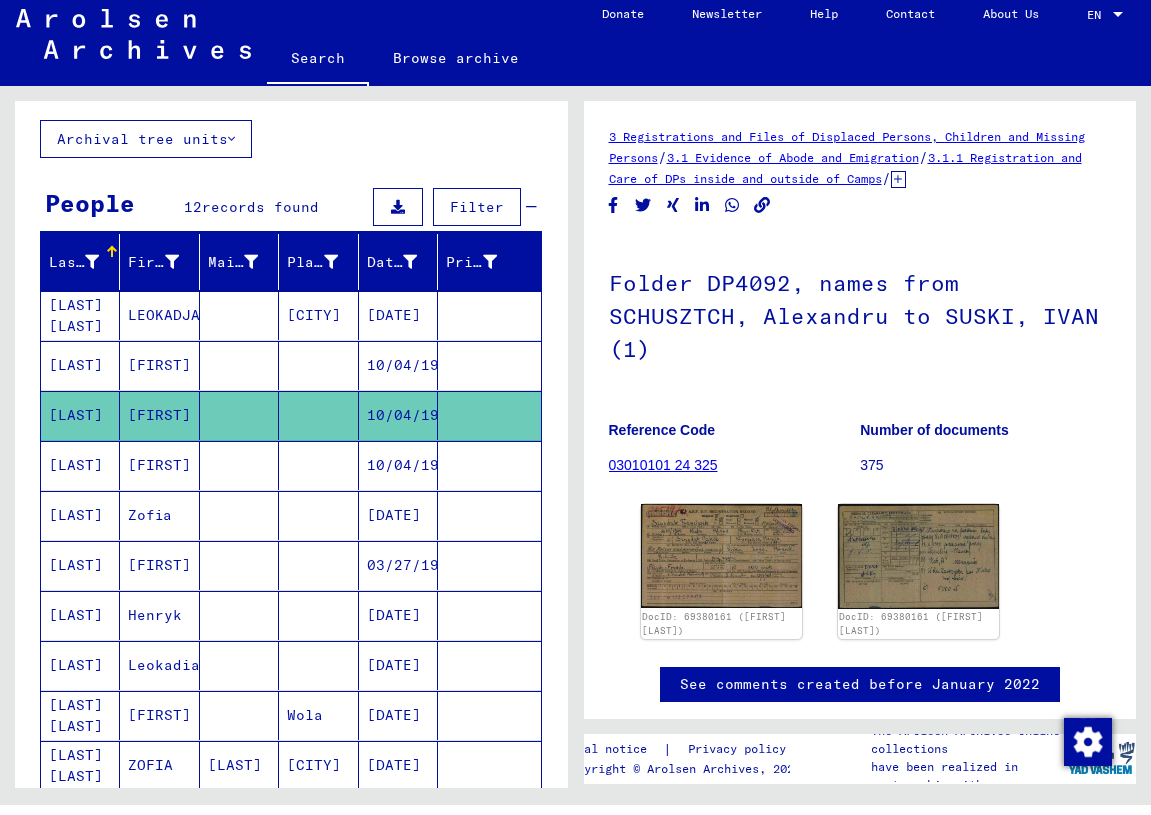 scroll, scrollTop: 0, scrollLeft: 0, axis: both 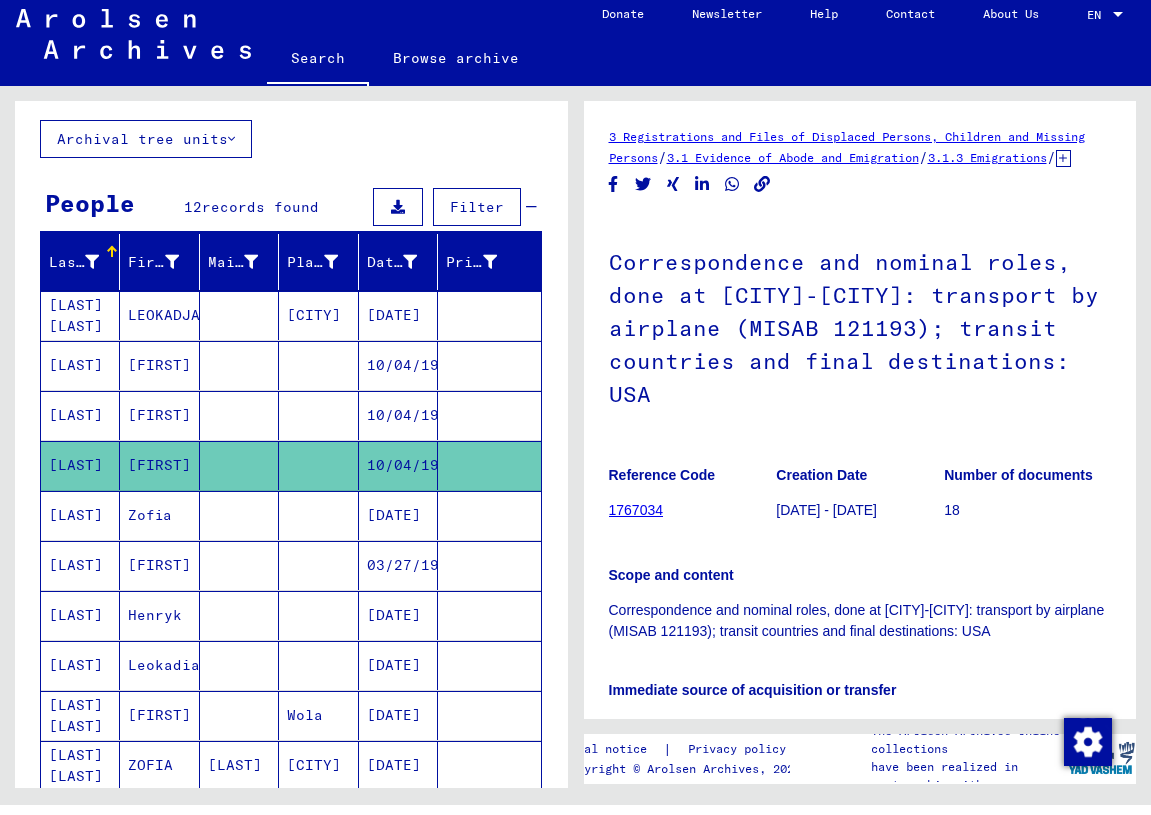 click at bounding box center [489, 575] 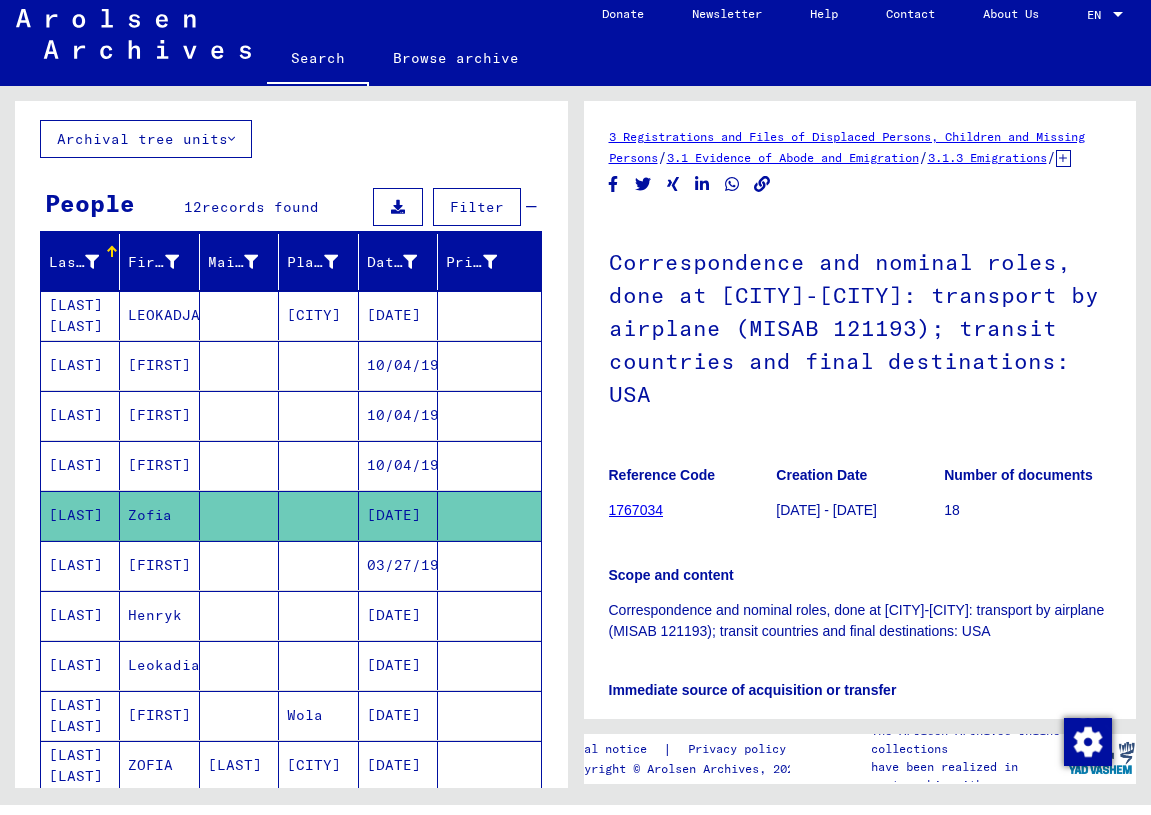 click at bounding box center (489, 625) 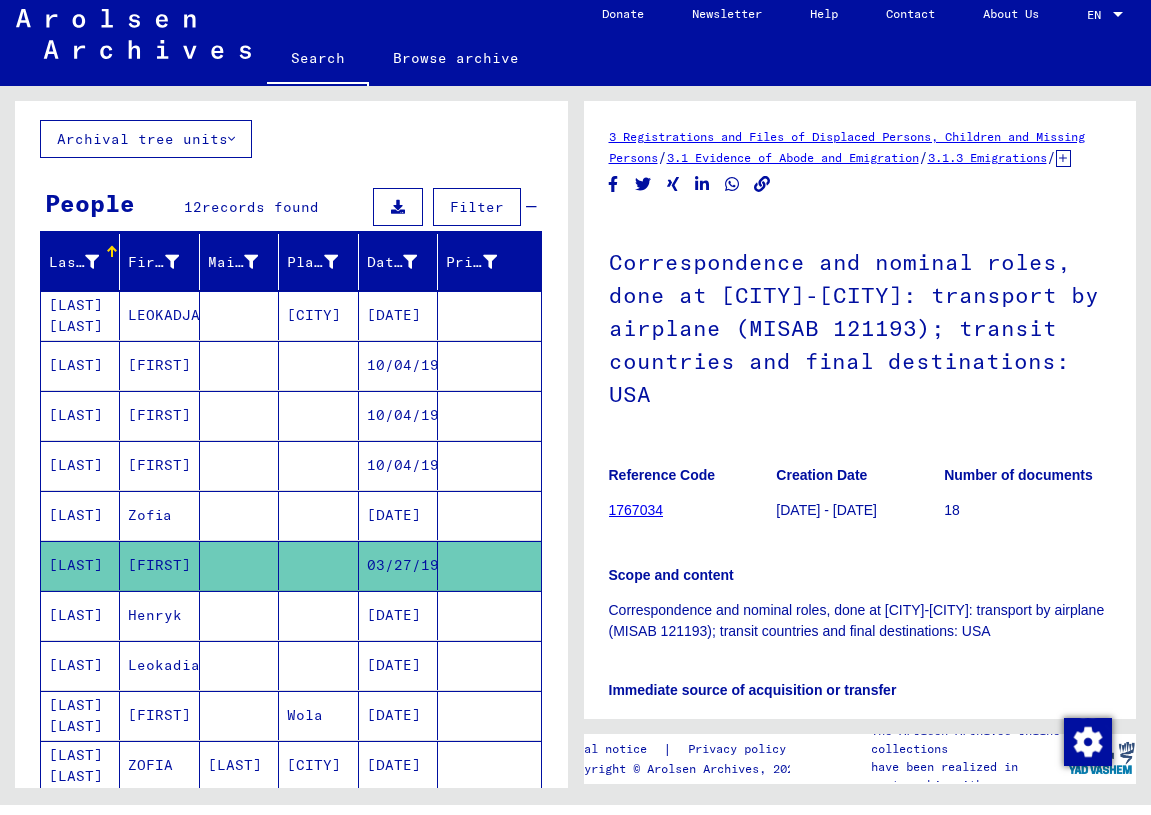 click on "[DATE]" at bounding box center (398, 675) 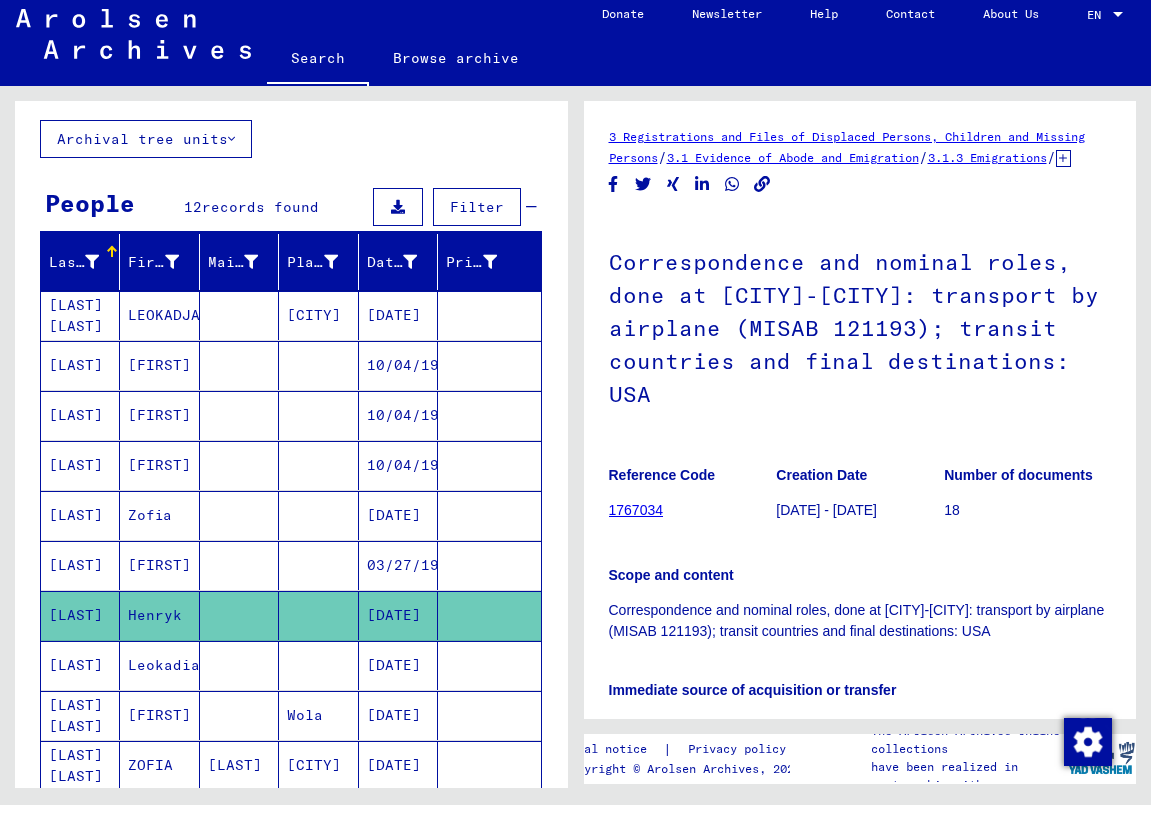 click at bounding box center [318, 575] 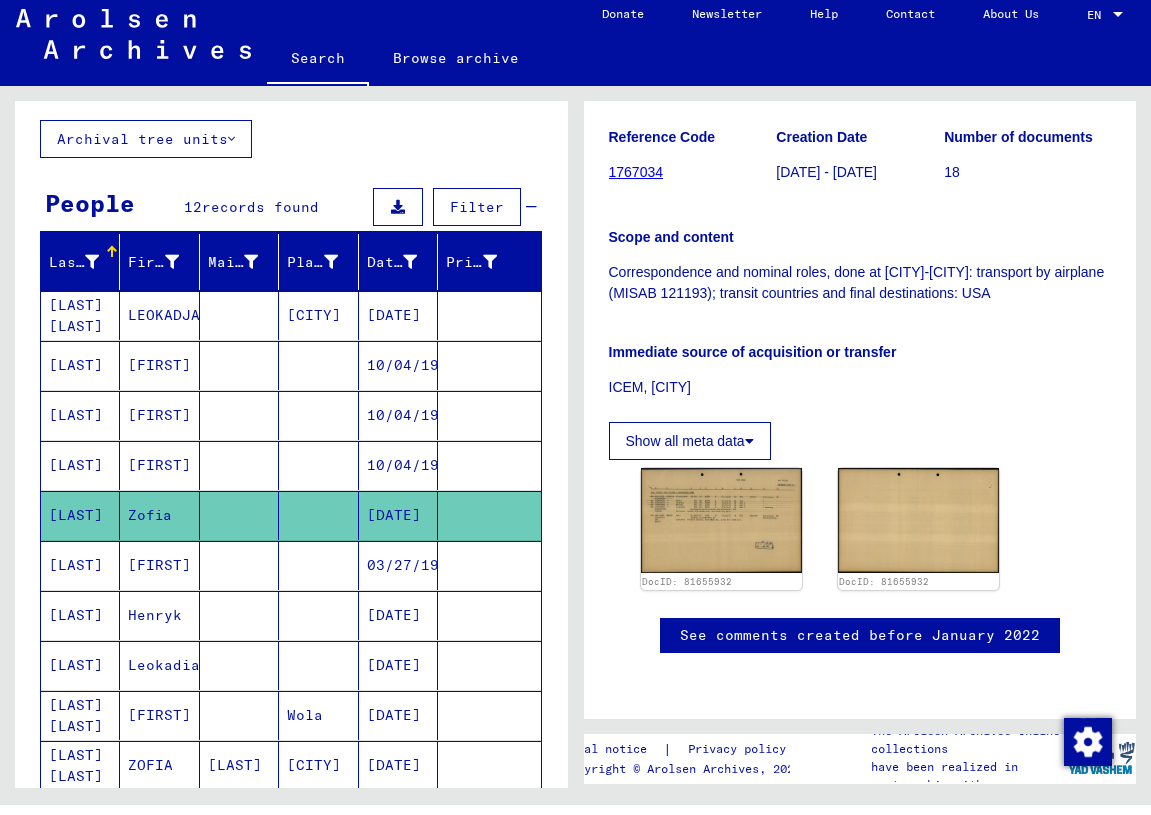 scroll, scrollTop: 521, scrollLeft: 0, axis: vertical 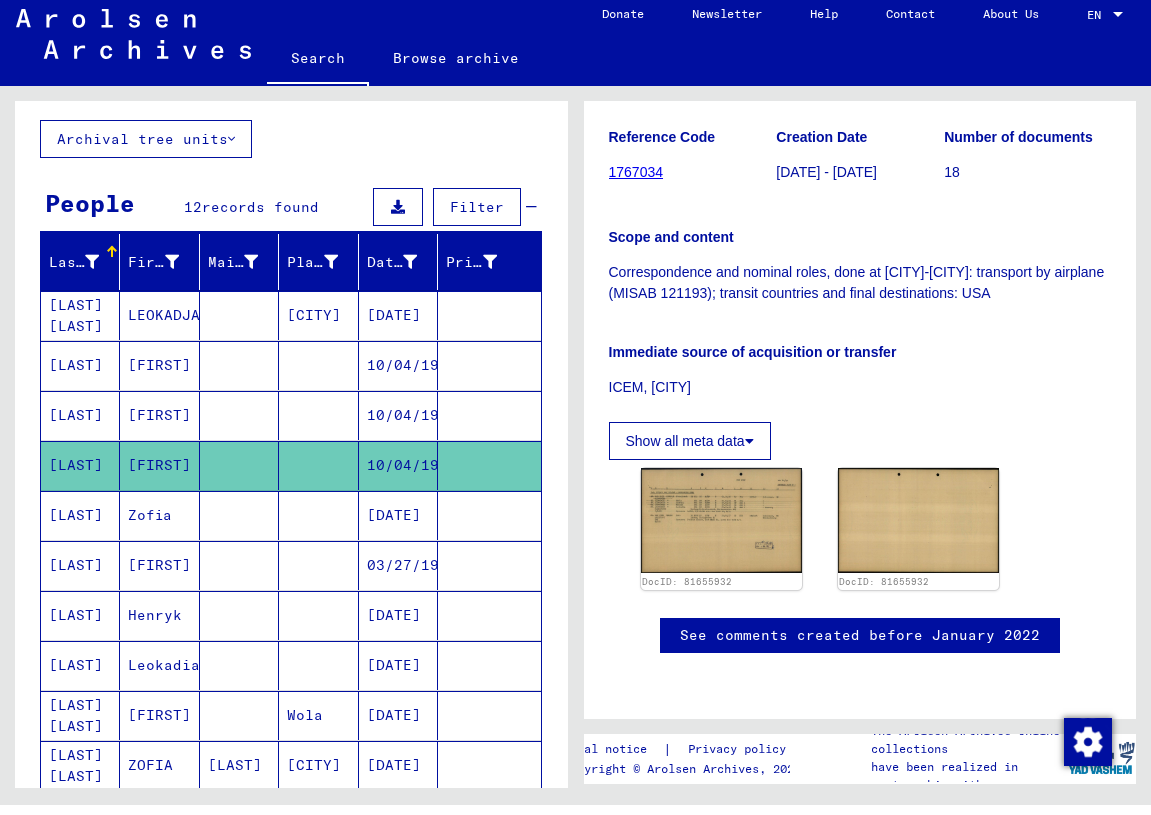 click on "[DATE]" at bounding box center [398, 825] 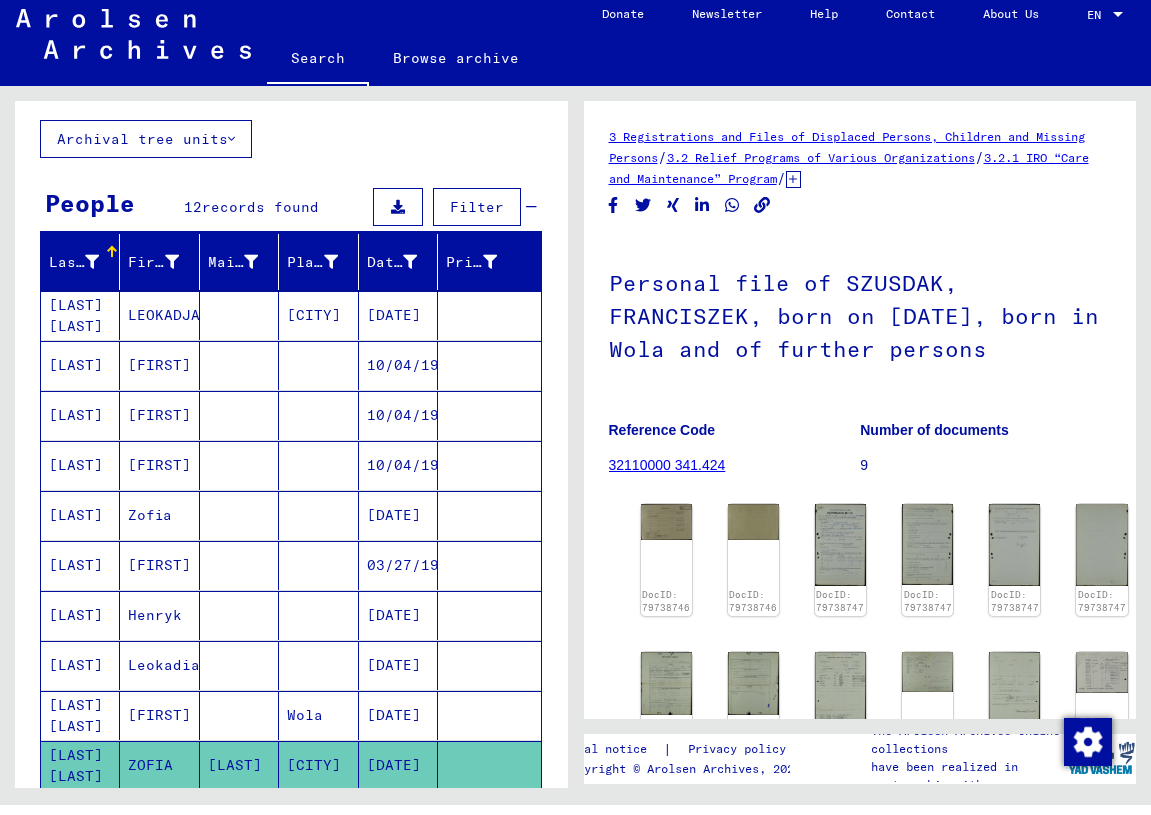 scroll, scrollTop: 0, scrollLeft: 0, axis: both 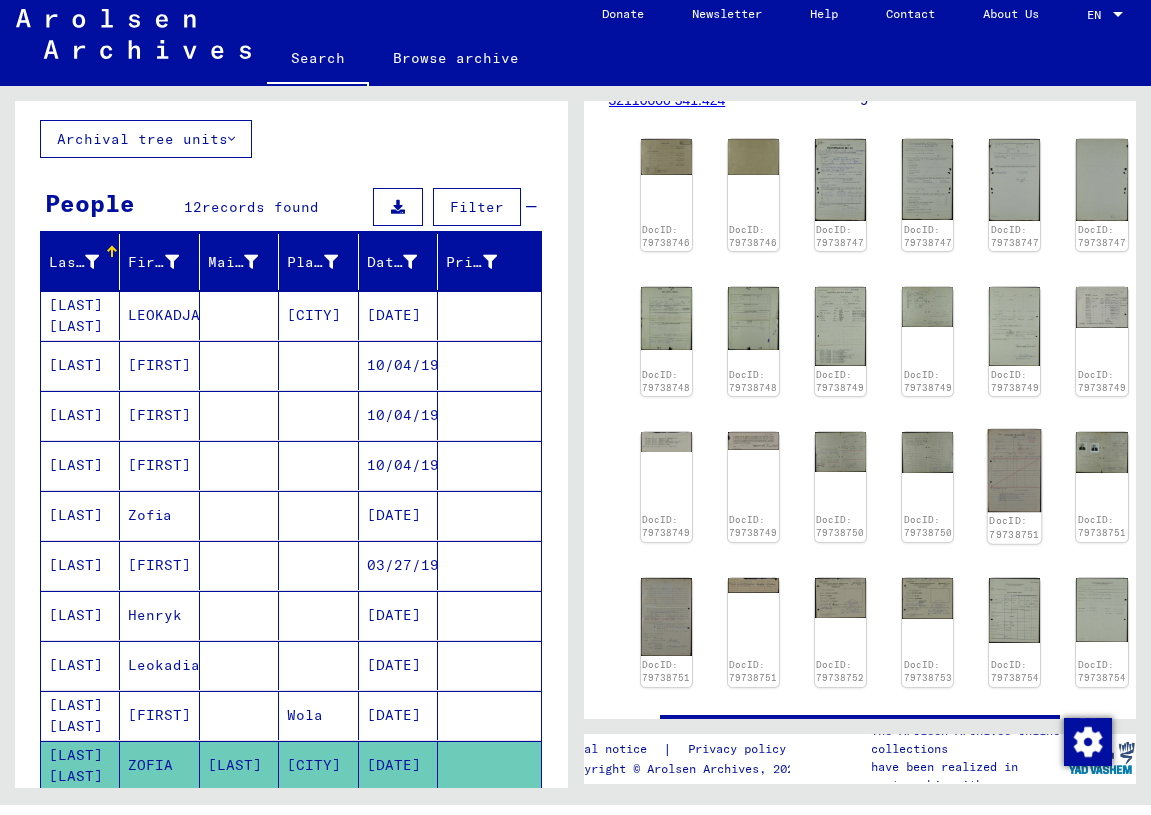 click 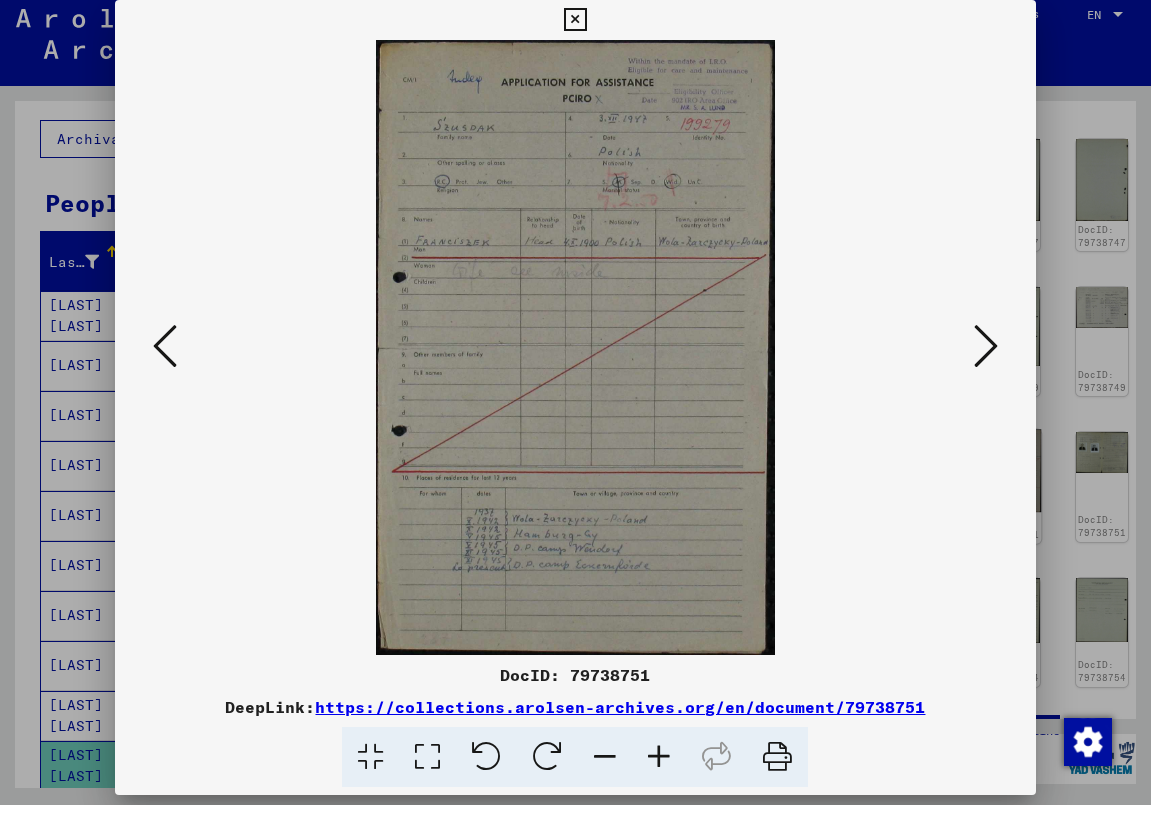 click at bounding box center (575, 357) 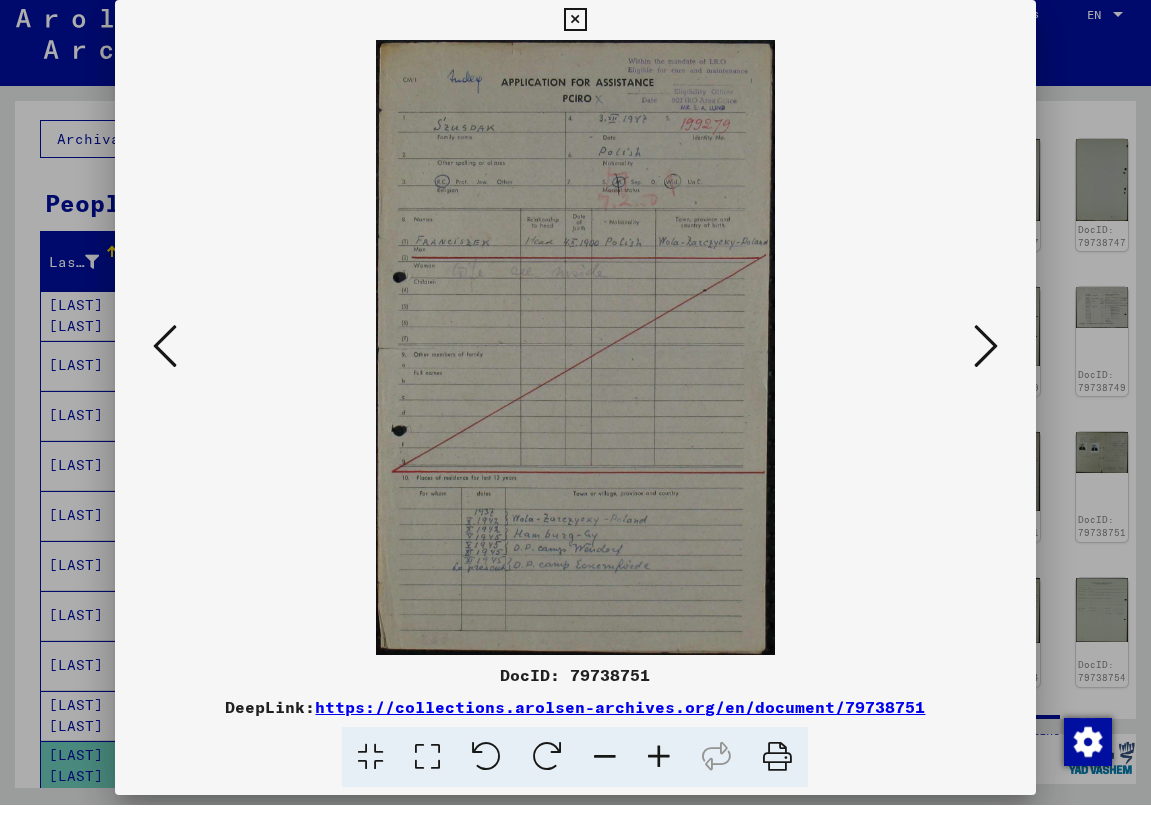 click at bounding box center [986, 356] 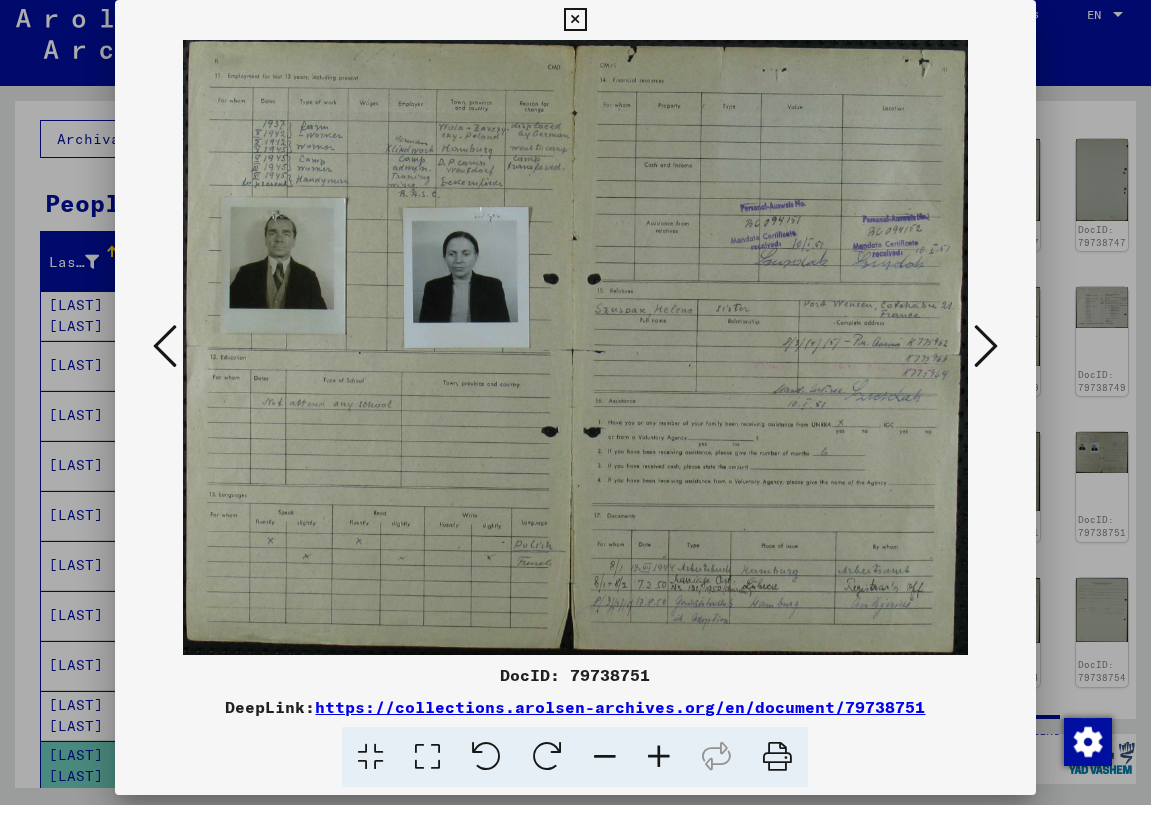 click at bounding box center (986, 356) 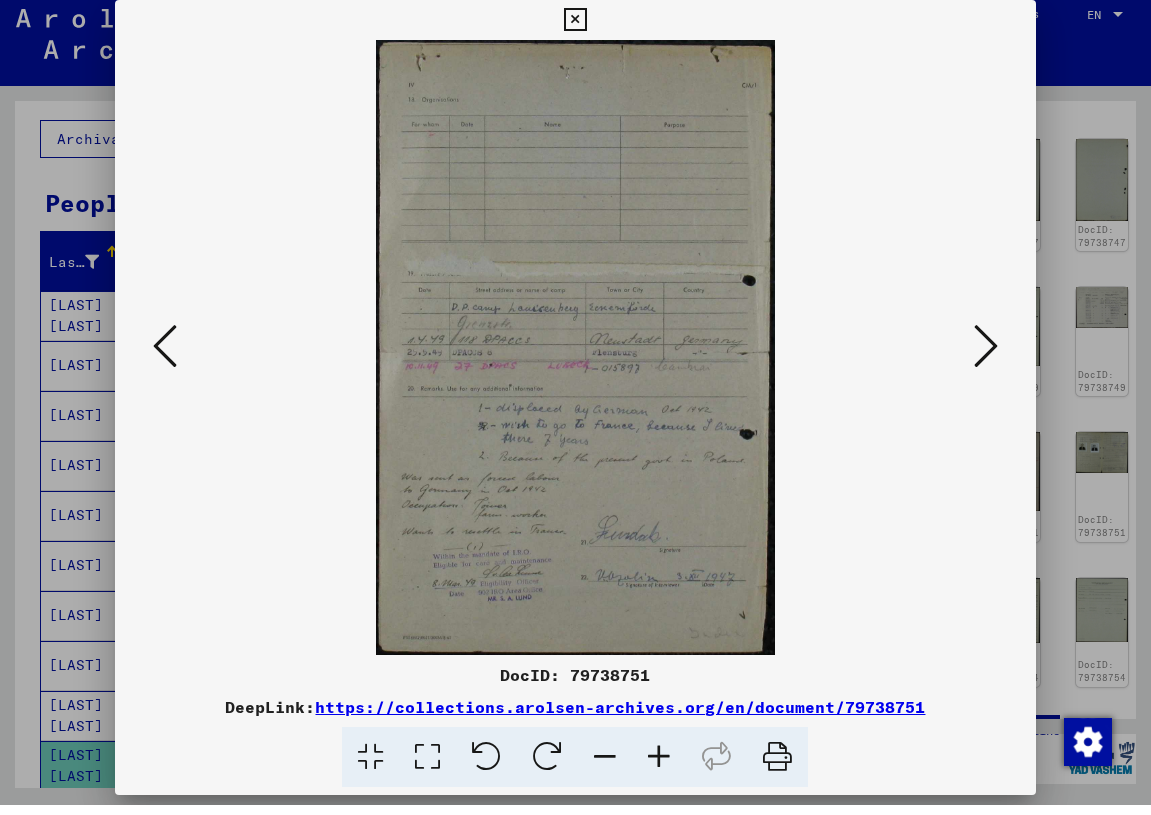 click at bounding box center (165, 356) 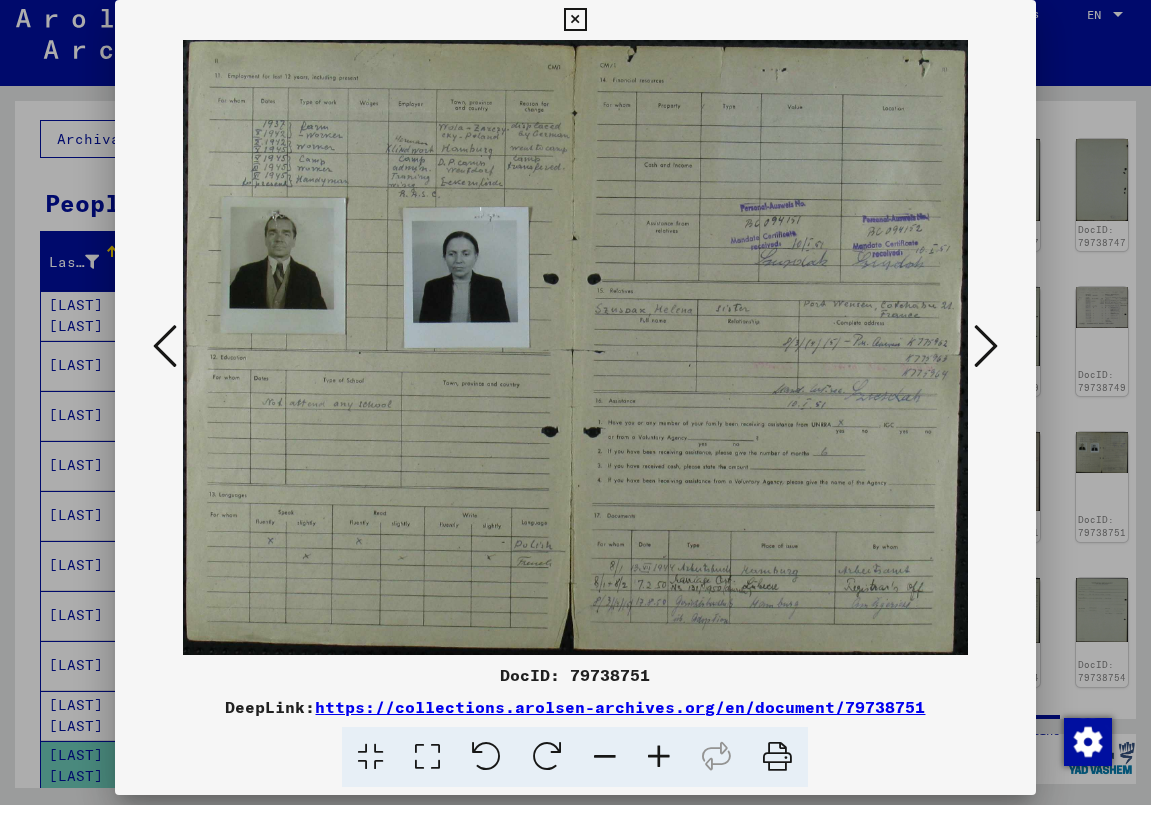 click at bounding box center (659, 767) 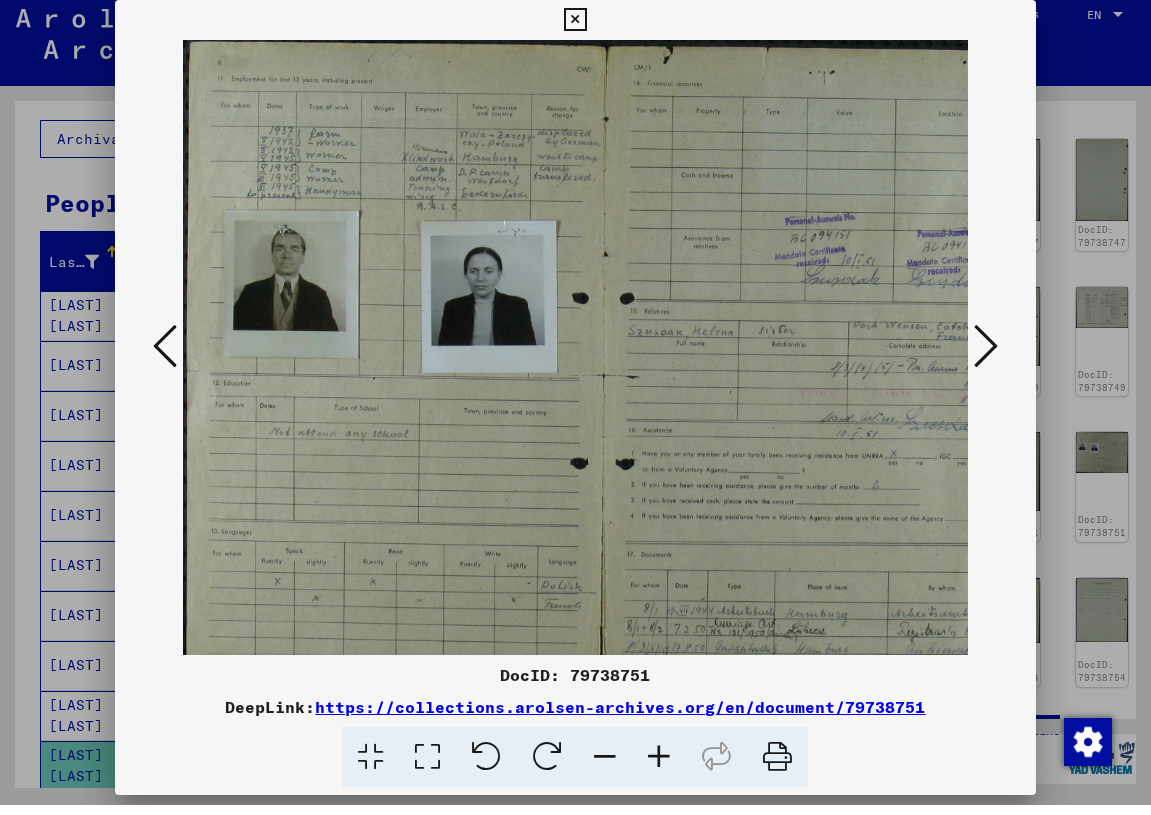 click at bounding box center [659, 767] 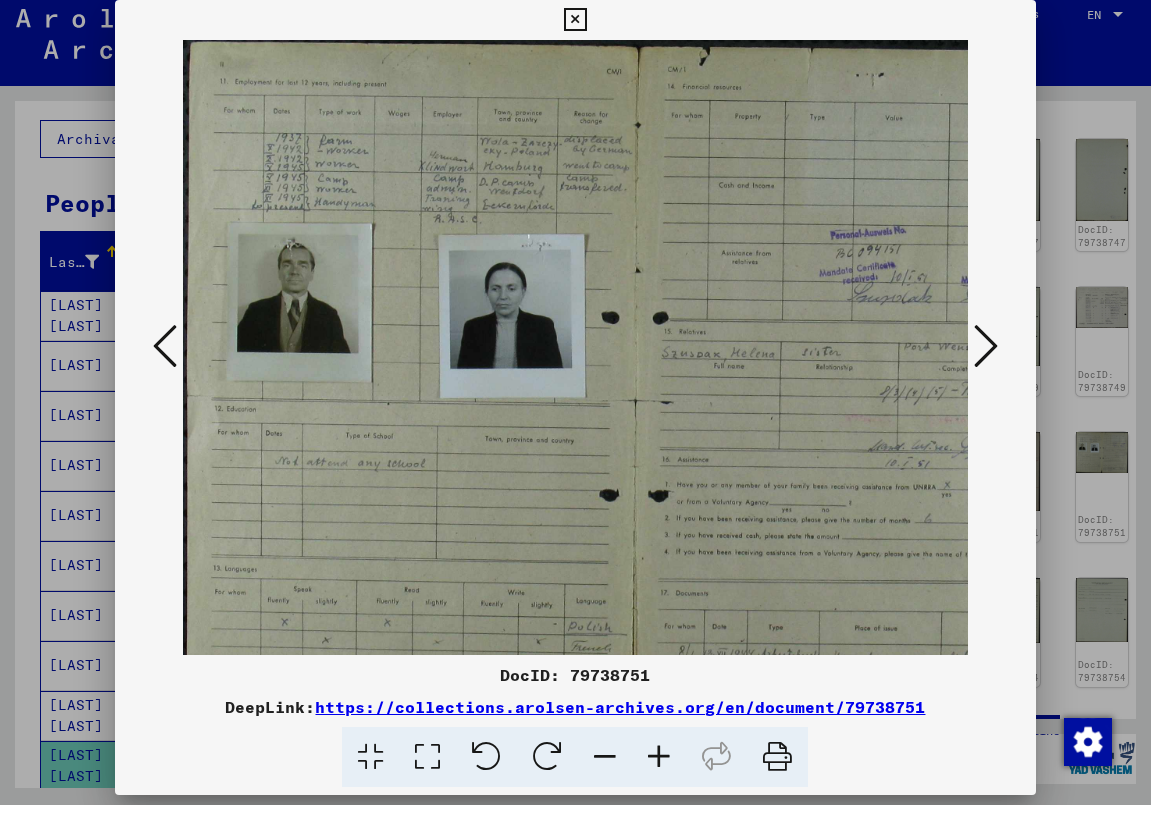 click at bounding box center (659, 767) 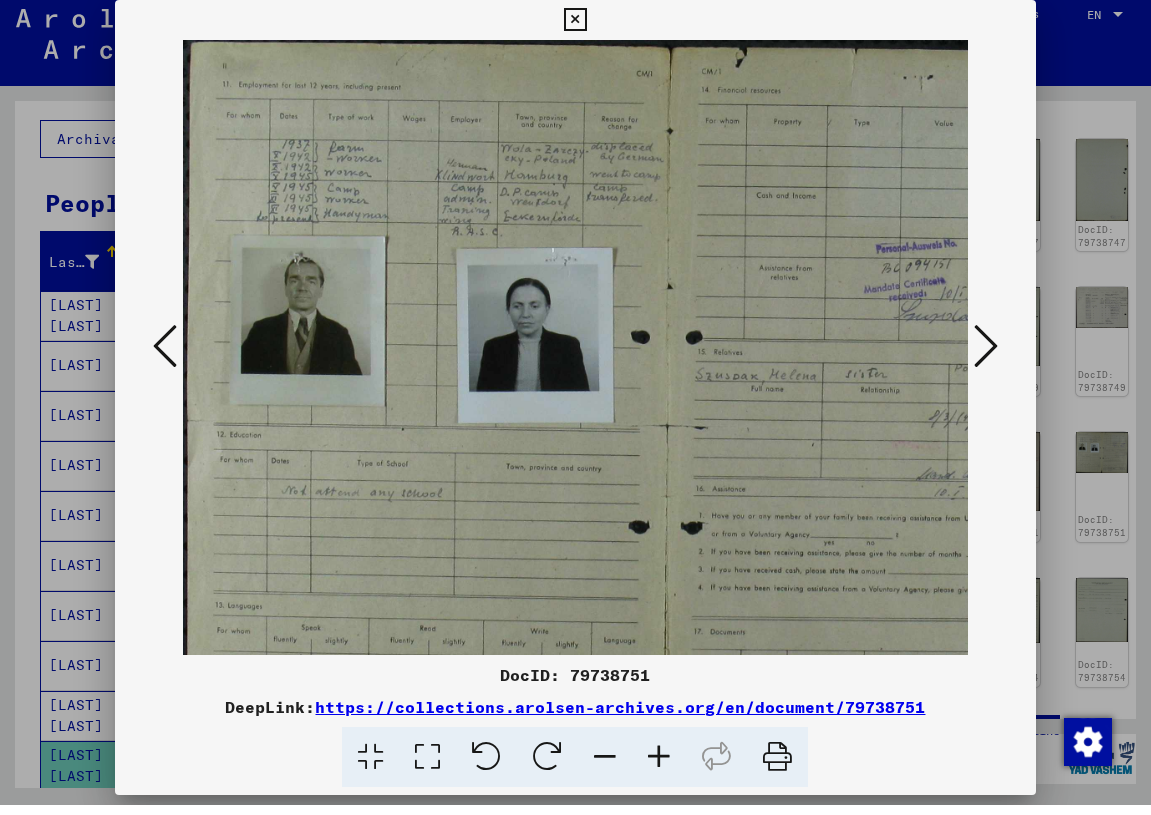 click at bounding box center (659, 767) 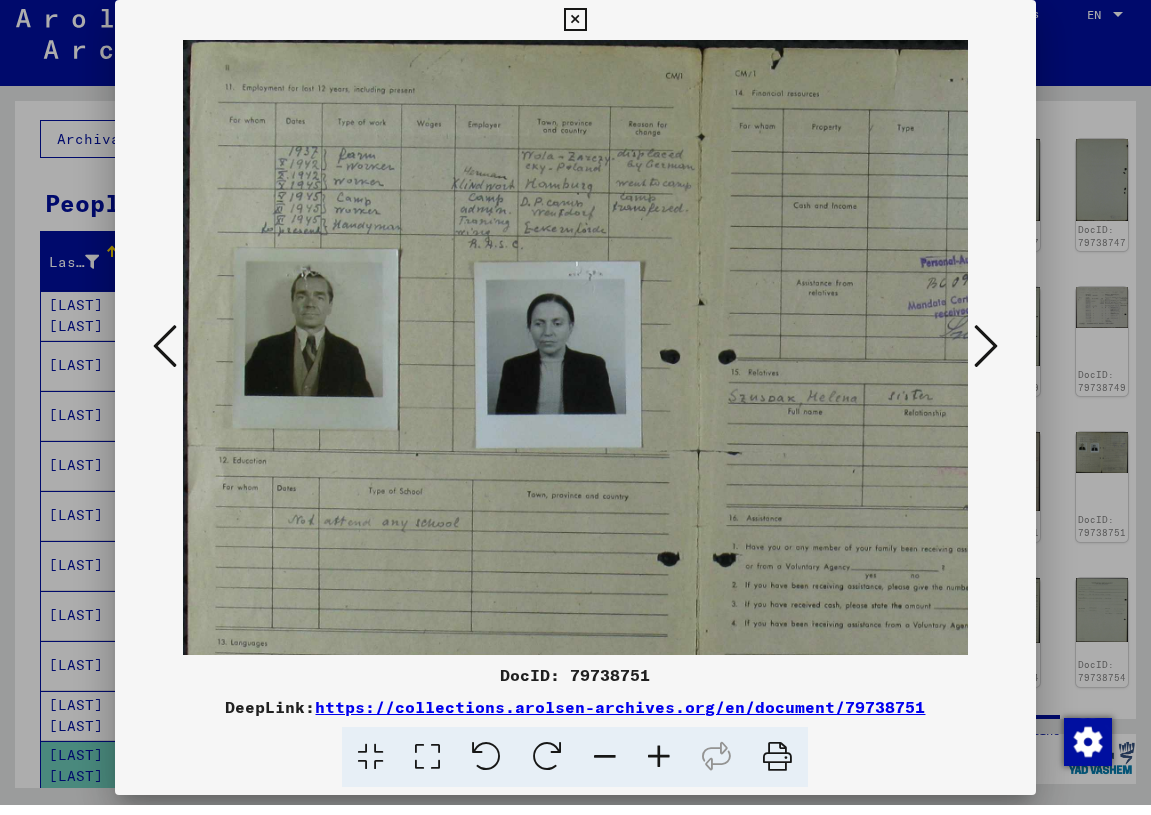 click at bounding box center (659, 767) 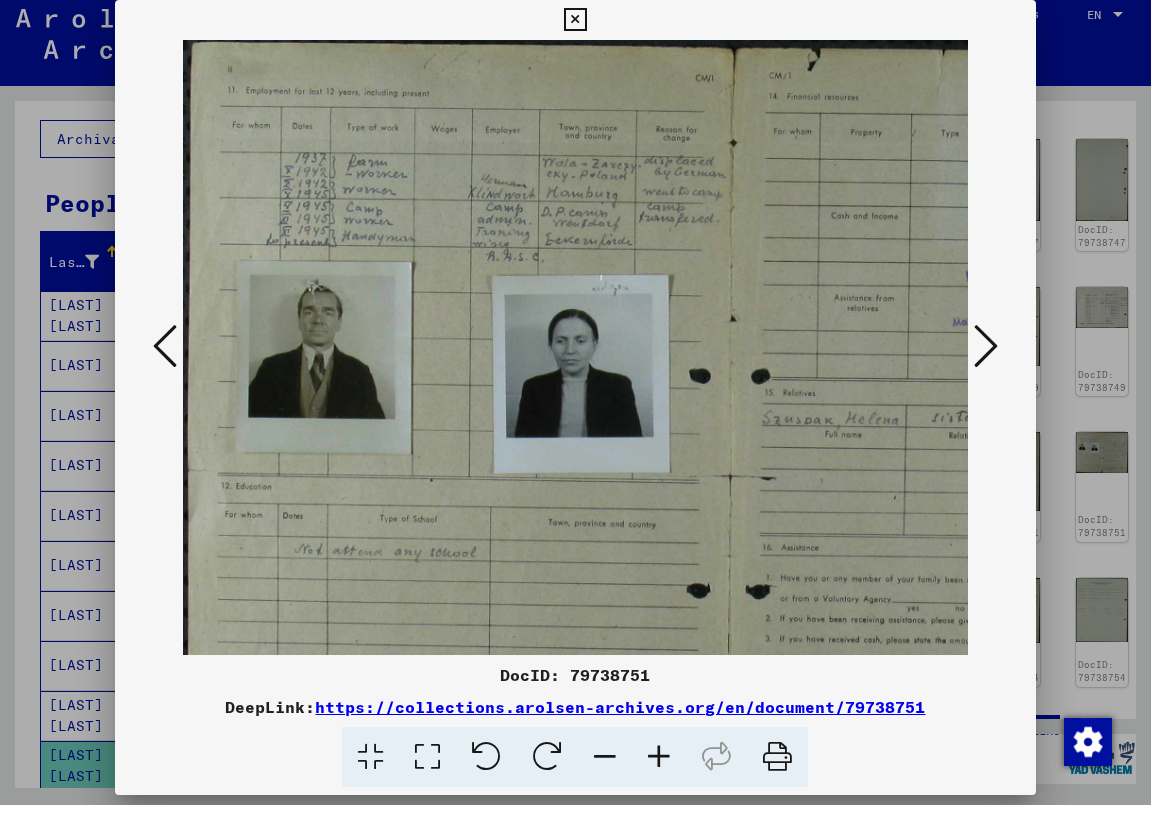 click at bounding box center [659, 767] 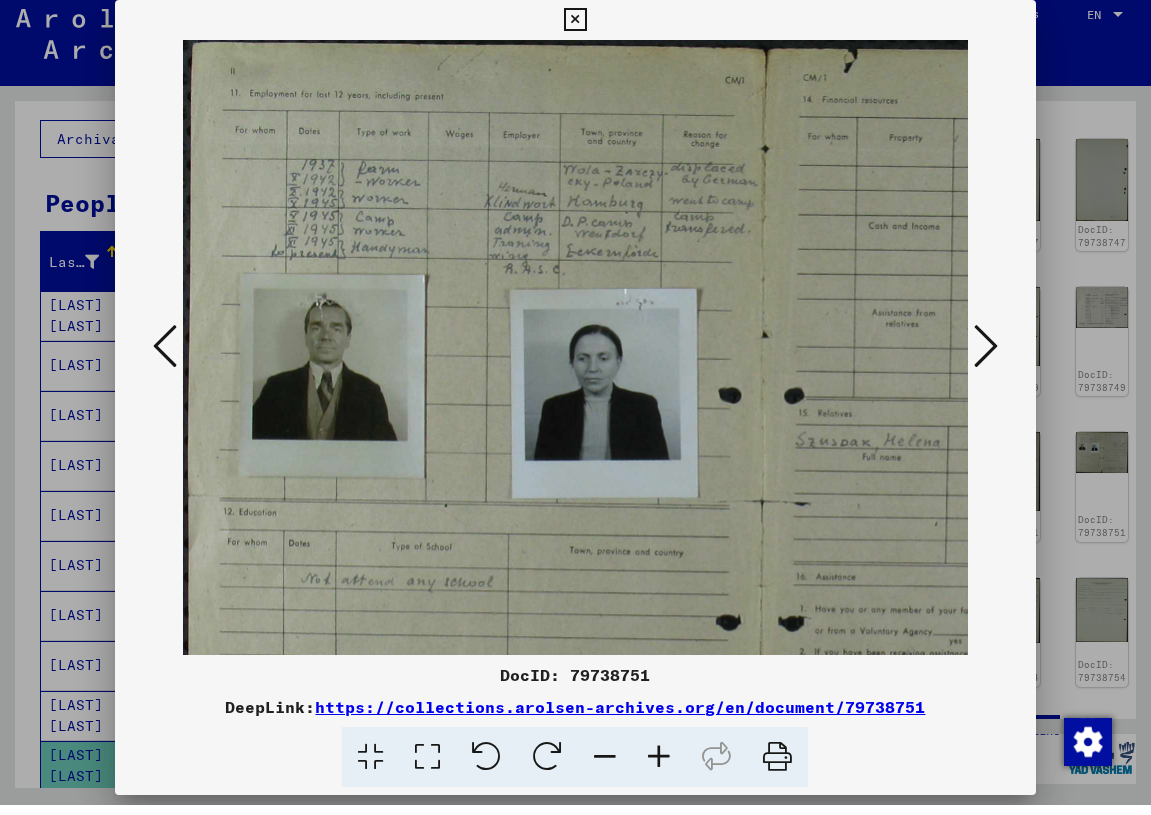 click at bounding box center (659, 767) 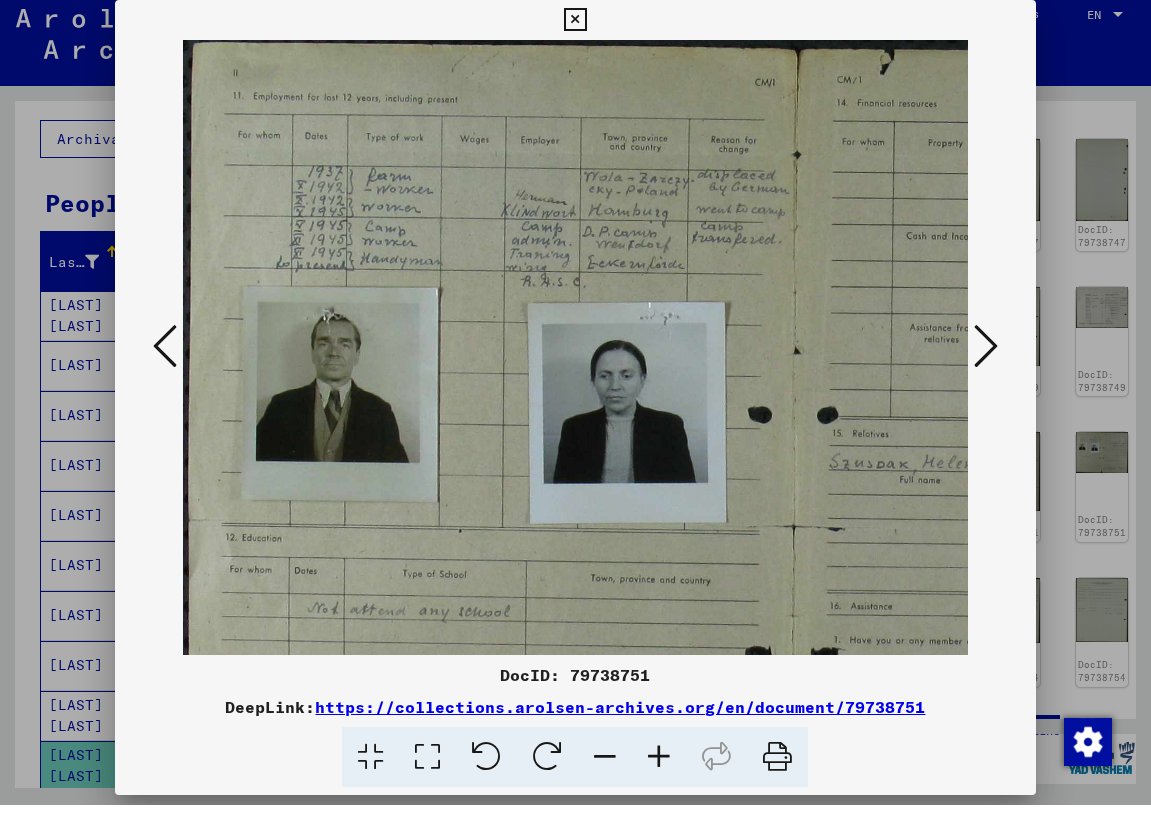 click at bounding box center [659, 767] 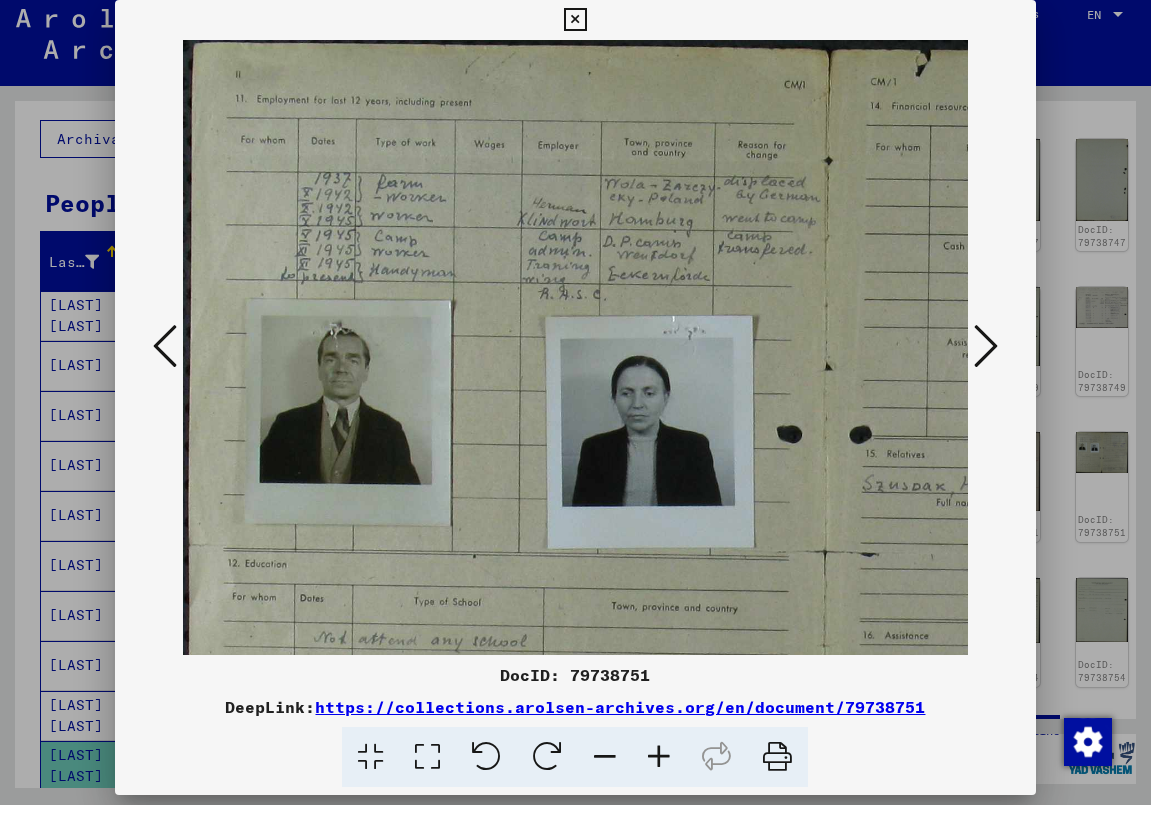 click at bounding box center [659, 767] 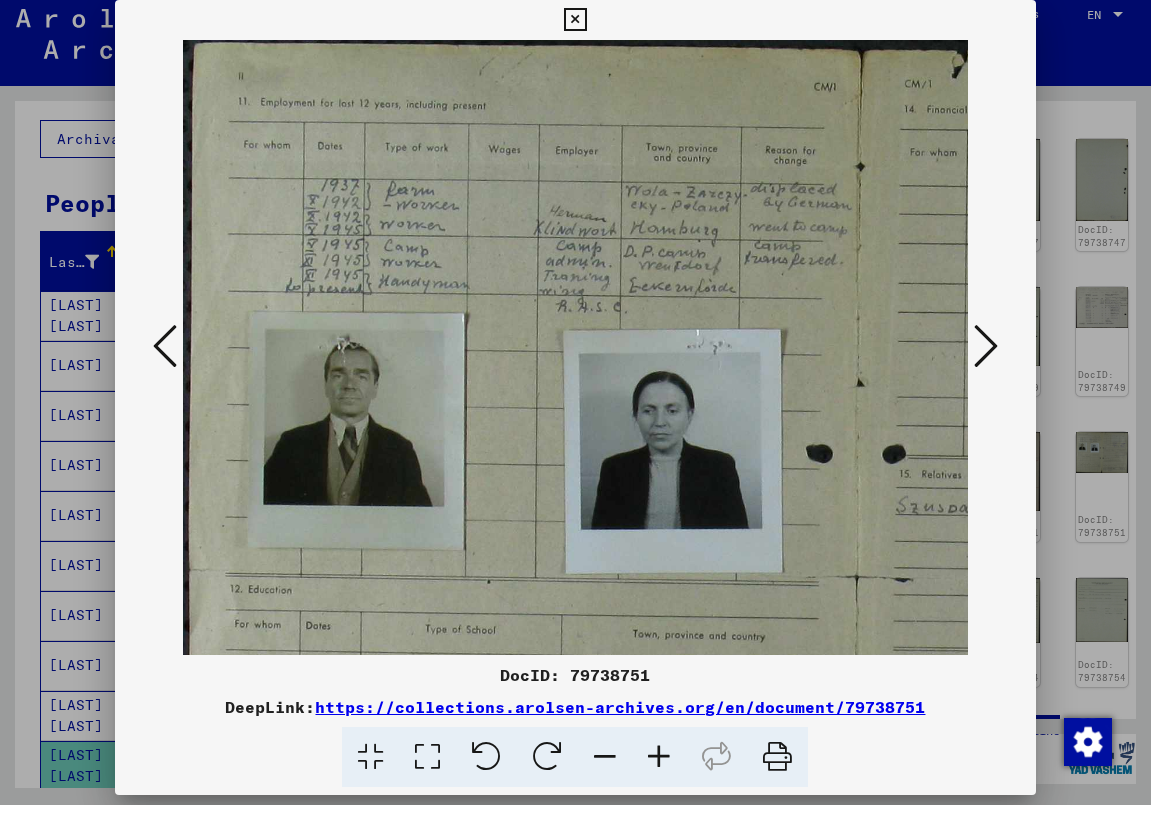 click at bounding box center (659, 767) 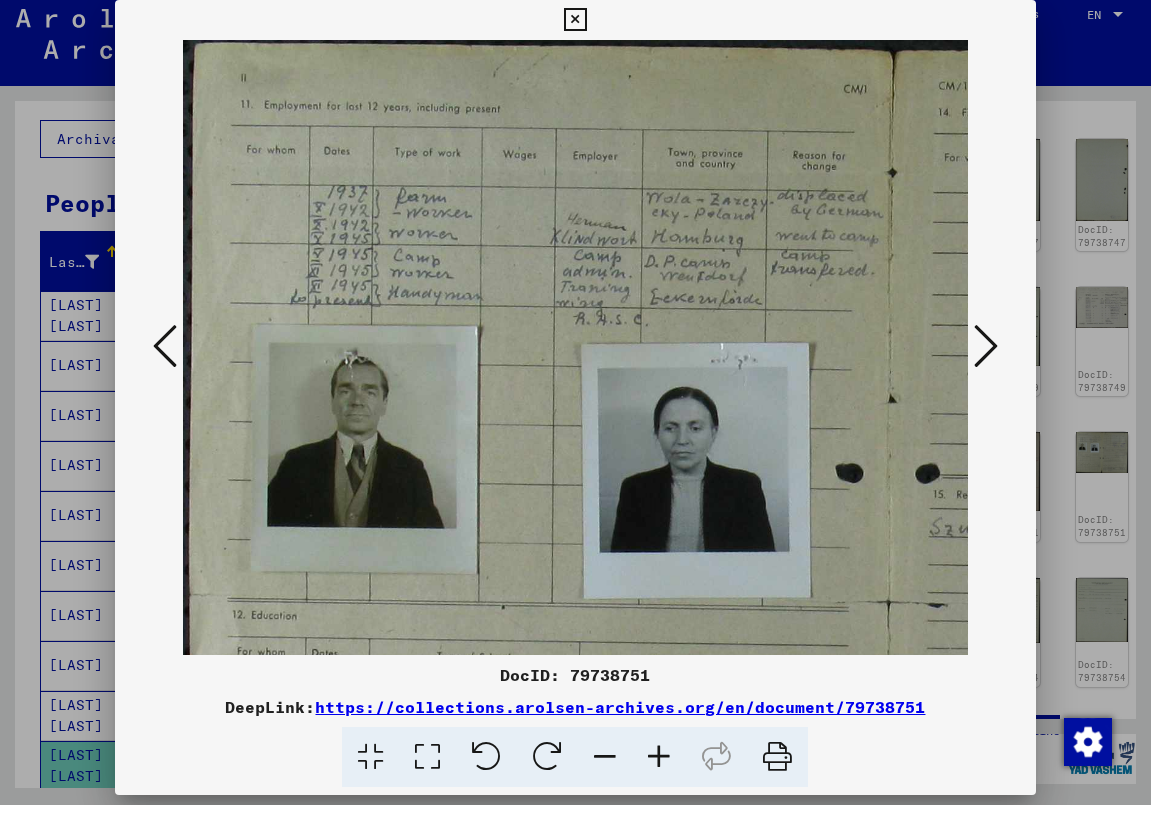 click at bounding box center [165, 356] 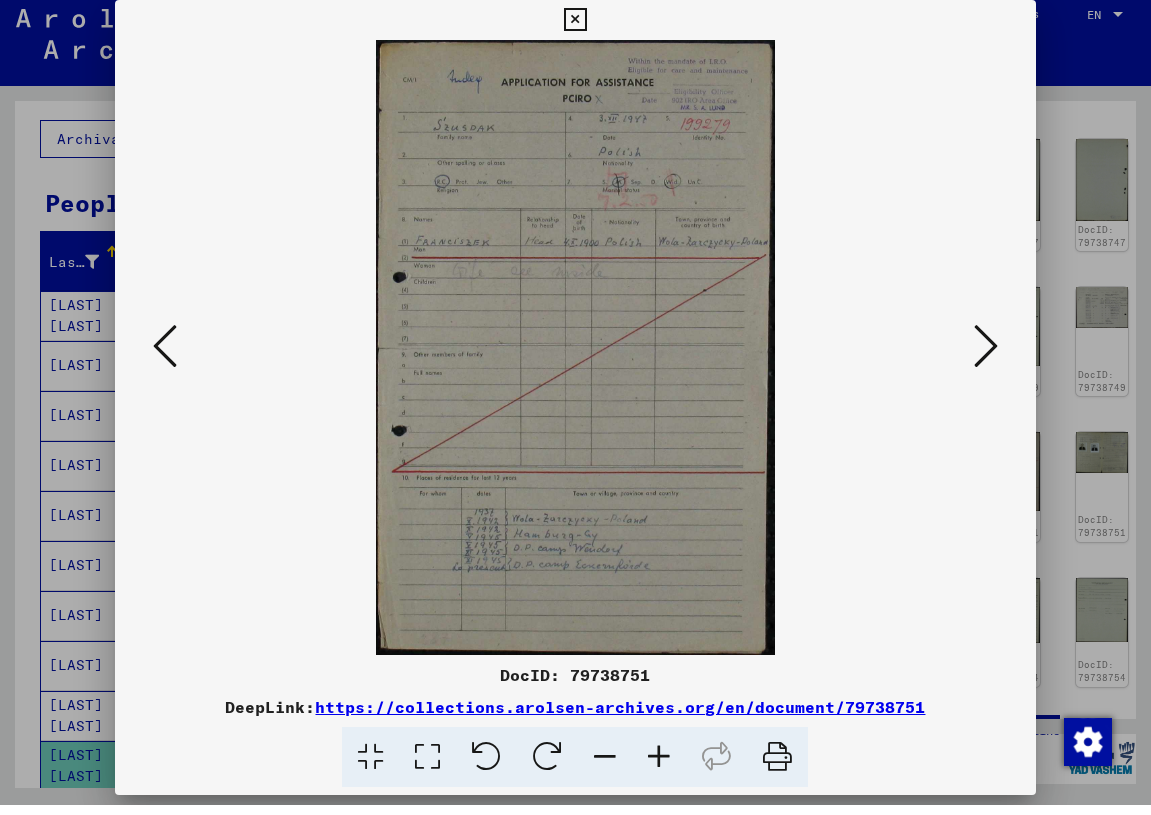 click at bounding box center (659, 767) 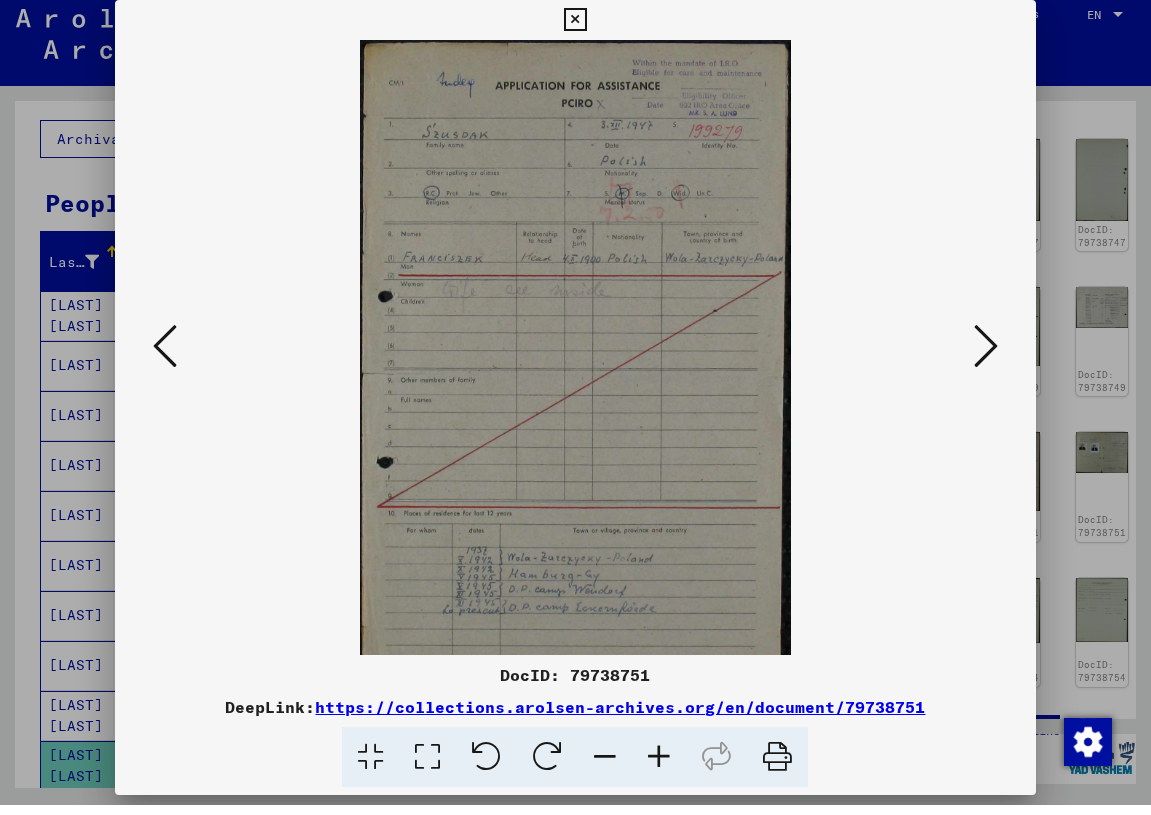 click at bounding box center [659, 767] 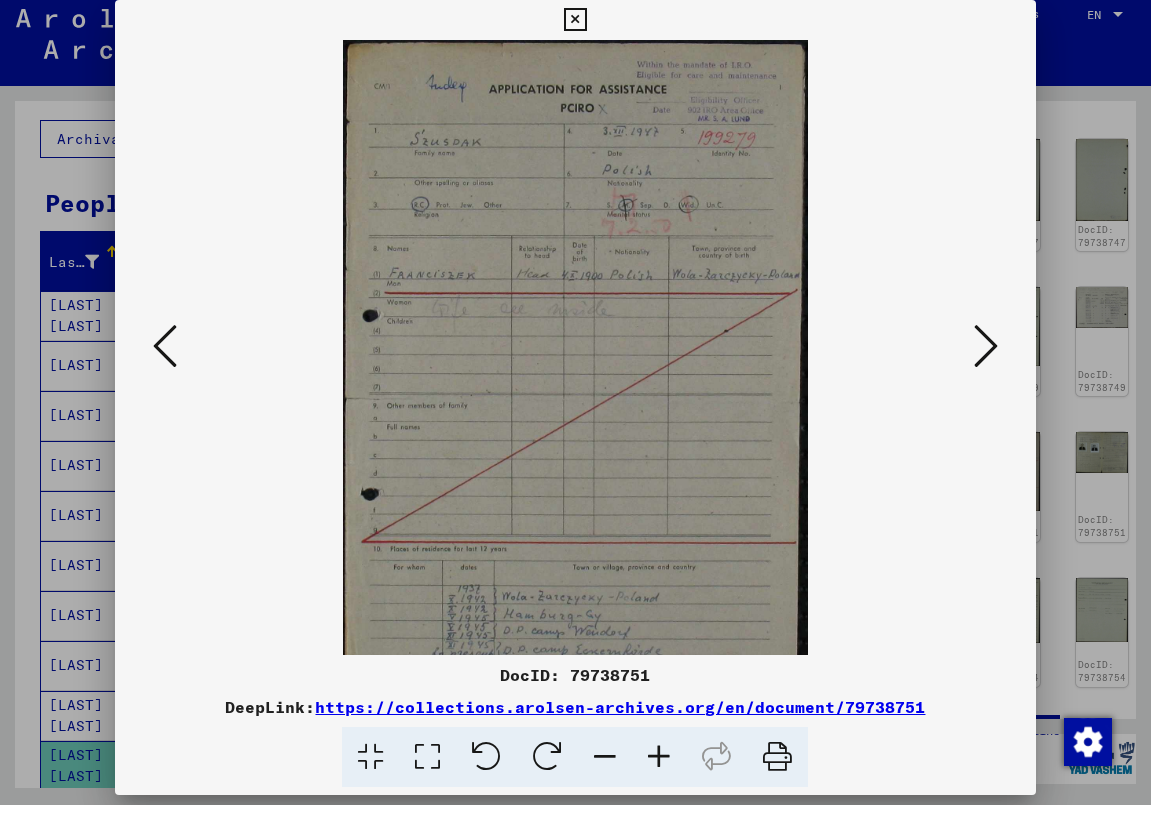 click at bounding box center (659, 767) 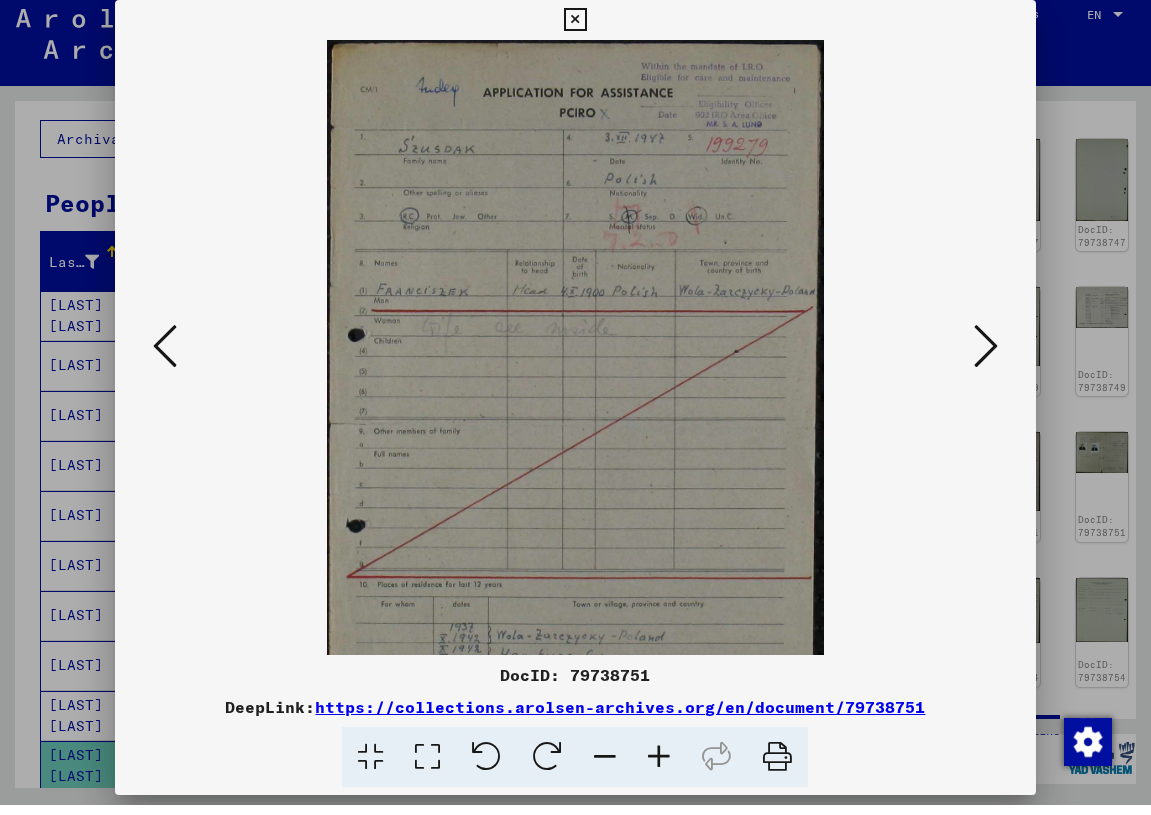 click at bounding box center (659, 767) 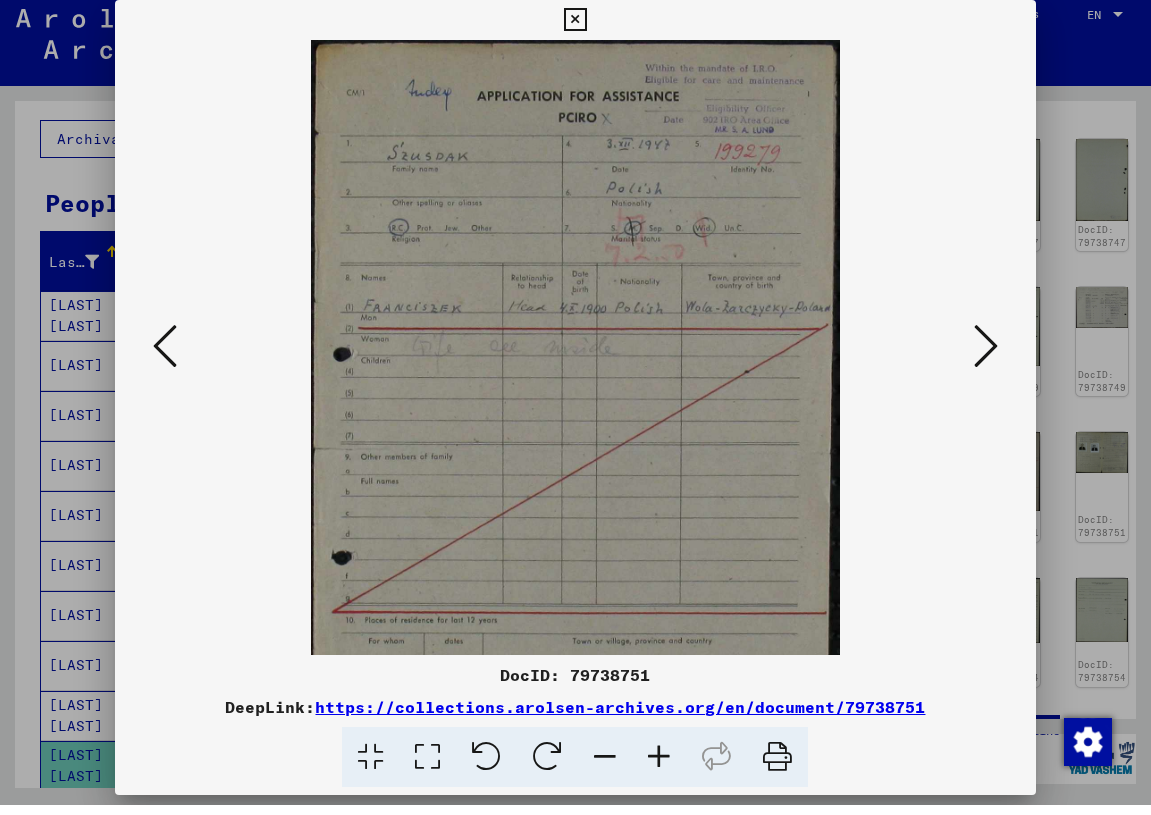 click at bounding box center [659, 767] 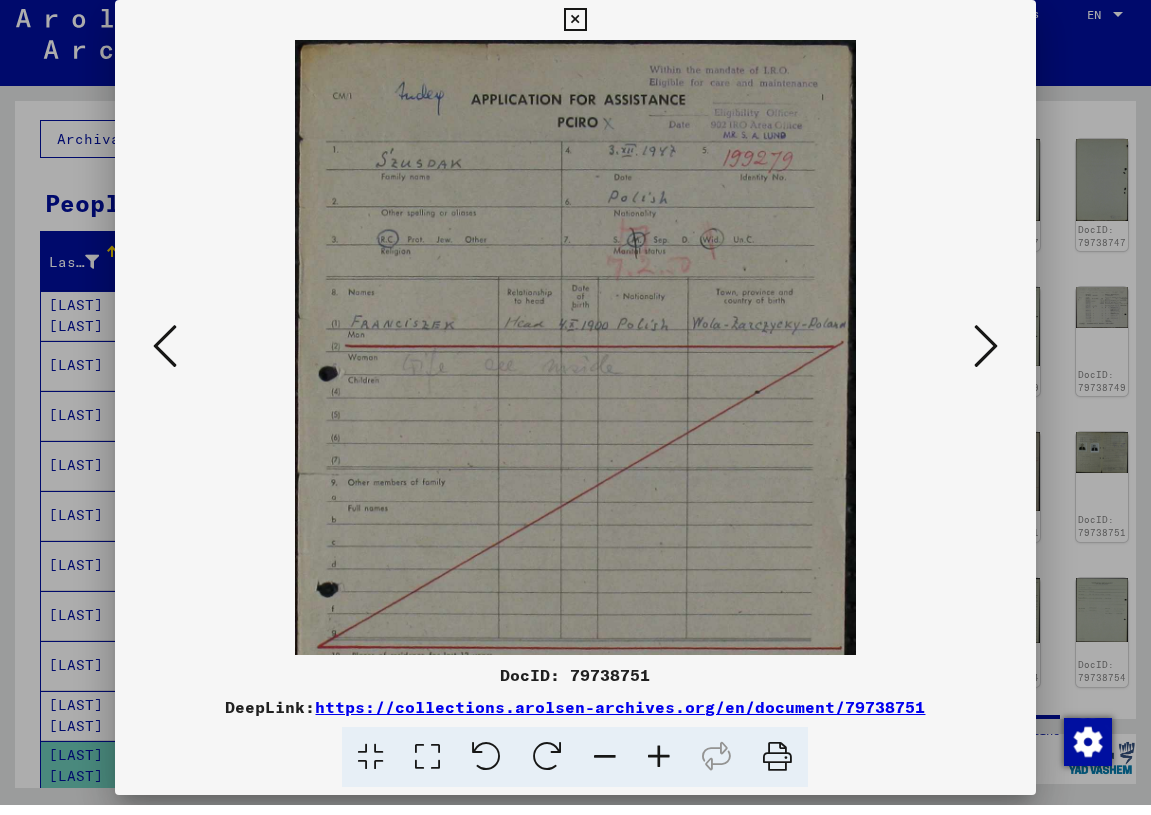 click at bounding box center (659, 767) 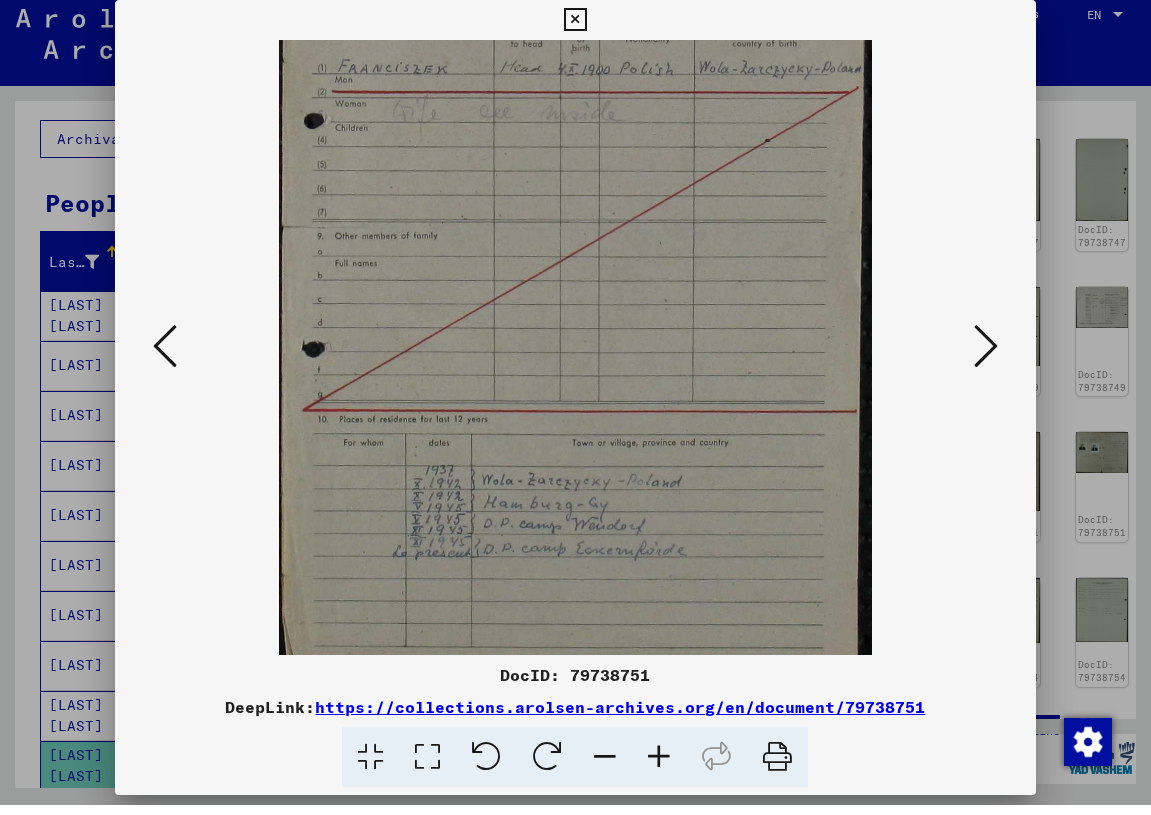 scroll, scrollTop: 300, scrollLeft: 0, axis: vertical 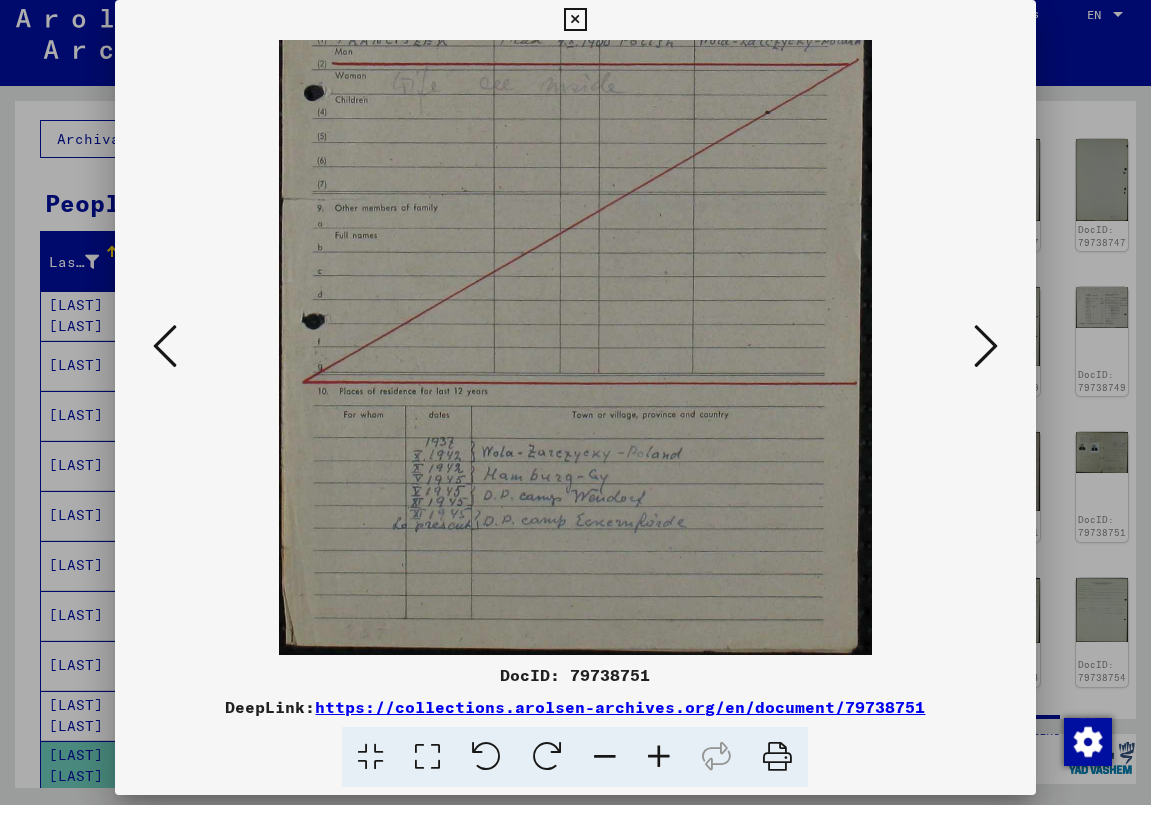 drag, startPoint x: 665, startPoint y: 587, endPoint x: 599, endPoint y: 284, distance: 310.10483 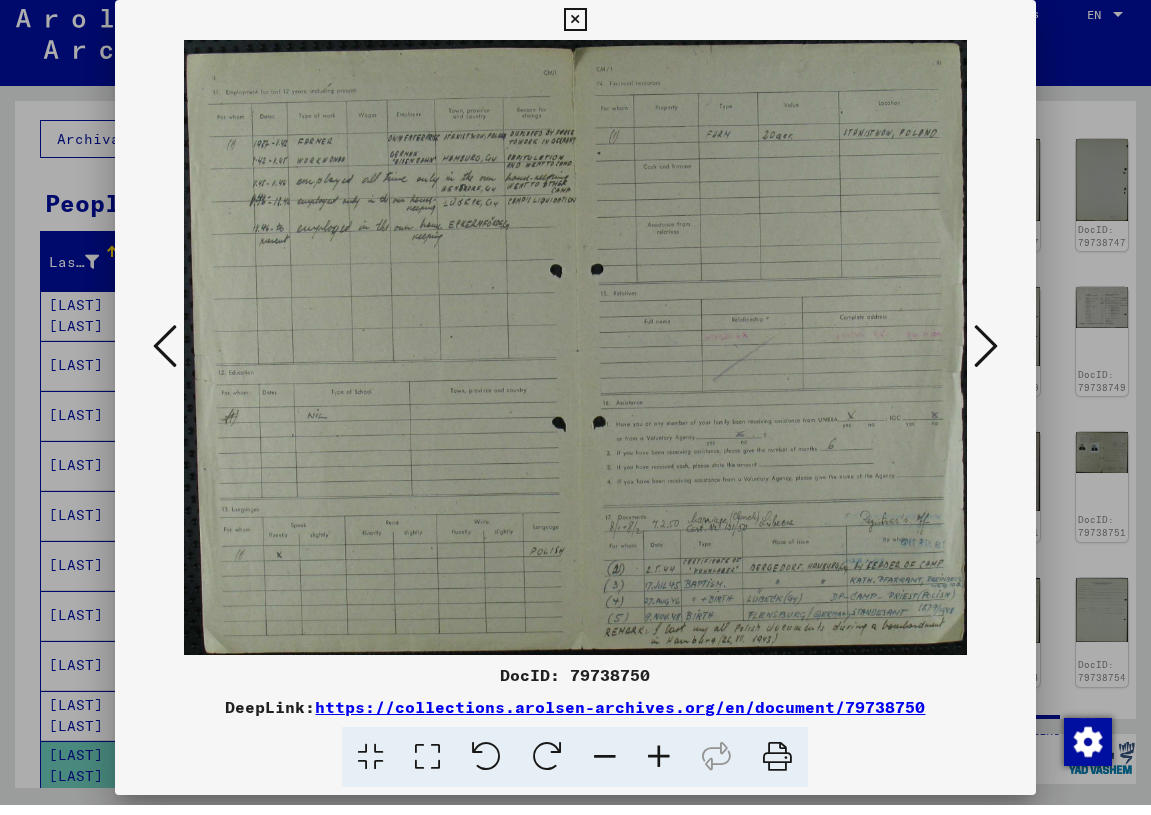 click at bounding box center [165, 357] 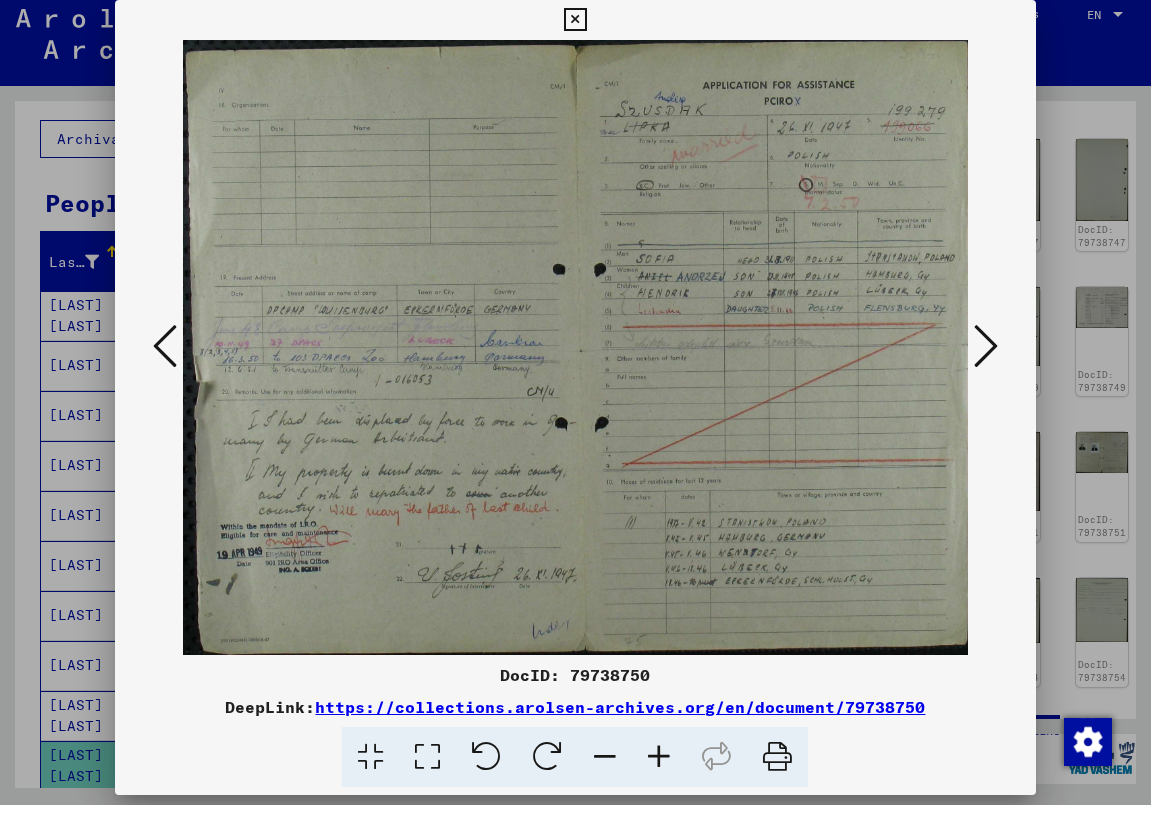 click at bounding box center [165, 357] 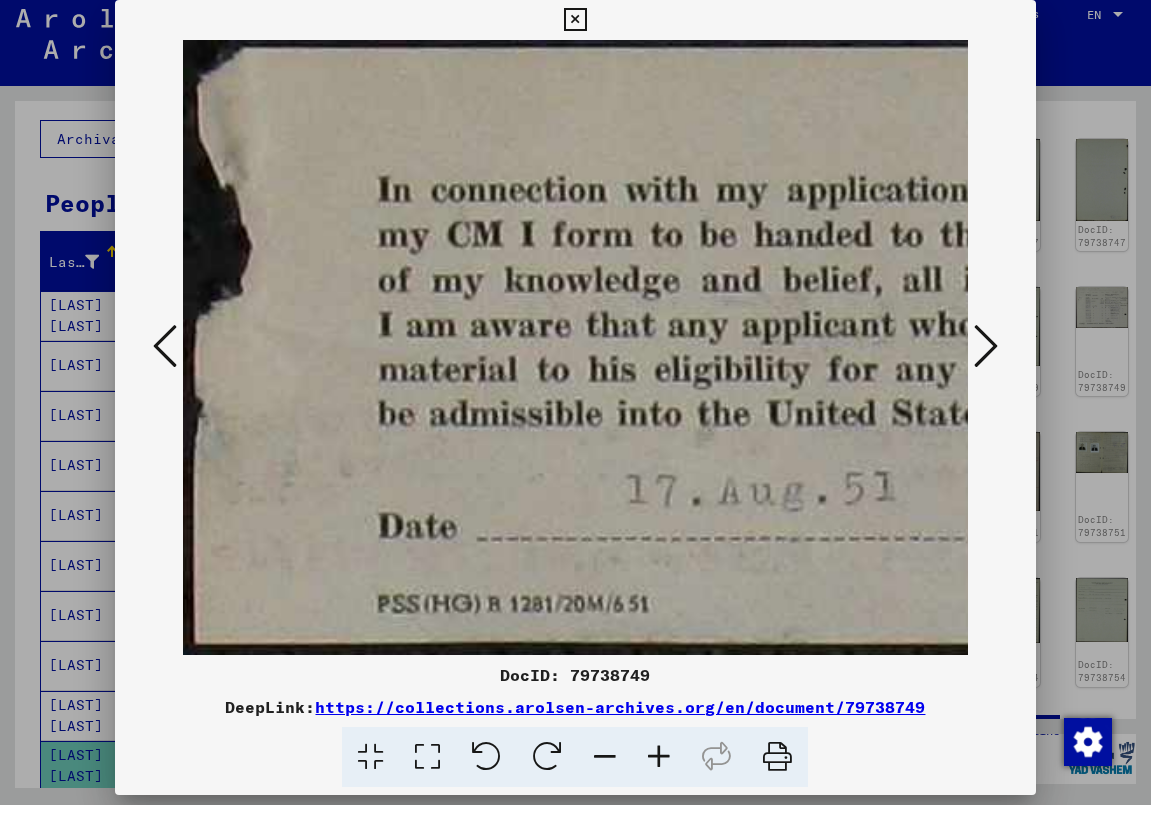 click at bounding box center (165, 357) 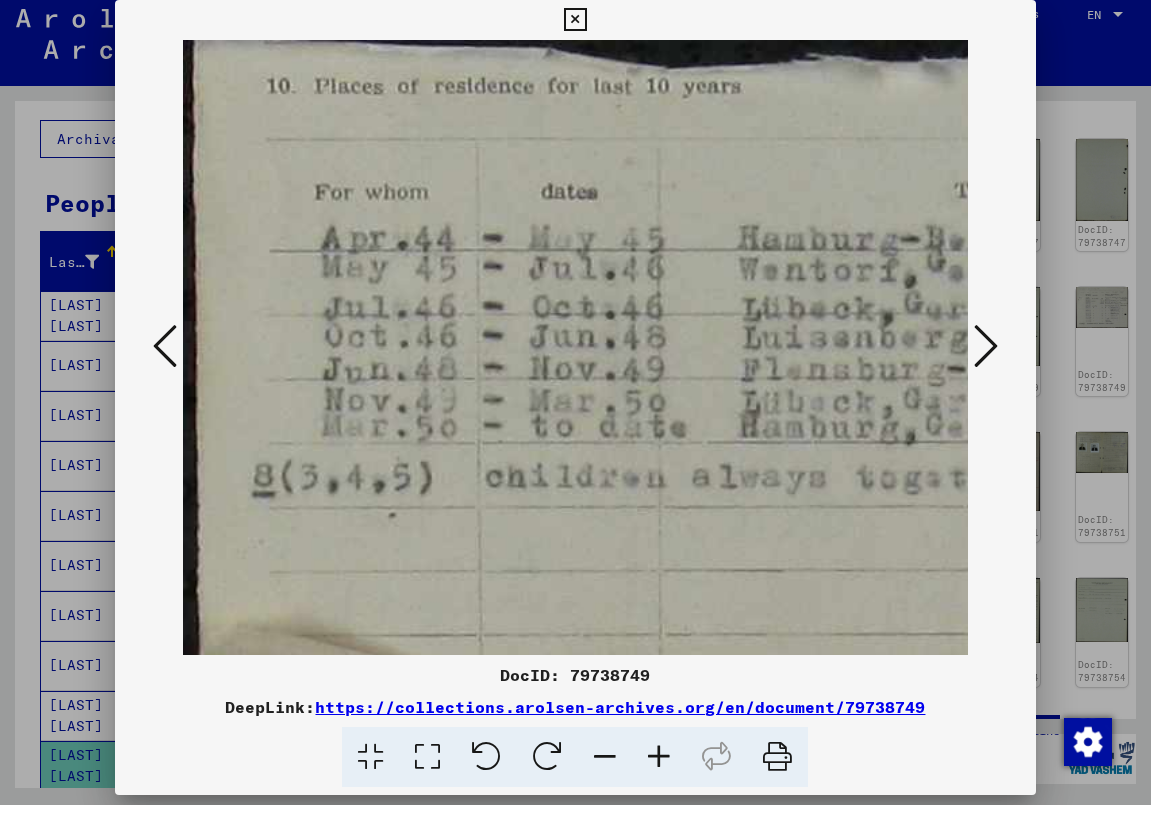 click at bounding box center (165, 357) 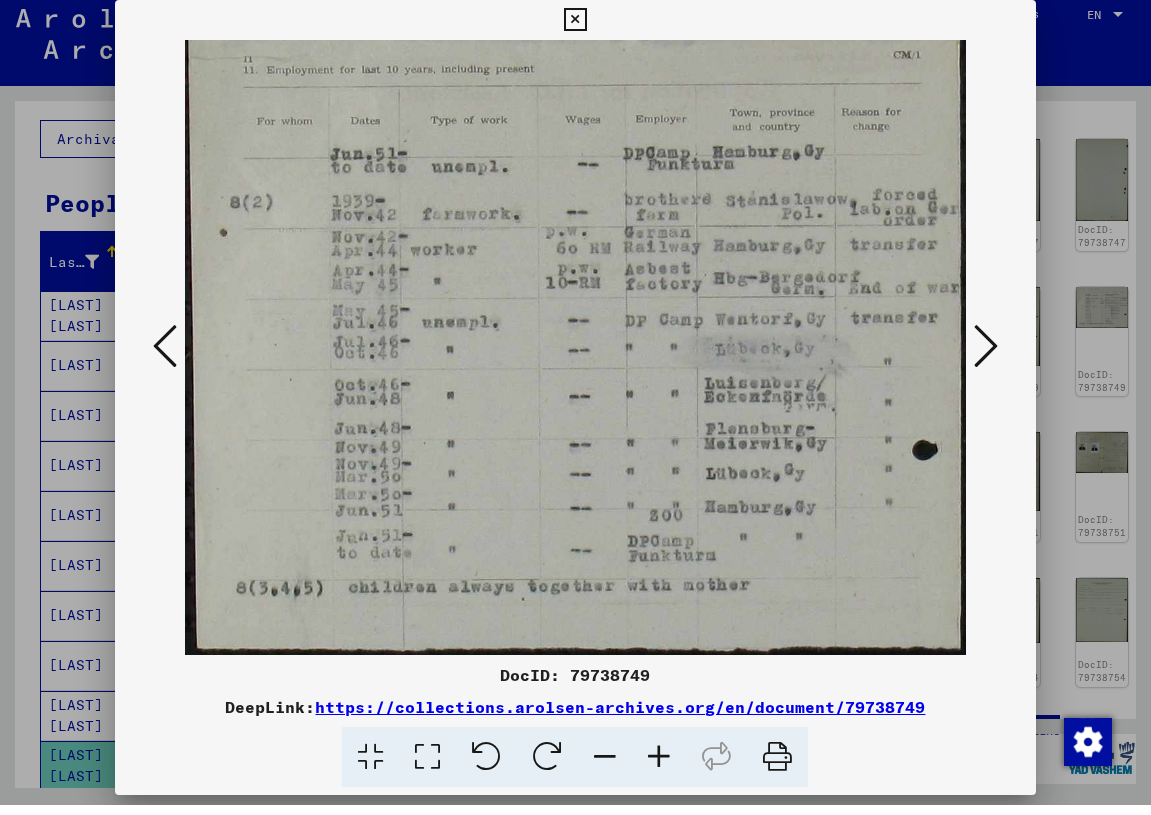 click at bounding box center (575, 407) 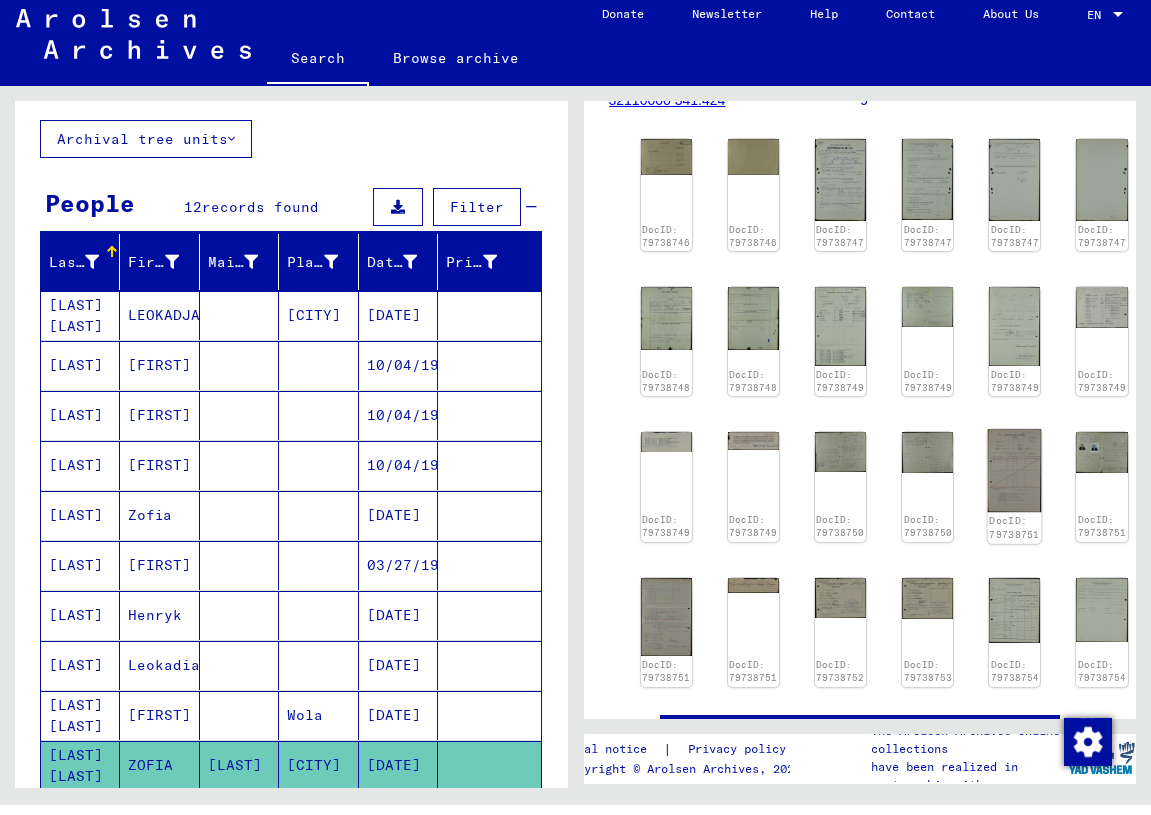 click 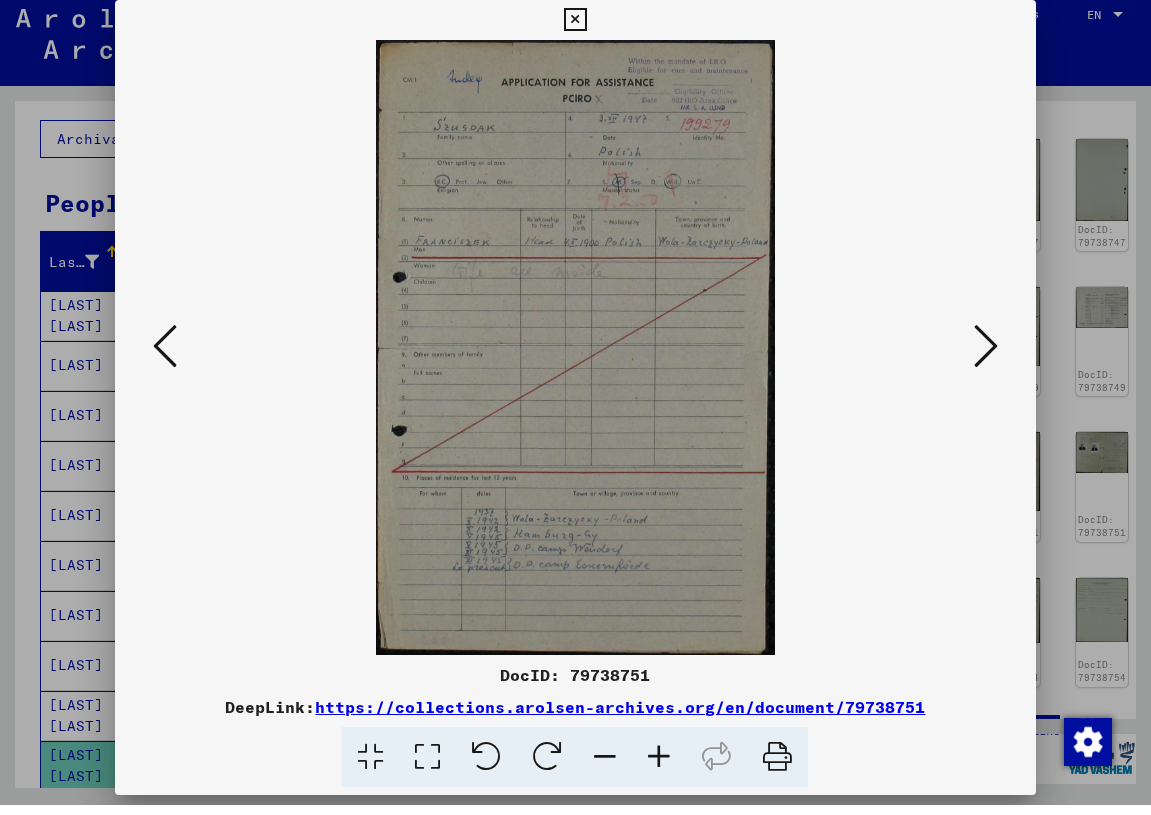click at bounding box center [986, 356] 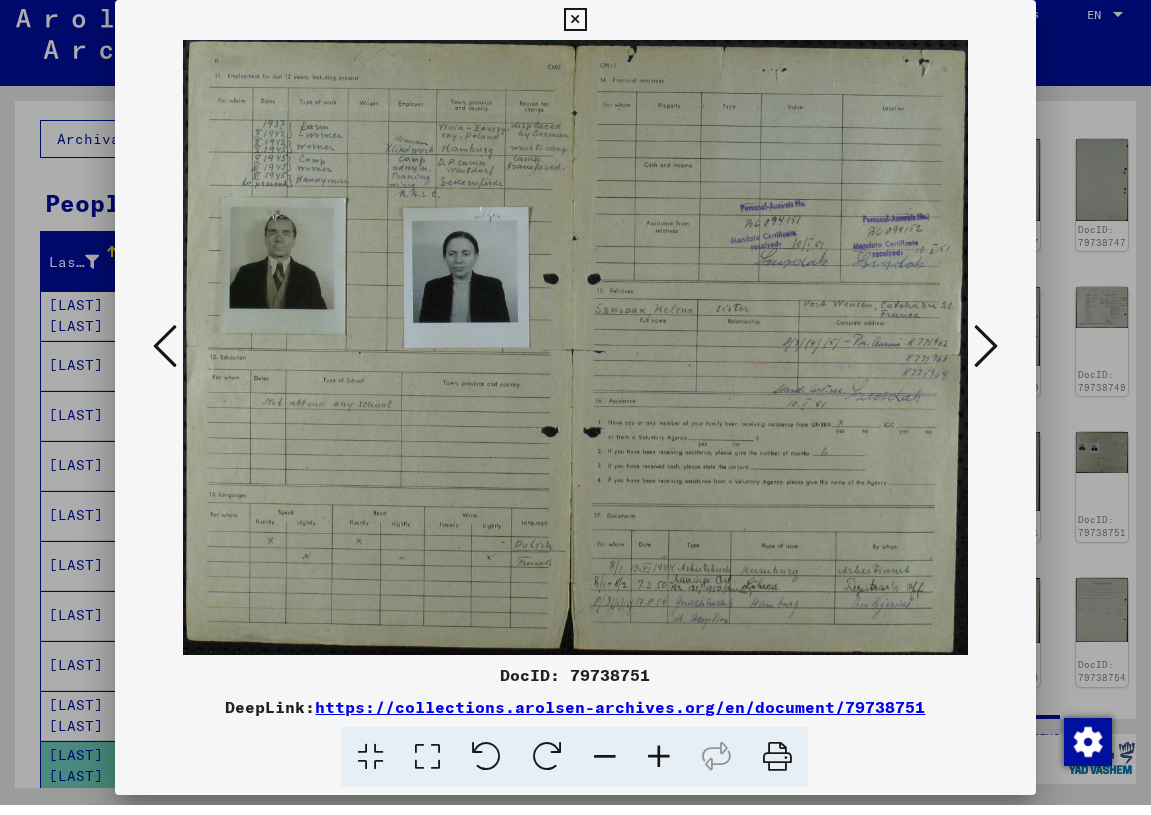 click at bounding box center [986, 356] 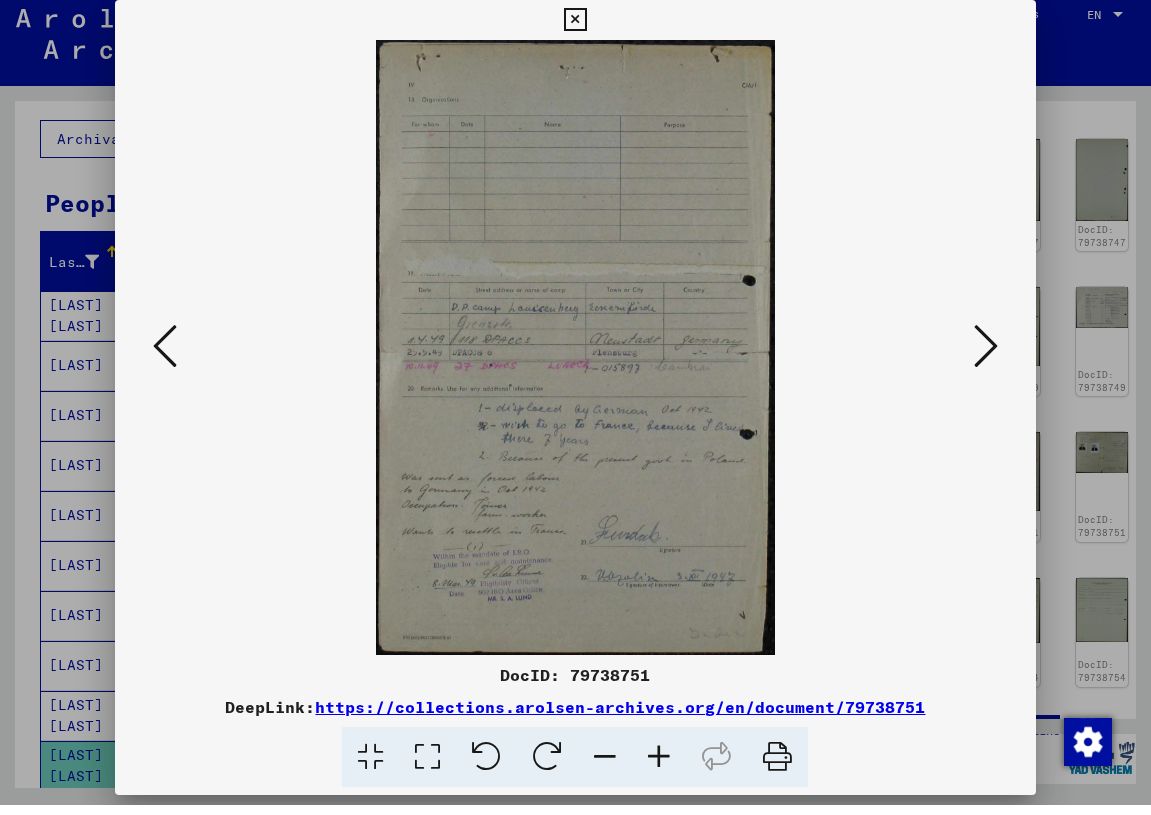 click at bounding box center [986, 356] 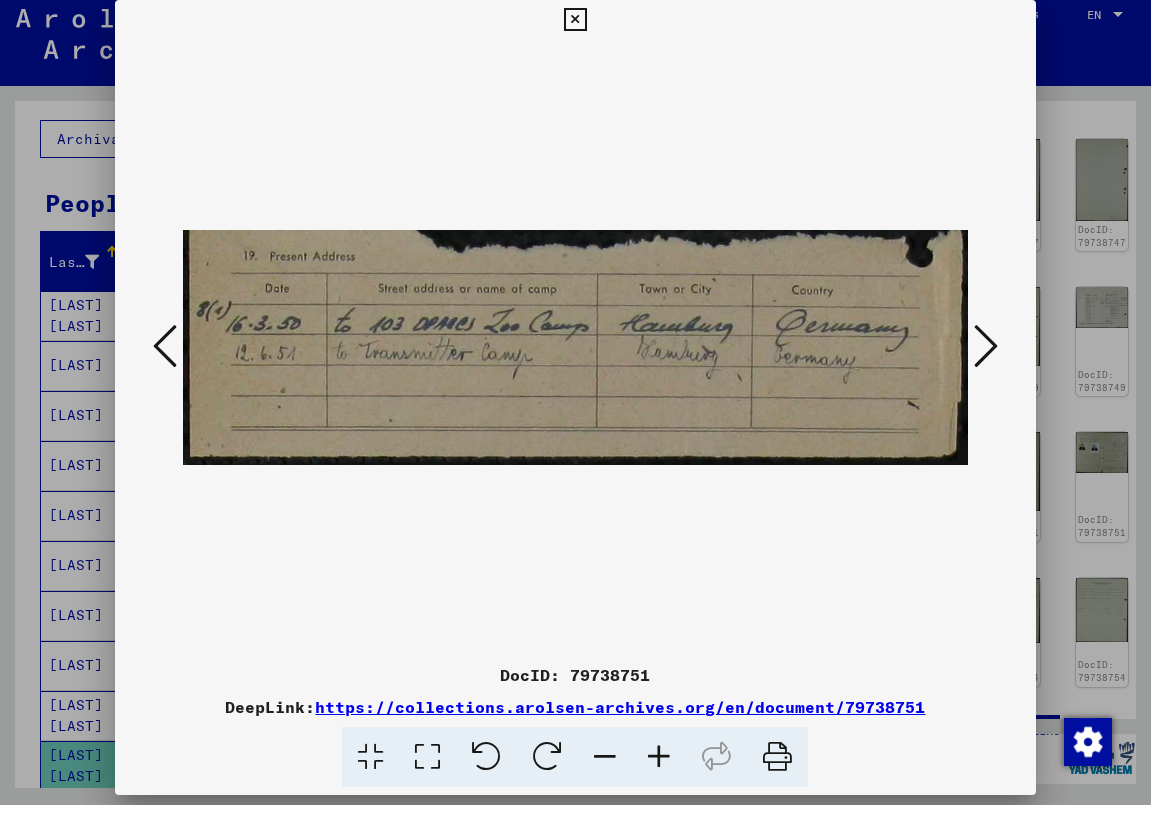 click at bounding box center (986, 356) 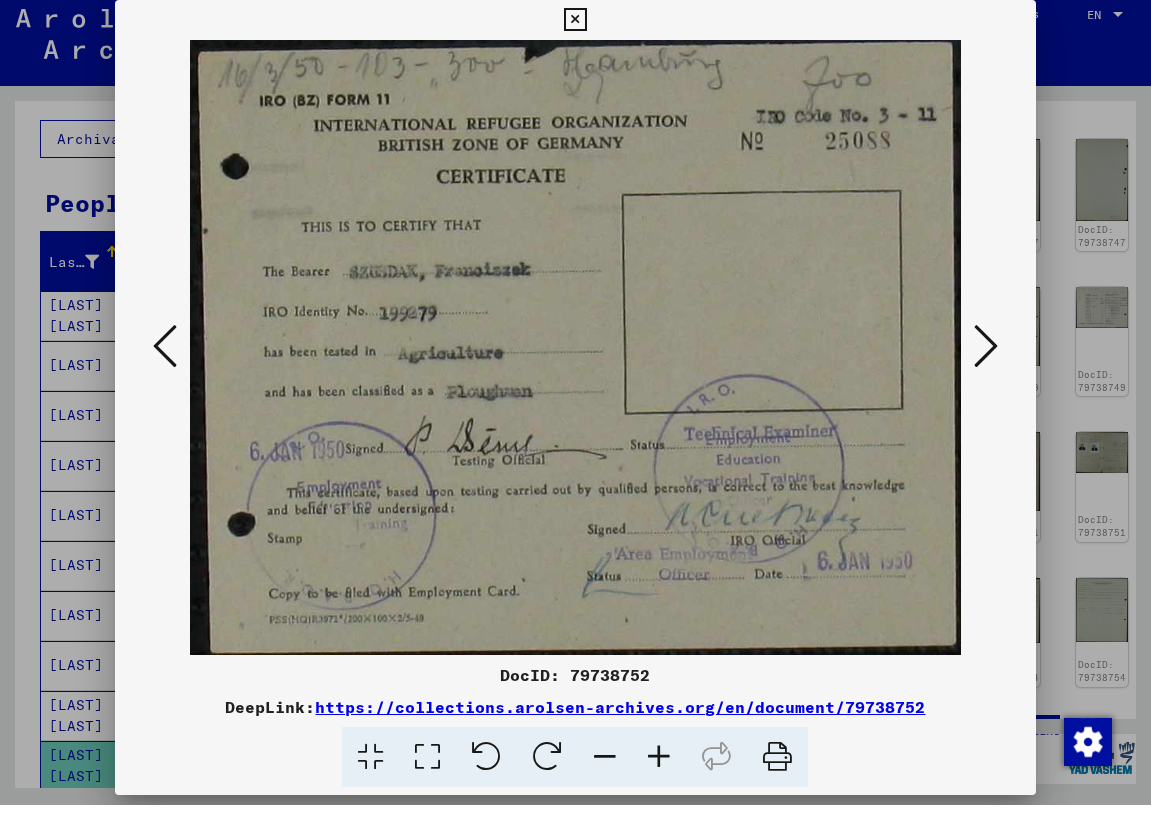 click at bounding box center (986, 356) 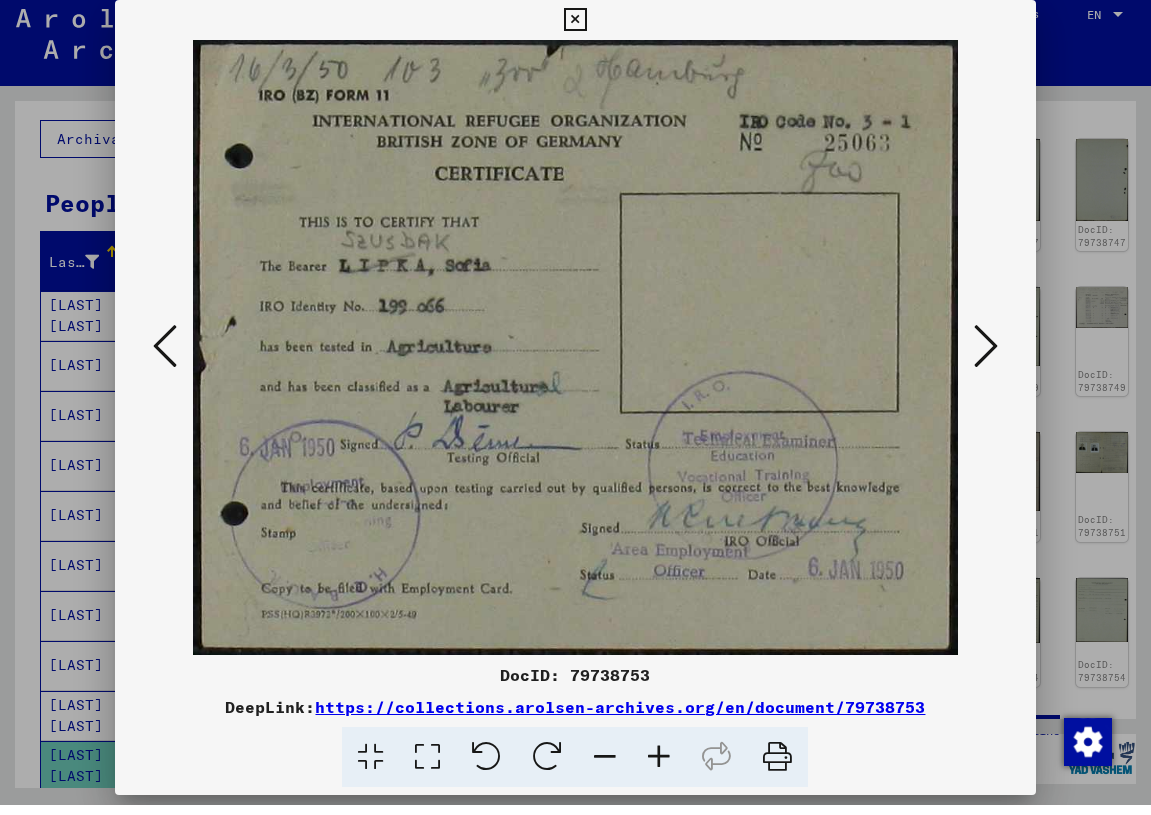 click at bounding box center [165, 357] 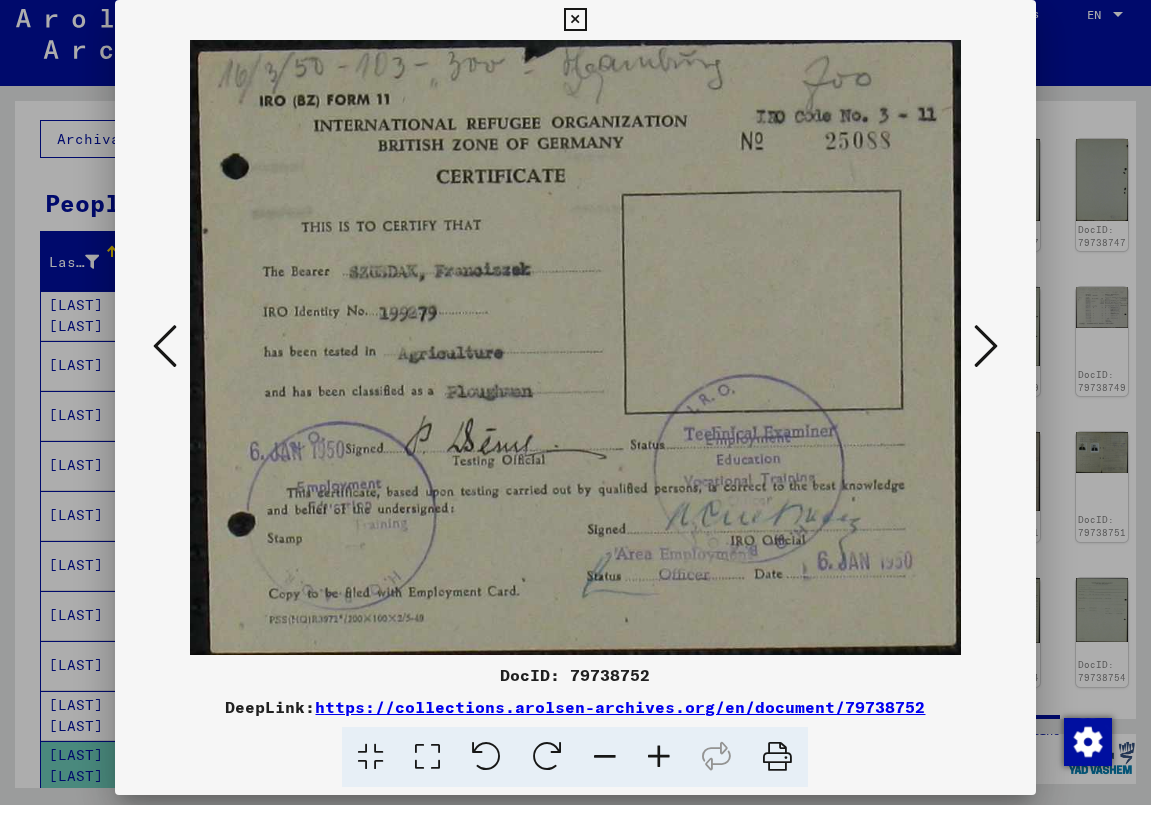 click at bounding box center [165, 357] 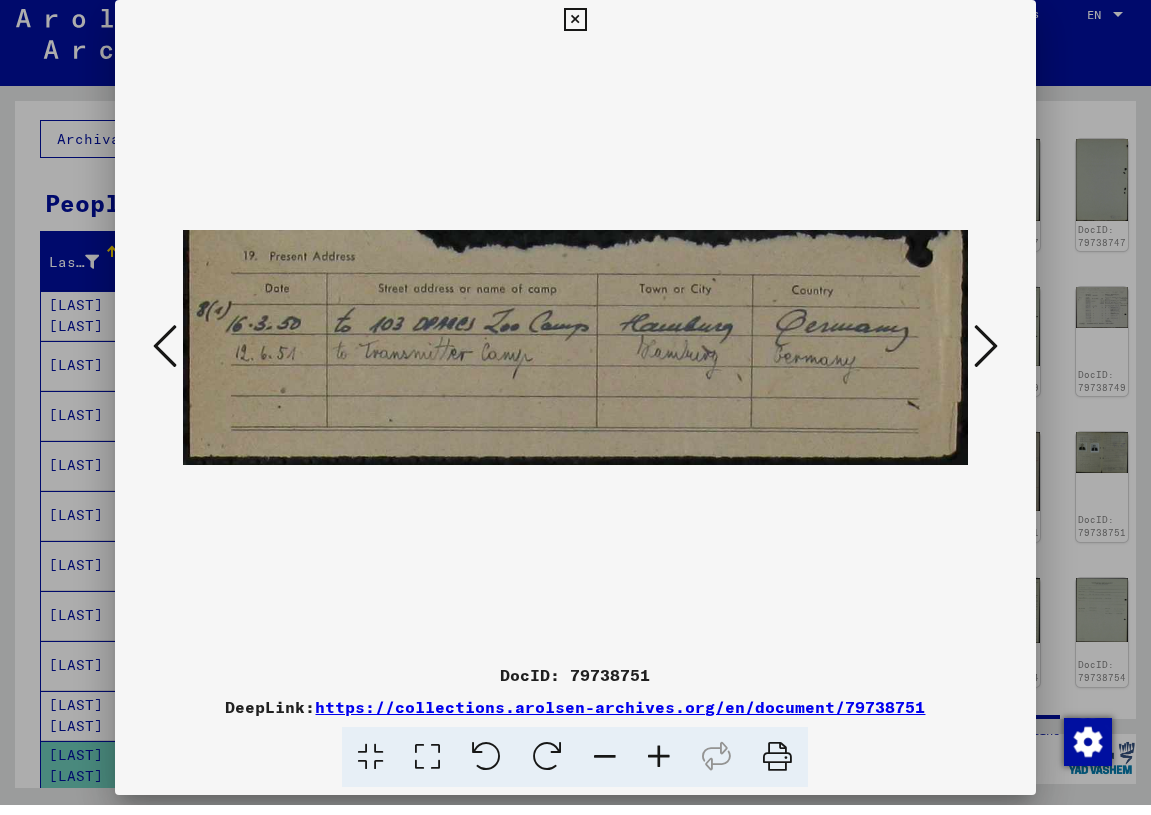 click at bounding box center (165, 357) 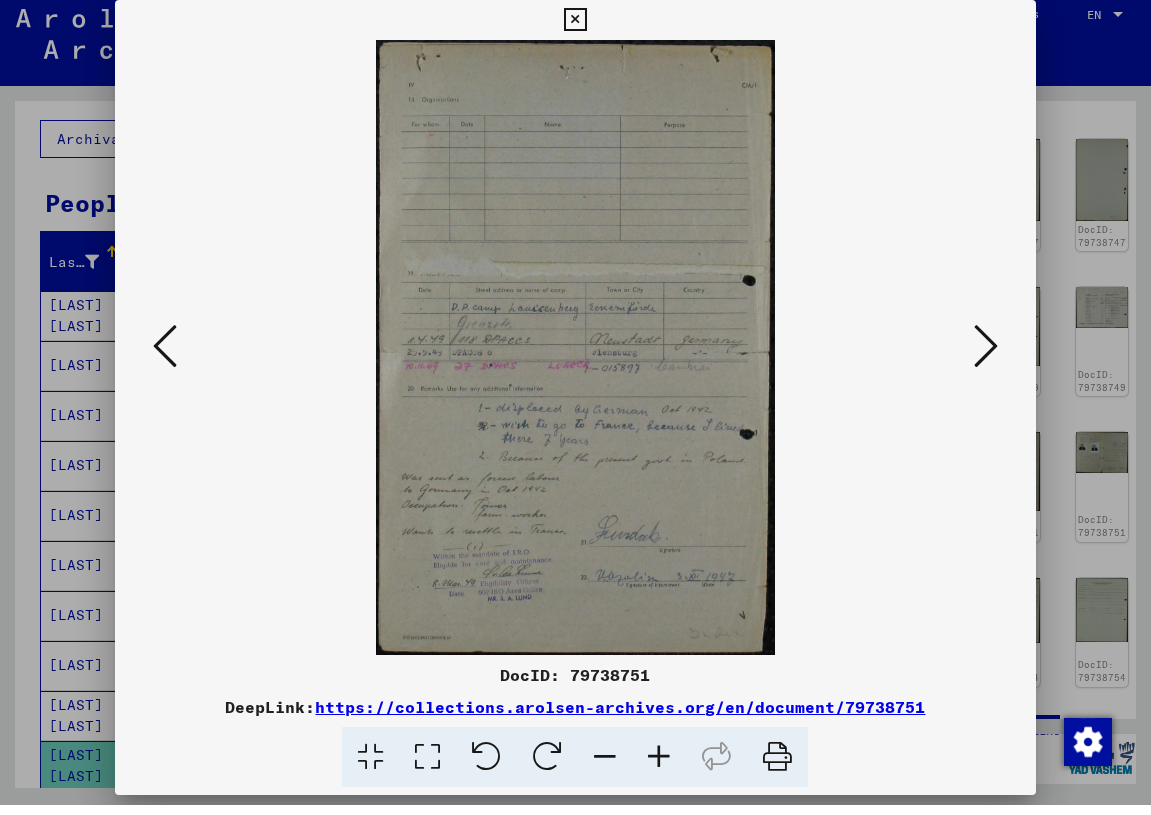 click at bounding box center [165, 357] 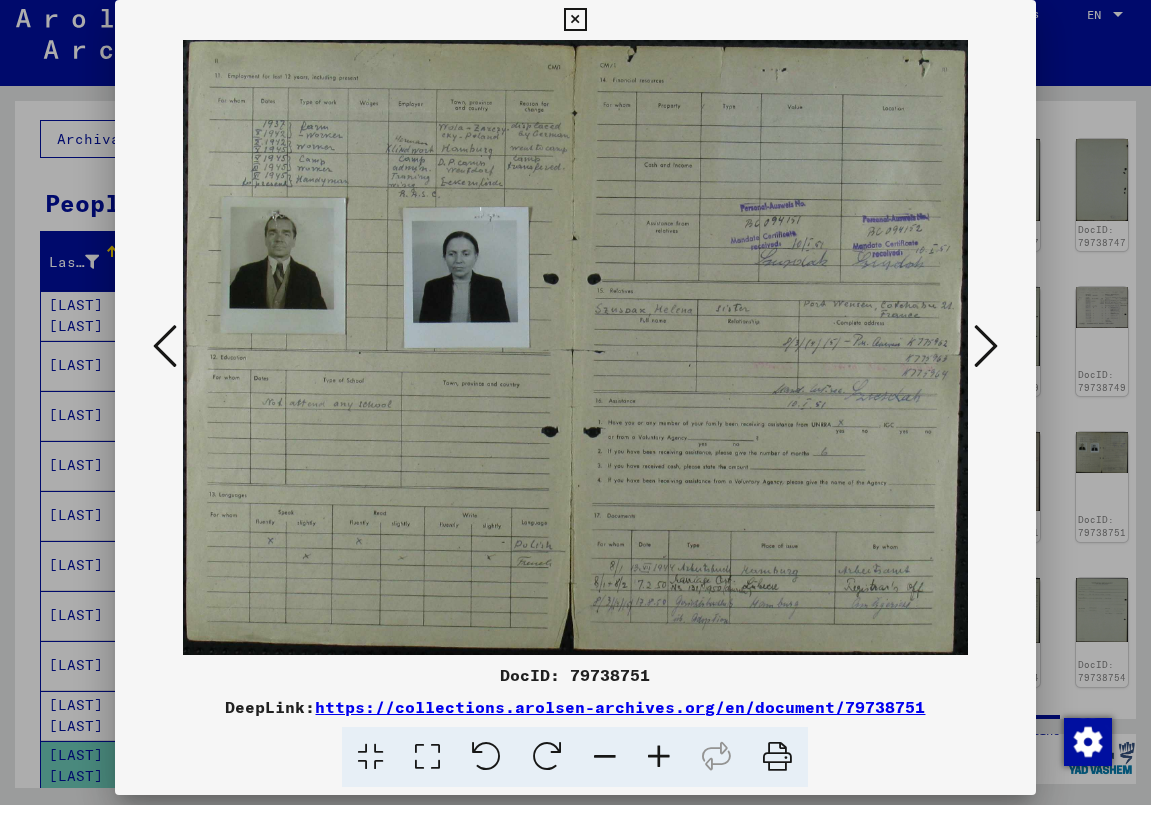 click at bounding box center [165, 357] 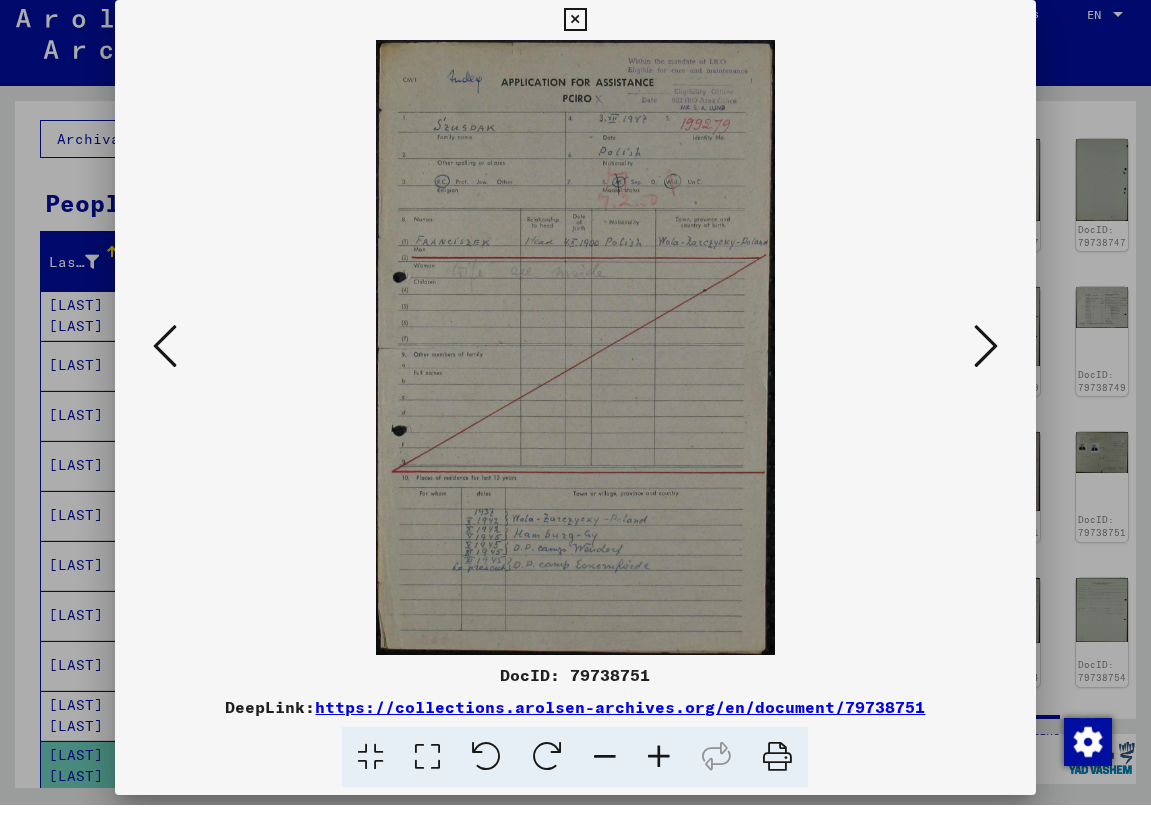 click at bounding box center (165, 357) 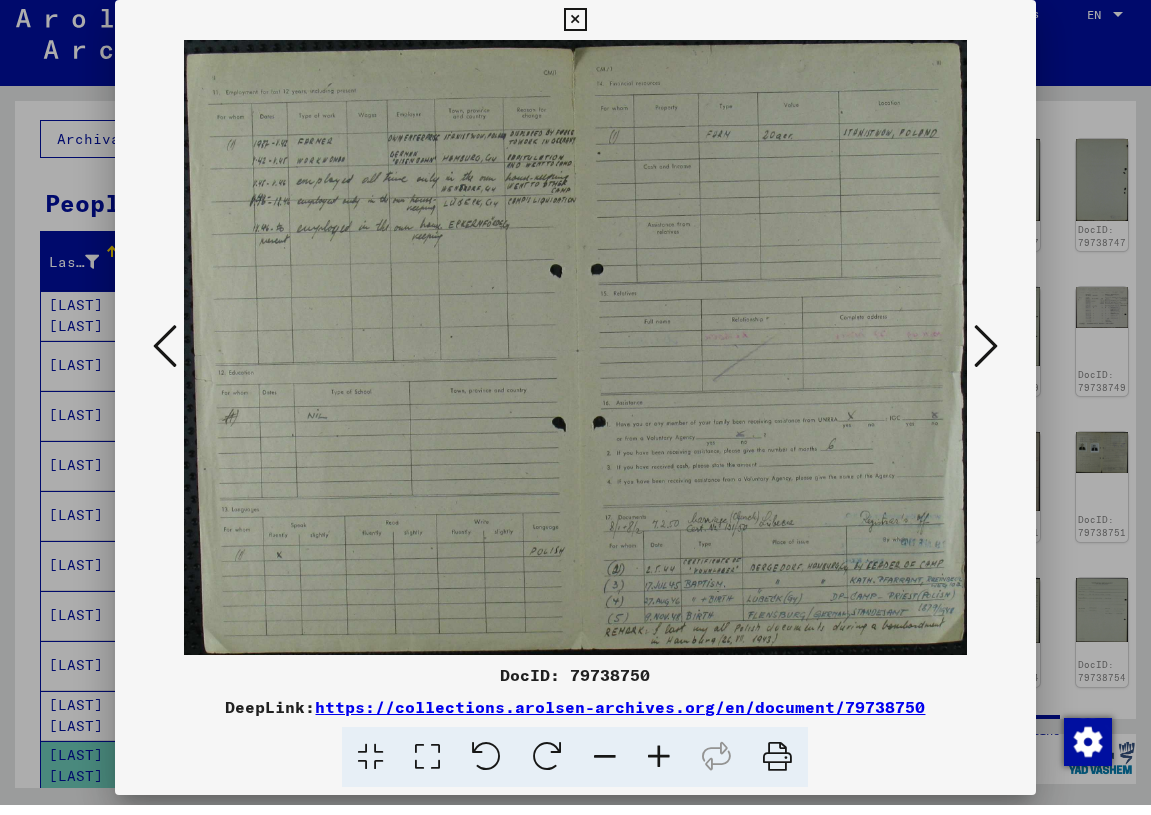 click at bounding box center (165, 357) 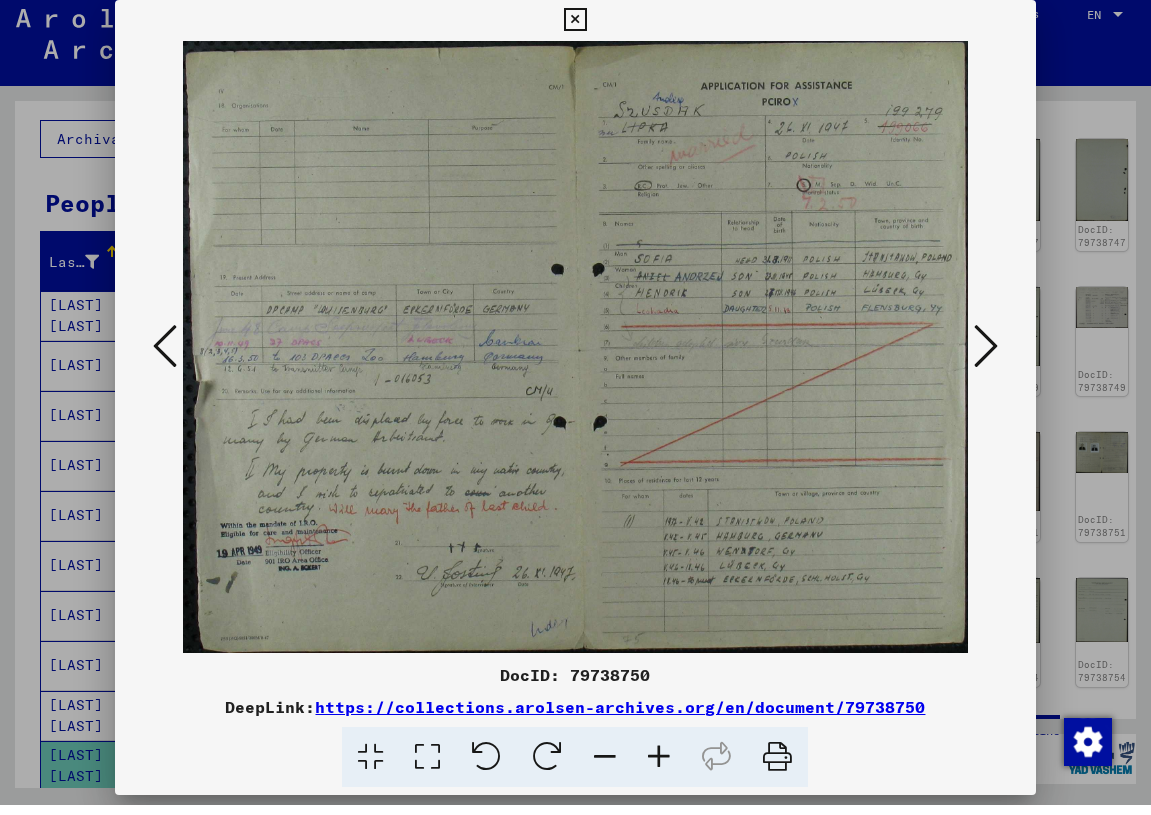 click at bounding box center (165, 357) 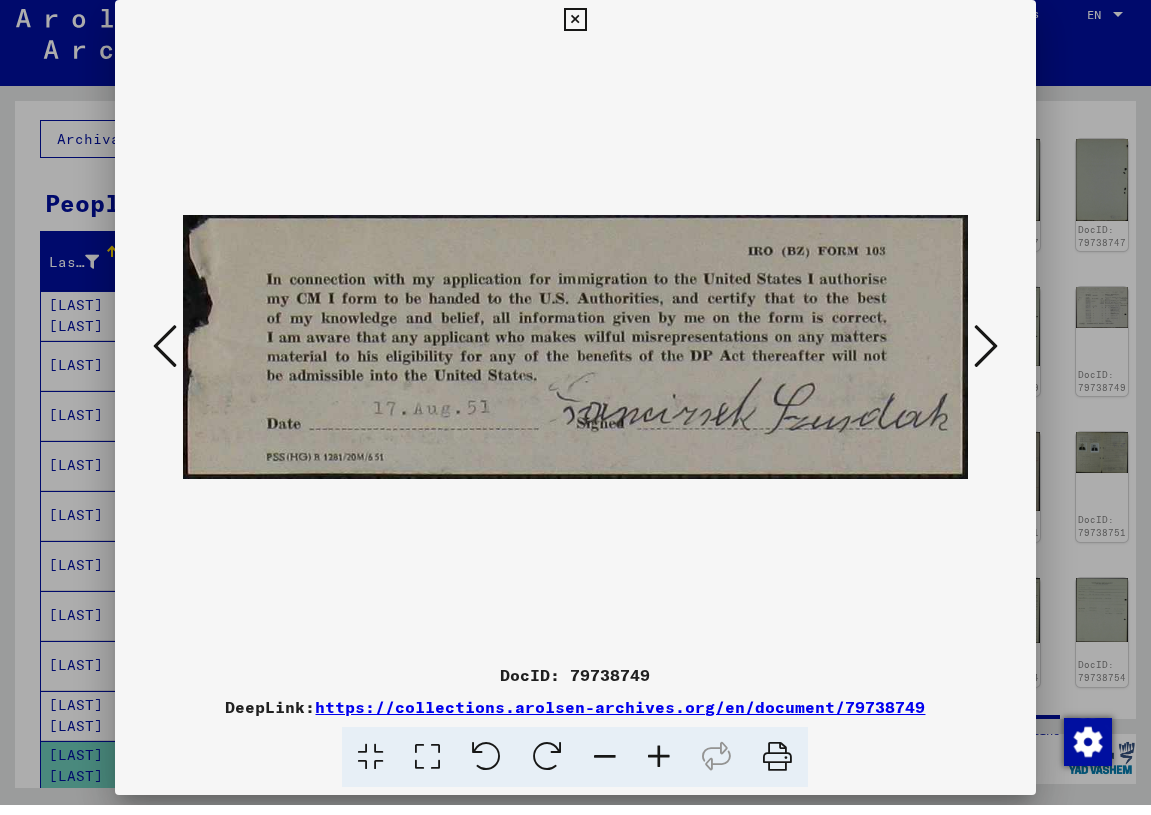 click at bounding box center (165, 357) 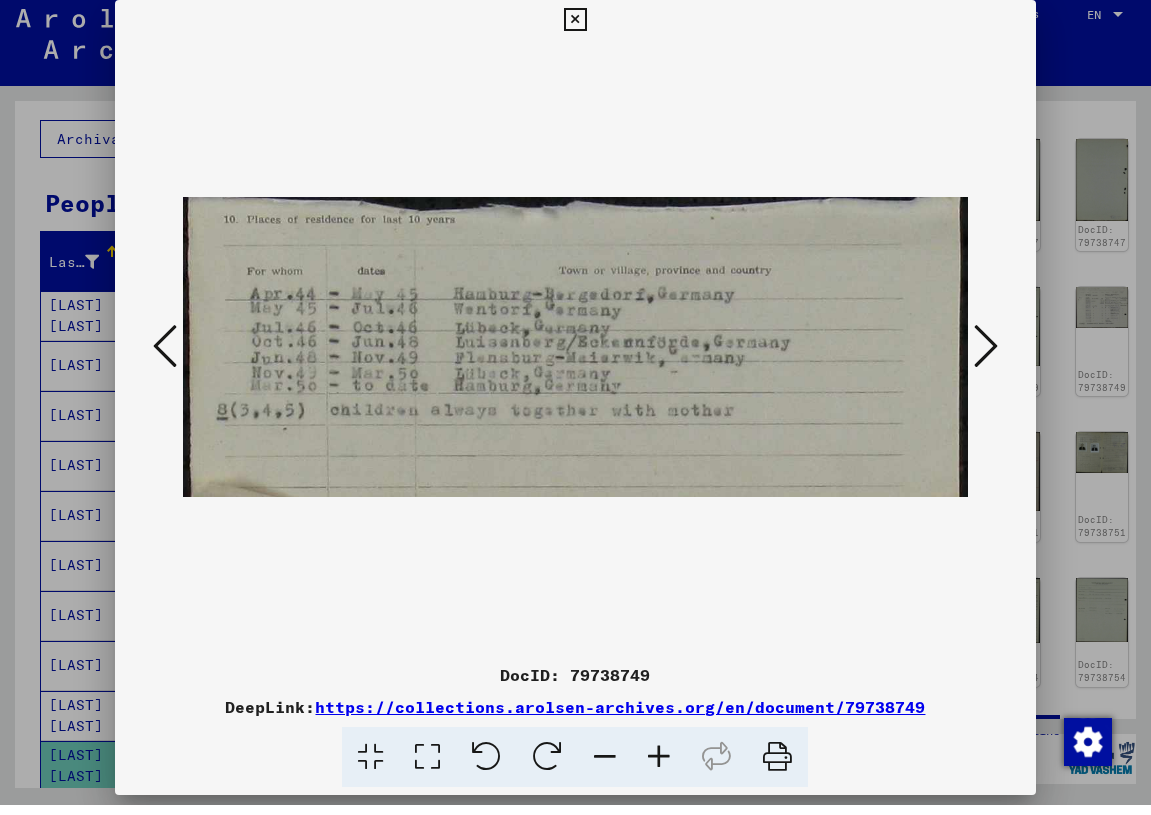 click at bounding box center [165, 357] 